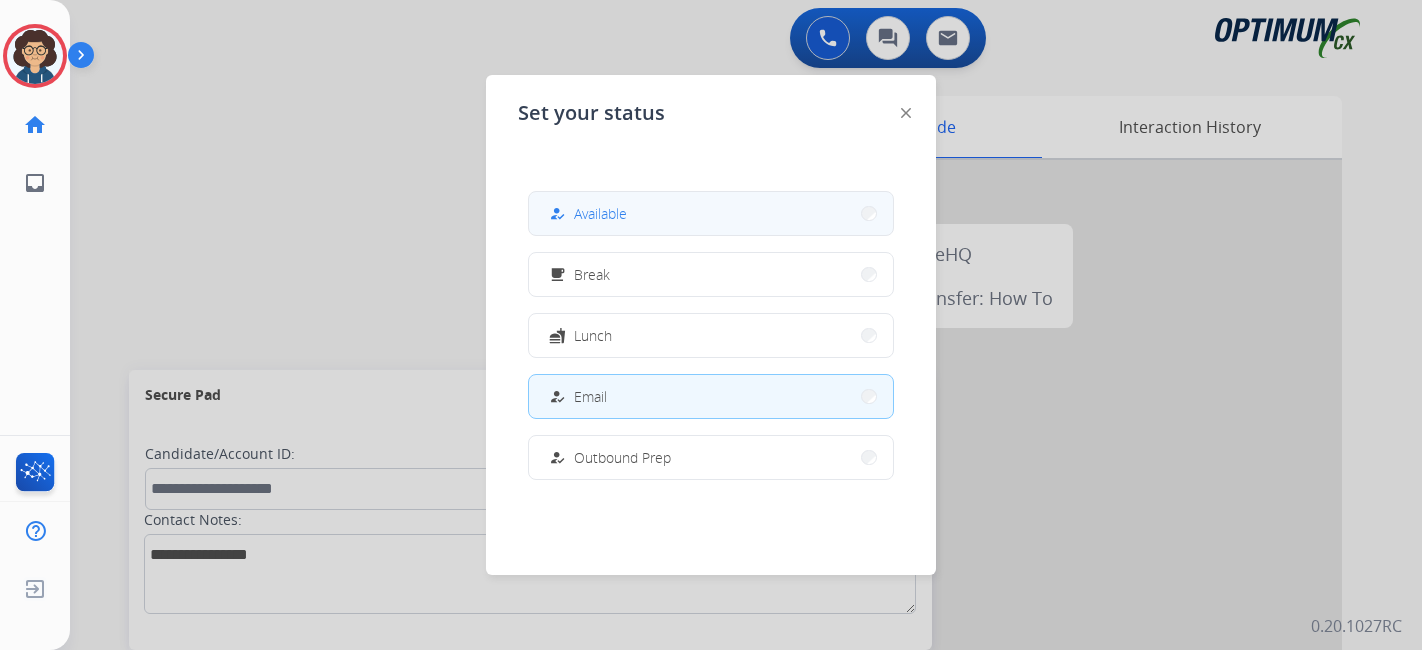 scroll, scrollTop: 0, scrollLeft: 0, axis: both 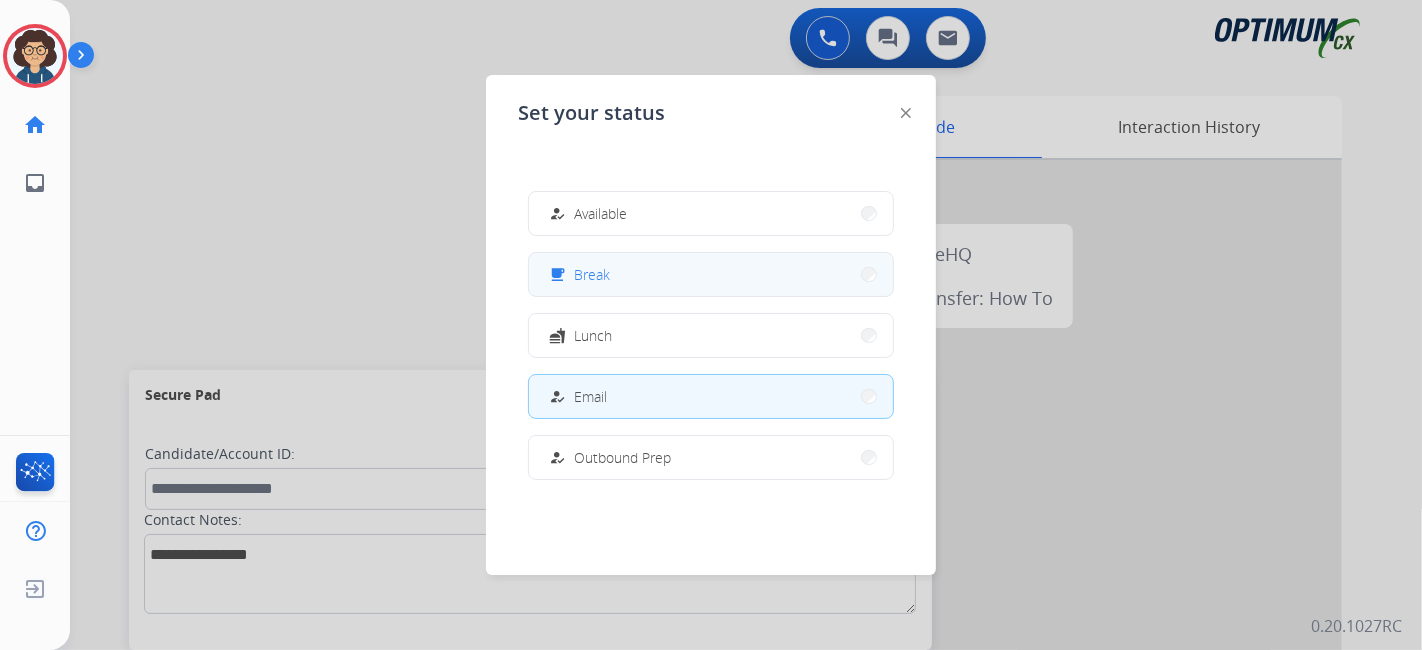 click on "free_breakfast Break" at bounding box center [711, 274] 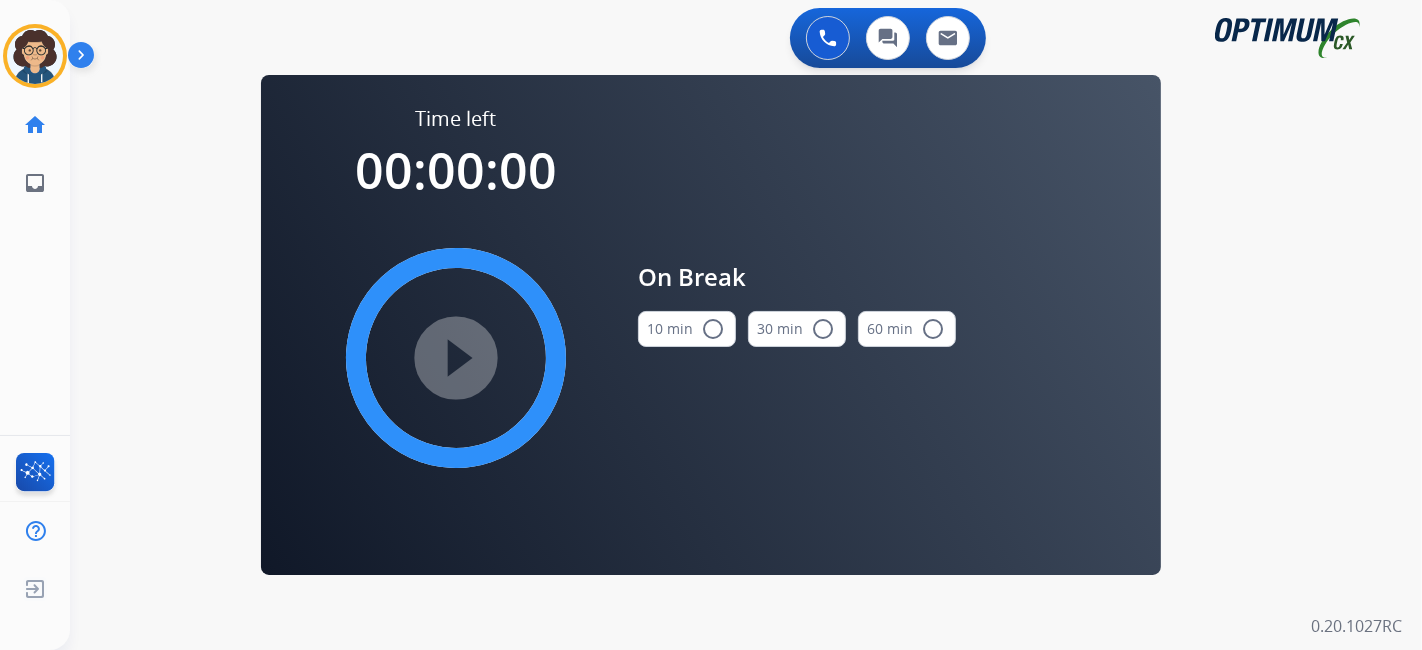 click on "10 min  radio_button_unchecked" at bounding box center (687, 329) 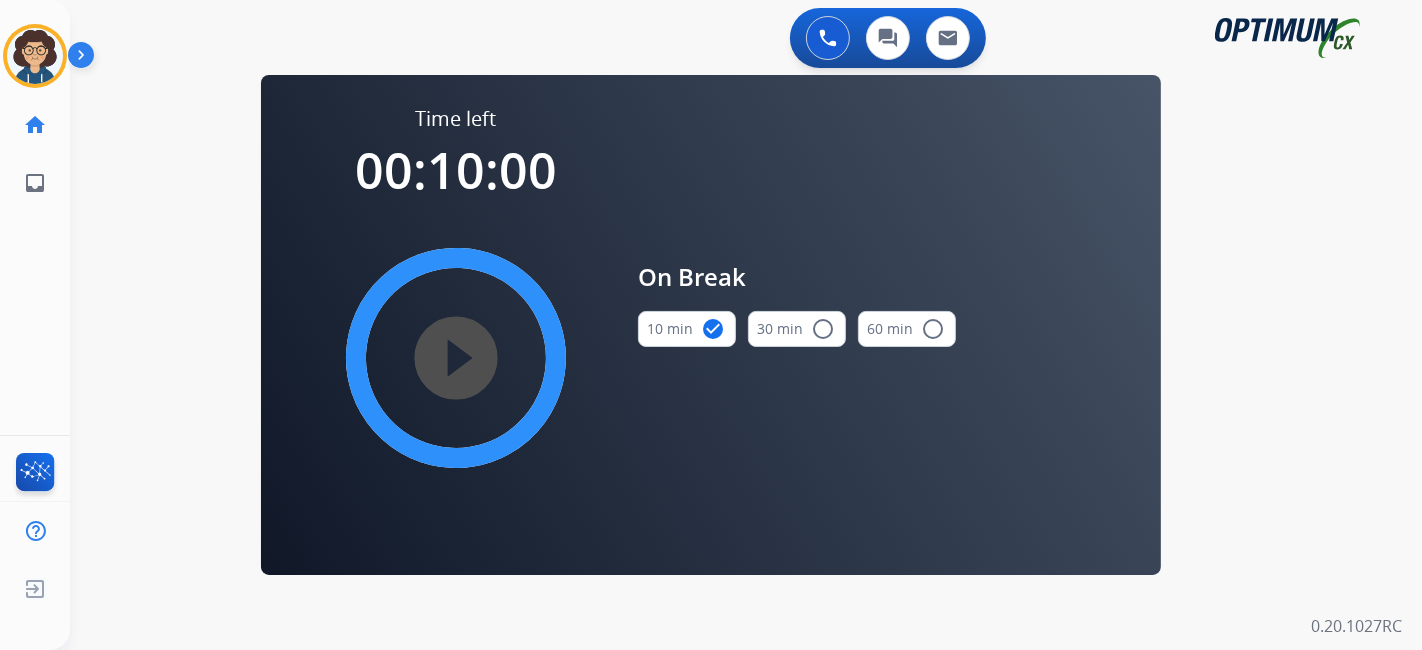 click on "play_circle_filled" at bounding box center (456, 358) 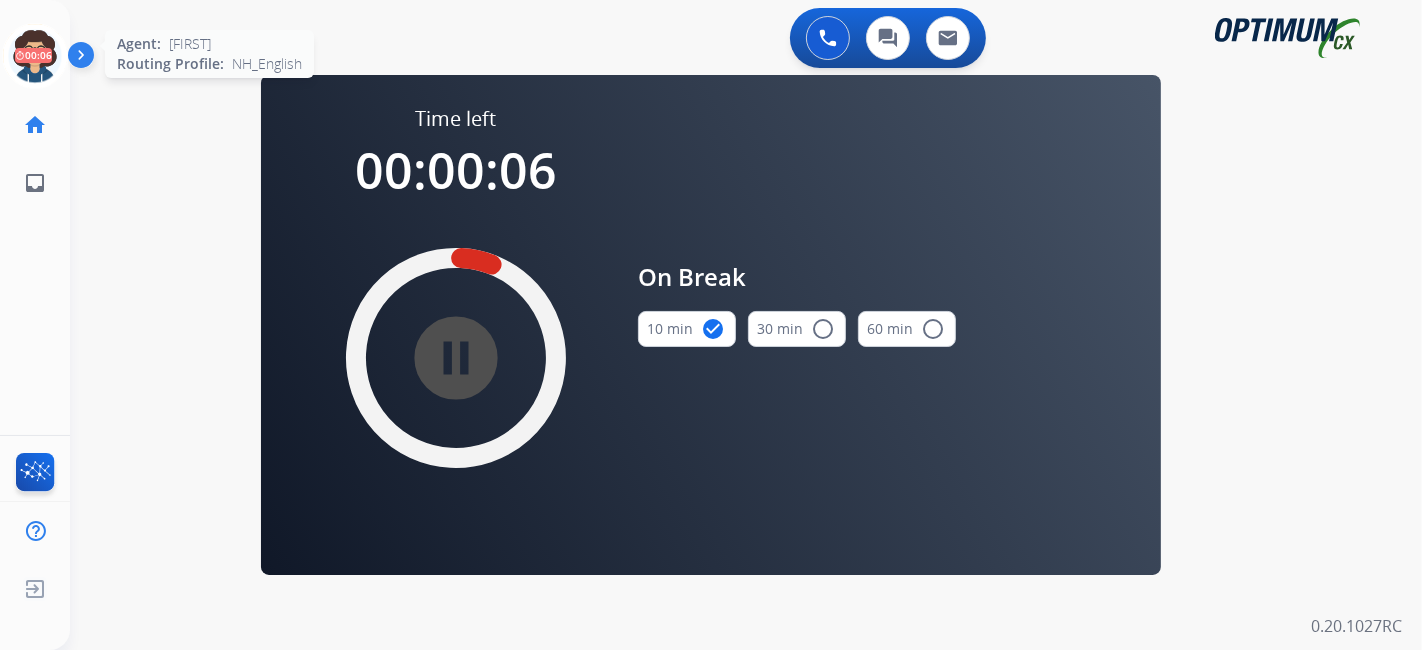click 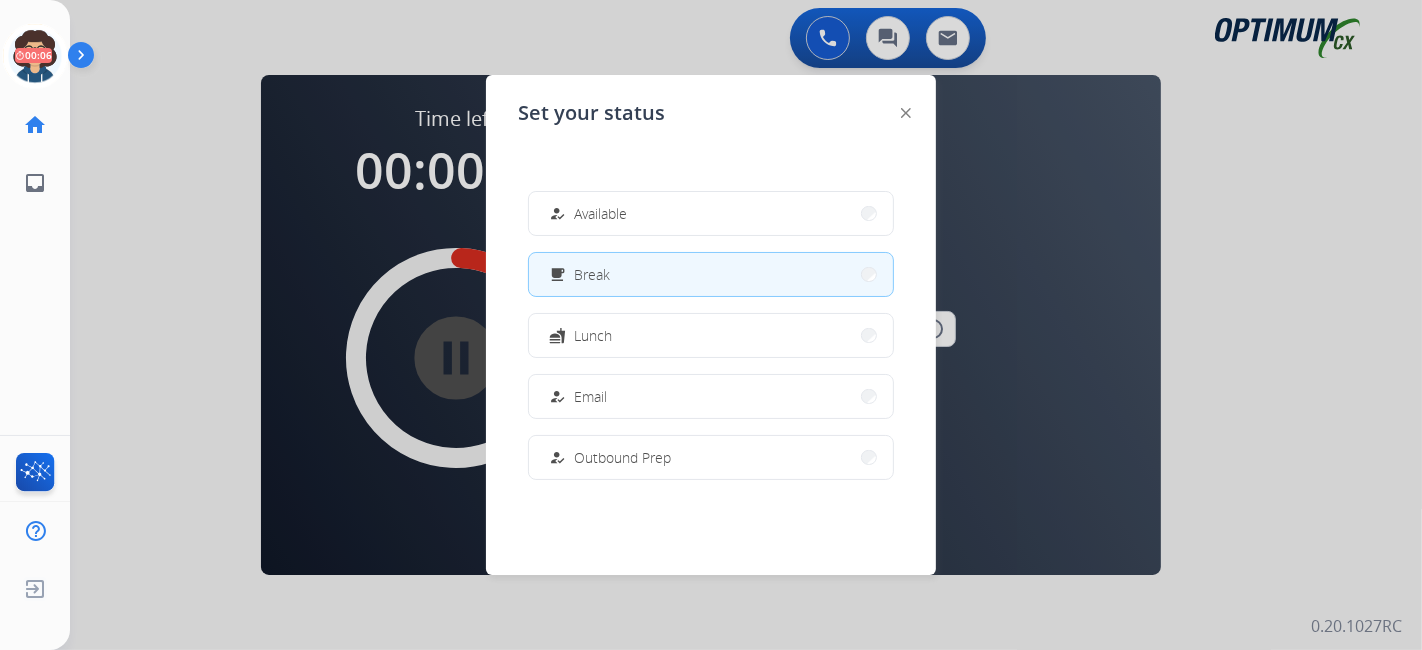 click at bounding box center [711, 325] 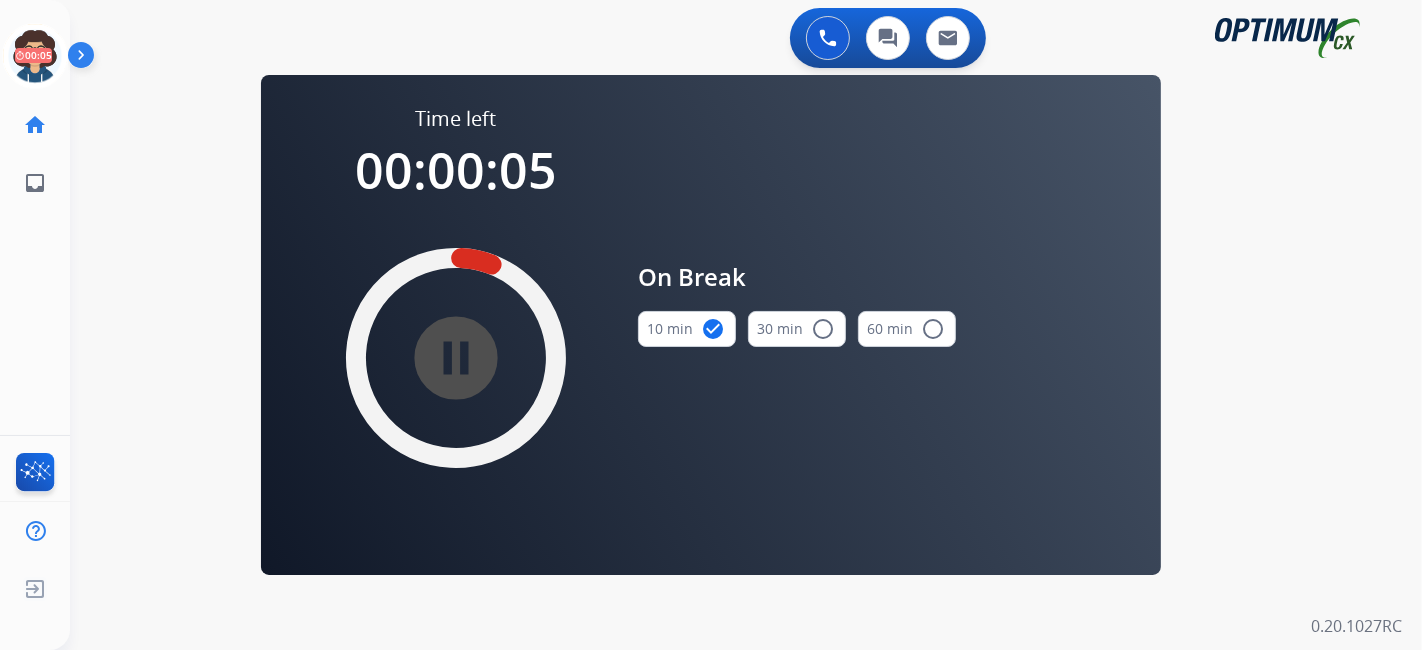 click on "pause_circle_filled" at bounding box center (456, 358) 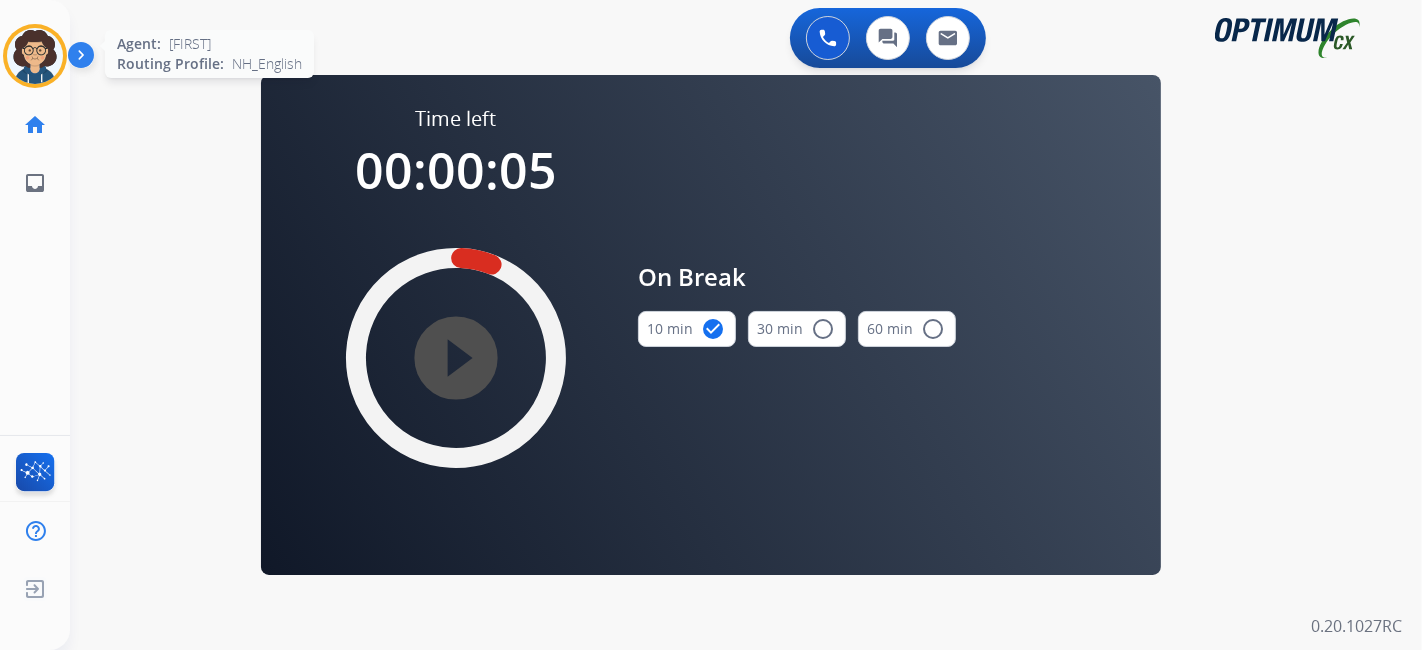 click at bounding box center (35, 56) 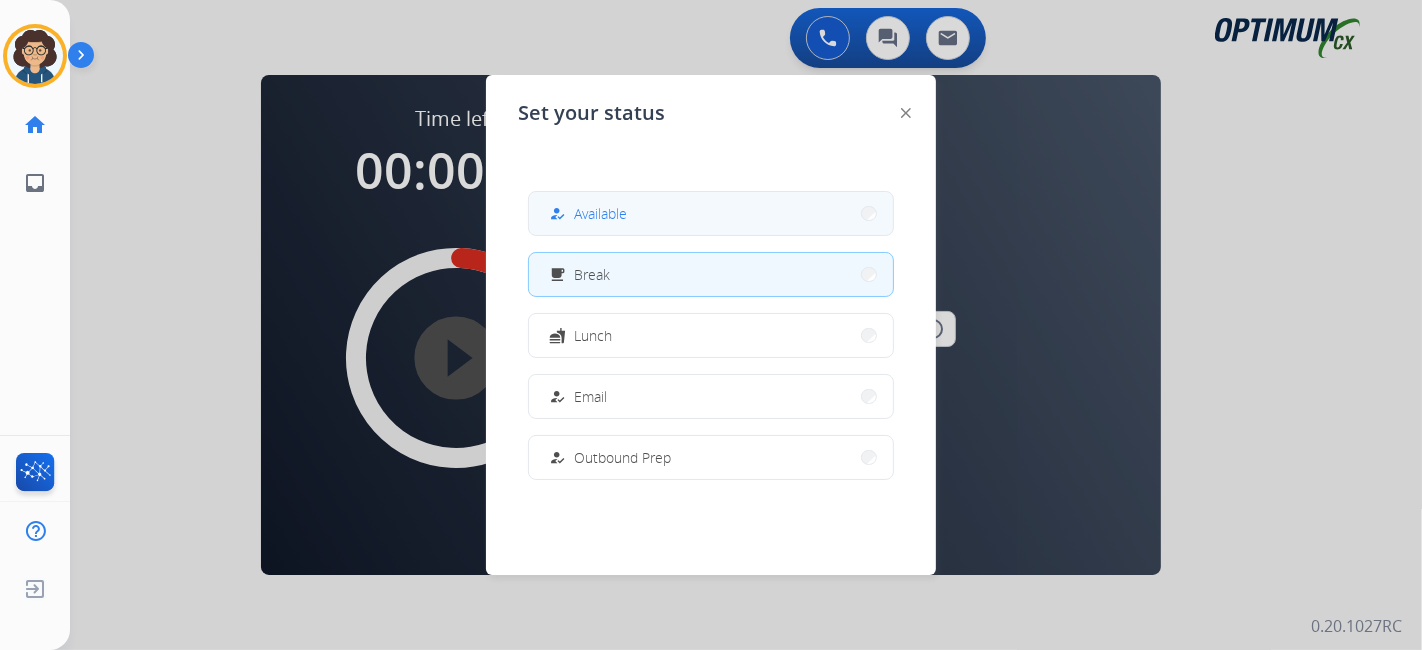 click on "how_to_reg Available" at bounding box center (711, 213) 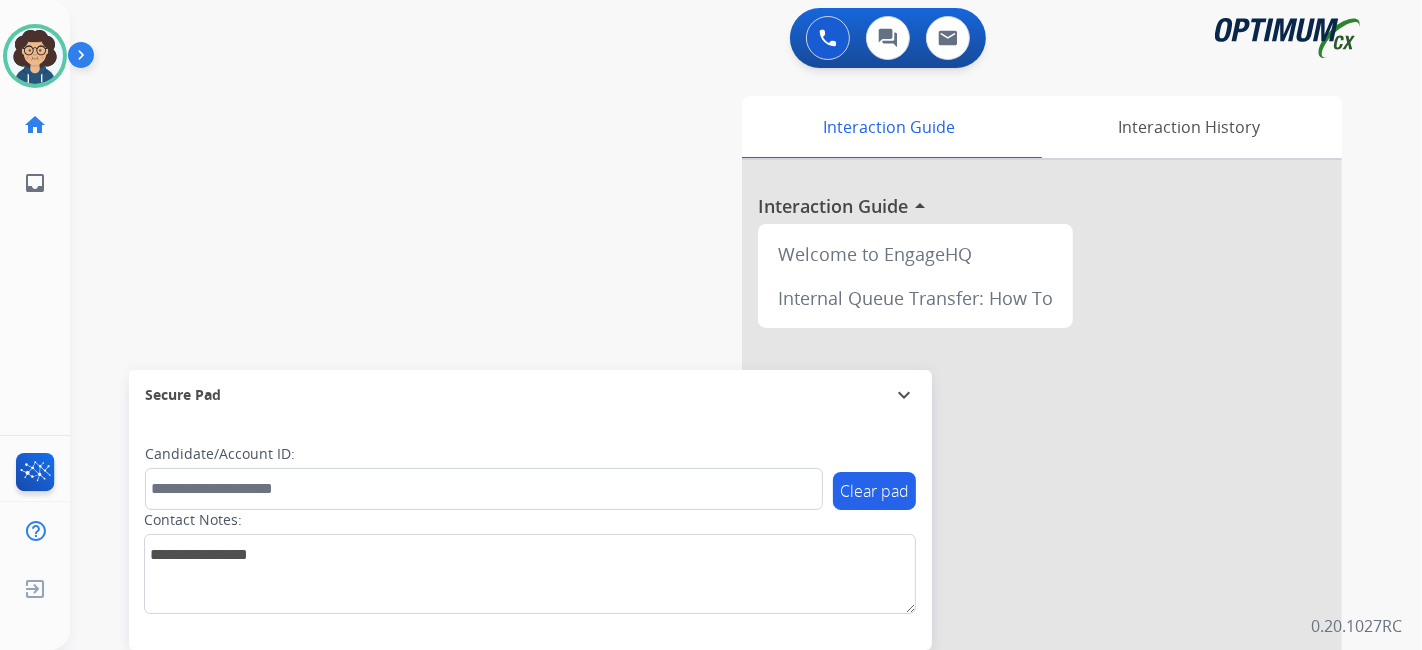click on "swap_horiz Break voice bridge close_fullscreen Connect 3-Way Call merge_type Separate 3-Way Call  Interaction Guide   Interaction History  Interaction Guide arrow_drop_up  Welcome to EngageHQ   Internal Queue Transfer: How To  Secure Pad expand_more Clear pad Candidate/Account ID: Contact Notes:" at bounding box center (722, 489) 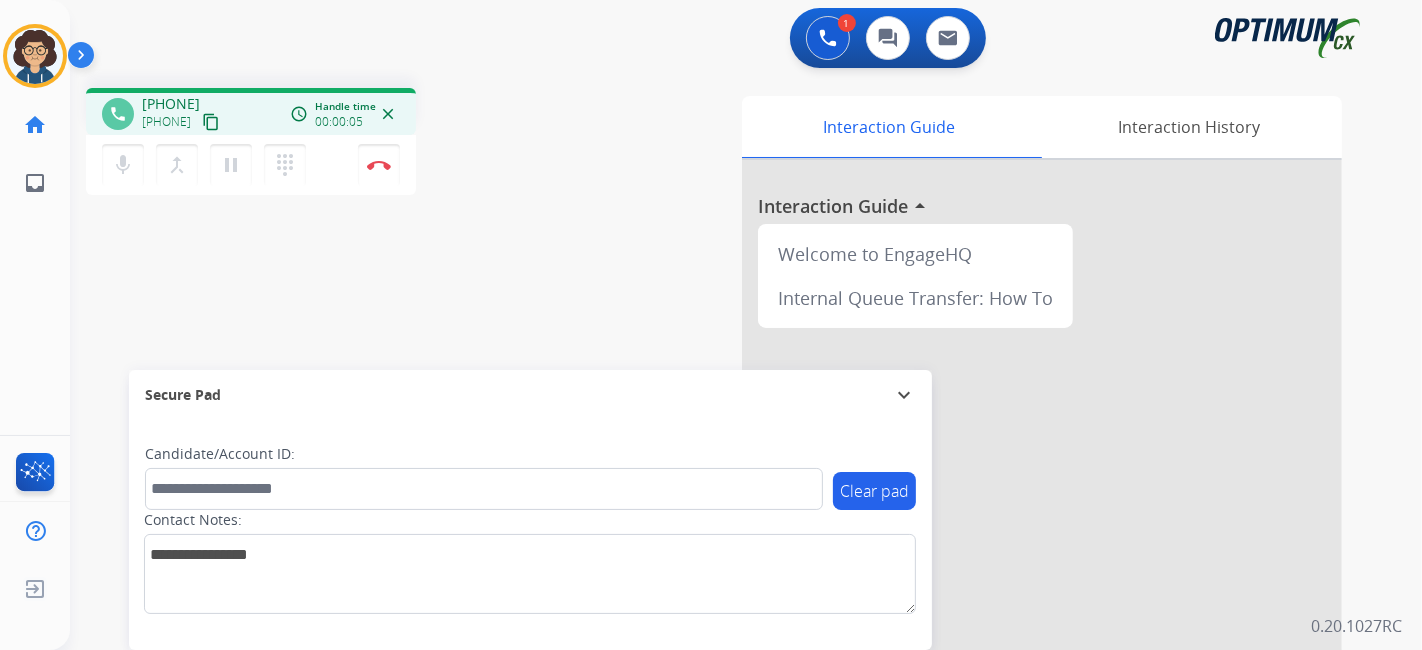click on "content_copy" at bounding box center [211, 122] 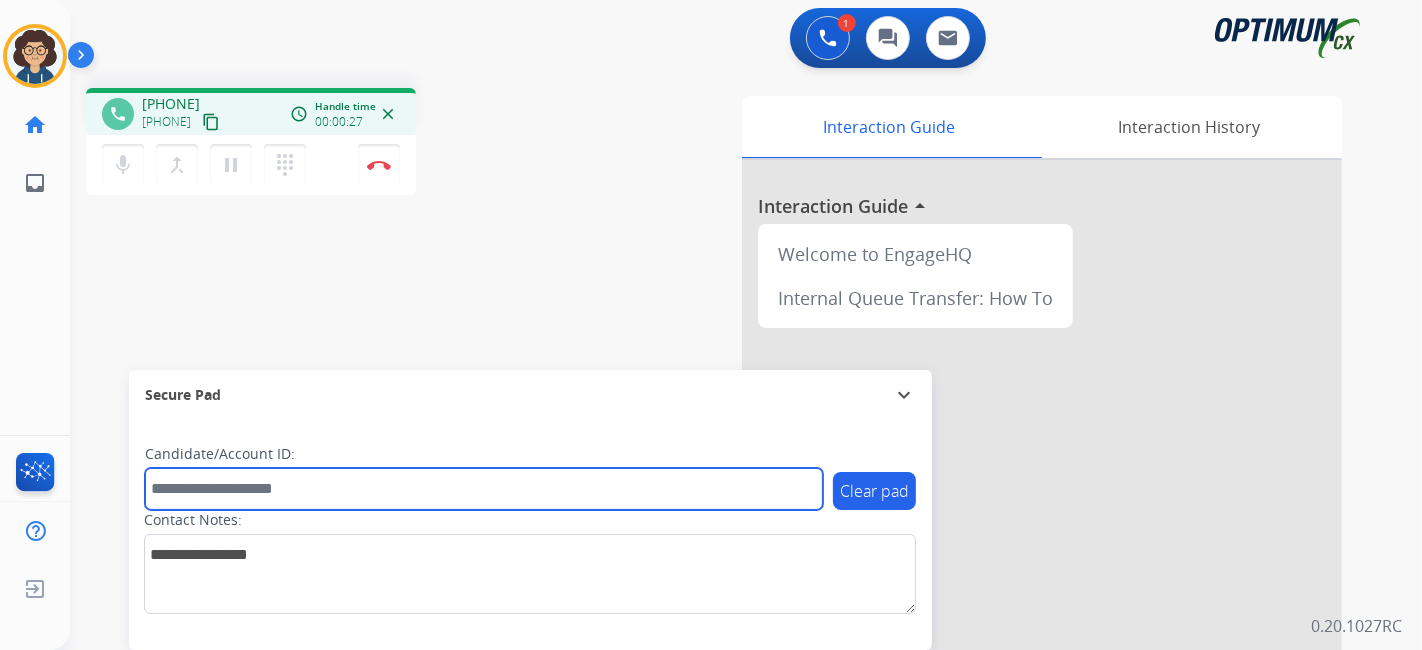 click at bounding box center [484, 489] 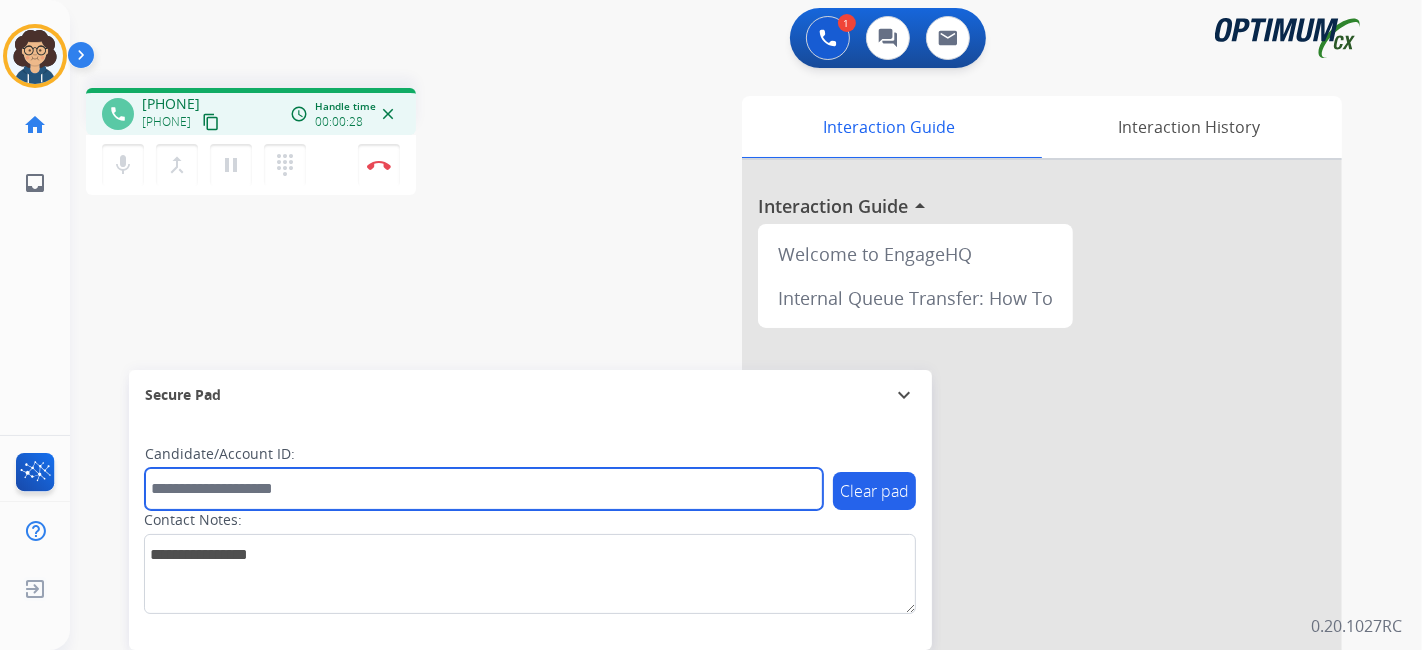paste on "*******" 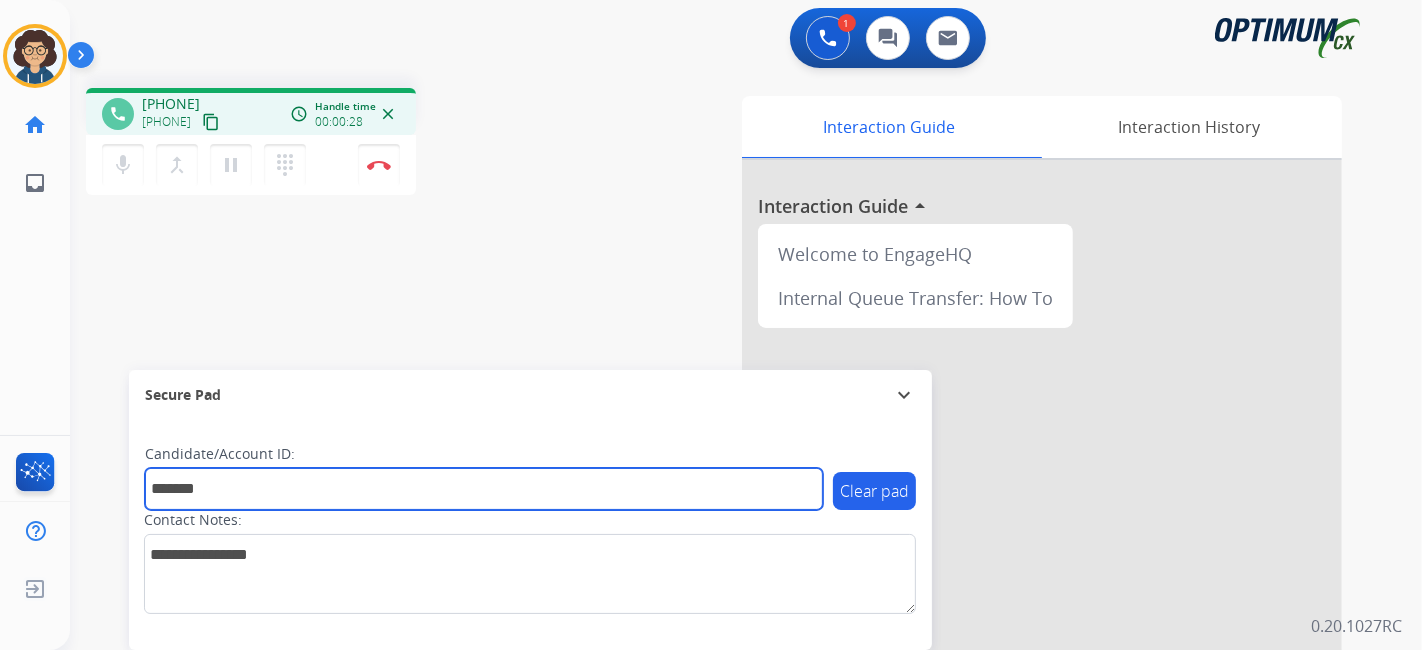 type on "*******" 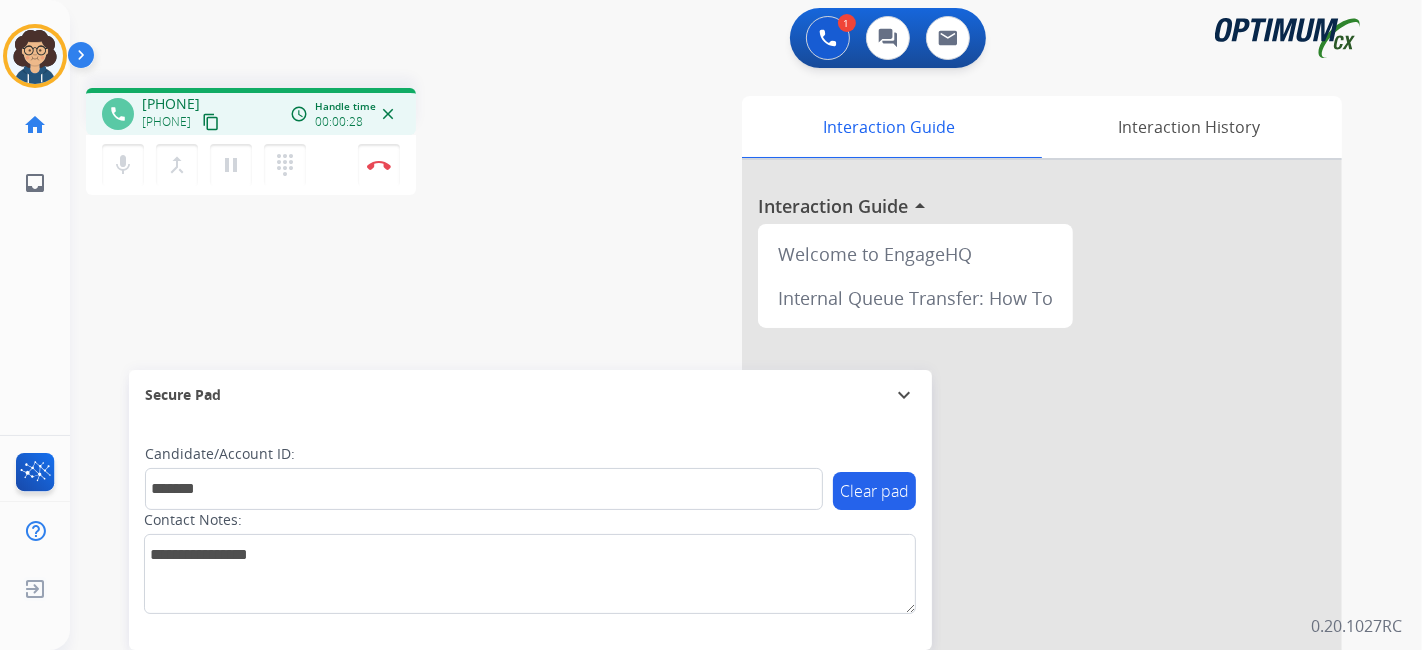 drag, startPoint x: 357, startPoint y: 332, endPoint x: 362, endPoint y: 306, distance: 26.476404 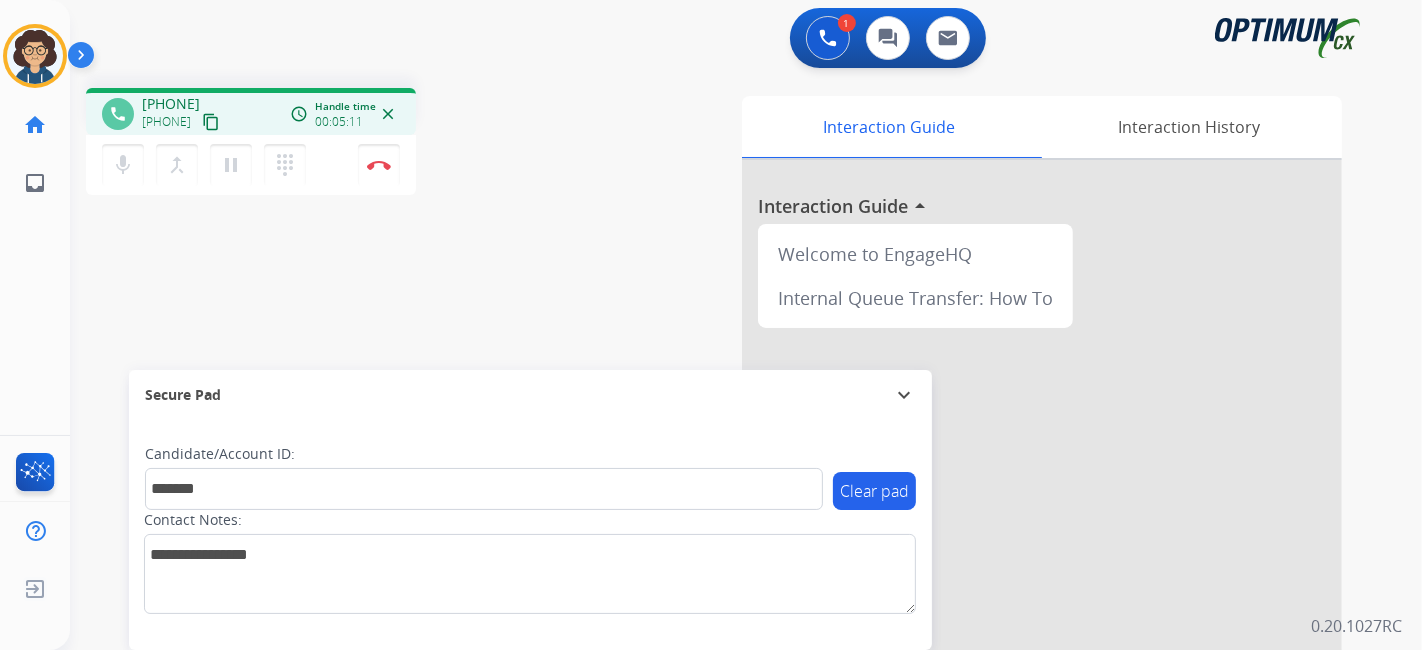 click on "Interaction Guide   Interaction History  Interaction Guide arrow_drop_up  Welcome to EngageHQ   Internal Queue Transfer: How To" at bounding box center [969, 501] 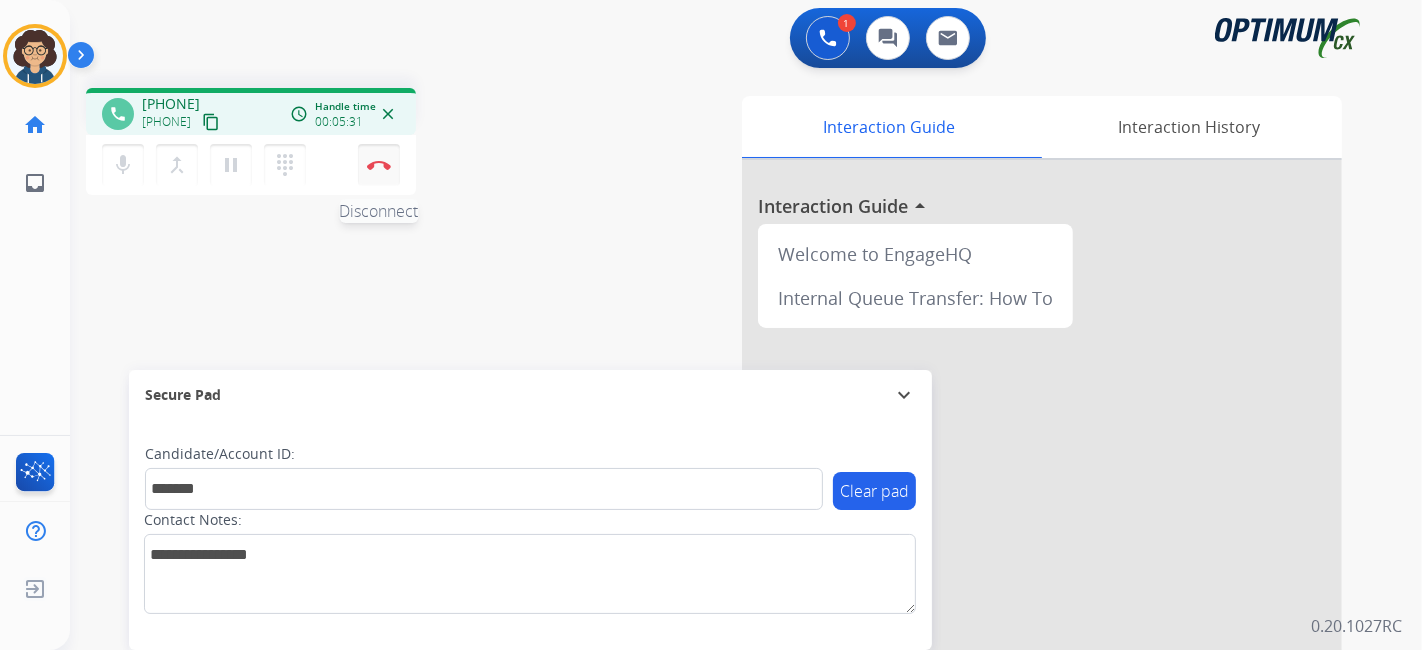 click at bounding box center [379, 165] 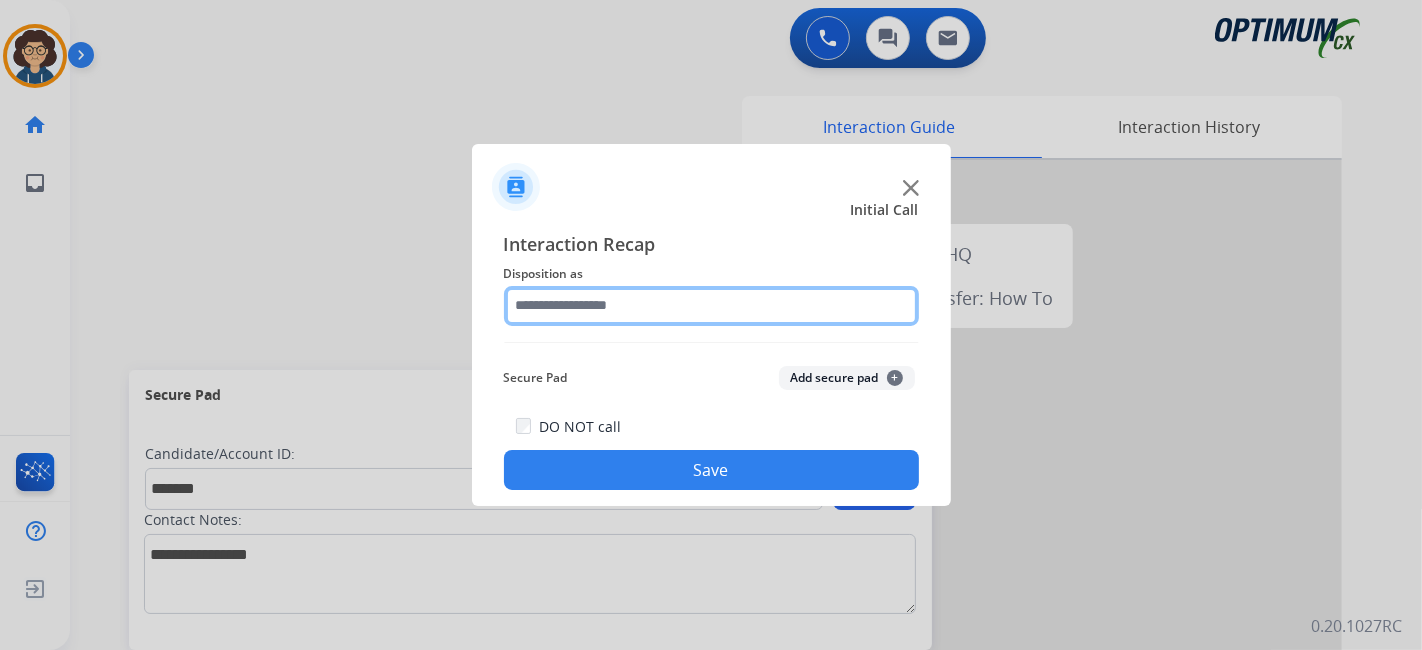 click 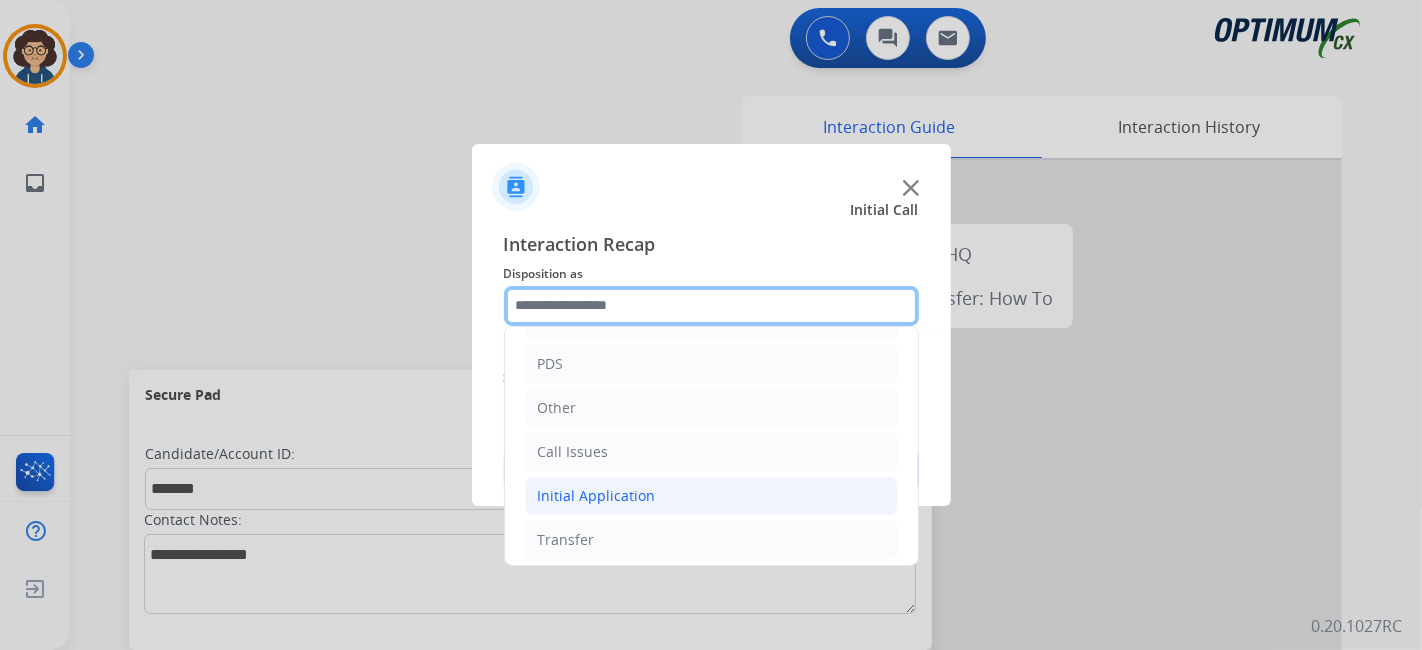 scroll, scrollTop: 131, scrollLeft: 0, axis: vertical 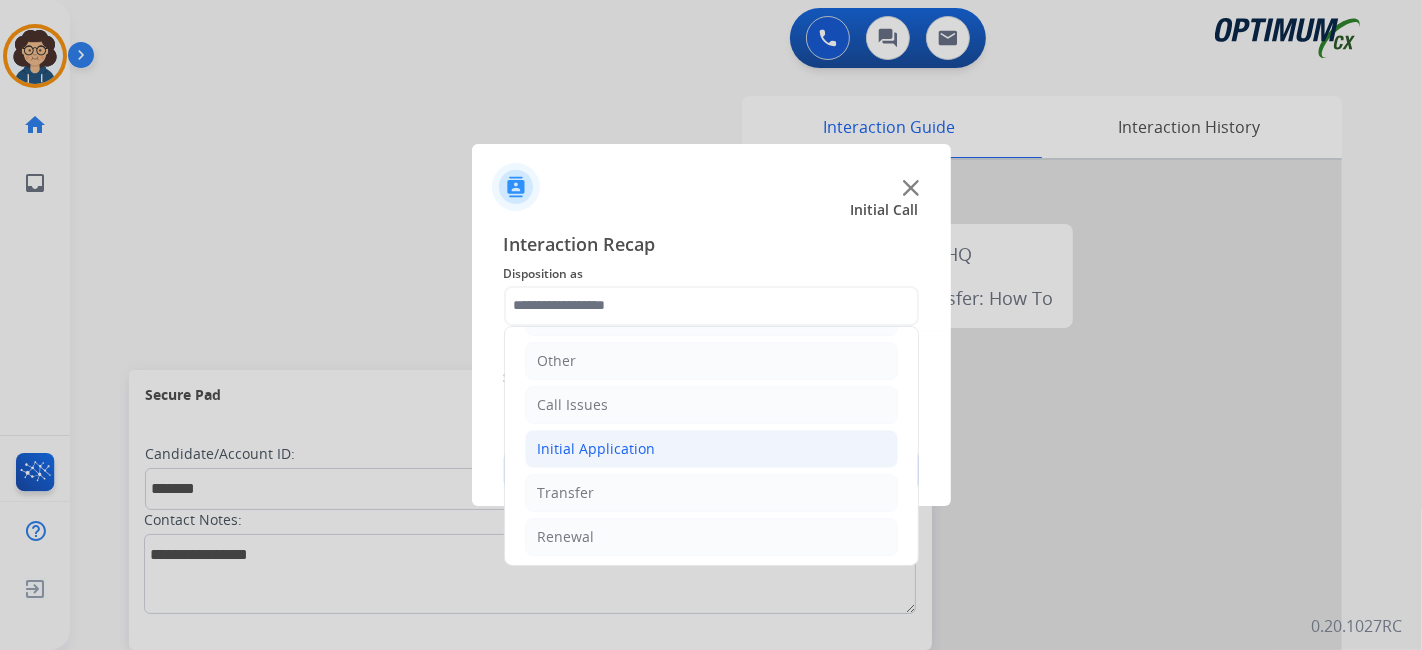 click on "Initial Application" 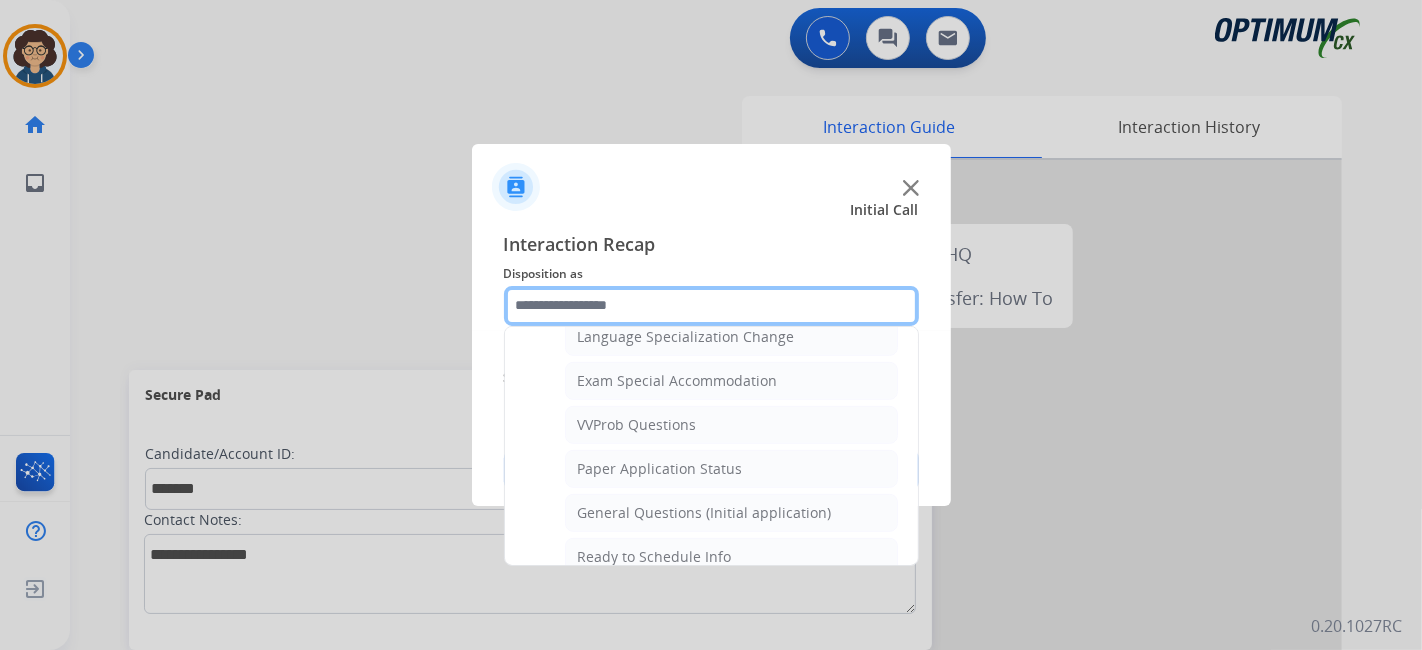 scroll, scrollTop: 1017, scrollLeft: 0, axis: vertical 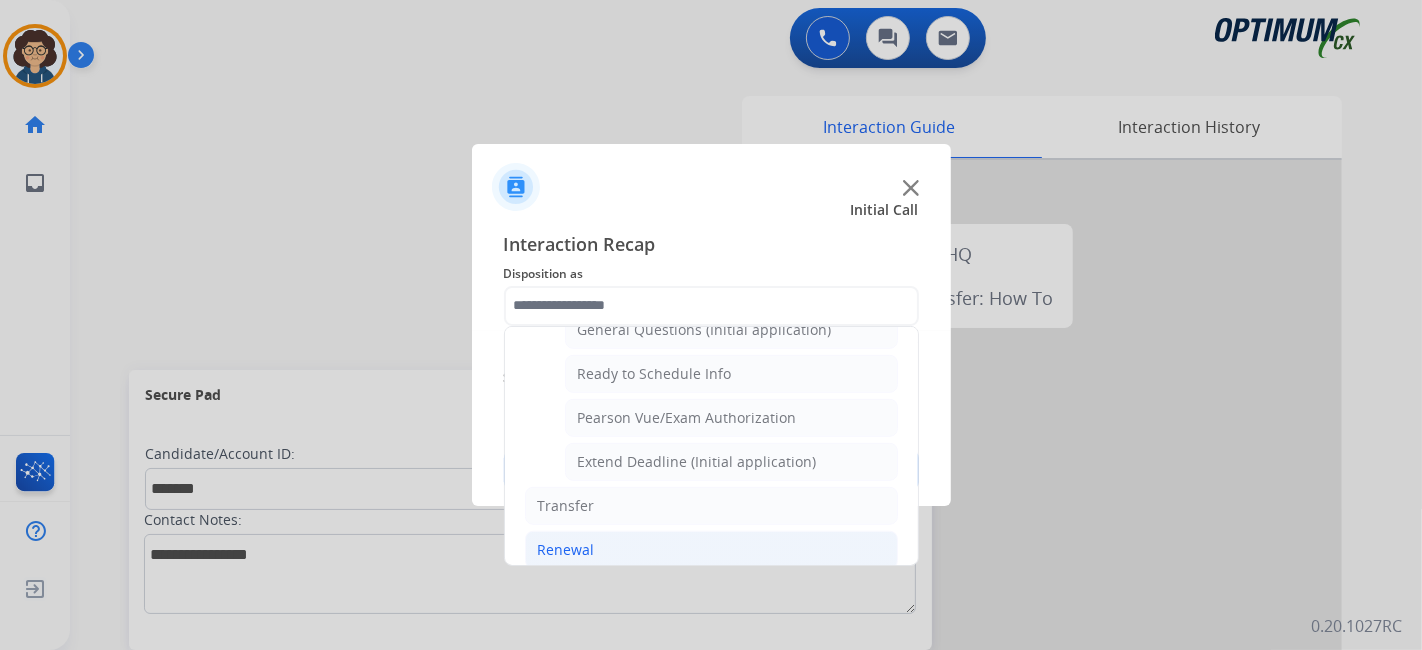 click on "Renewal" 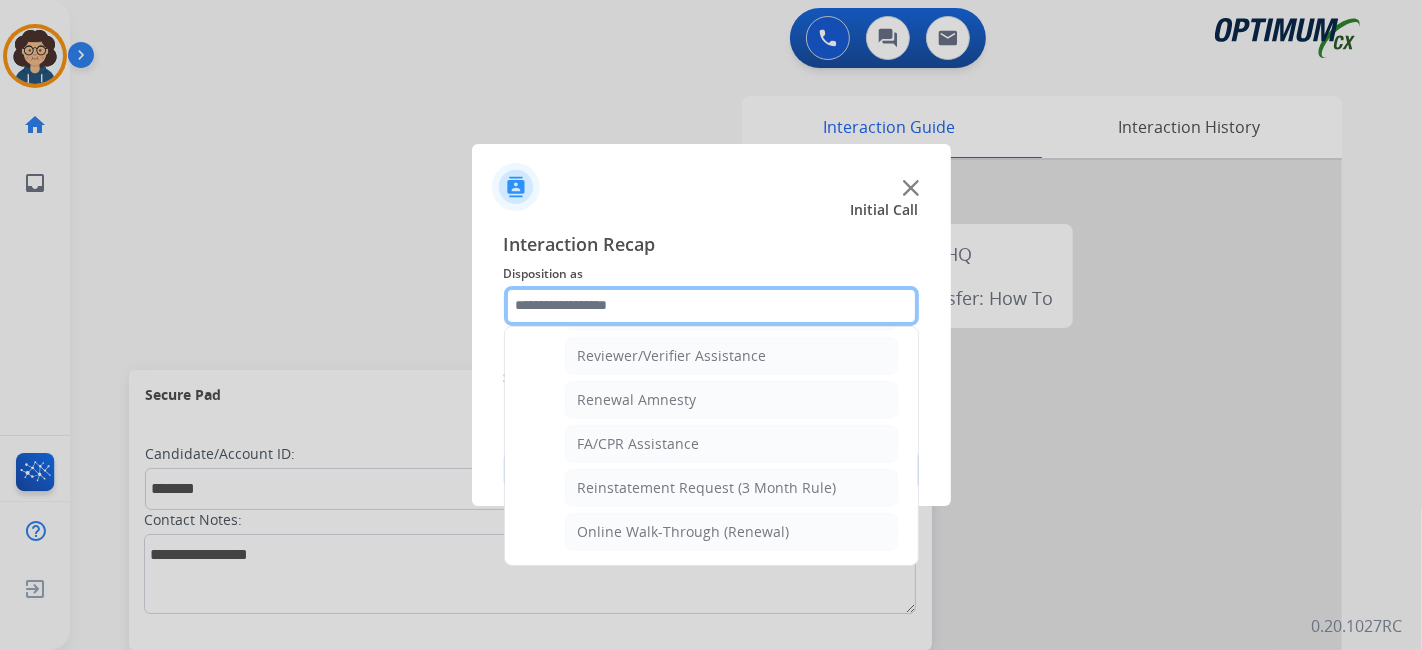 scroll, scrollTop: 760, scrollLeft: 0, axis: vertical 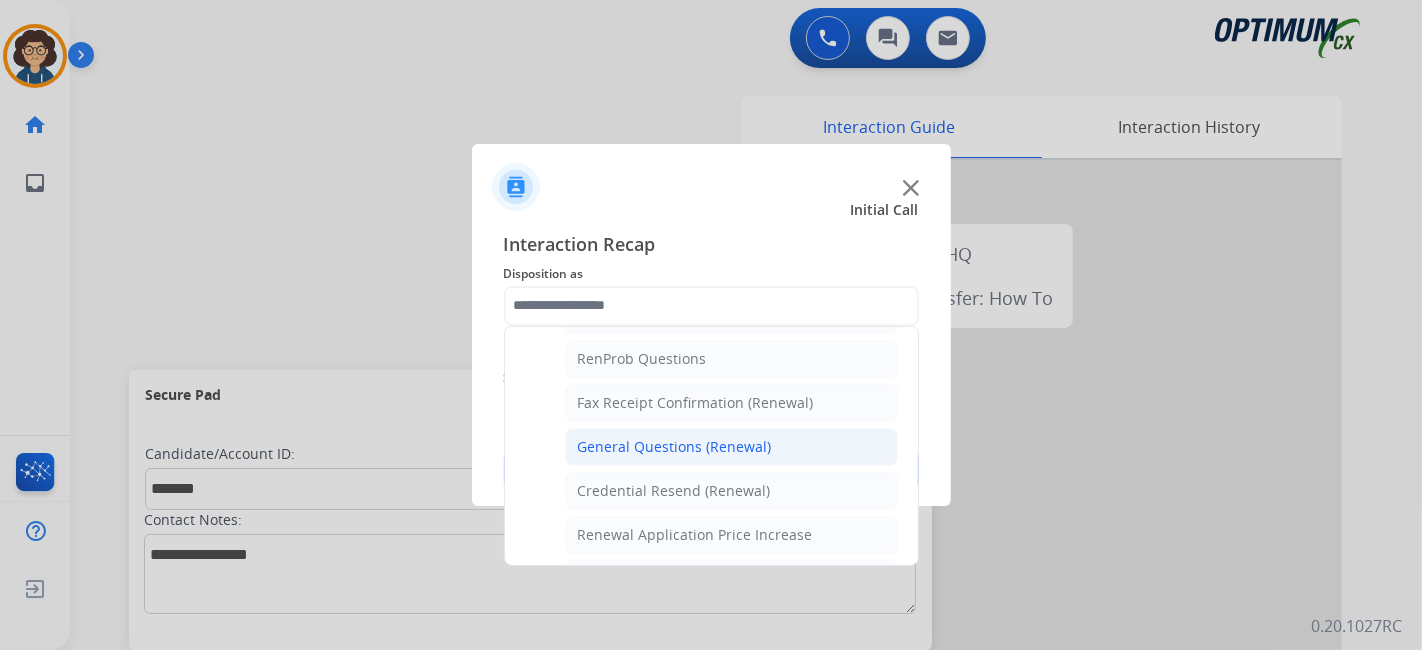 click on "General Questions (Renewal)" 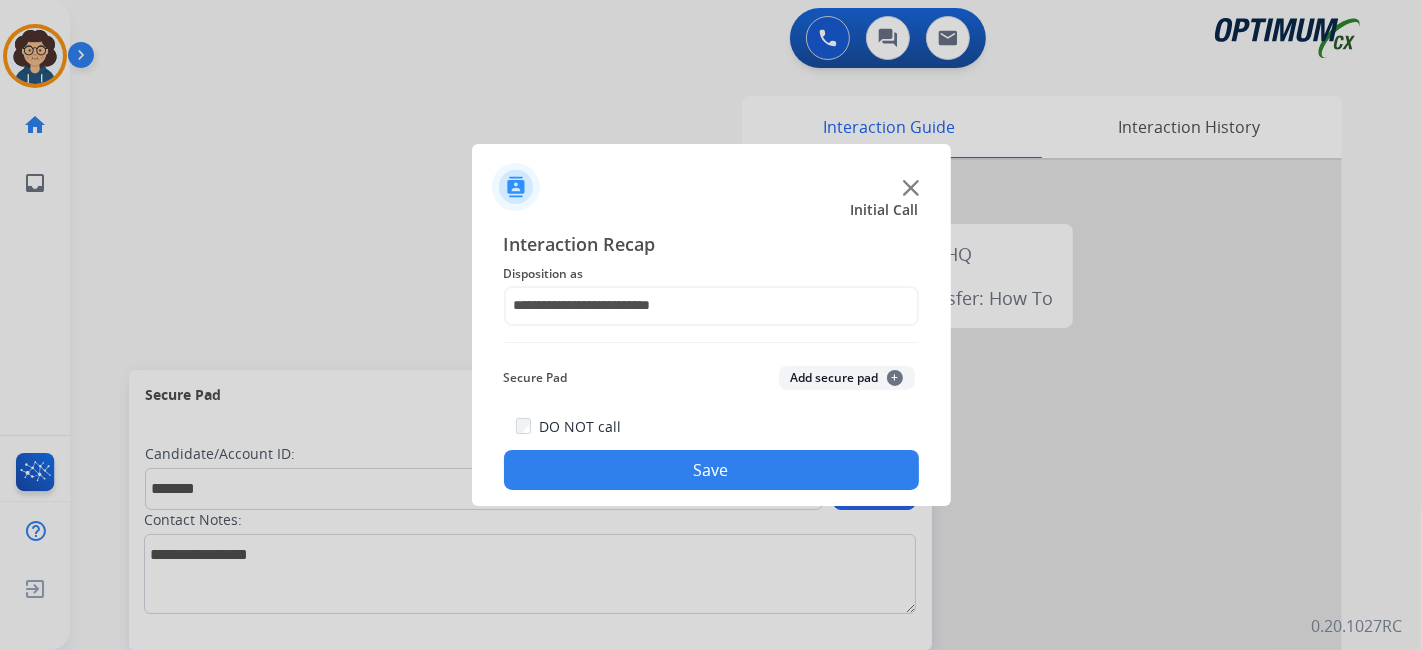 click on "Add secure pad  +" 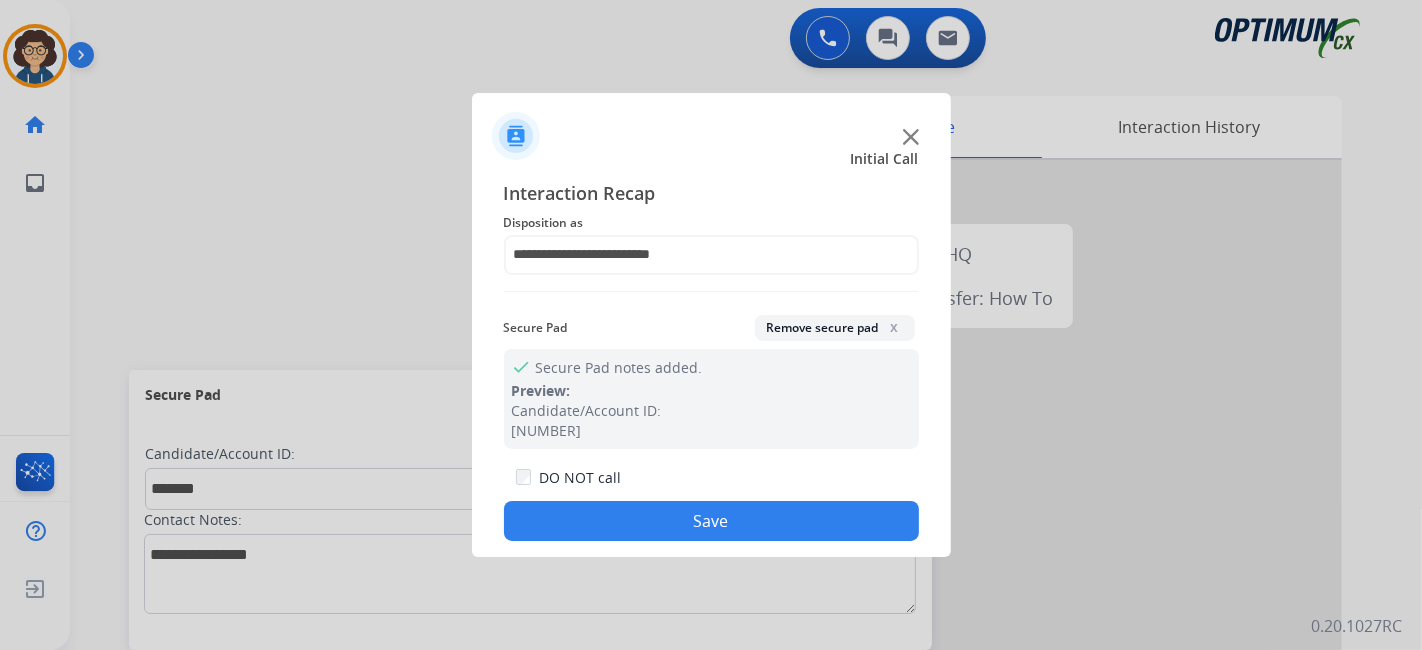 click on "Save" 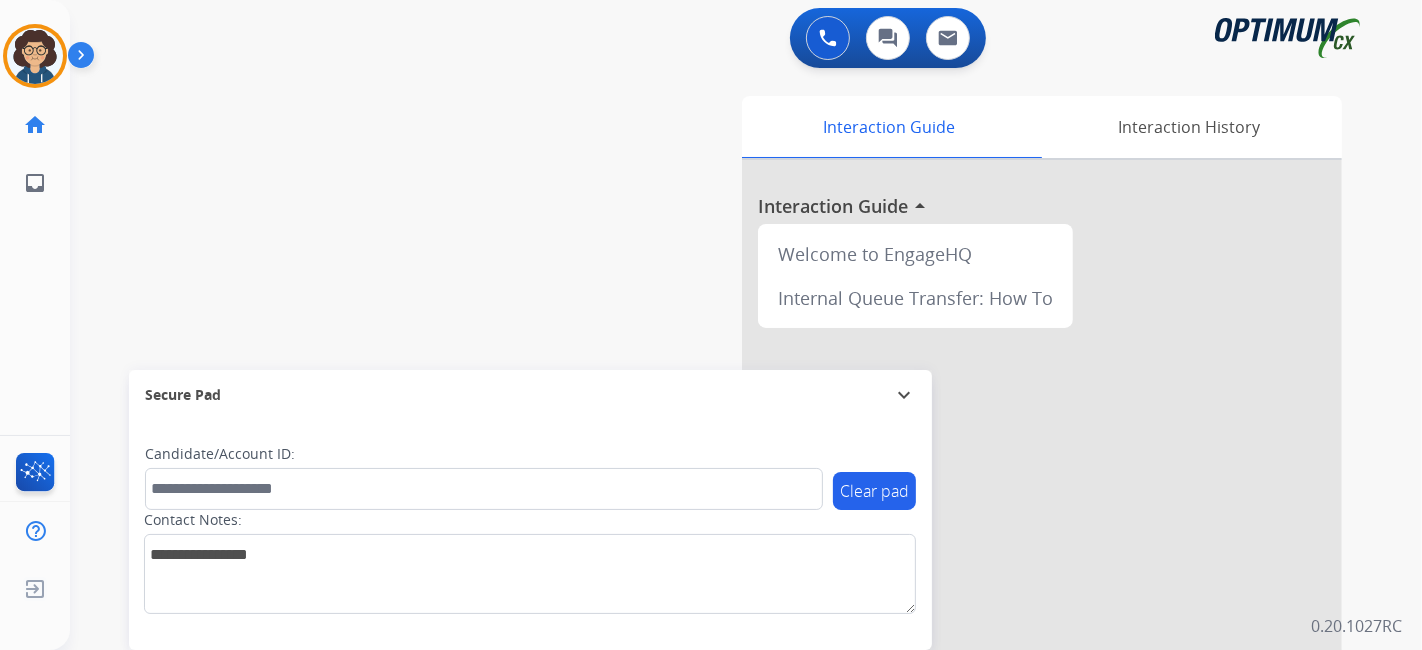 click on "swap_horiz Break voice bridge close_fullscreen Connect 3-Way Call merge_type Separate 3-Way Call  Interaction Guide   Interaction History  Interaction Guide arrow_drop_up  Welcome to EngageHQ   Internal Queue Transfer: How To  Secure Pad expand_more Clear pad Candidate/Account ID: Contact Notes:" at bounding box center [722, 489] 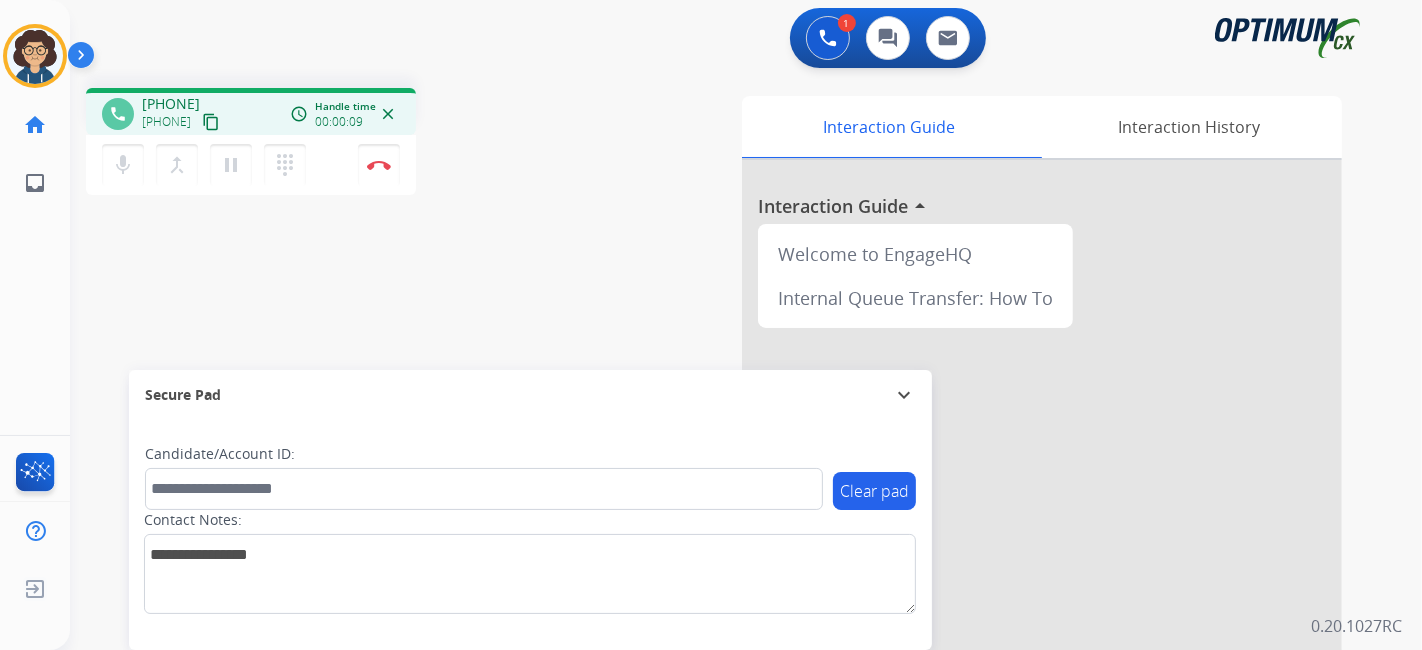 click on "content_copy" at bounding box center (211, 122) 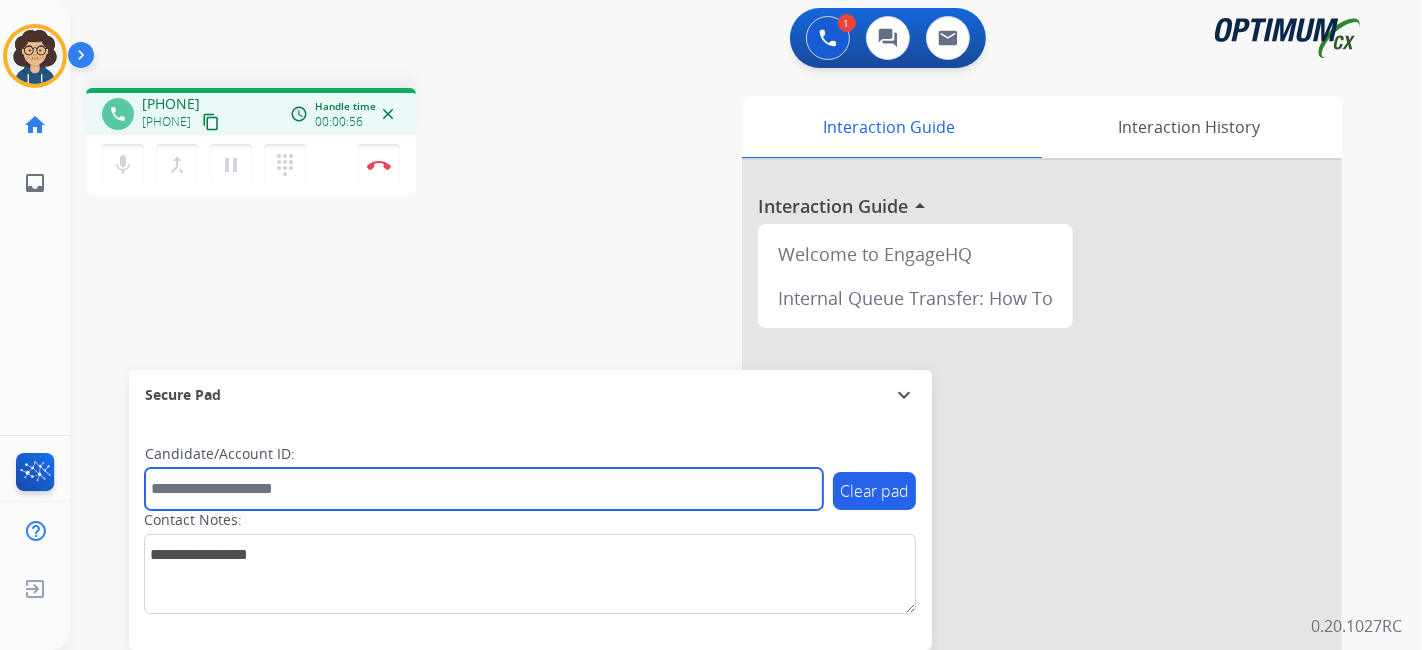 click at bounding box center (484, 489) 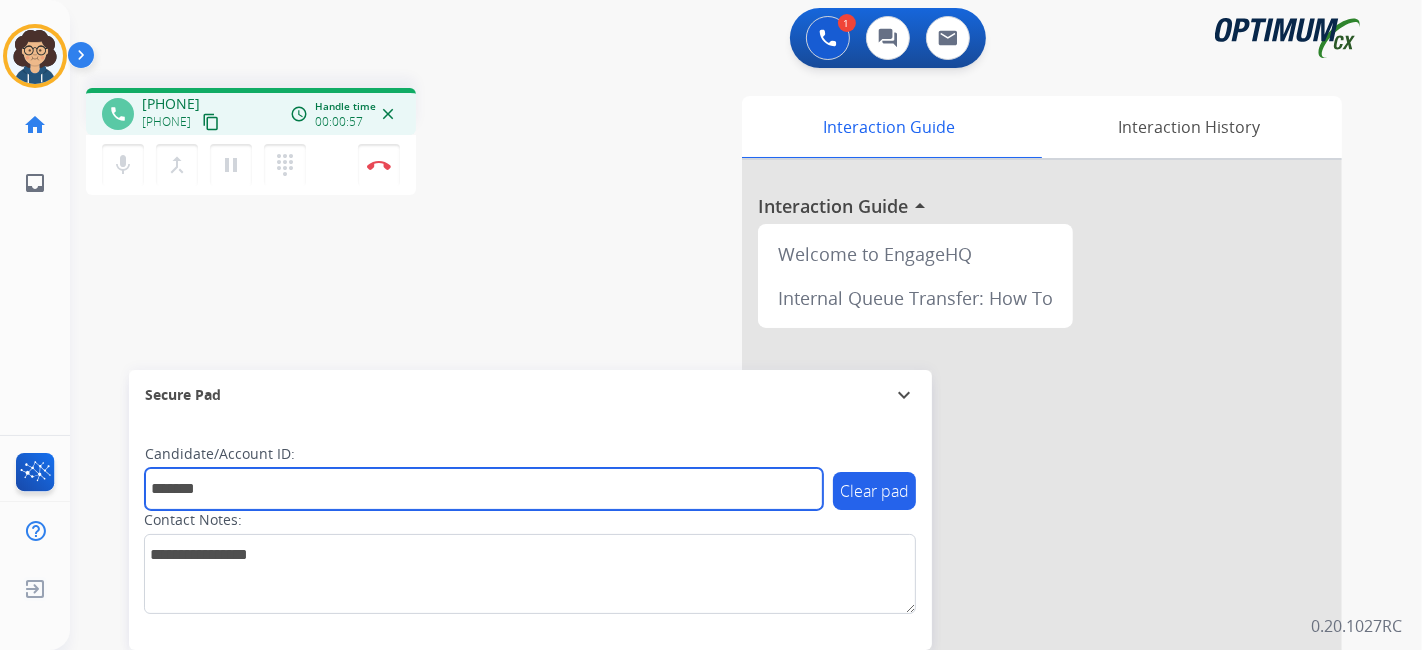 type on "*******" 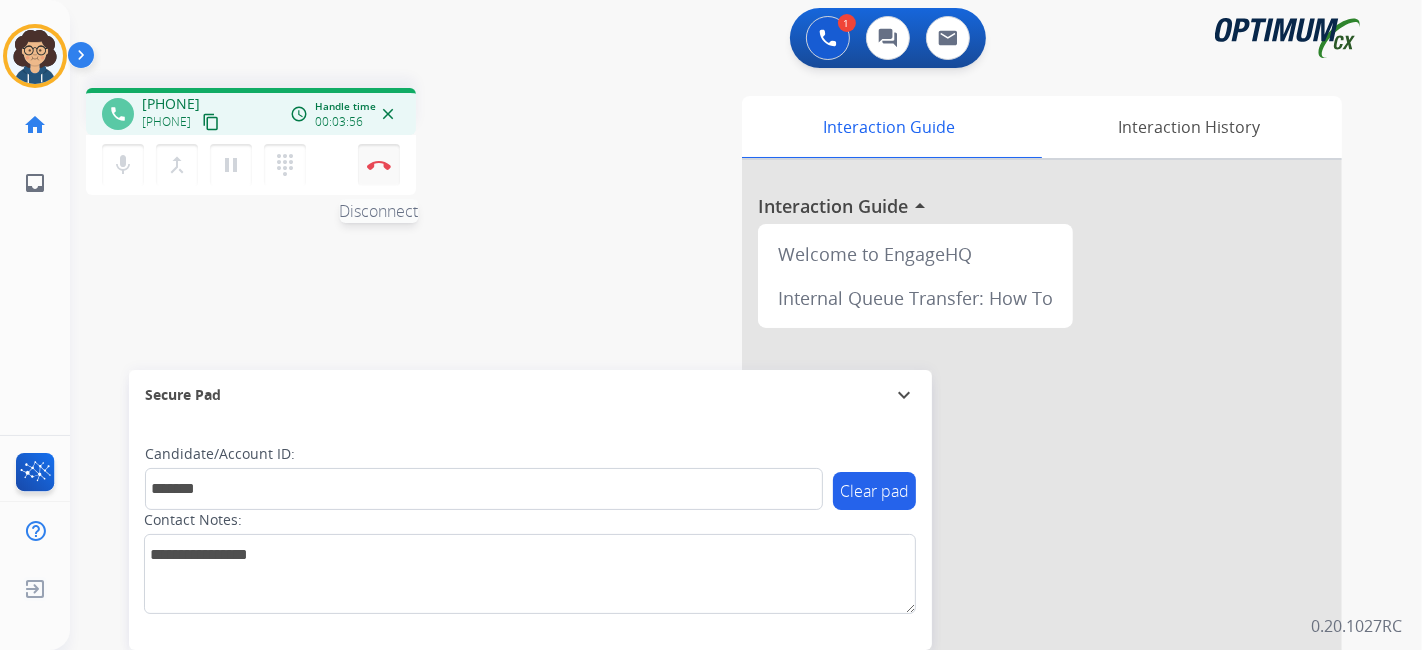 click at bounding box center (379, 165) 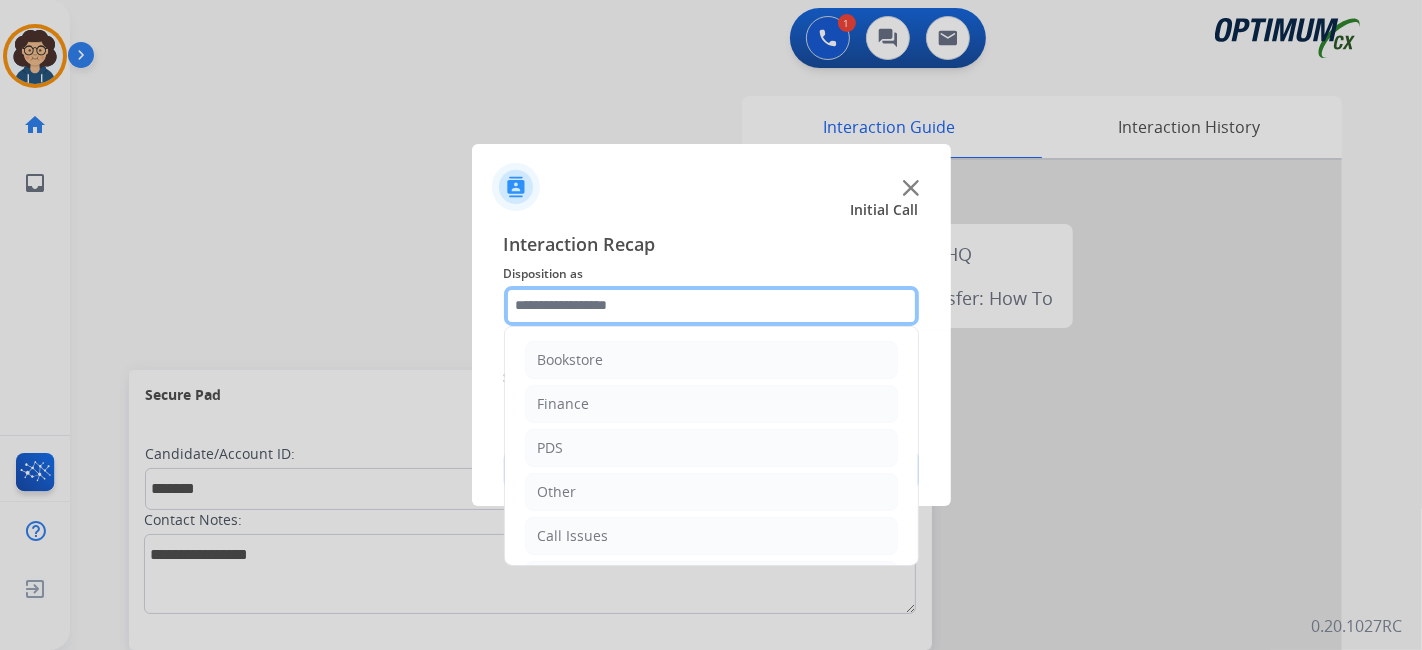 click 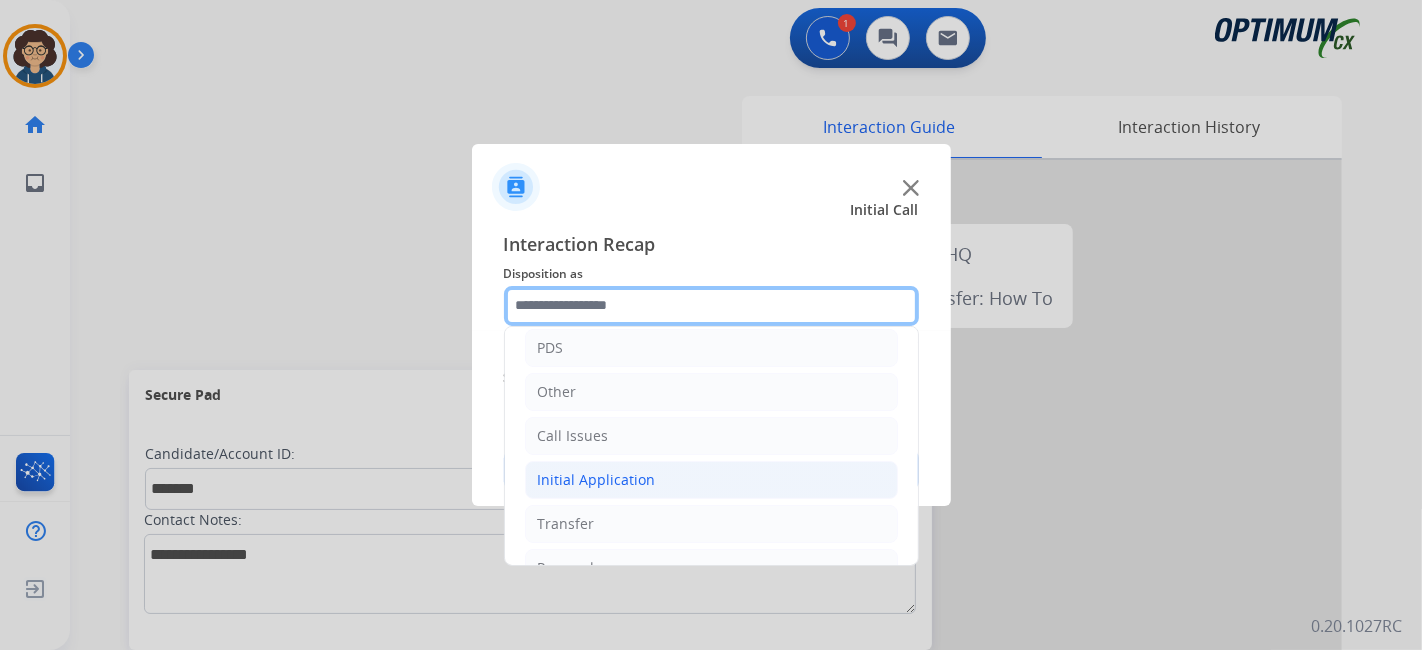scroll, scrollTop: 131, scrollLeft: 0, axis: vertical 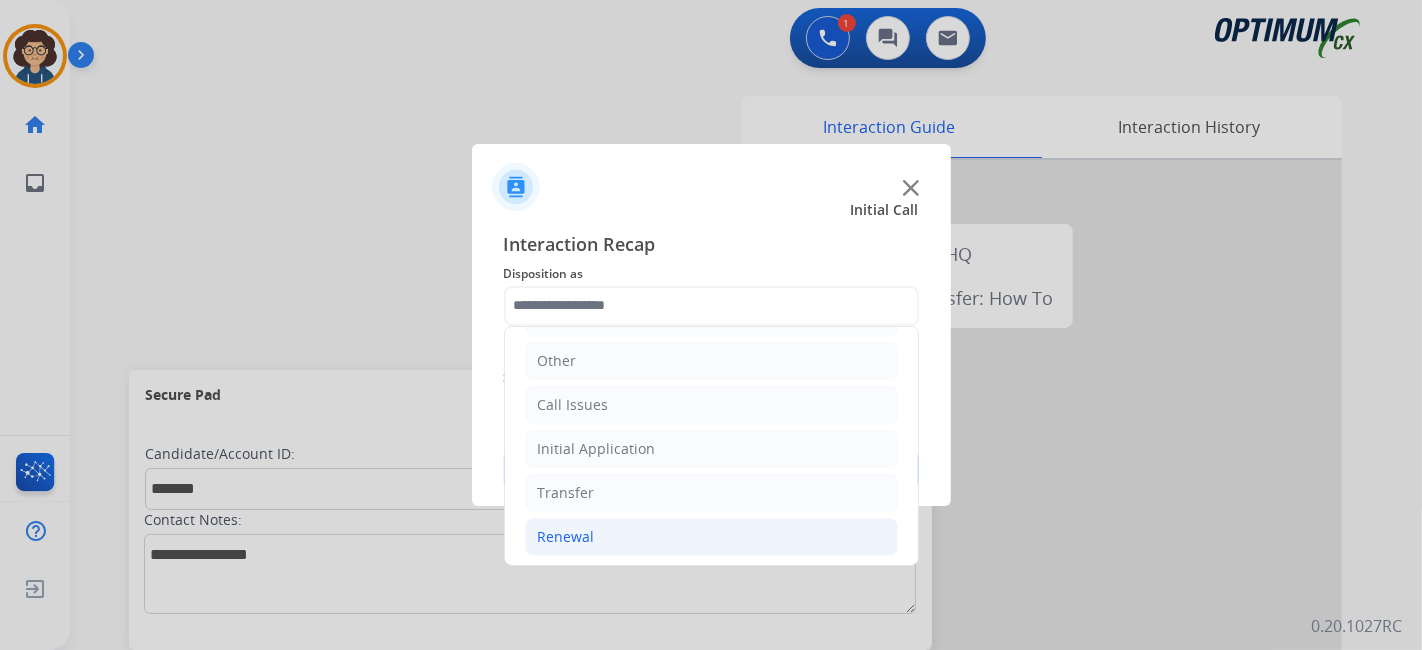 click on "Renewal" 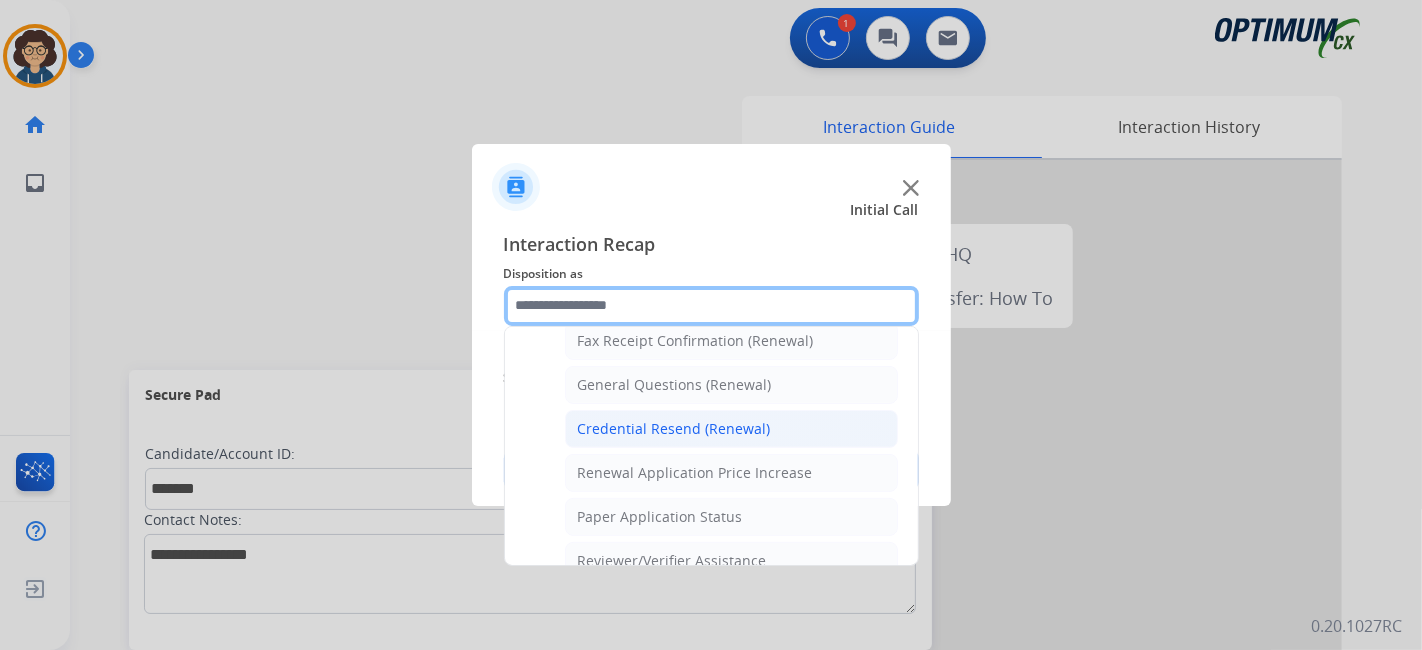 scroll, scrollTop: 561, scrollLeft: 0, axis: vertical 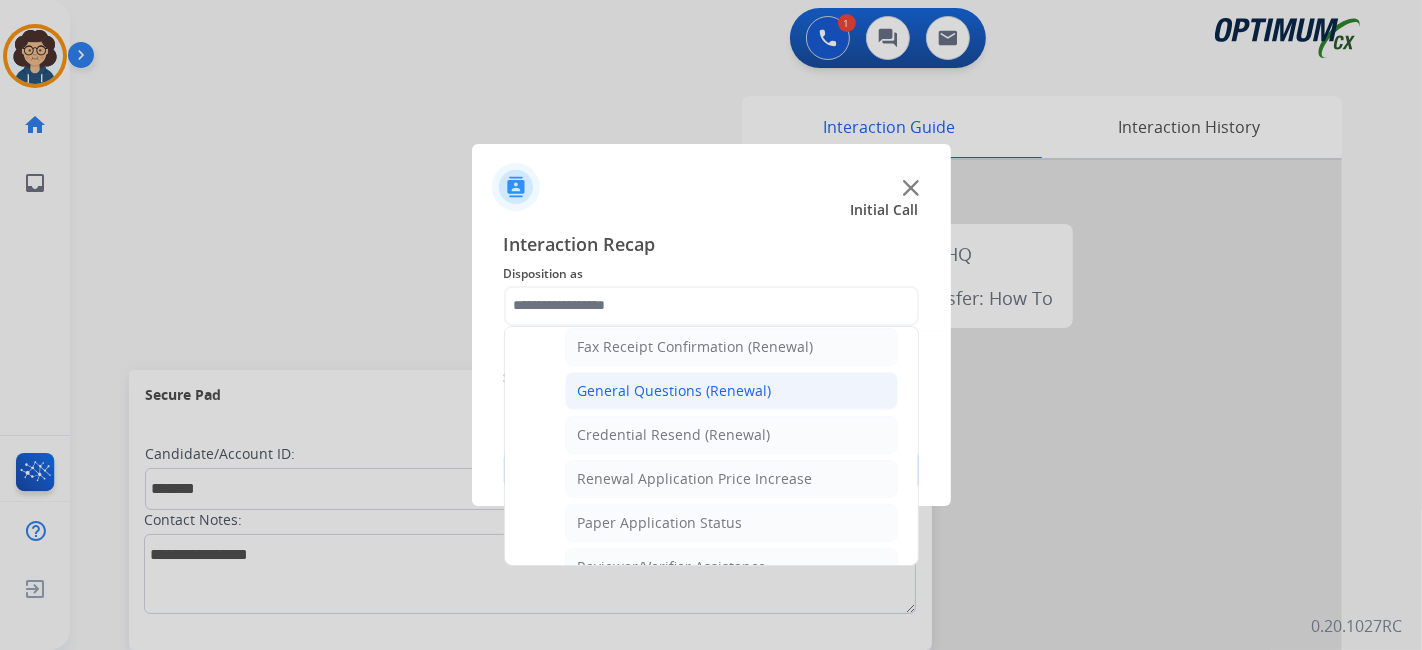 click on "General Questions (Renewal)" 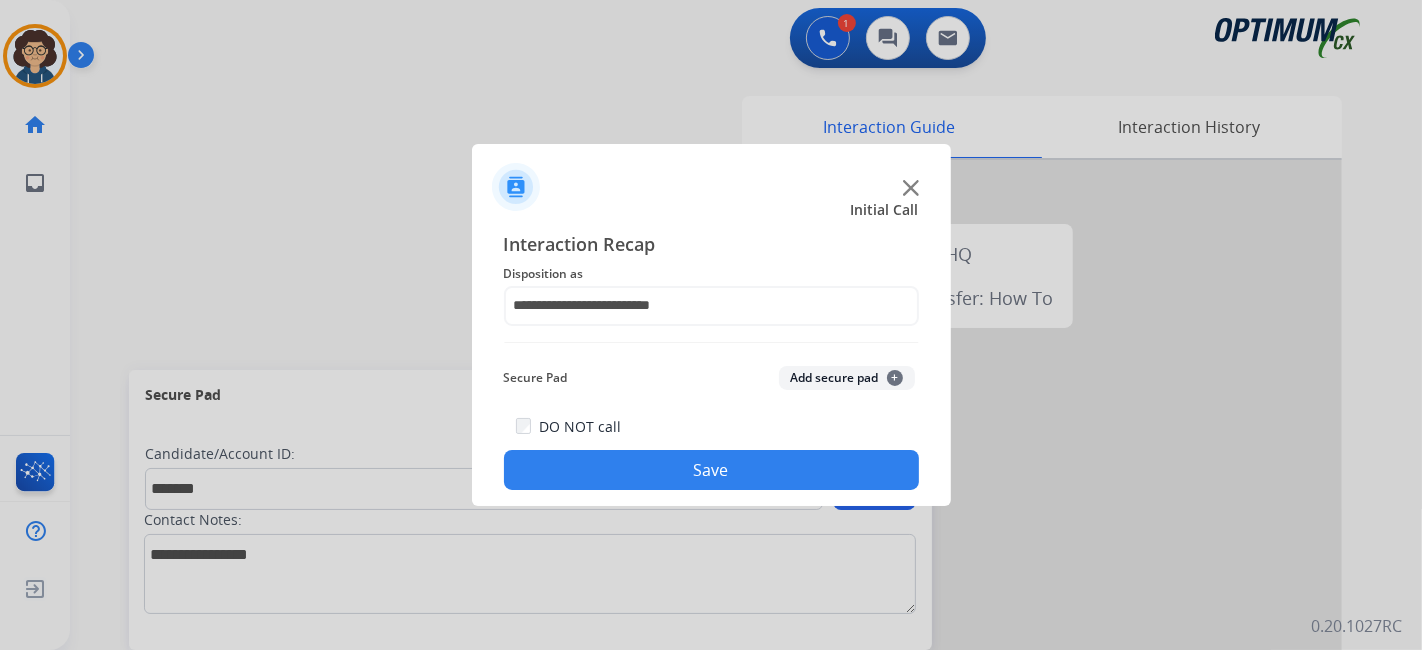 drag, startPoint x: 830, startPoint y: 399, endPoint x: 839, endPoint y: 384, distance: 17.492855 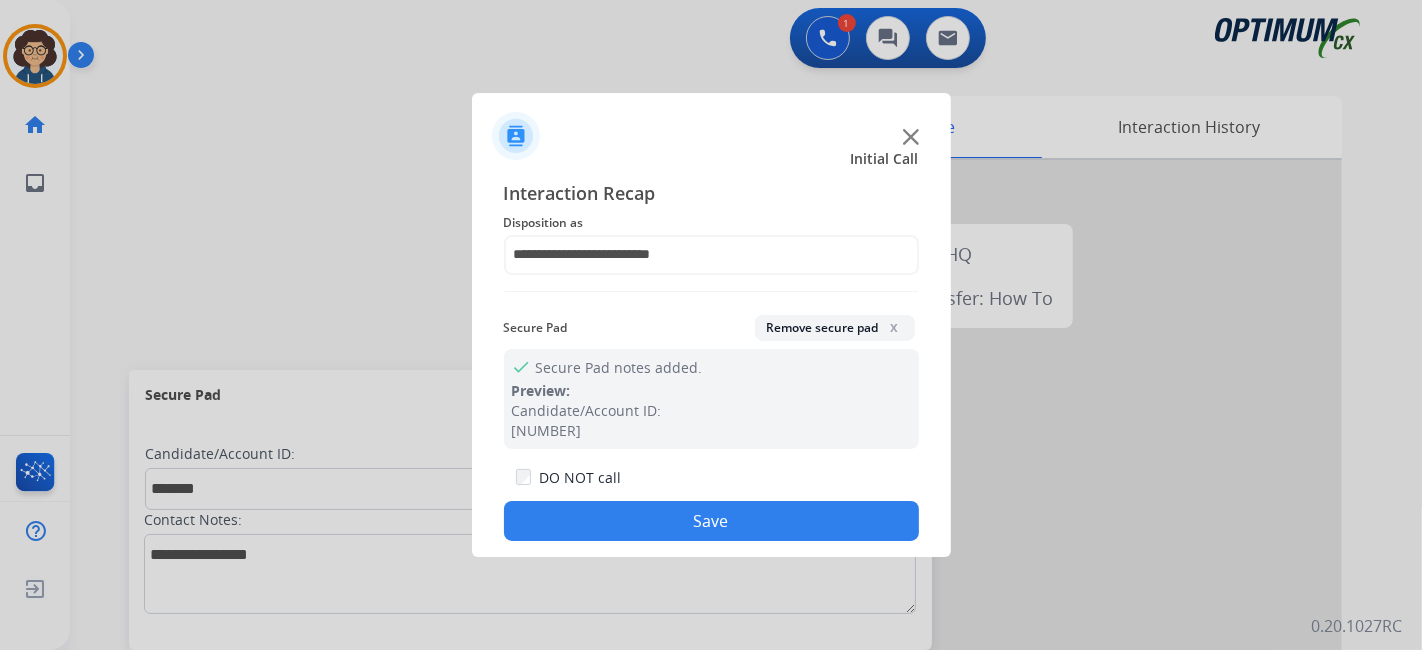 drag, startPoint x: 760, startPoint y: 516, endPoint x: 475, endPoint y: 18, distance: 573.7848 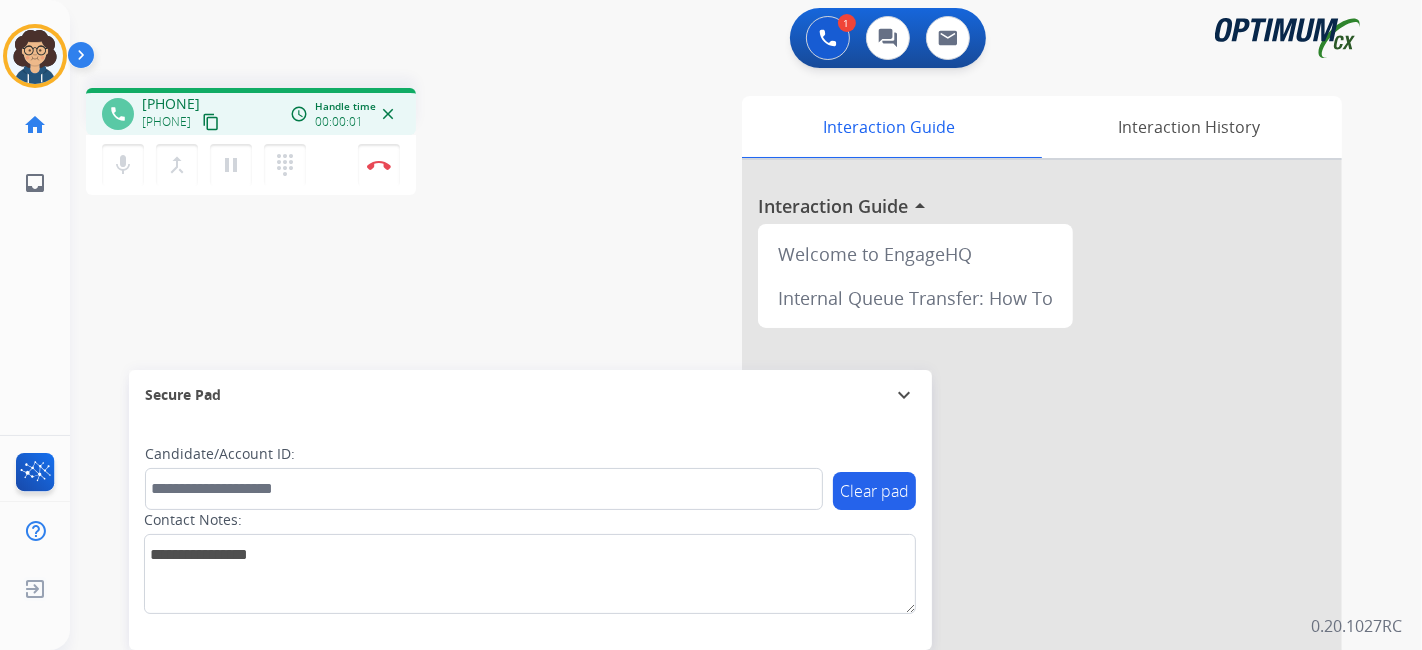 click on "content_copy" at bounding box center [211, 122] 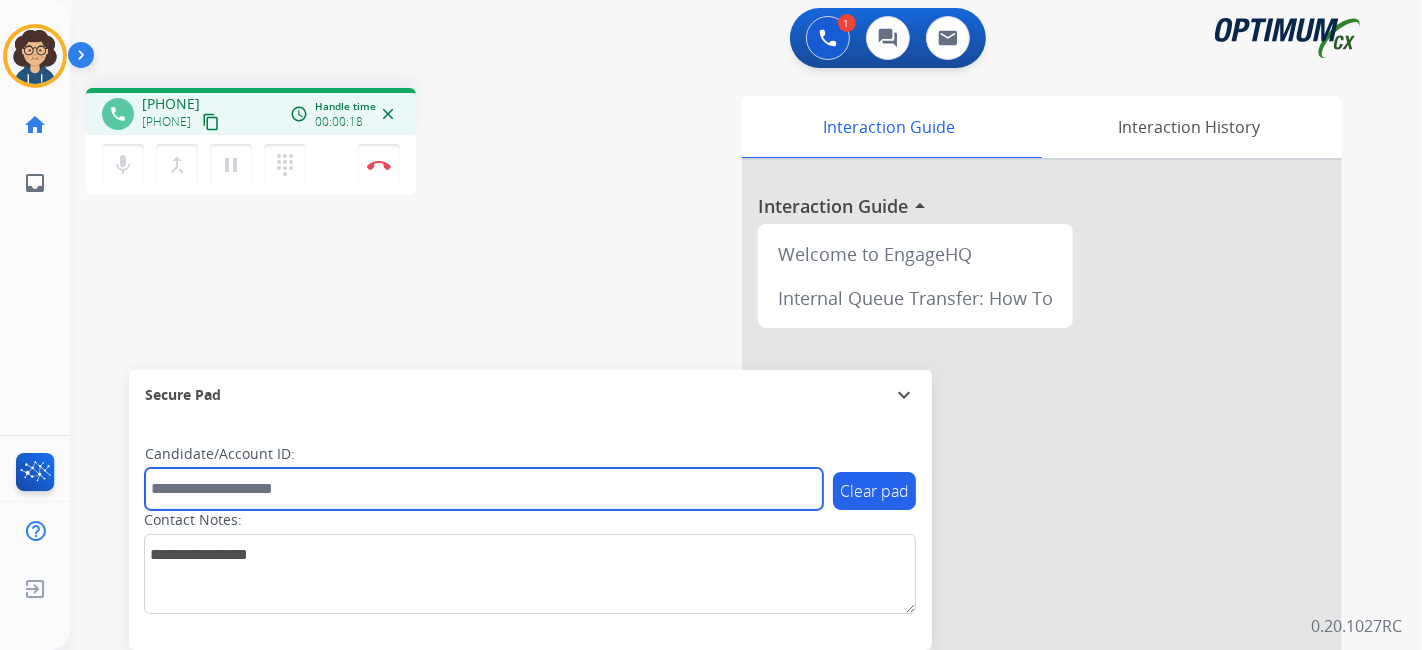 click at bounding box center [484, 489] 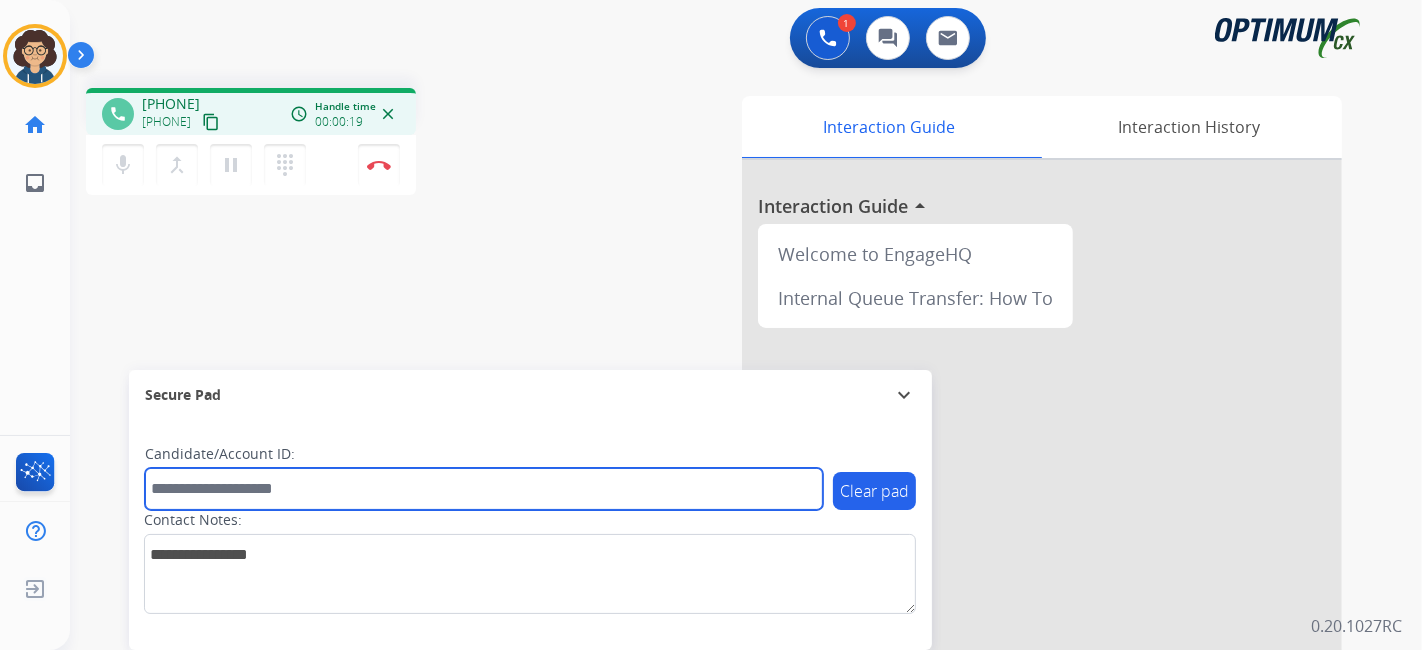 paste on "*******" 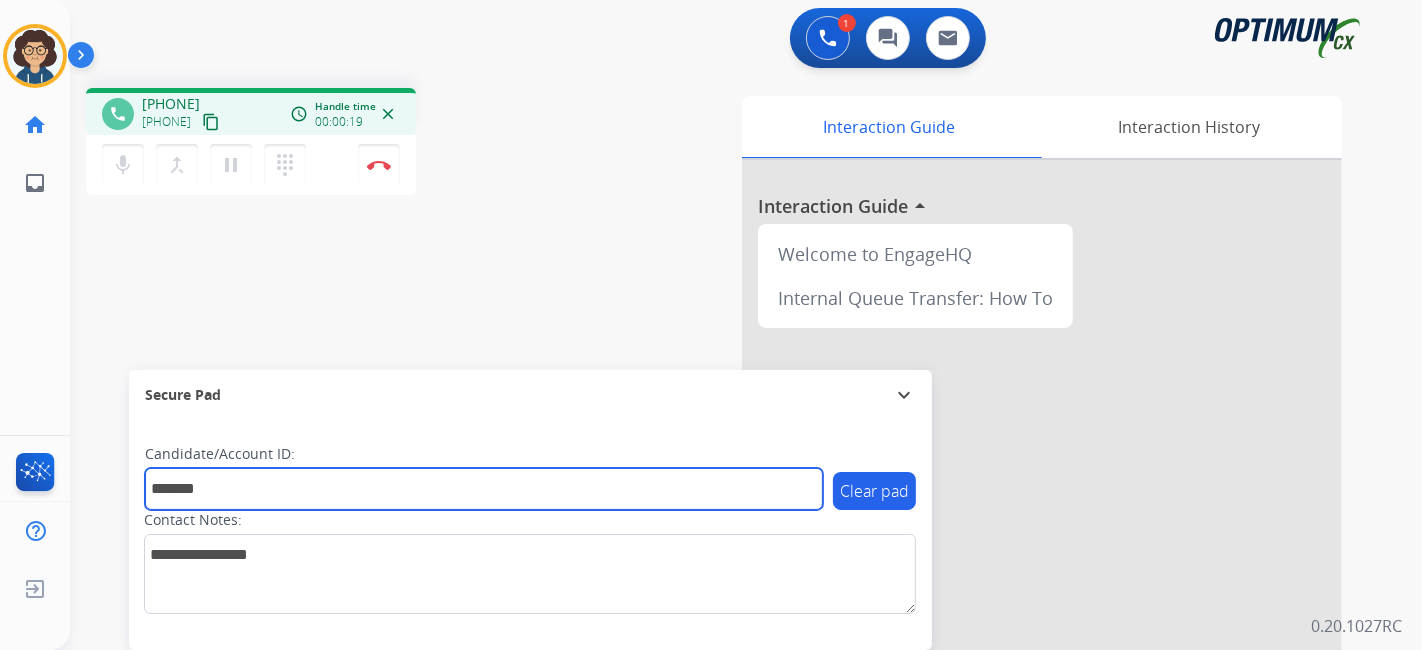 type on "*******" 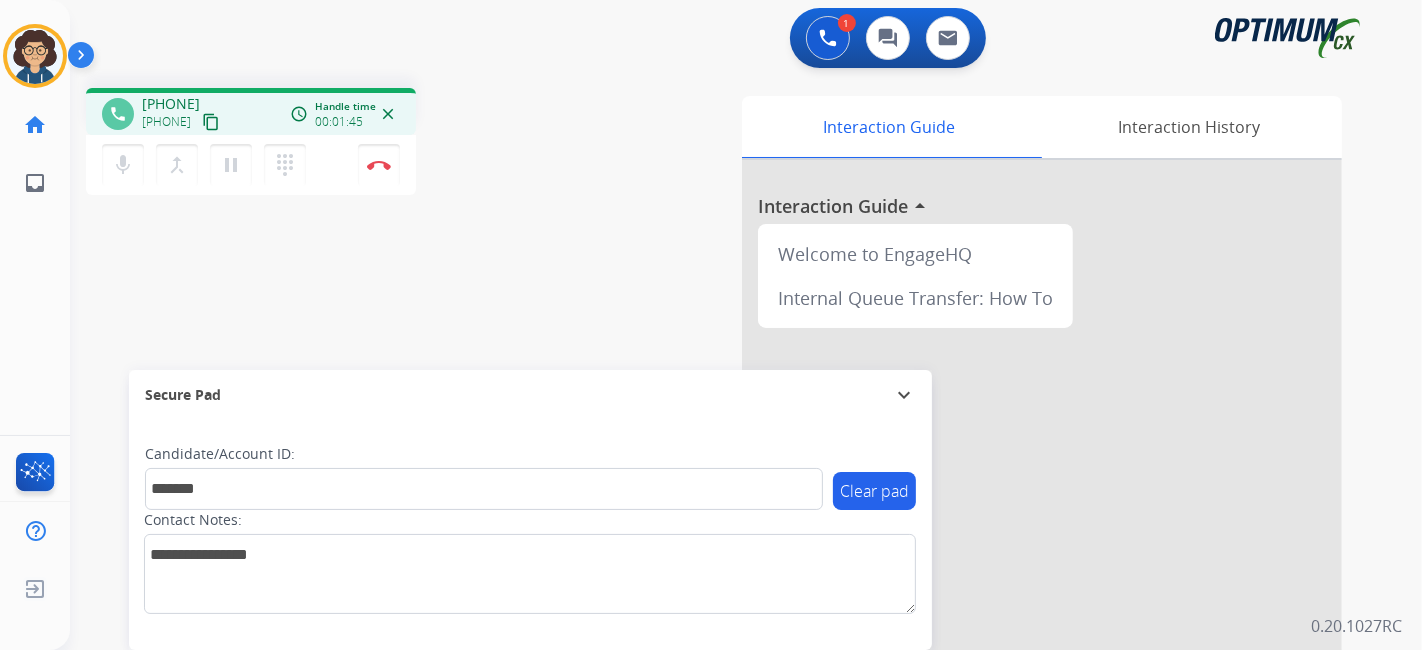 click on "phone [PHONE] [PHONE] content_copy access_time Call metrics Queue   00:09 Hold   00:00 Talk   01:46 Total   01:54 Handle time 00:01:45 close mic Mute merge_type Bridge pause Hold dialpad Dialpad Disconnect swap_horiz Break voice bridge close_fullscreen Connect 3-Way Call merge_type Separate 3-Way Call  Interaction Guide   Interaction History  Interaction Guide arrow_drop_up  Welcome to EngageHQ   Internal Queue Transfer: How To  Secure Pad expand_more Clear pad Candidate/Account ID: ******* Contact Notes:" at bounding box center (722, 489) 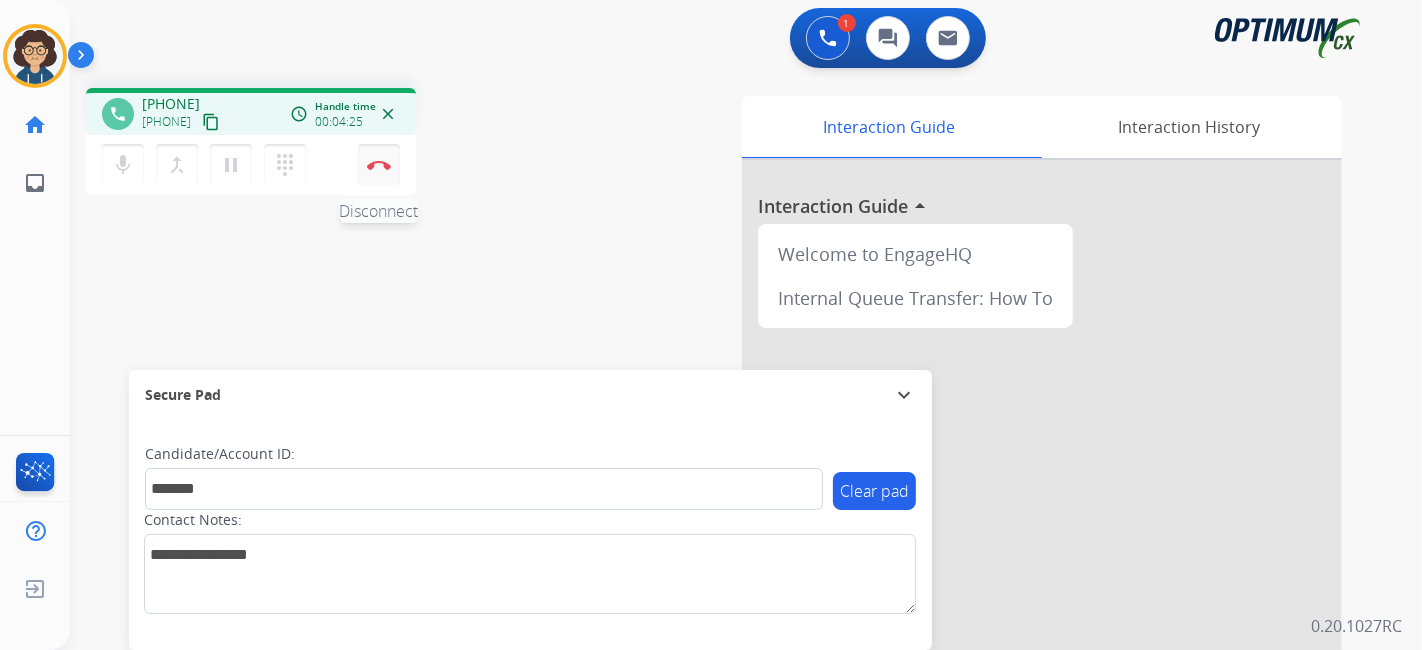 click on "Disconnect" at bounding box center [379, 165] 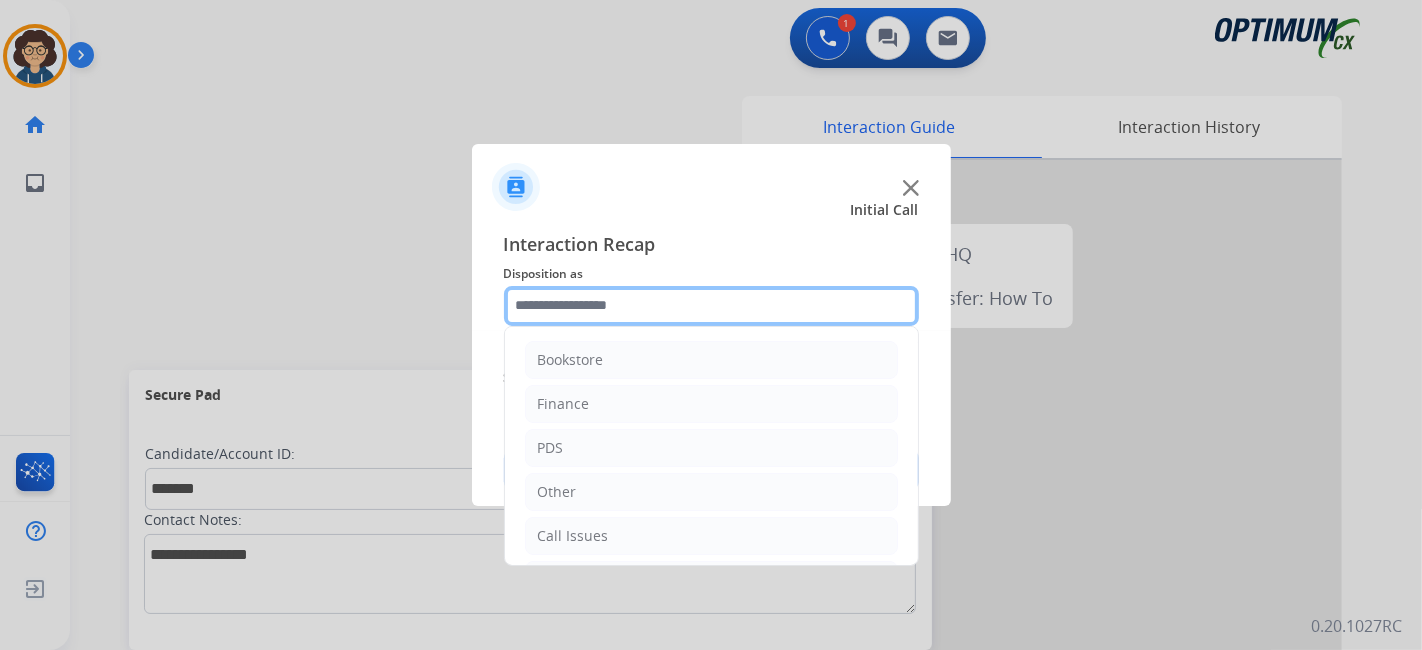 click 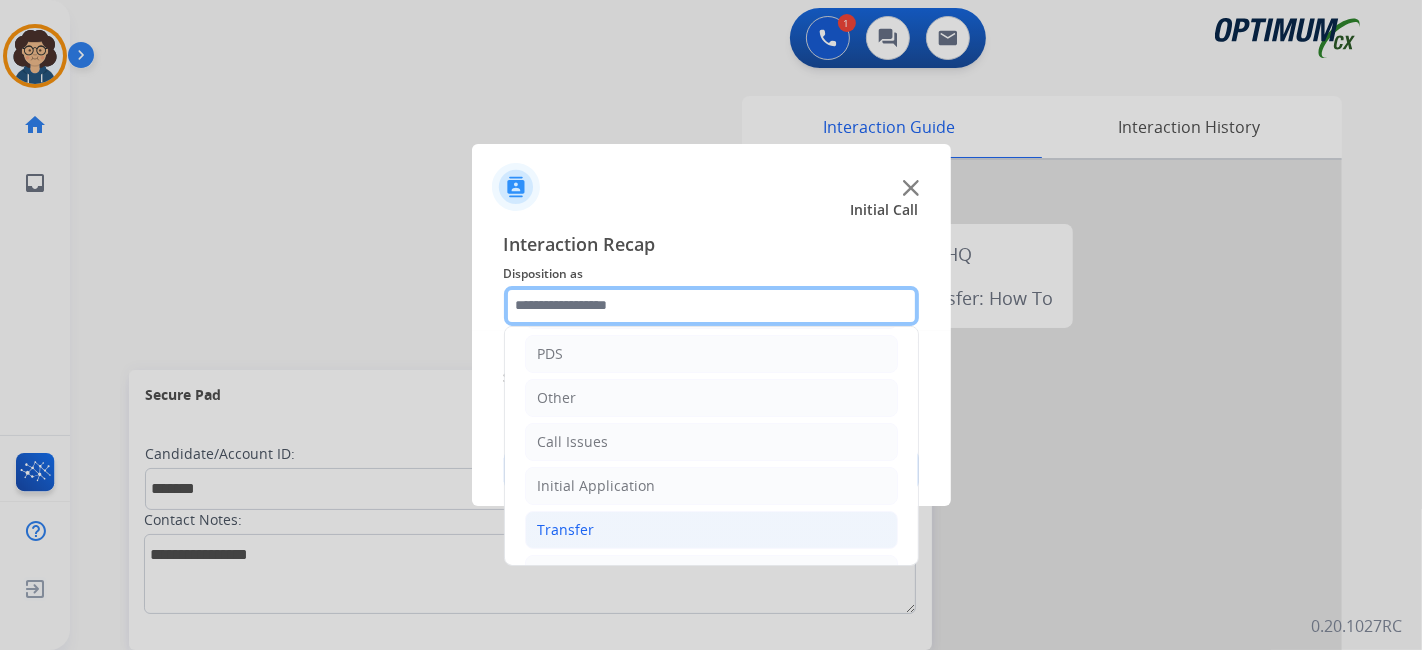 scroll, scrollTop: 131, scrollLeft: 0, axis: vertical 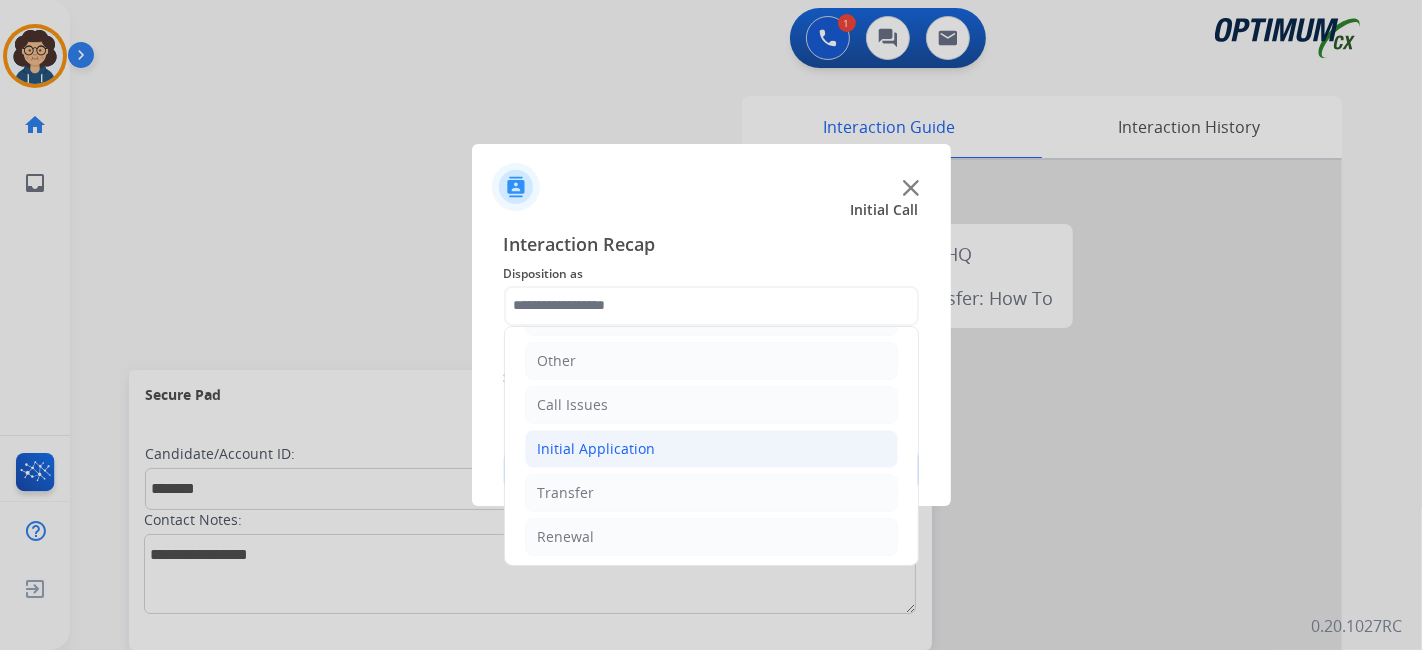click on "Initial Application" 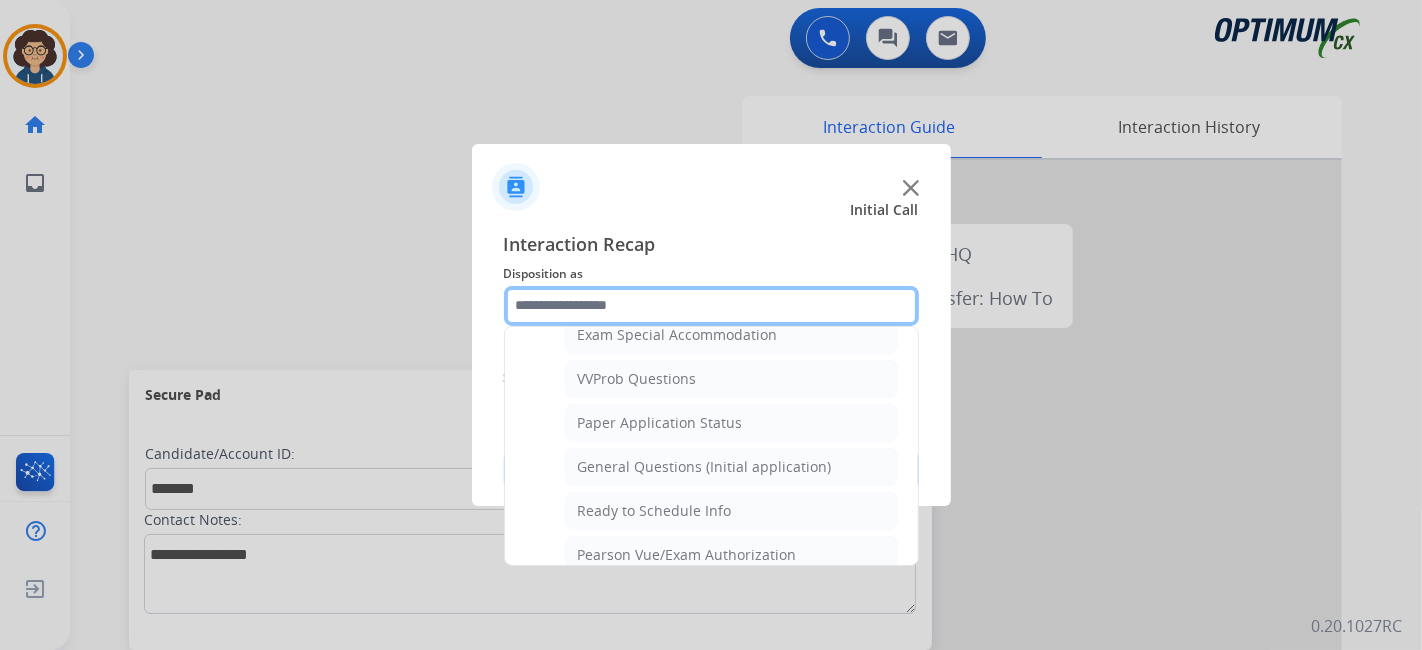 scroll, scrollTop: 1065, scrollLeft: 0, axis: vertical 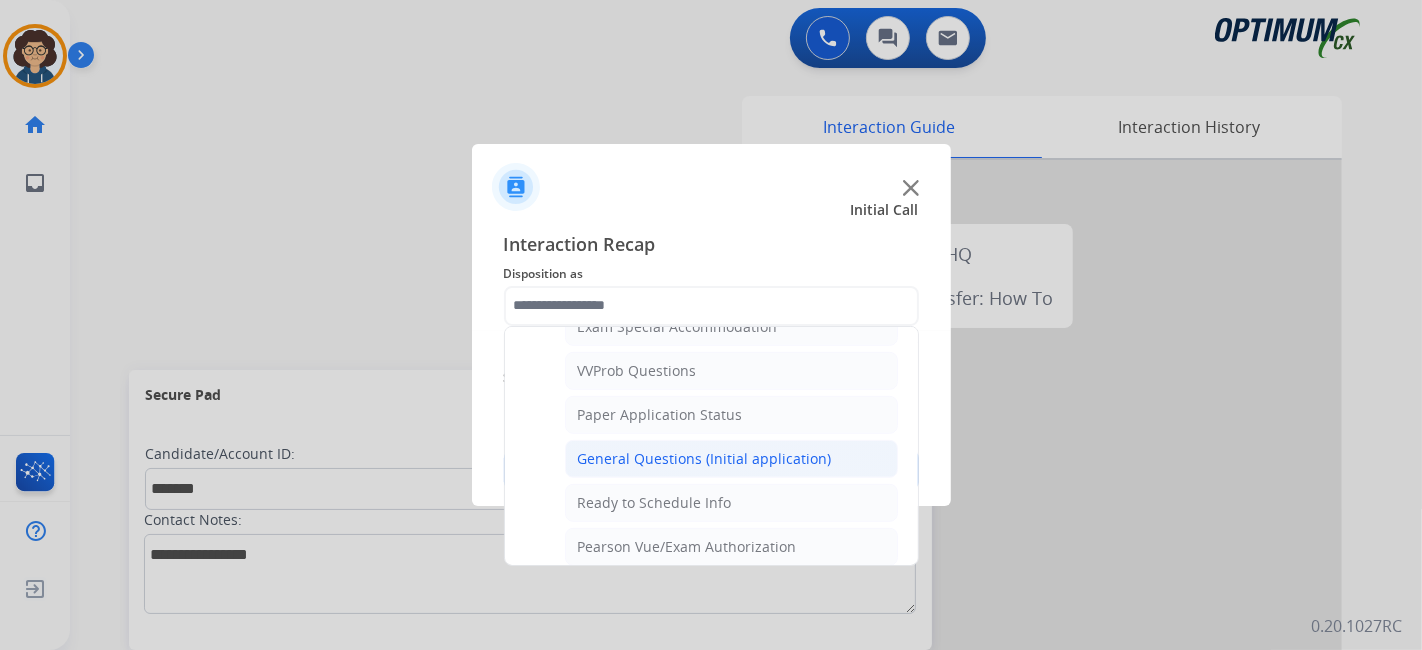 click on "General Questions (Initial application)" 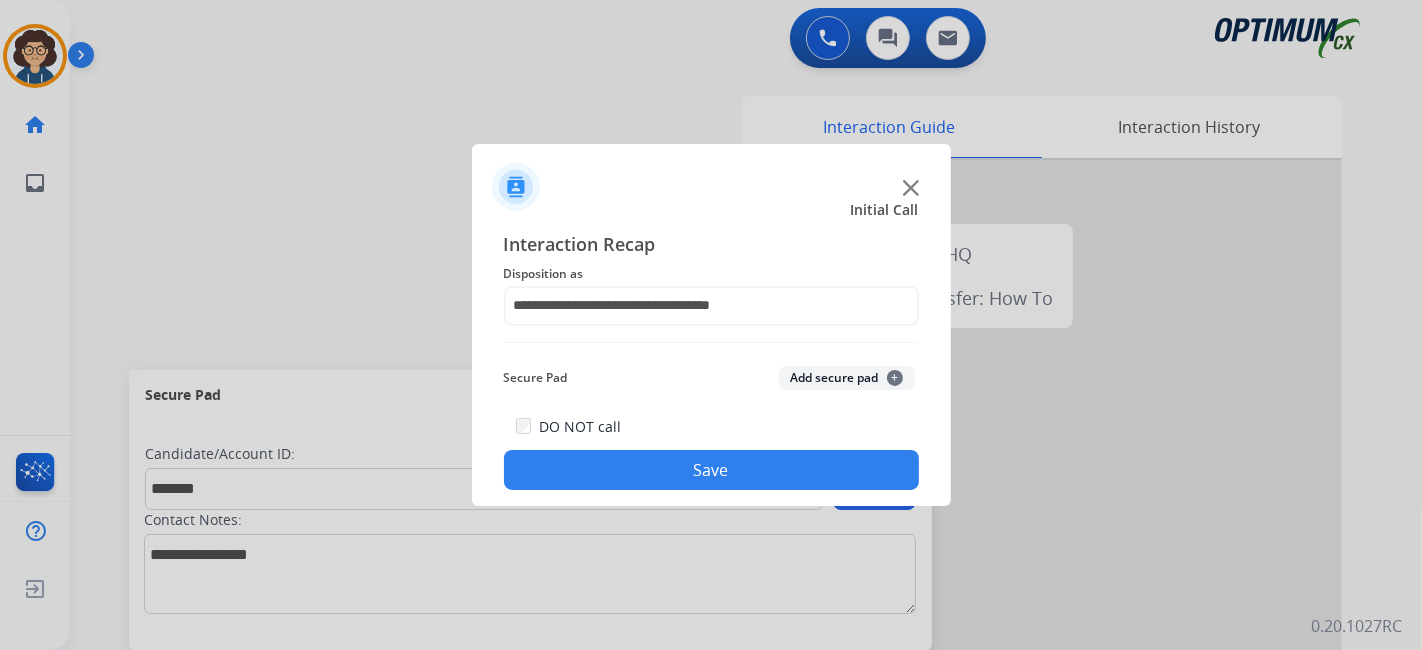 click on "Secure Pad  Add secure pad  +" 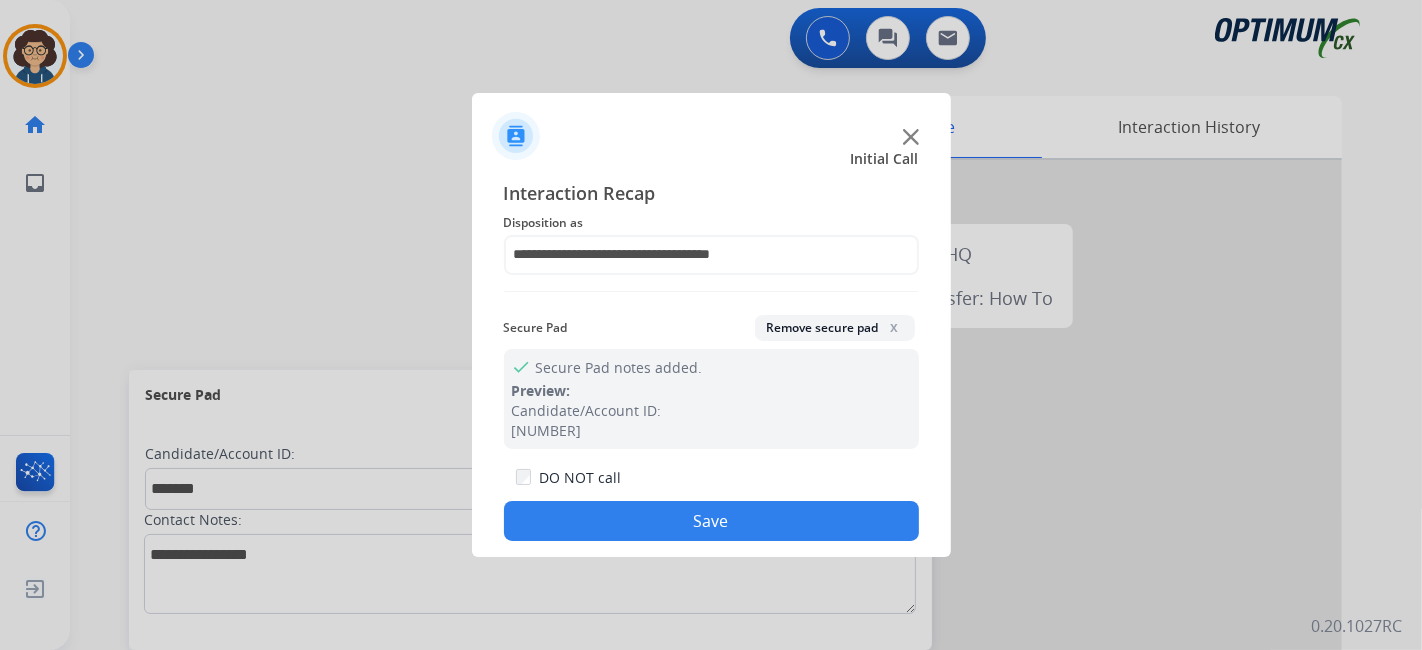 drag, startPoint x: 731, startPoint y: 513, endPoint x: 716, endPoint y: 389, distance: 124.90396 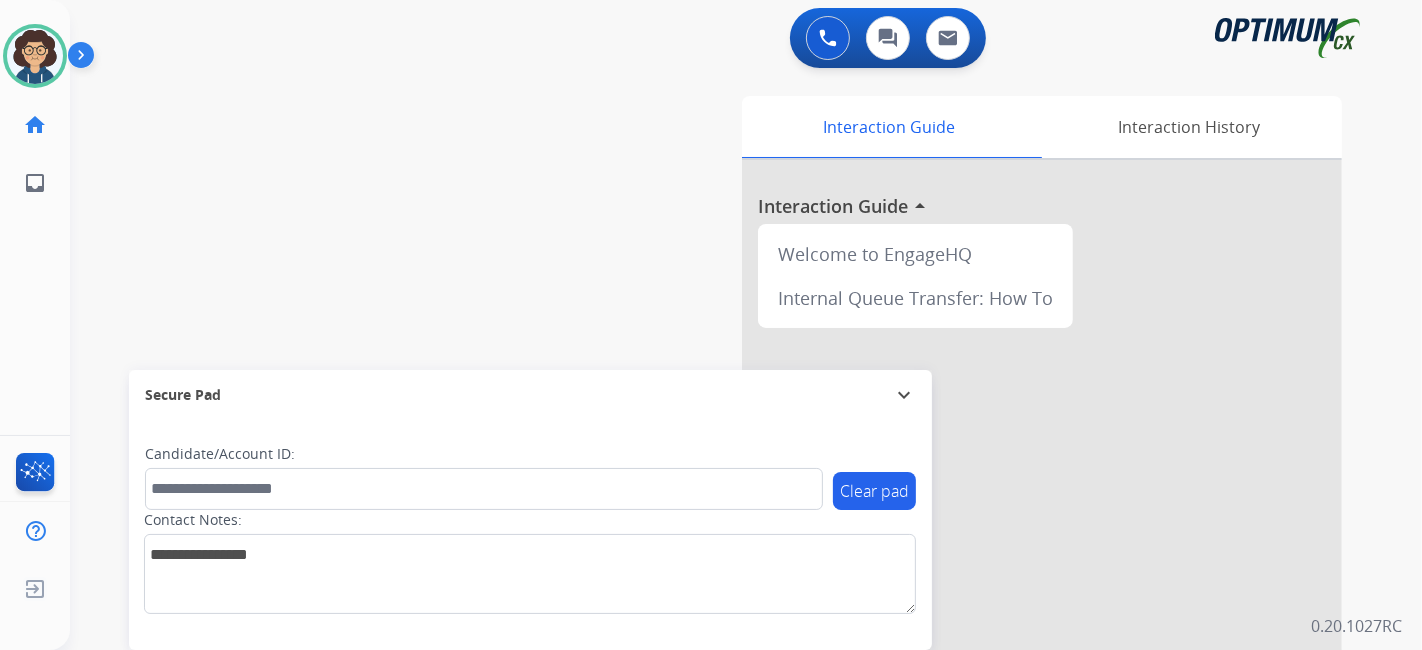 click on "swap_horiz Break voice bridge close_fullscreen Connect 3-Way Call merge_type Separate 3-Way Call  Interaction Guide   Interaction History  Interaction Guide arrow_drop_up  Welcome to EngageHQ   Internal Queue Transfer: How To  Secure Pad expand_more Clear pad Candidate/Account ID: Contact Notes:" at bounding box center [722, 489] 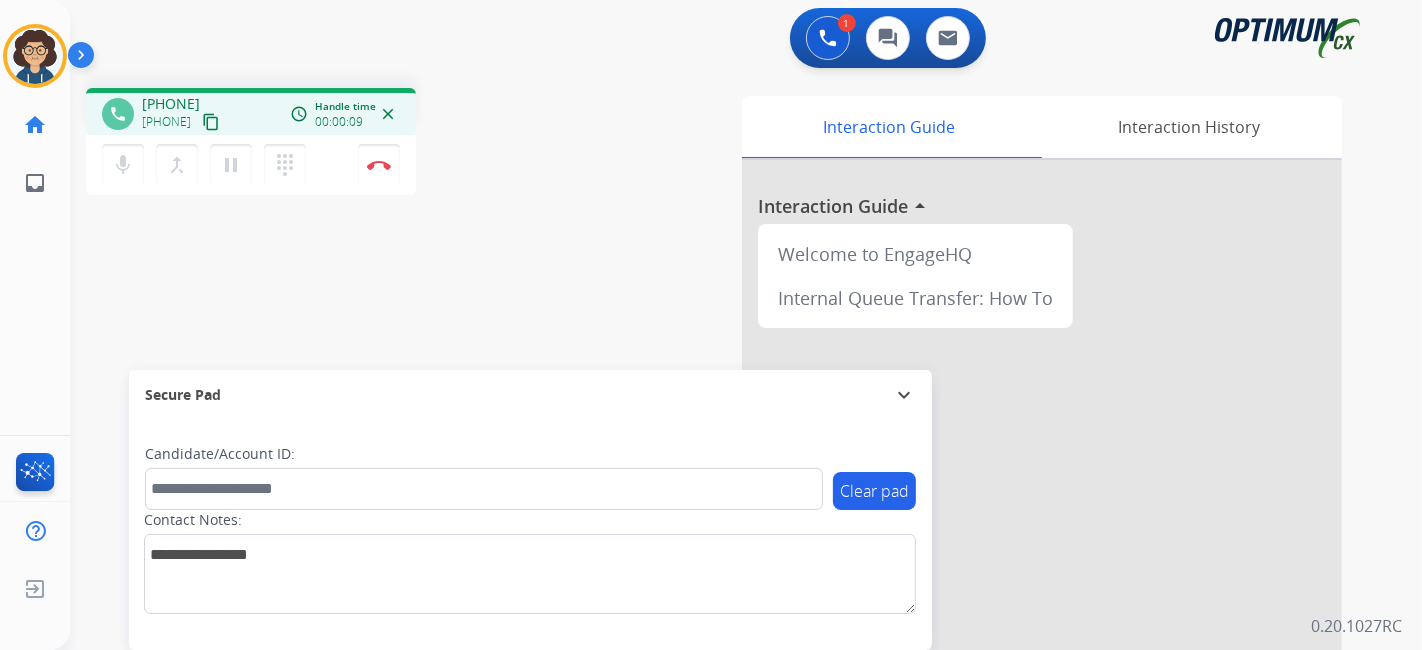 click on "content_copy" at bounding box center (211, 122) 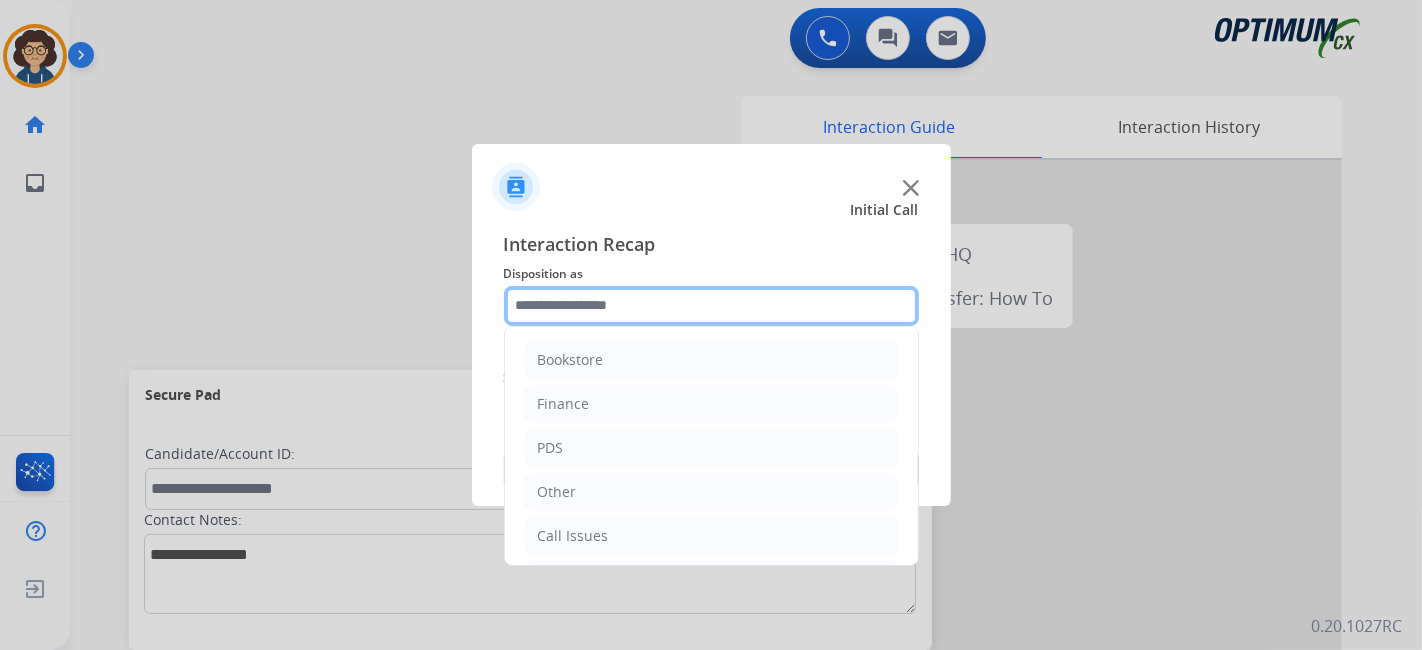 click 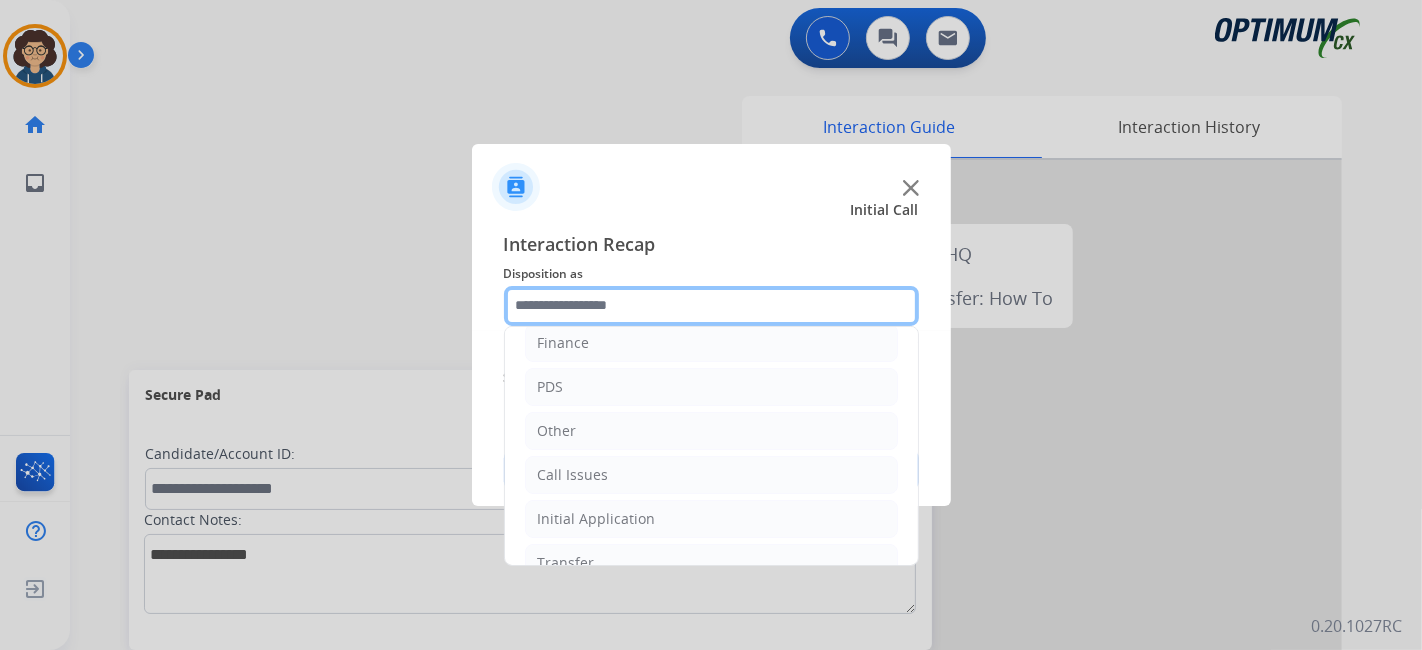 scroll, scrollTop: 131, scrollLeft: 0, axis: vertical 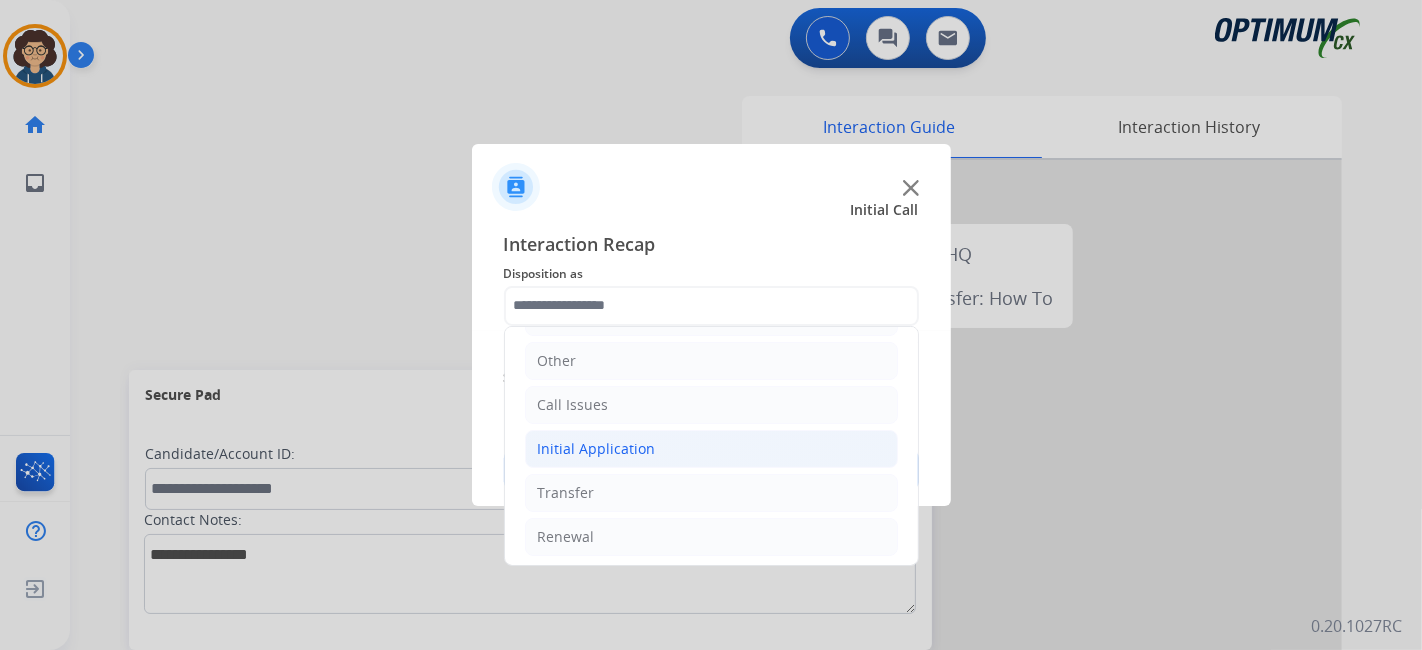 click on "Initial Application" 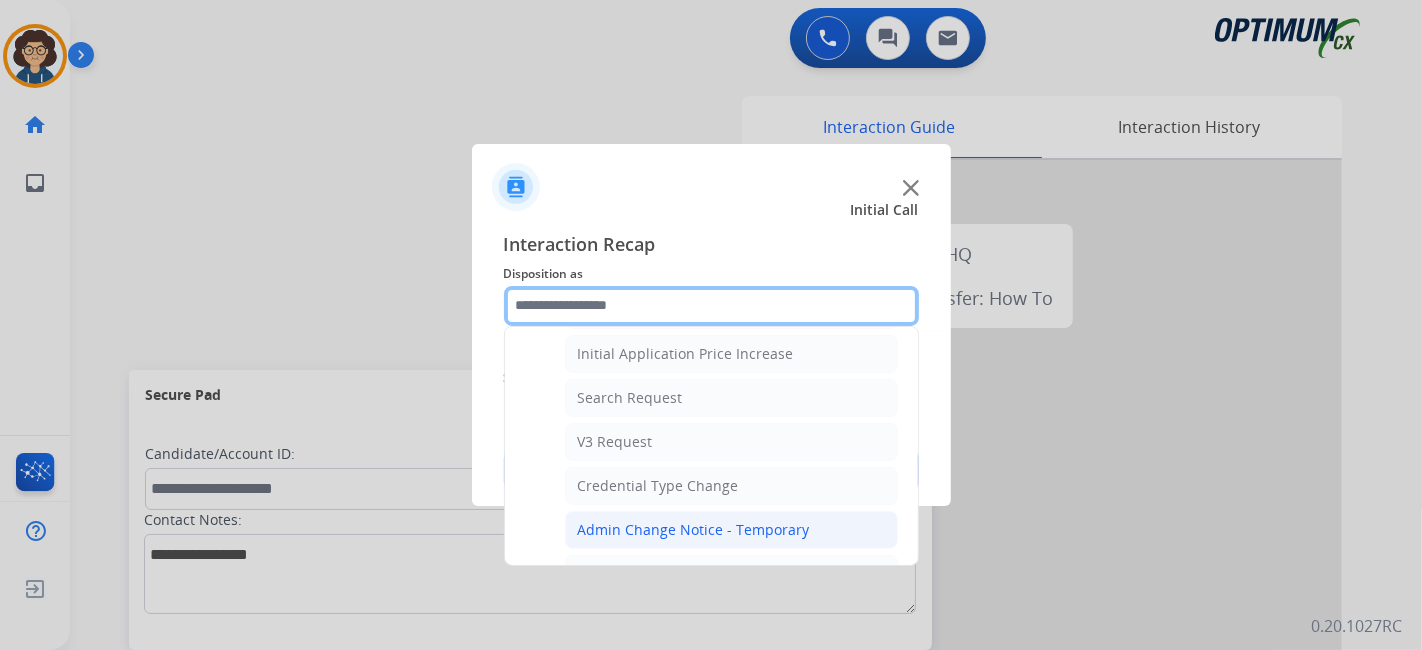 scroll, scrollTop: 1194, scrollLeft: 0, axis: vertical 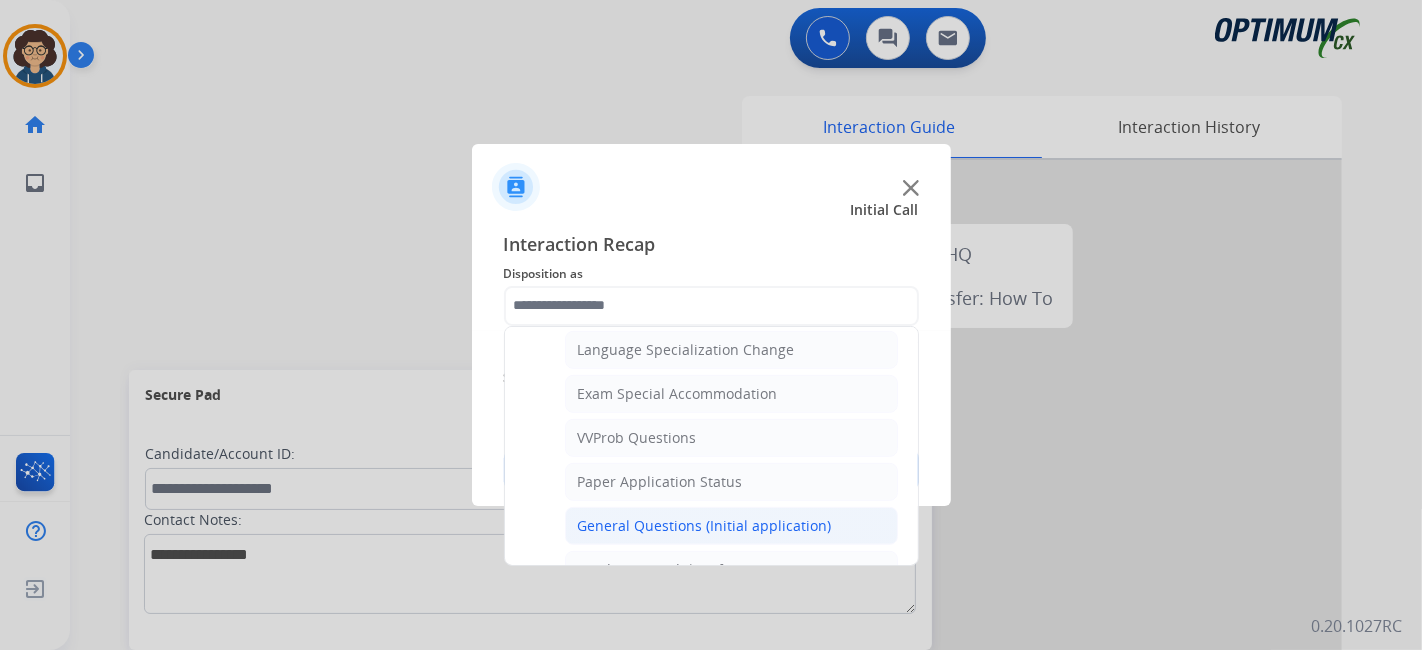 click on "General Questions (Initial application)" 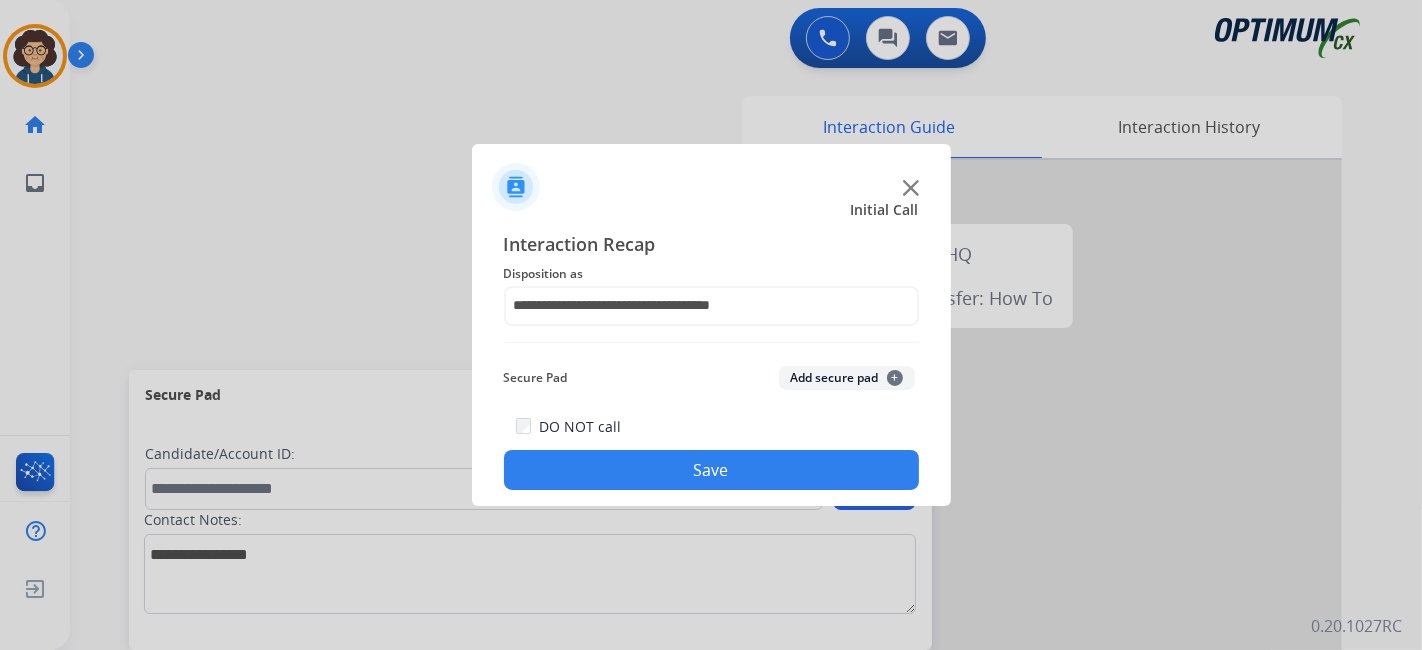 click on "DO NOT call  Save" 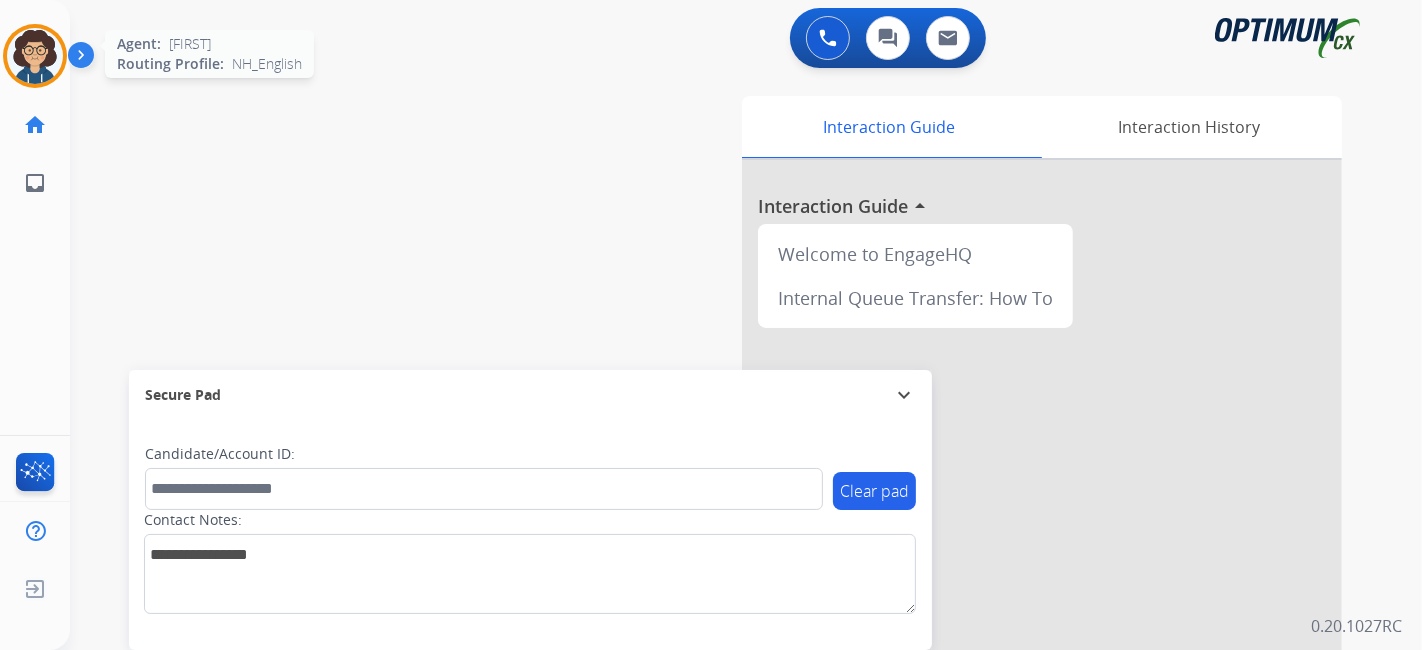 click at bounding box center (35, 56) 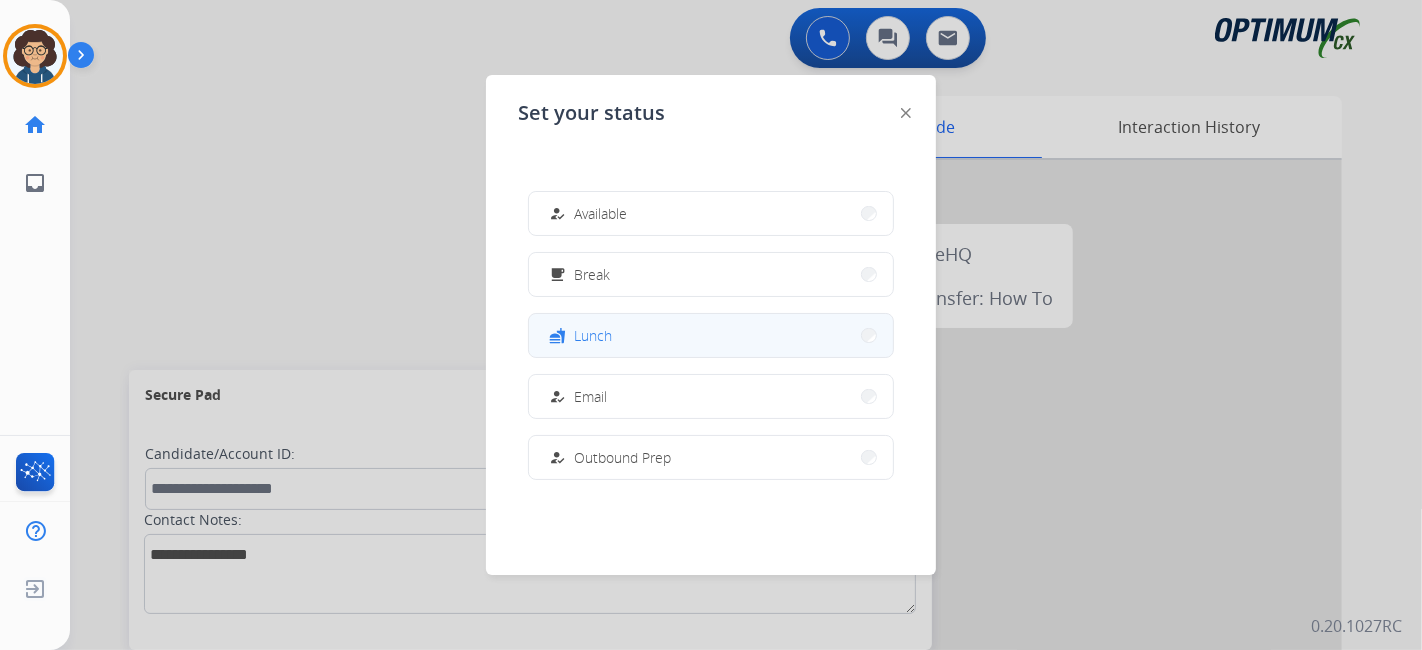 click on "fastfood Lunch" at bounding box center [711, 335] 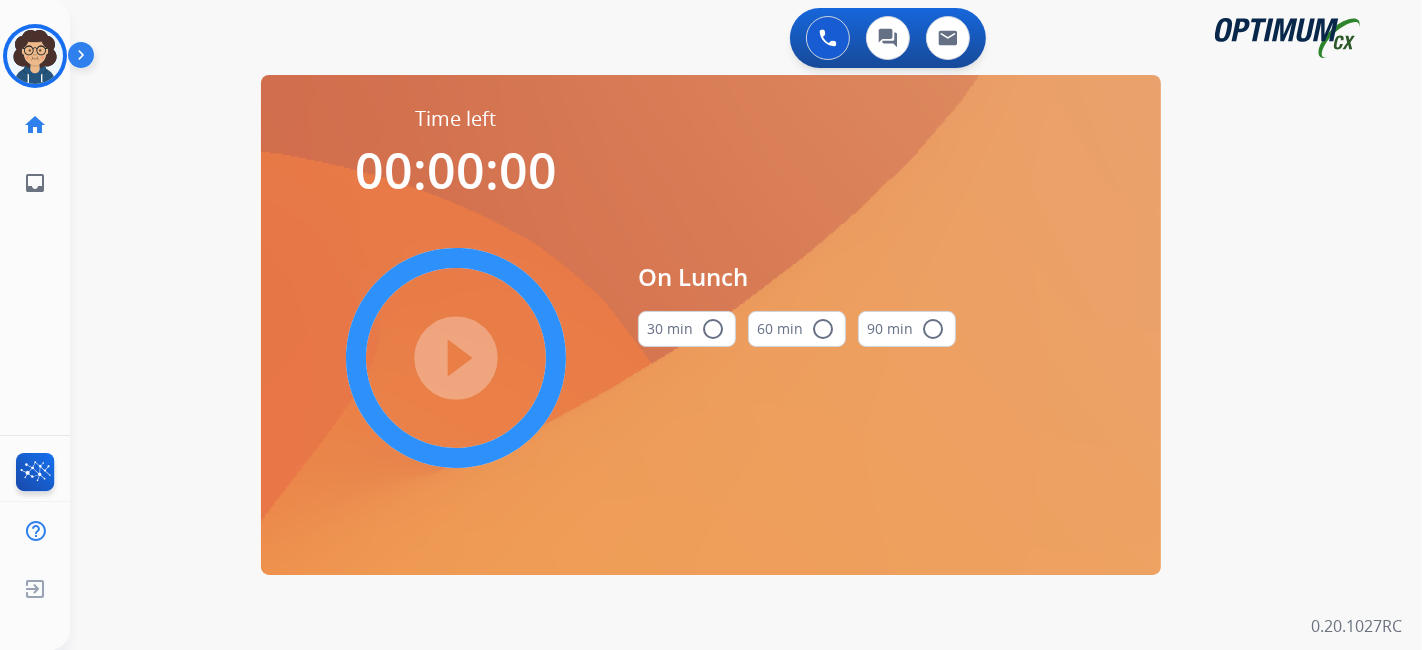 click on "30 min  radio_button_unchecked" at bounding box center [687, 329] 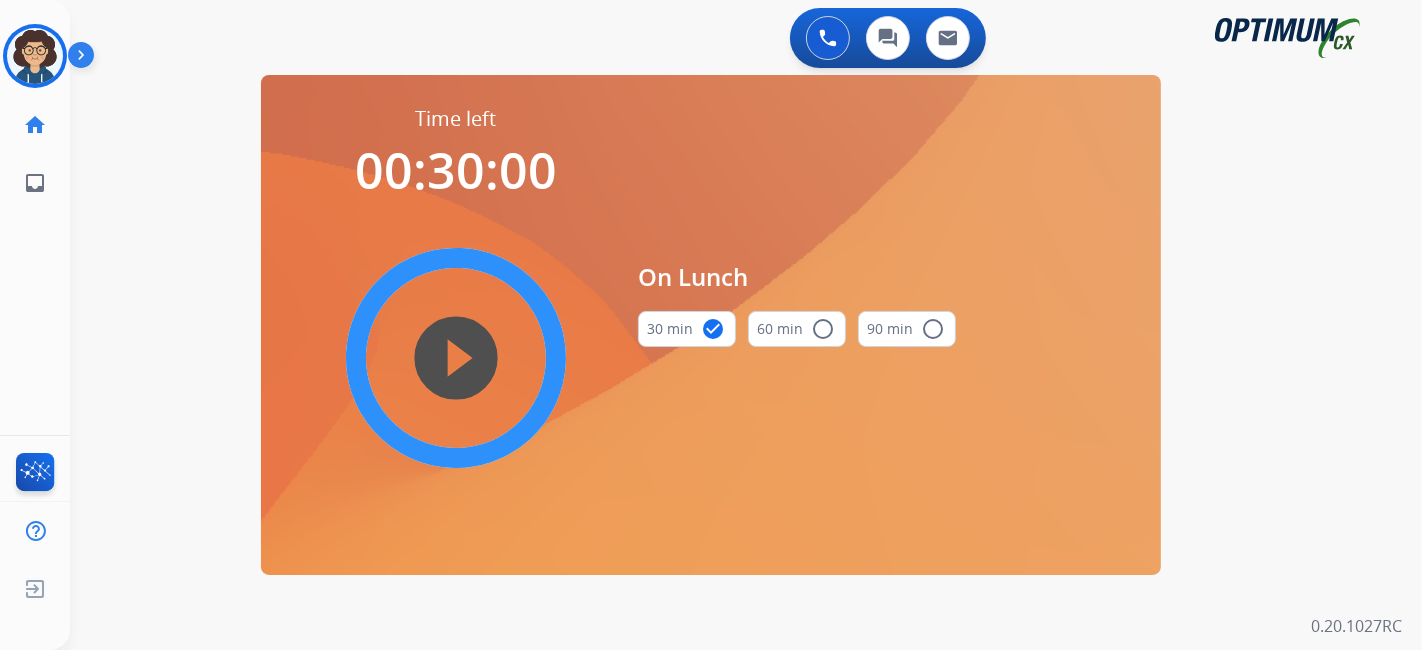 click on "play_circle_filled" at bounding box center (456, 358) 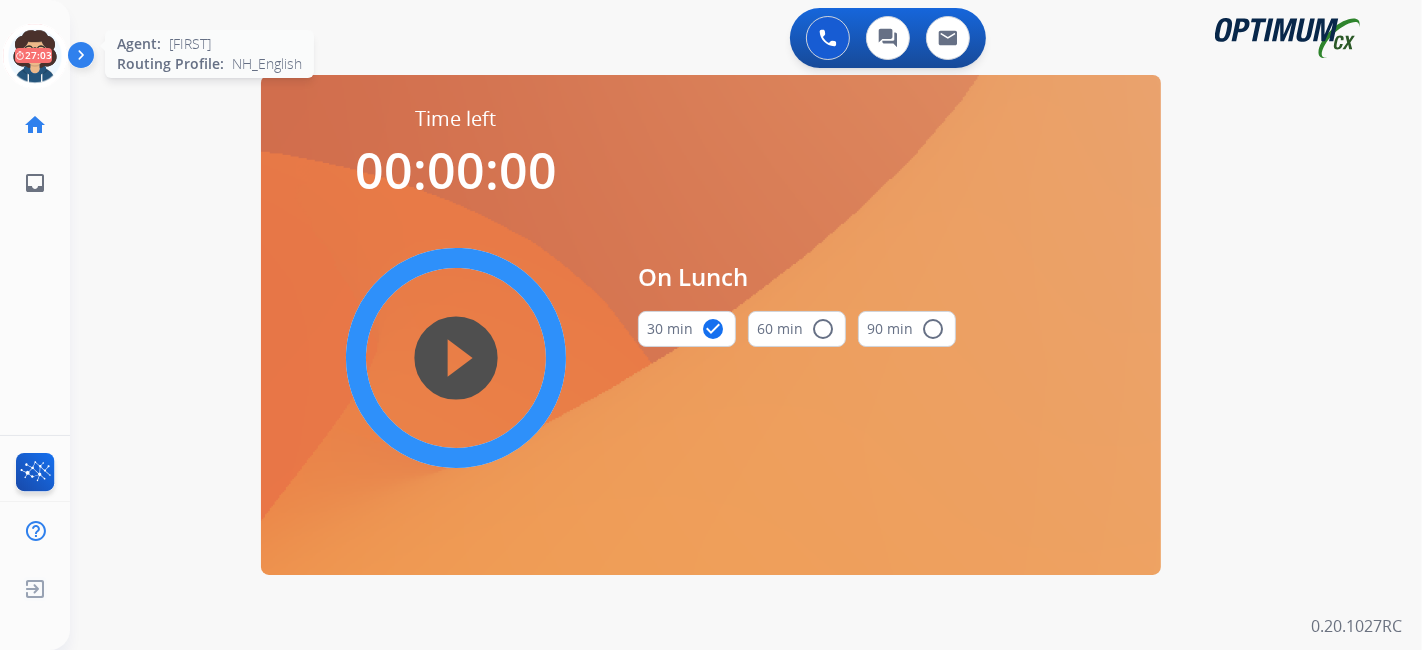 click 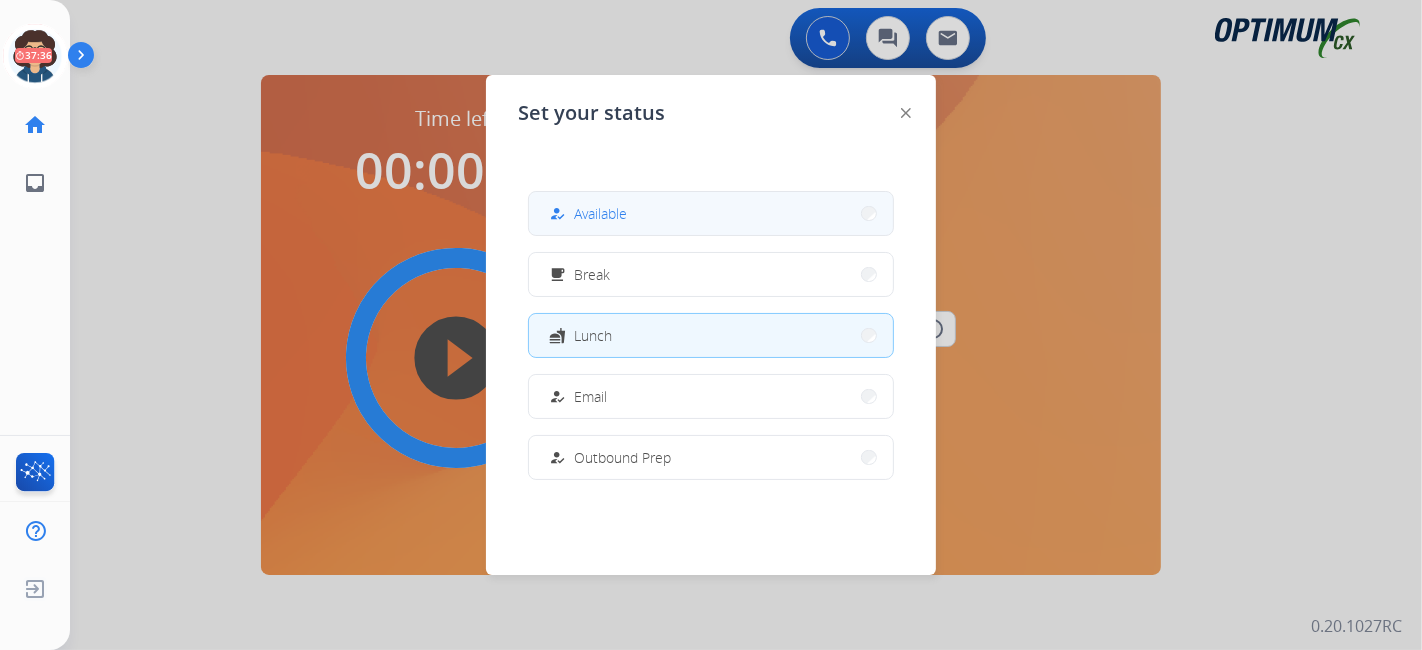 click on "how_to_reg Available" at bounding box center [711, 213] 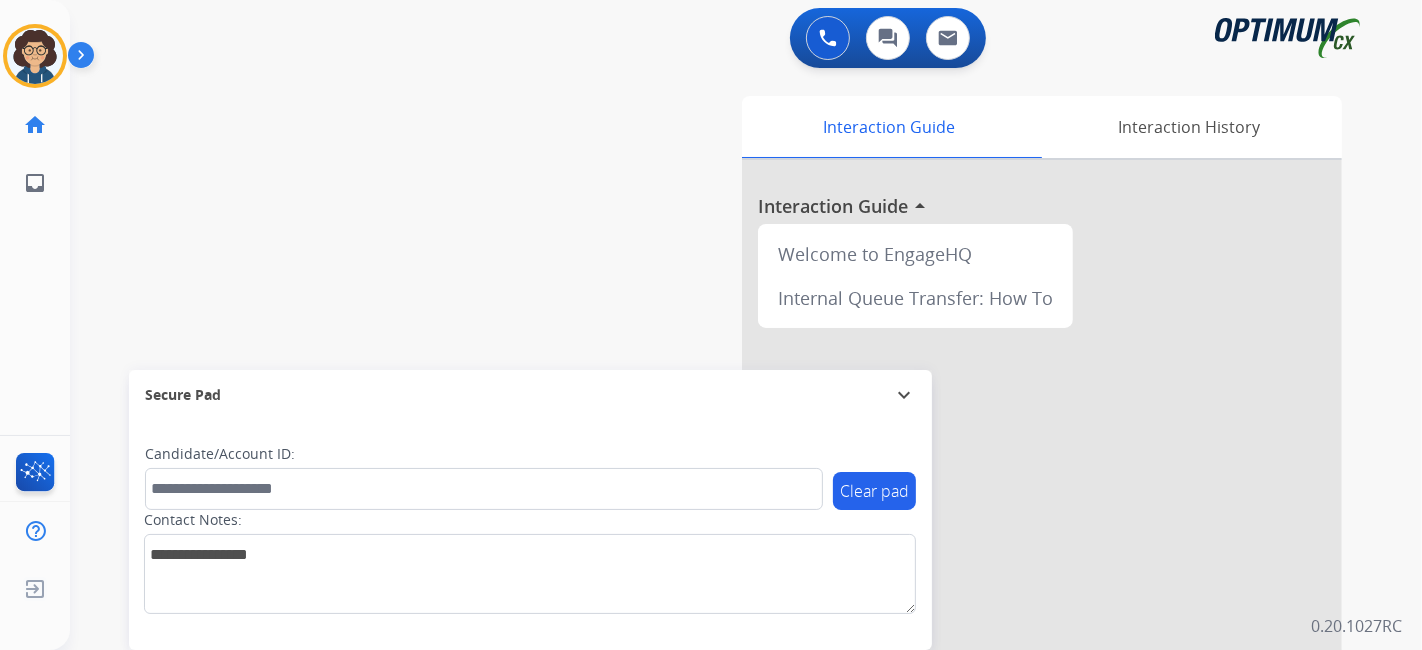 click on "swap_horiz Break voice bridge close_fullscreen Connect 3-Way Call merge_type Separate 3-Way Call  Interaction Guide   Interaction History  Interaction Guide arrow_drop_up  Welcome to EngageHQ   Internal Queue Transfer: How To  Secure Pad expand_more Clear pad Candidate/Account ID: Contact Notes:" at bounding box center [722, 489] 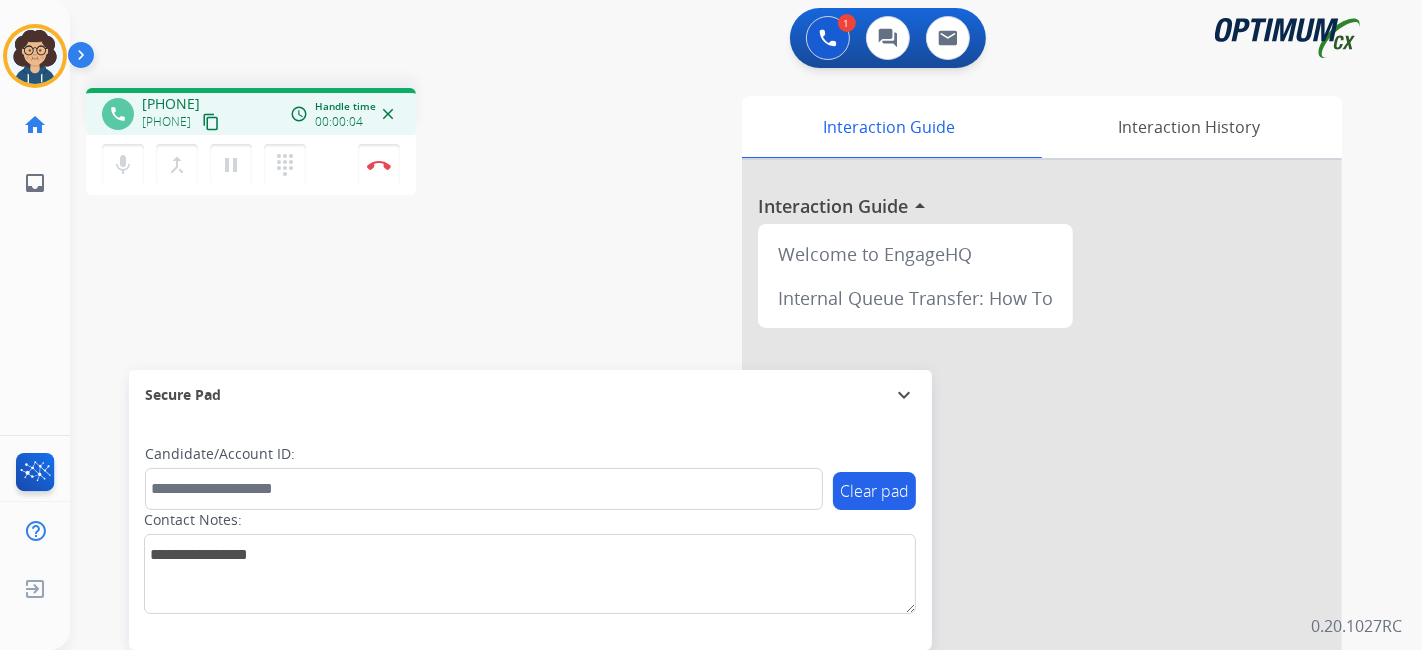 click on "content_copy" at bounding box center [211, 122] 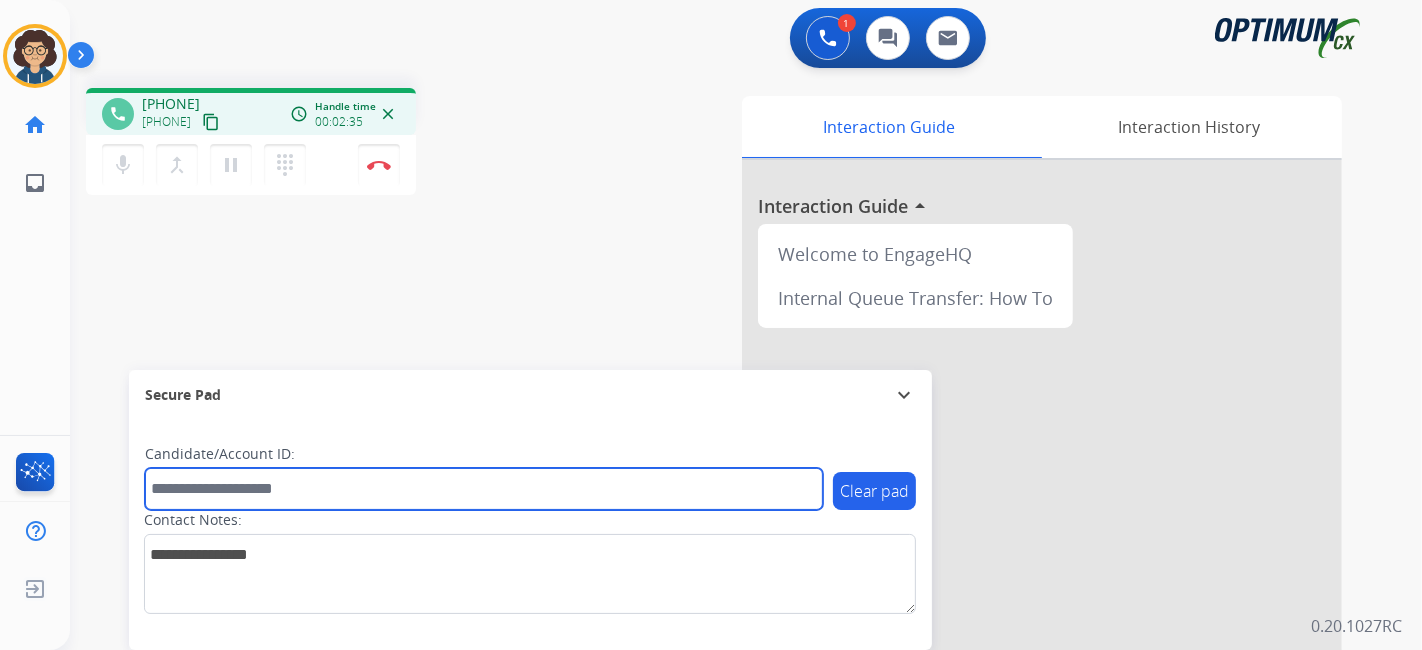 click at bounding box center (484, 489) 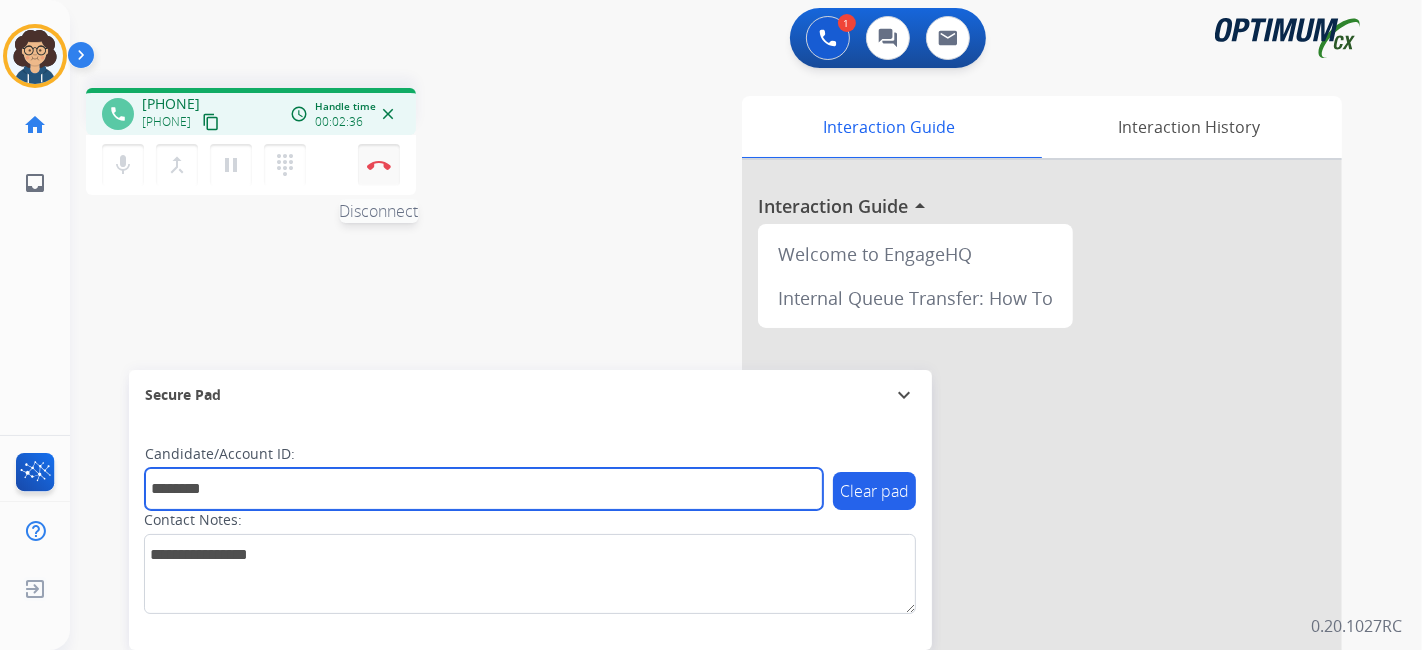 type on "*******" 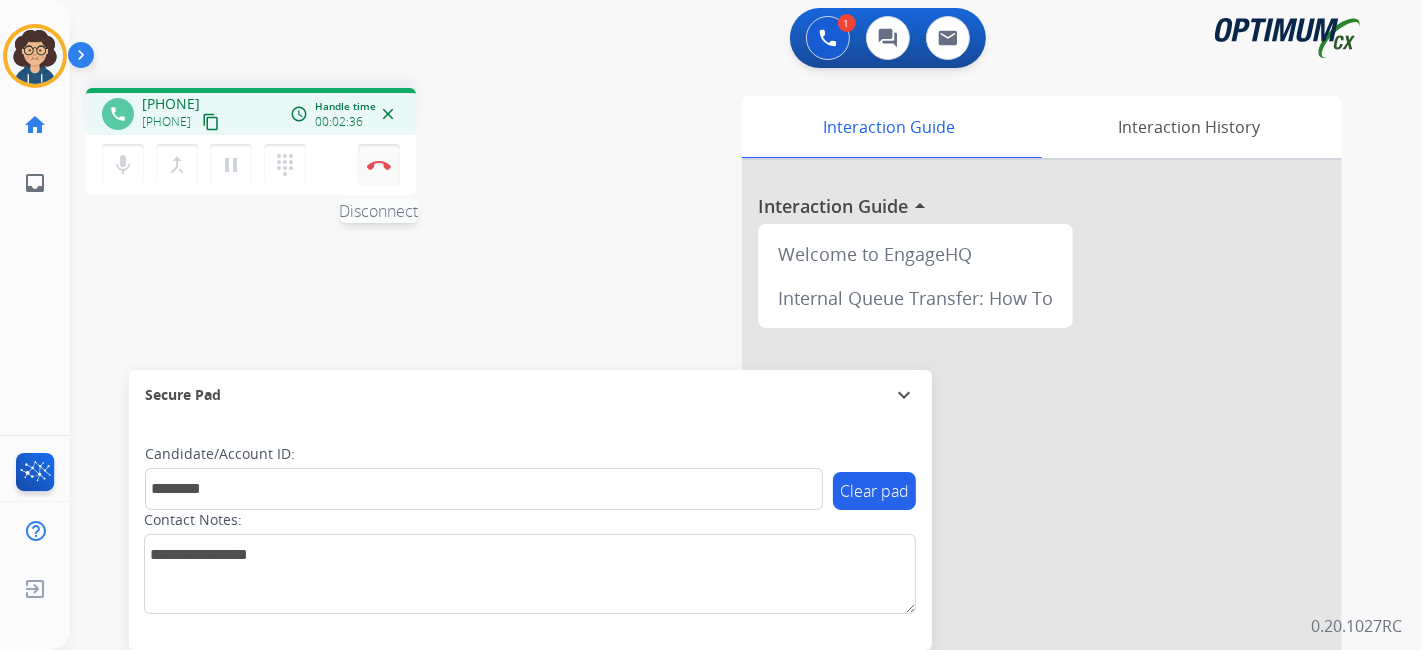 click on "Disconnect" at bounding box center [379, 165] 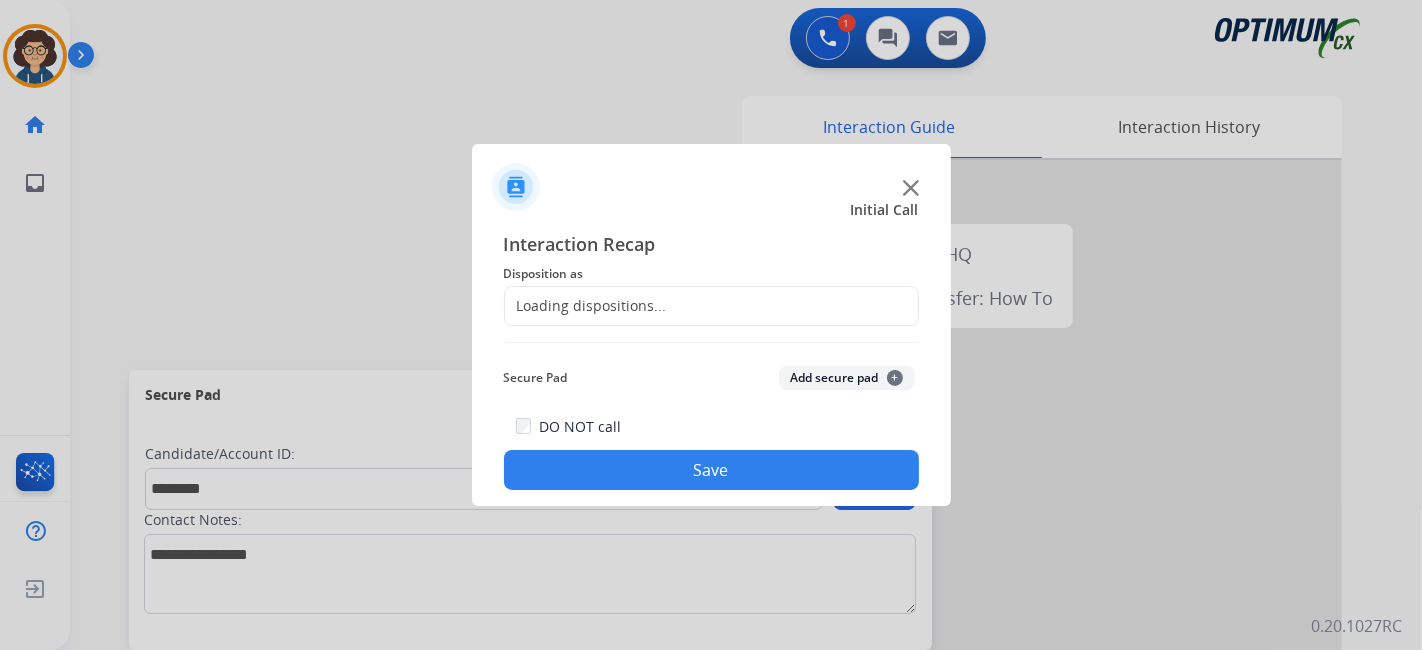 click on "Loading dispositions..." 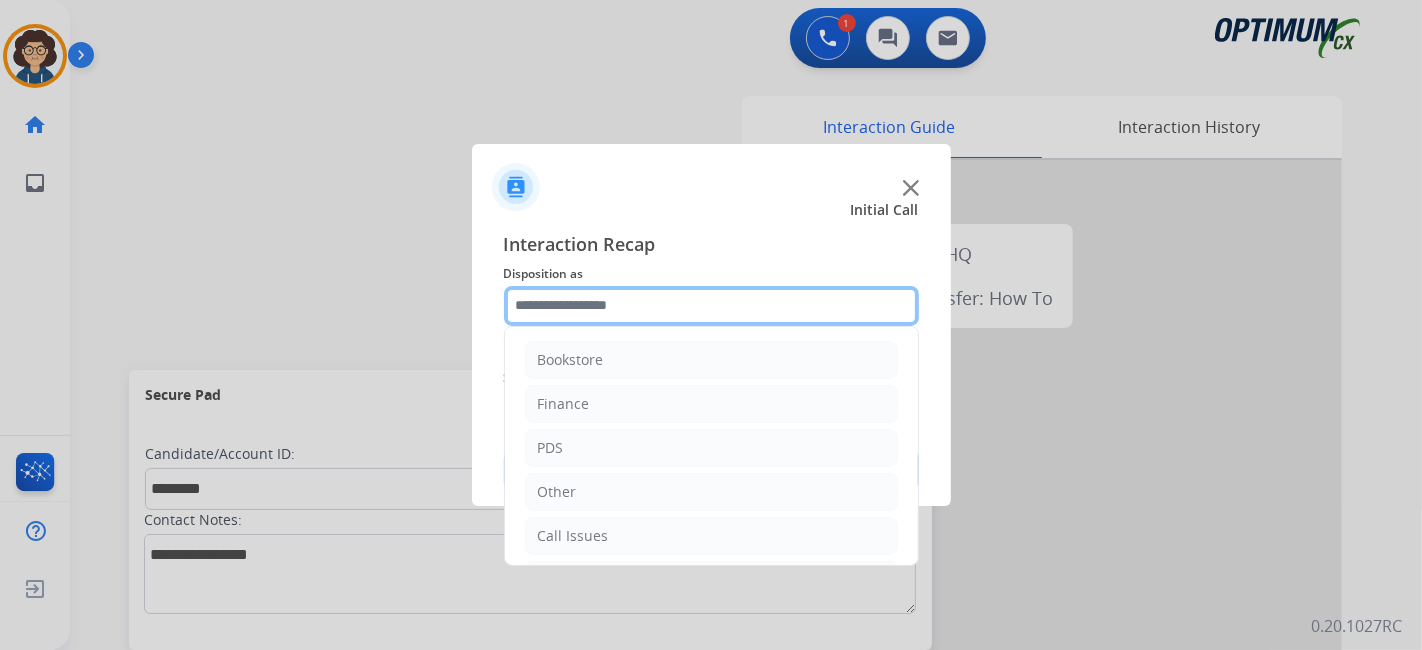 click 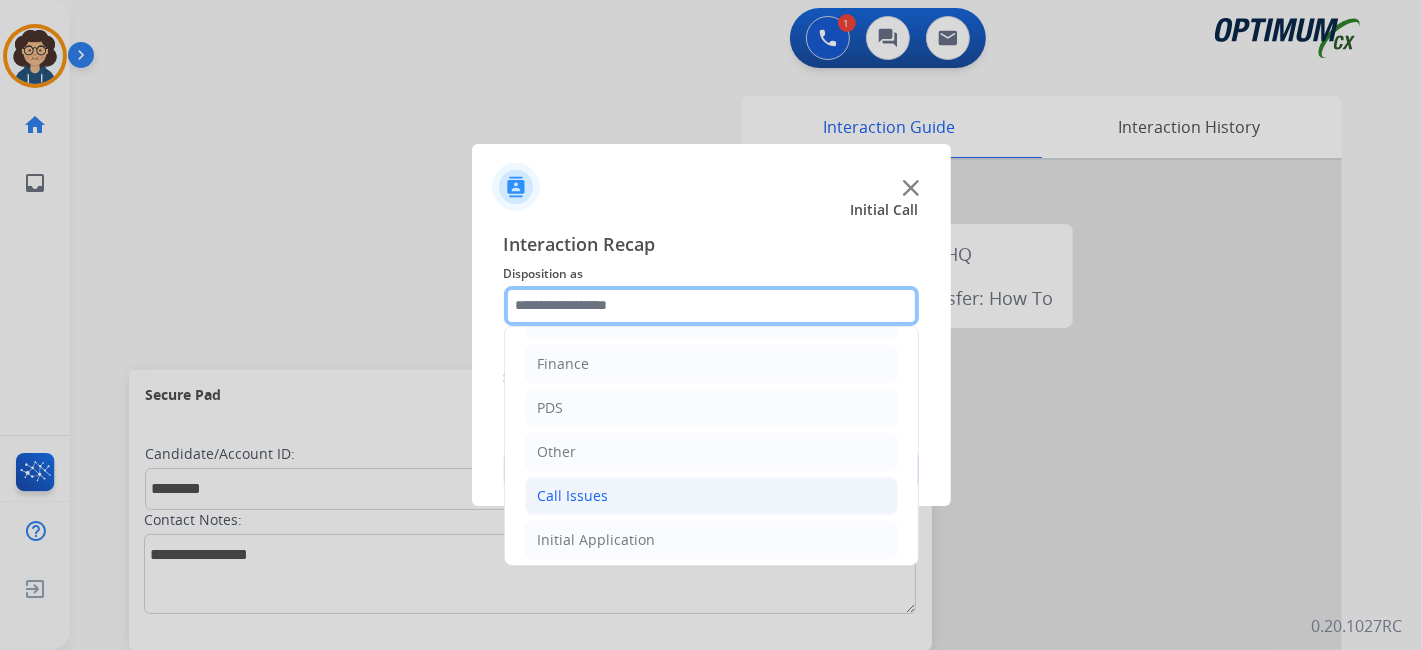 scroll, scrollTop: 131, scrollLeft: 0, axis: vertical 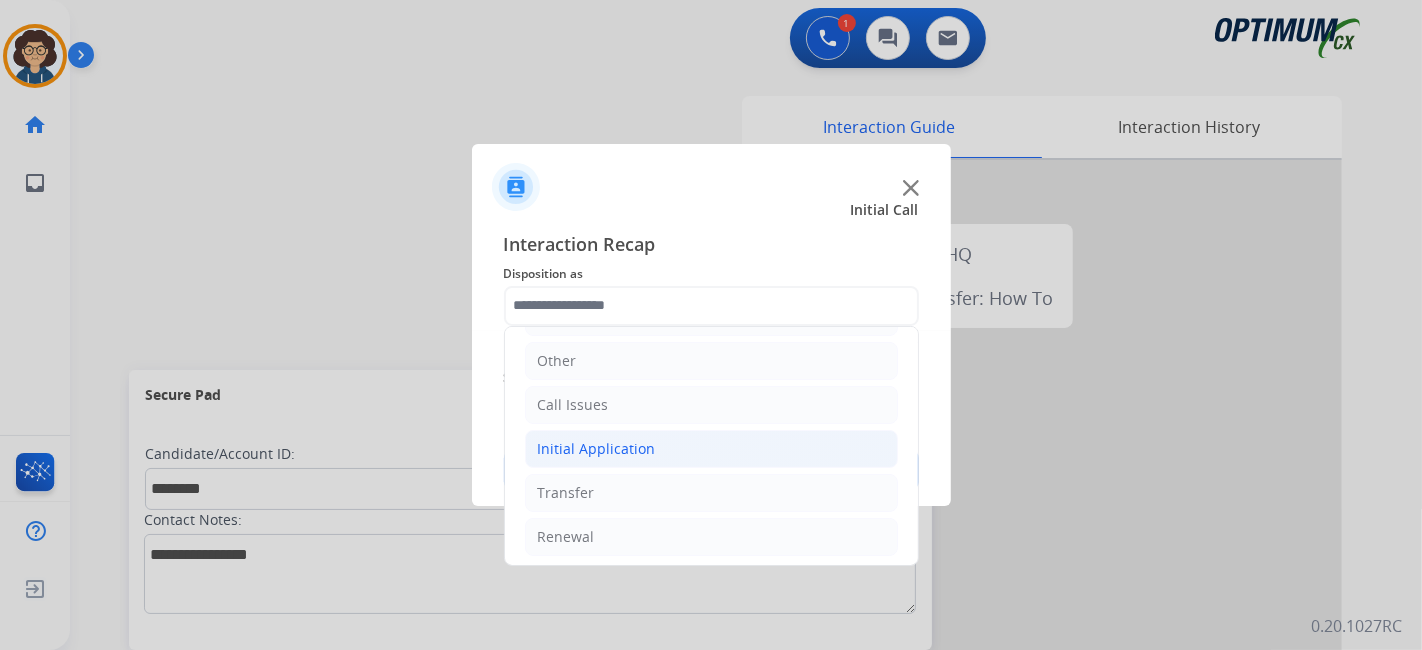 click on "Initial Application" 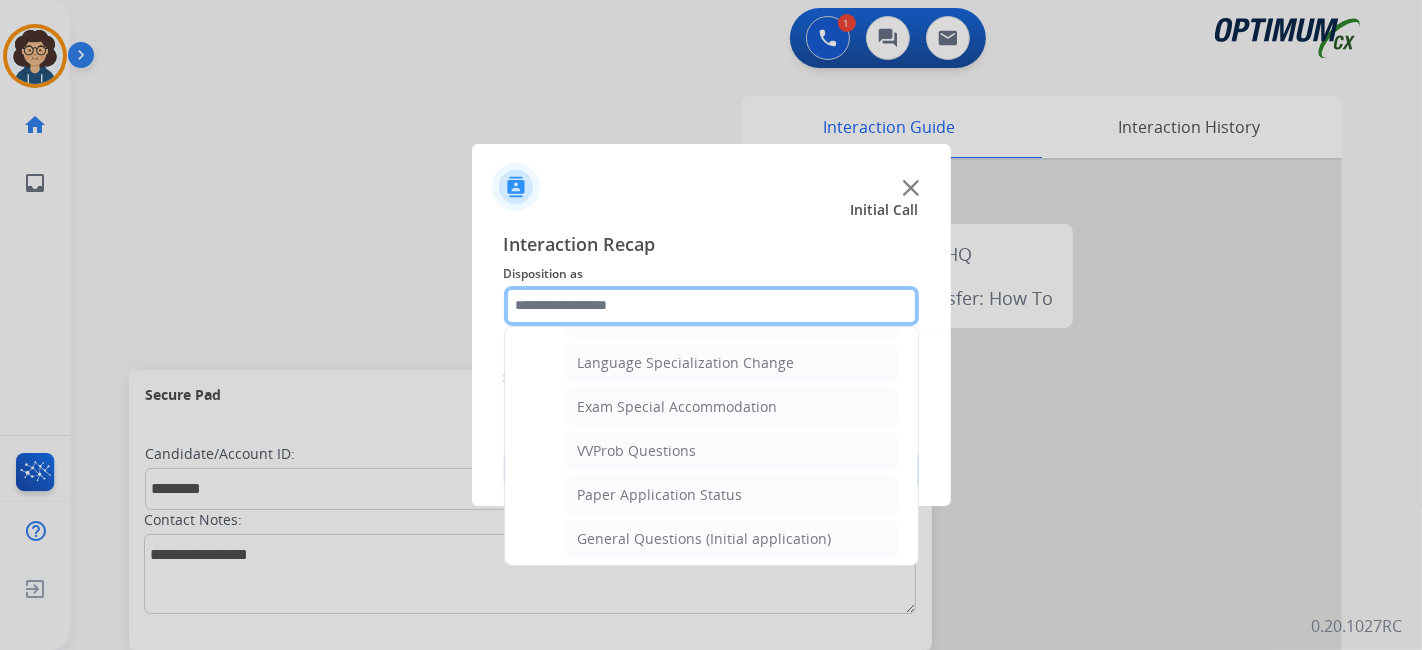 scroll, scrollTop: 998, scrollLeft: 0, axis: vertical 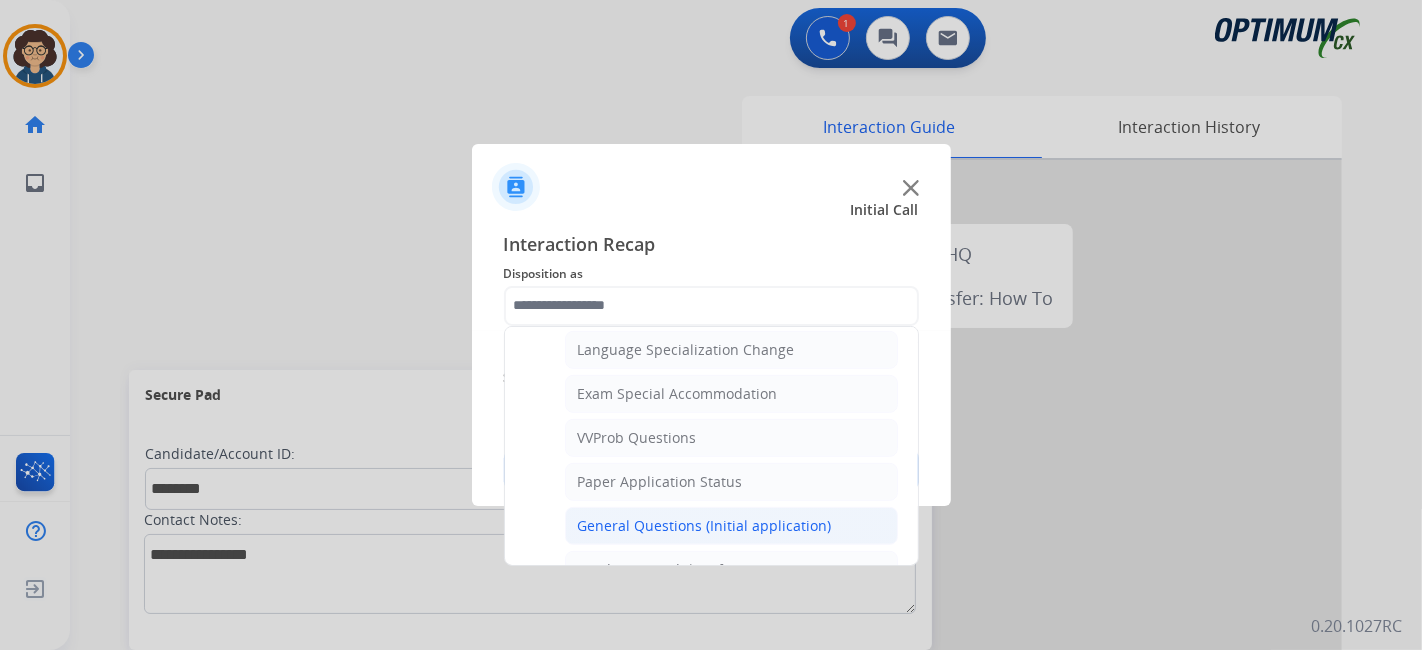 click on "General Questions (Initial application)" 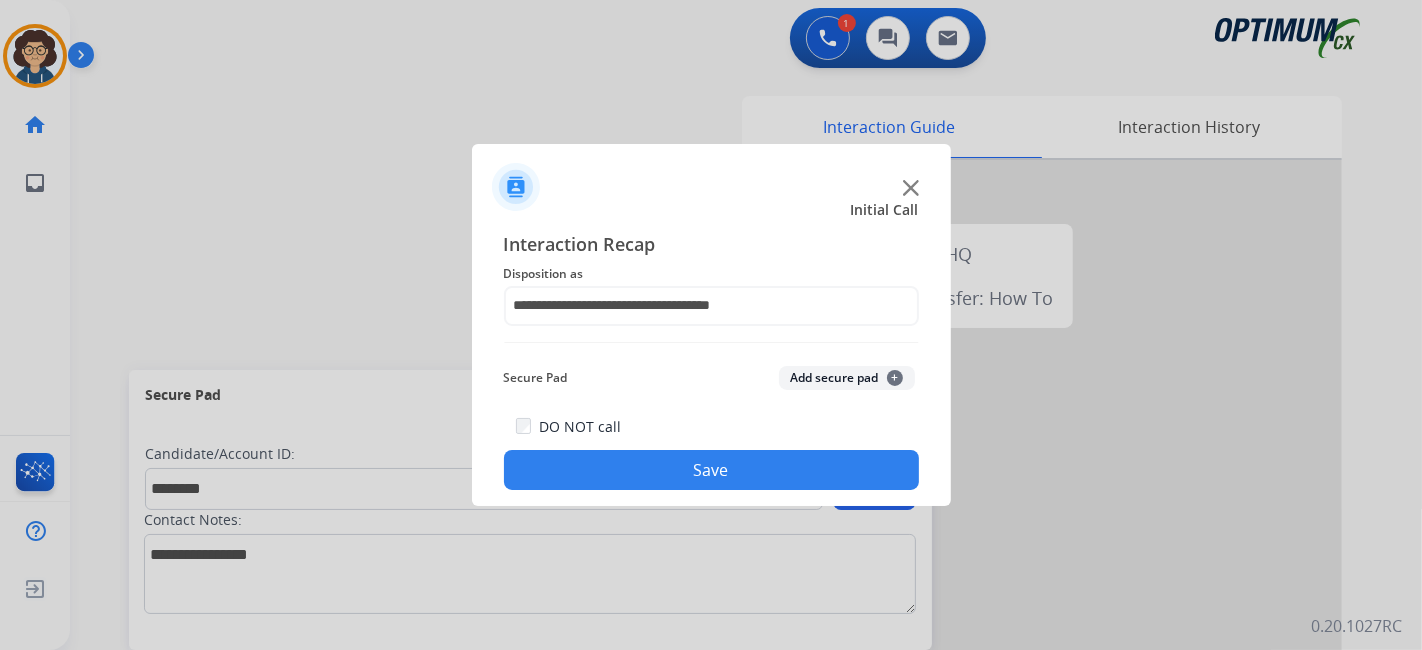 click on "Add secure pad  +" 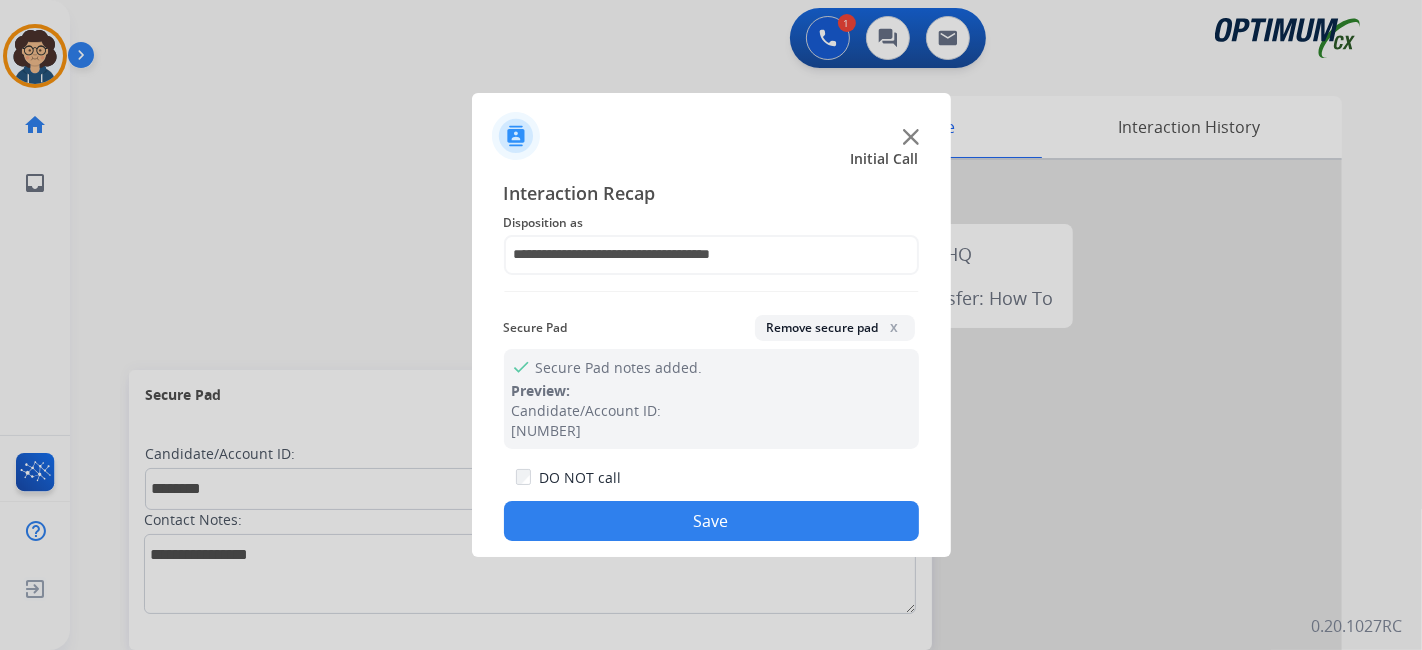 click on "Save" 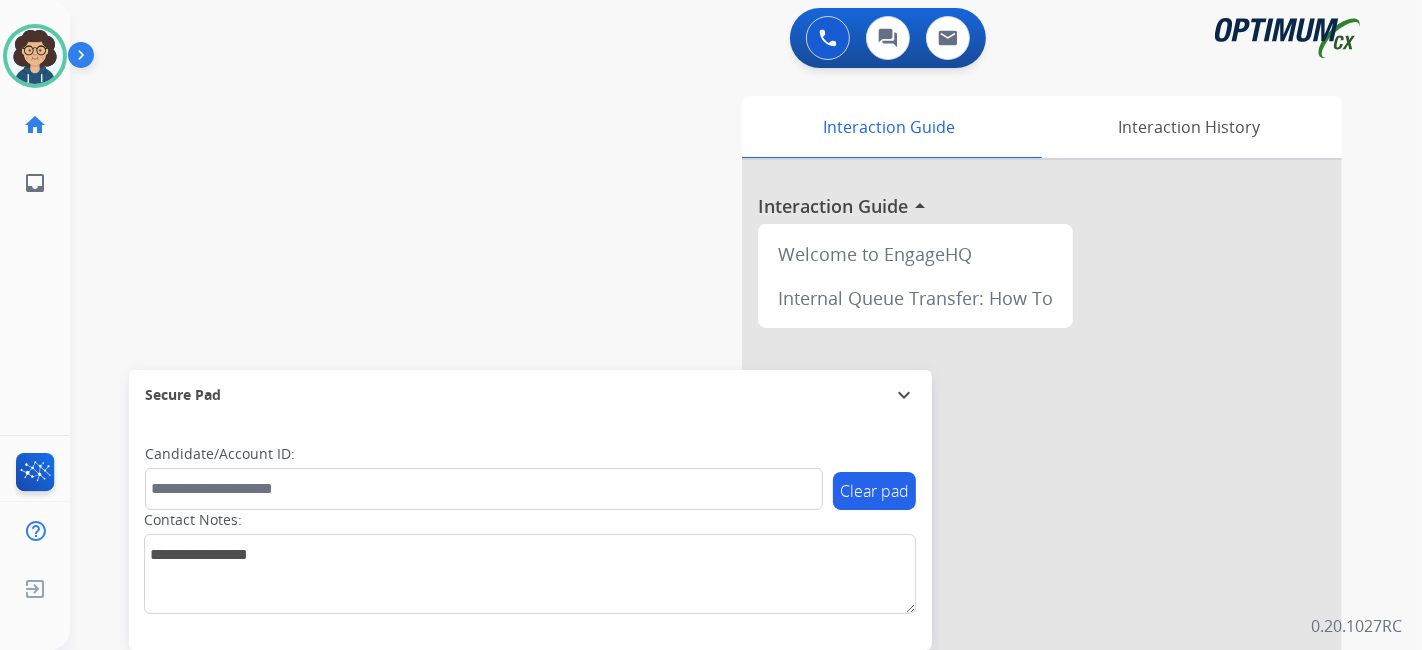 click on "swap_horiz Break voice bridge close_fullscreen Connect 3-Way Call merge_type Separate 3-Way Call  Interaction Guide   Interaction History  Interaction Guide arrow_drop_up  Welcome to EngageHQ   Internal Queue Transfer: How To  Secure Pad expand_more Clear pad Candidate/Account ID: Contact Notes:" at bounding box center (722, 489) 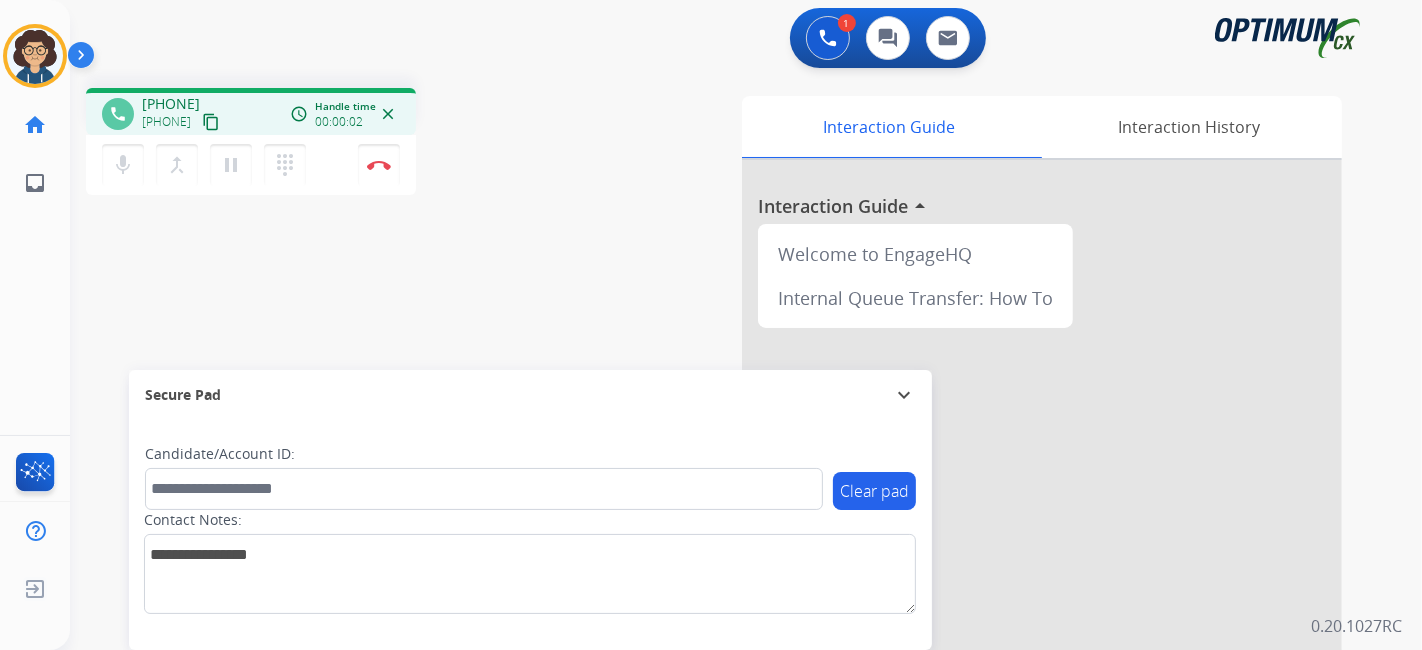 click on "content_copy" at bounding box center [211, 122] 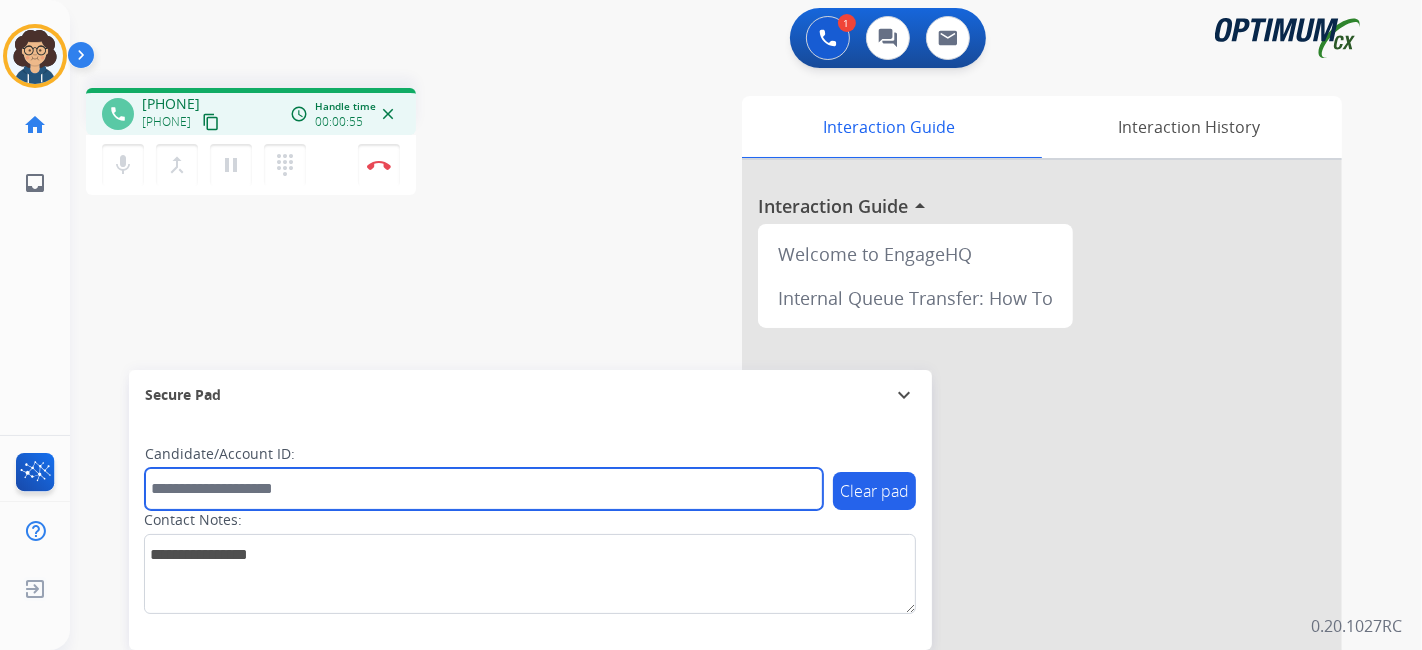 click at bounding box center (484, 489) 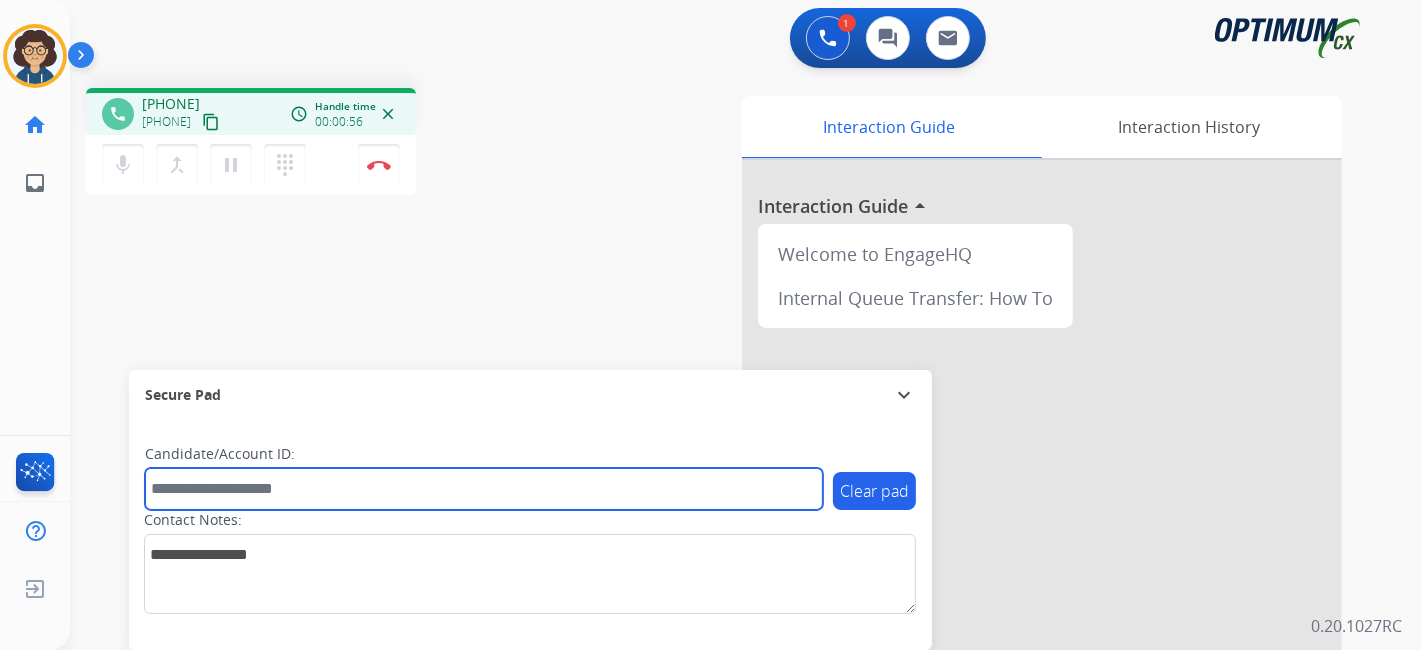 paste on "*******" 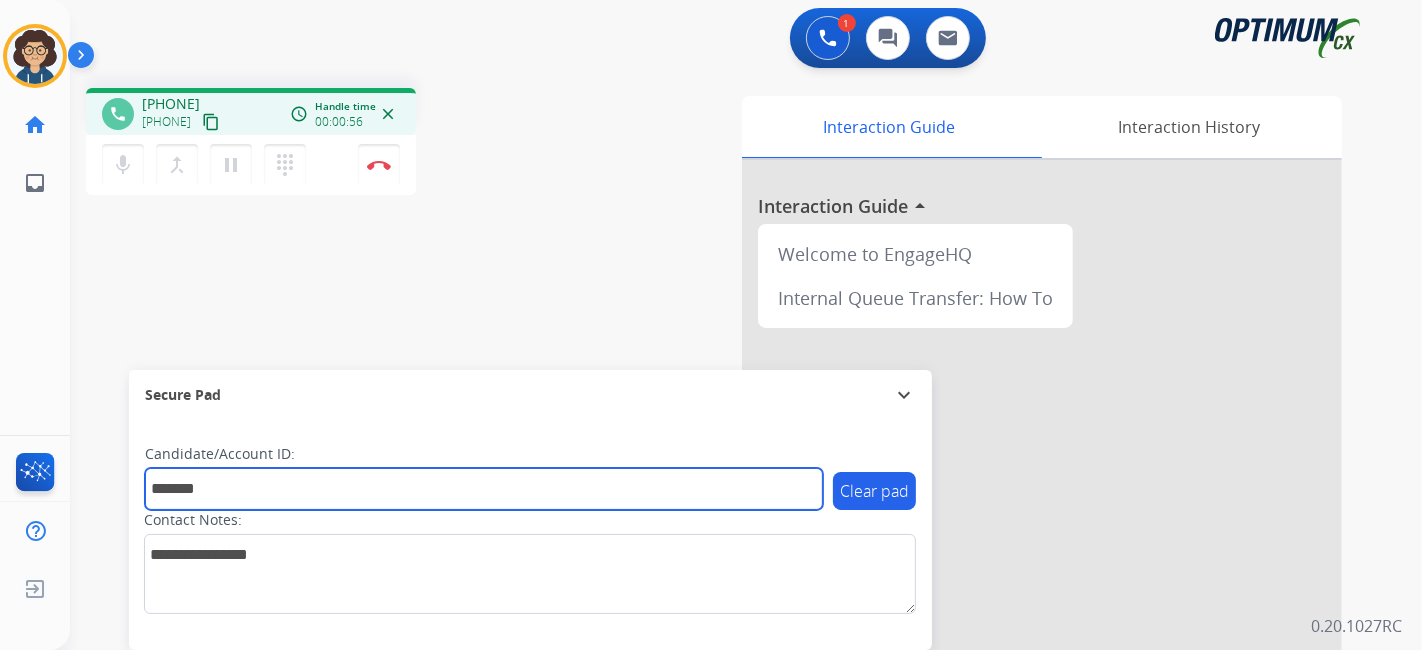 type on "*******" 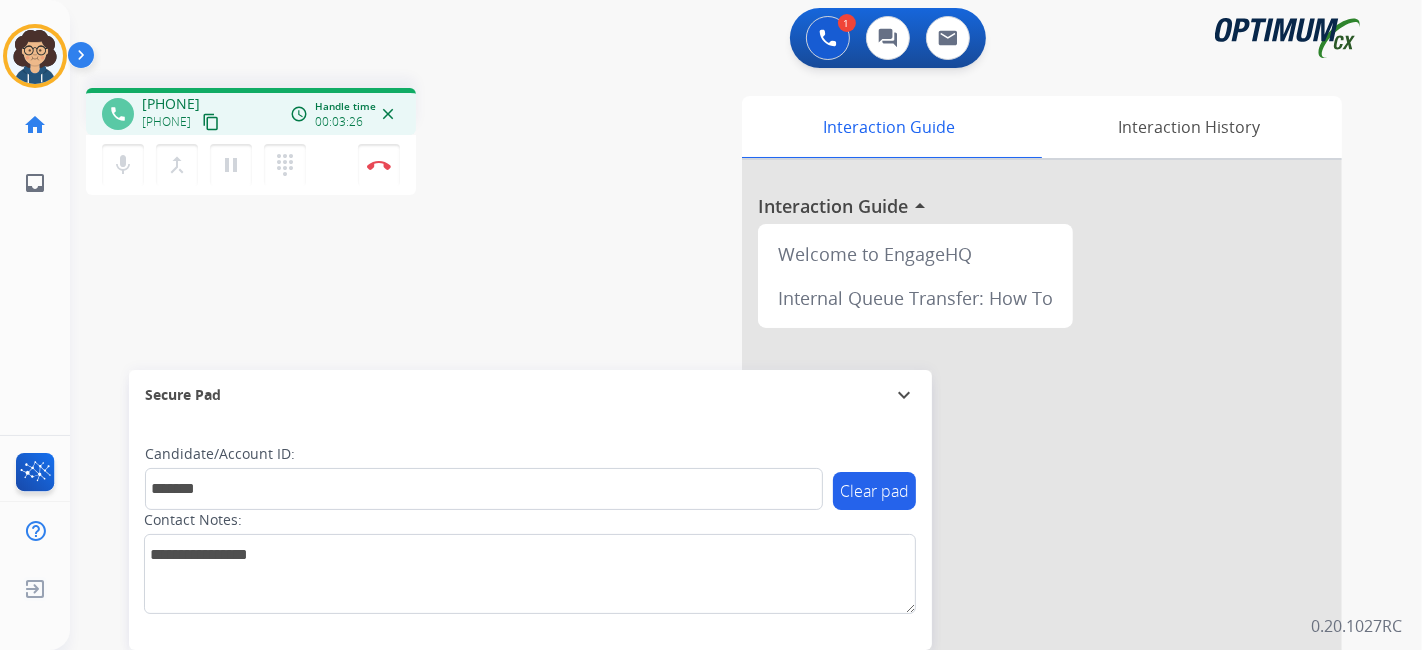 click on "phone [PHONE] [PHONE] content_copy access_time Call metrics Queue   00:08 Hold   00:00 Talk   03:27 Total   03:34 Handle time 00:03:26 close mic Mute merge_type Bridge pause Hold dialpad Dialpad Disconnect swap_horiz Break voice bridge close_fullscreen Connect 3-Way Call merge_type Separate 3-Way Call  Interaction Guide   Interaction History  Interaction Guide arrow_drop_up  Welcome to EngageHQ   Internal Queue Transfer: How To  Secure Pad expand_more Clear pad Candidate/Account ID: ******* Contact Notes:" at bounding box center [722, 489] 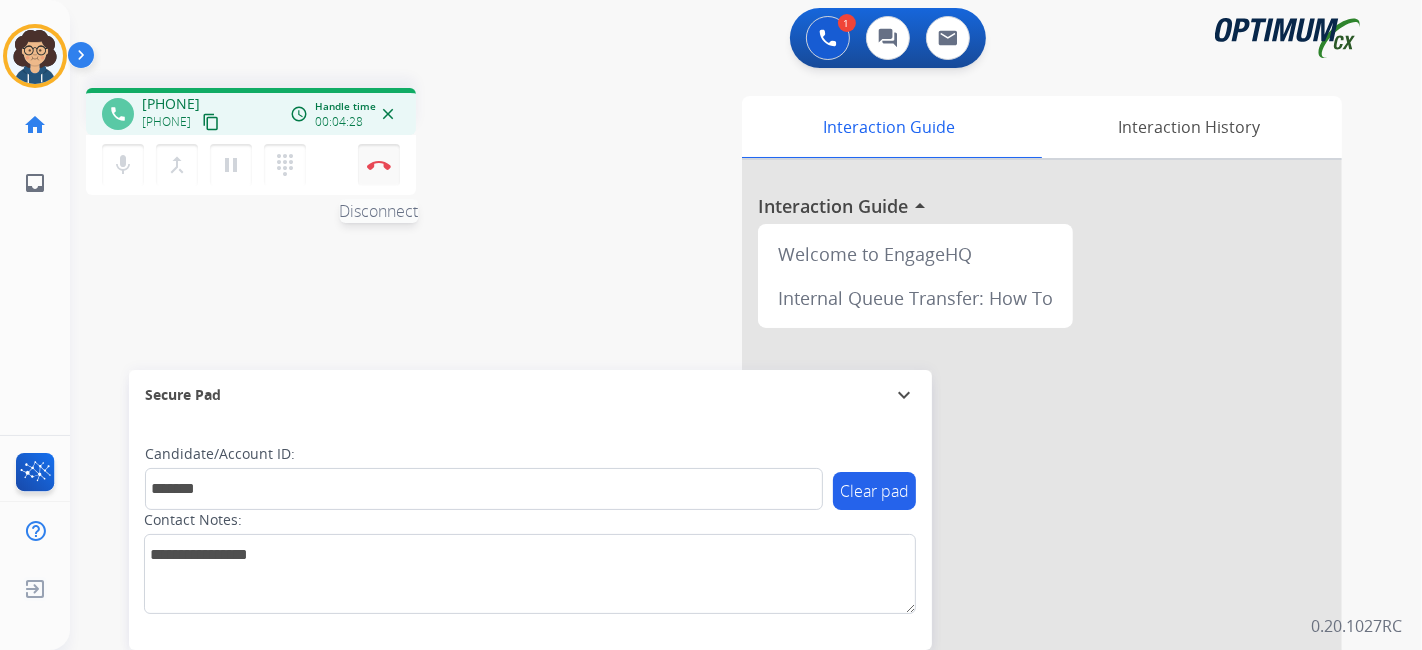 click at bounding box center [379, 165] 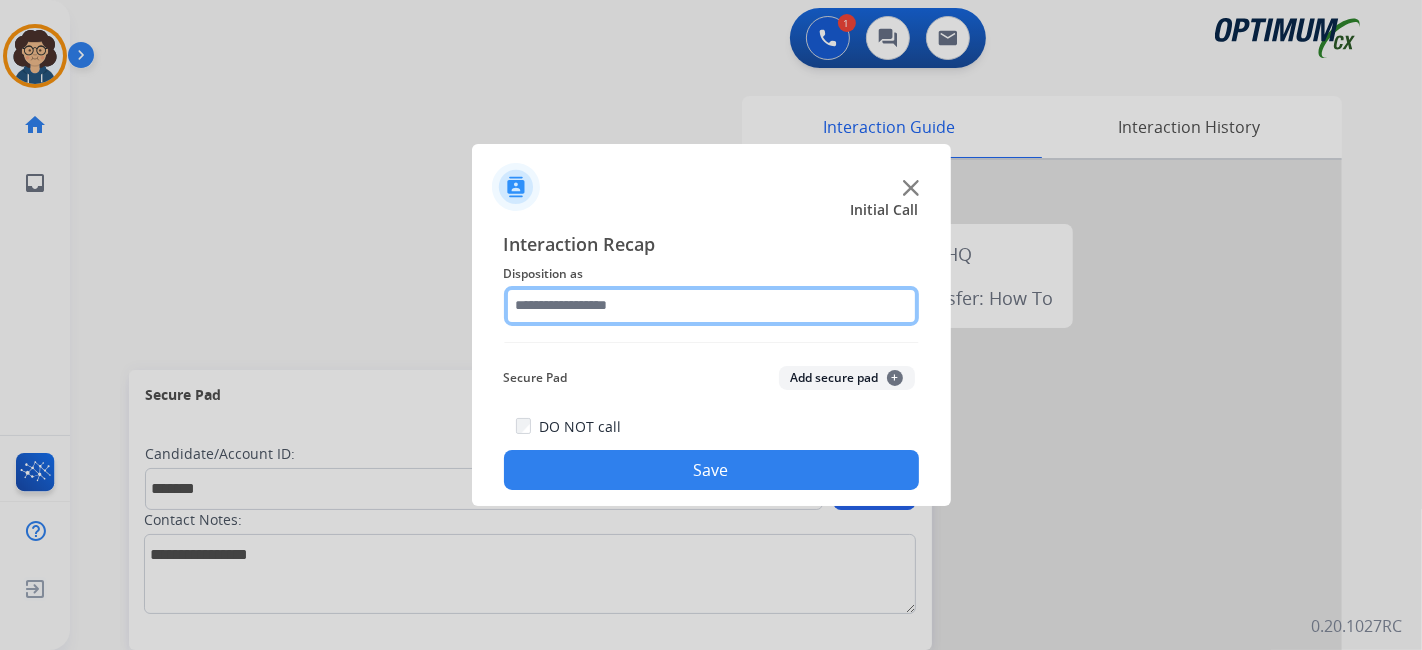 click 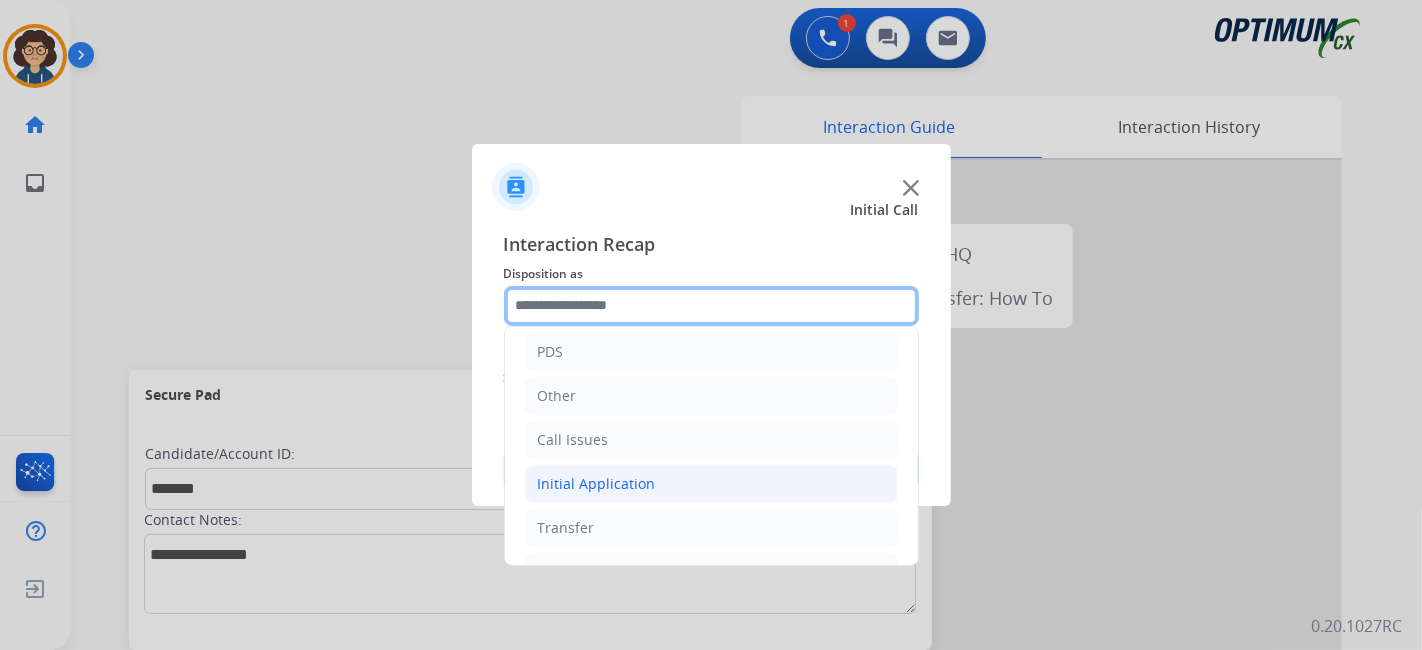 scroll, scrollTop: 131, scrollLeft: 0, axis: vertical 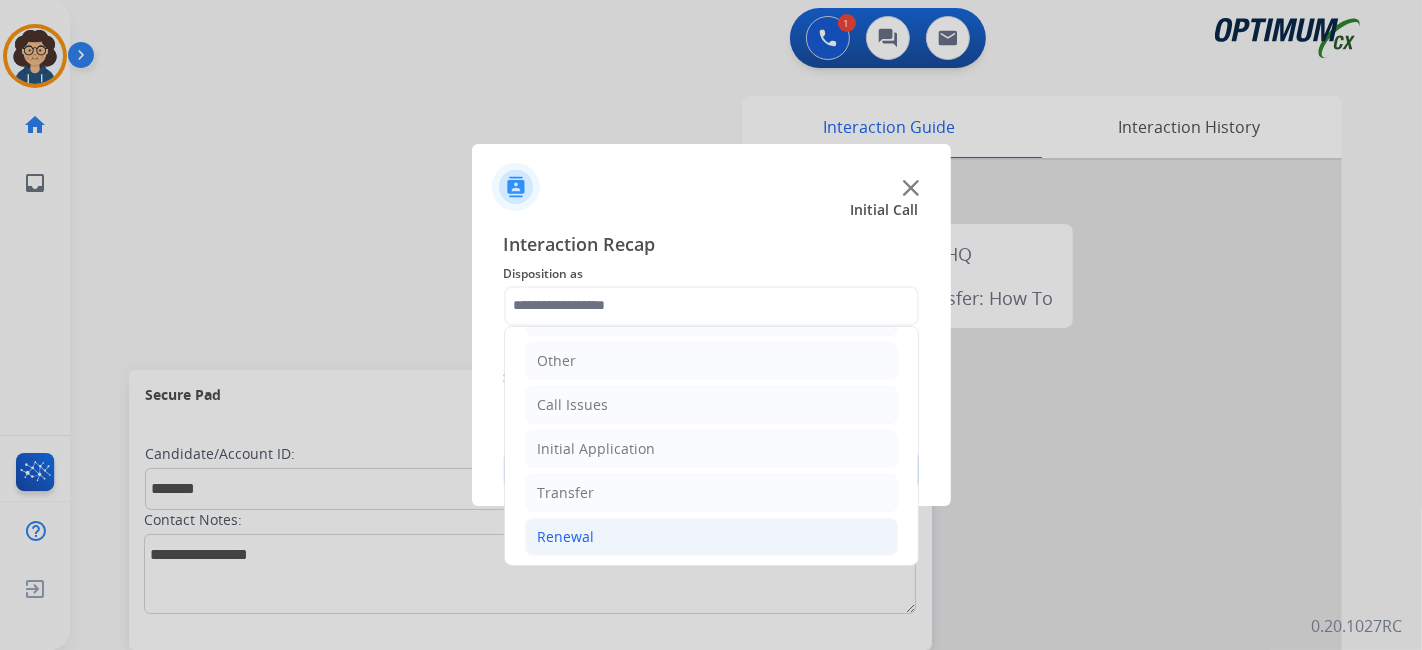 click on "Renewal" 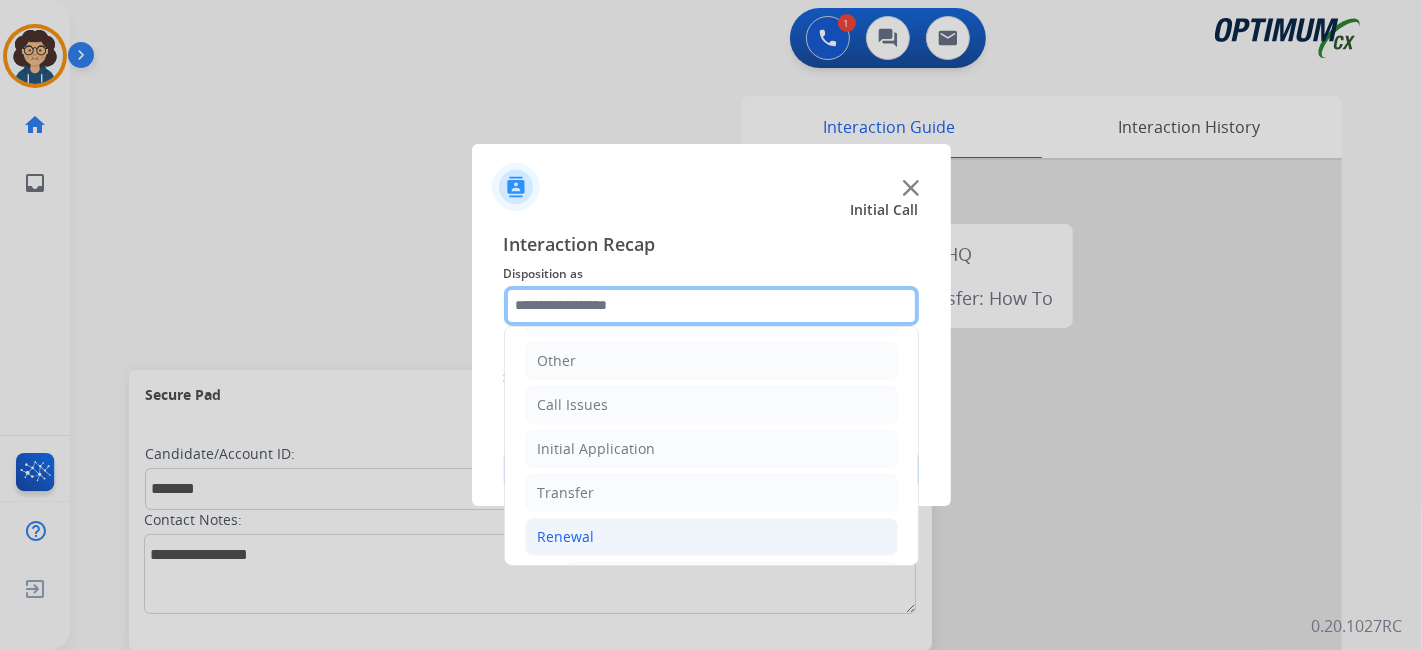 scroll, scrollTop: 760, scrollLeft: 0, axis: vertical 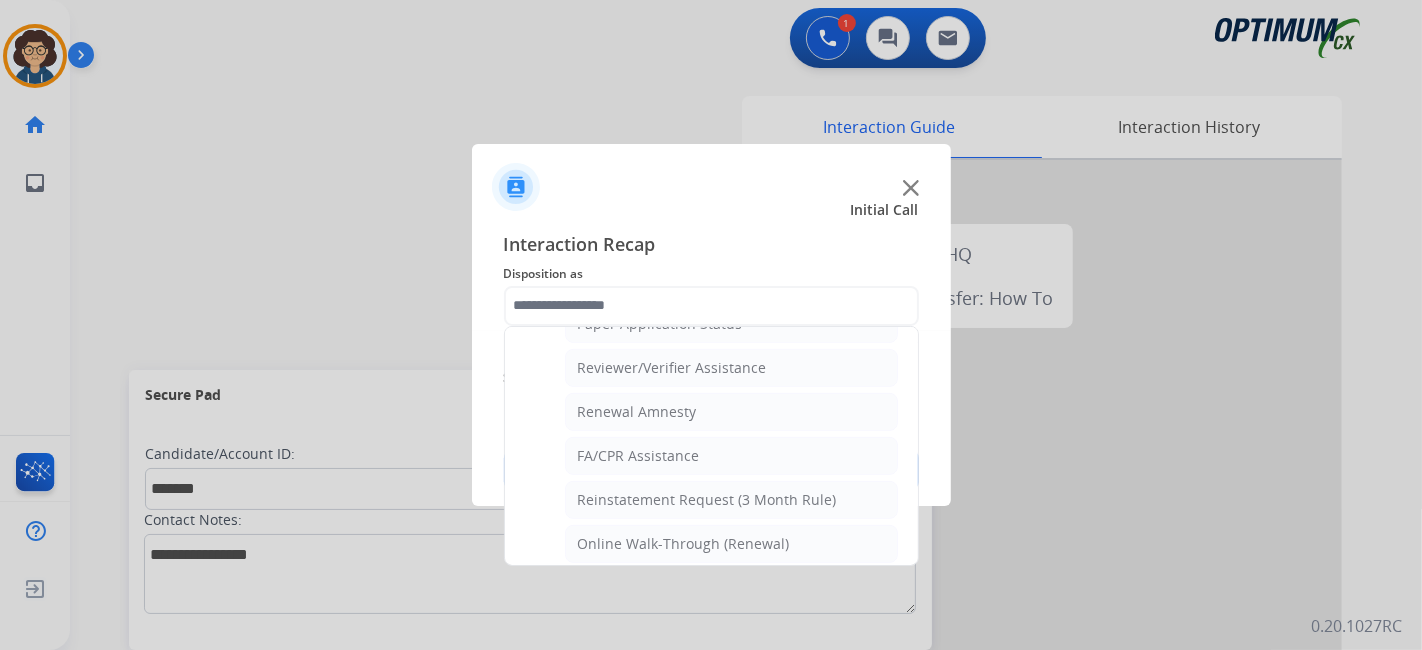 click on "Bookstore   Finance   PDS   Other   Call Issues   Initial Application   Transfer   Renewal   Names Change Questions/Assistance (Renewal)   Extend Deadline (Renewal)   Application Status (Renewal)   RenProb Questions   Fax Receipt Confirmation (Renewal)   General Questions (Renewal)   Credential Resend (Renewal)   Renewal Application Price Increase   Paper Application Status   Reviewer/Verifier Assistance   Renewal Amnesty   FA/CPR Assistance   Reinstatement Request (3 Month Rule)   Online Walk-Through (Renewal)" 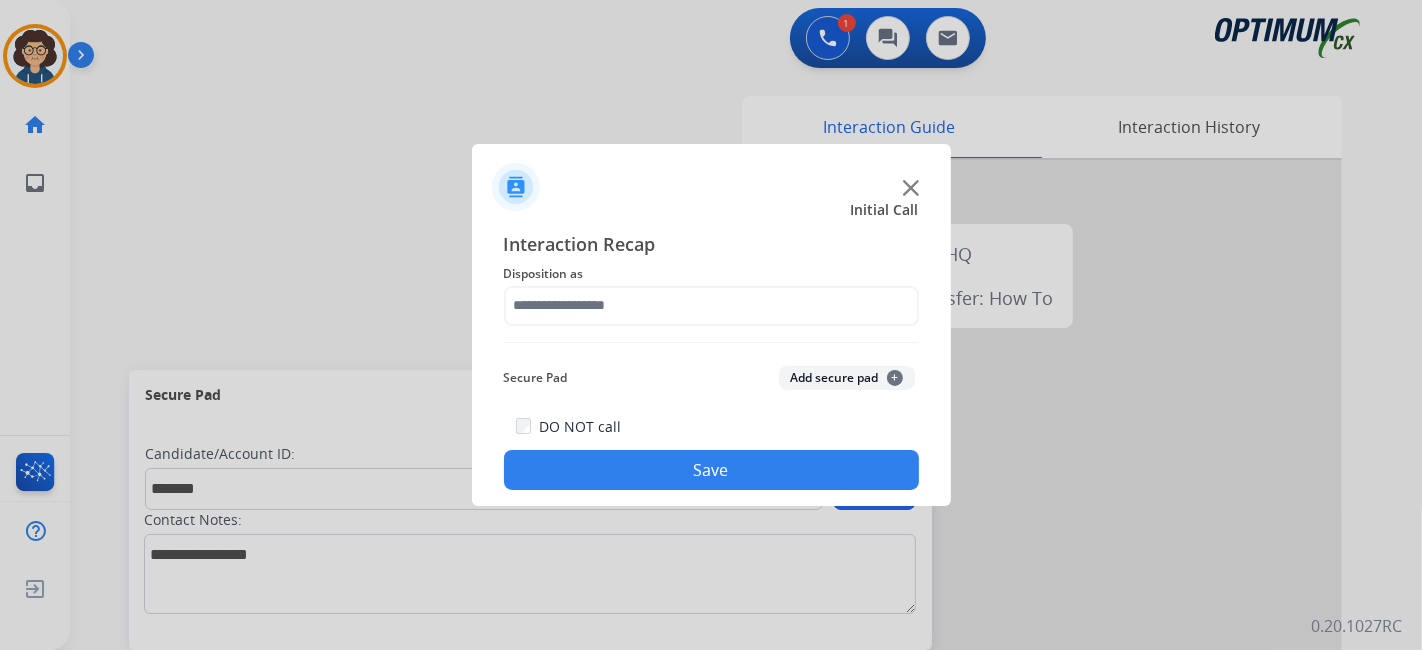 drag, startPoint x: 916, startPoint y: 533, endPoint x: 917, endPoint y: 507, distance: 26.019224 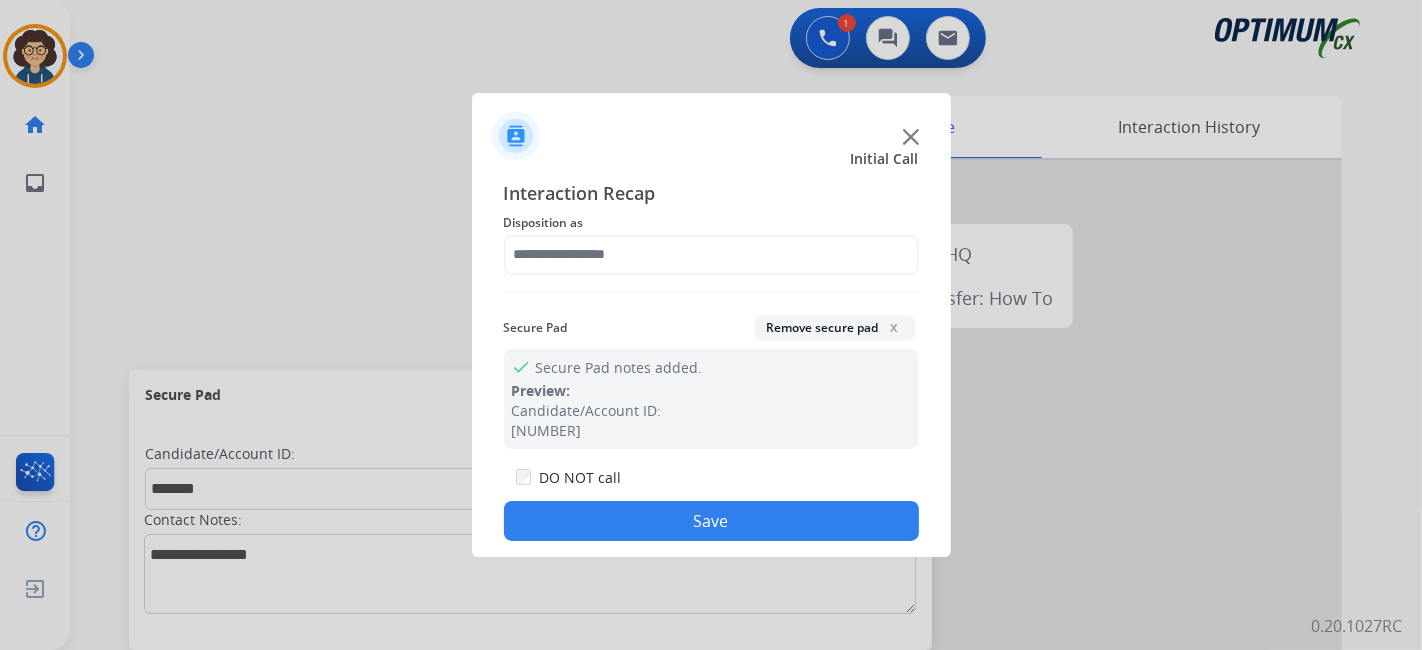 click on "Interaction Recap Disposition as    Secure Pad  Remove secure pad  x check Secure Pad notes added. Preview: Candidate/Account ID: [NUMBER]  DO NOT call  Save" 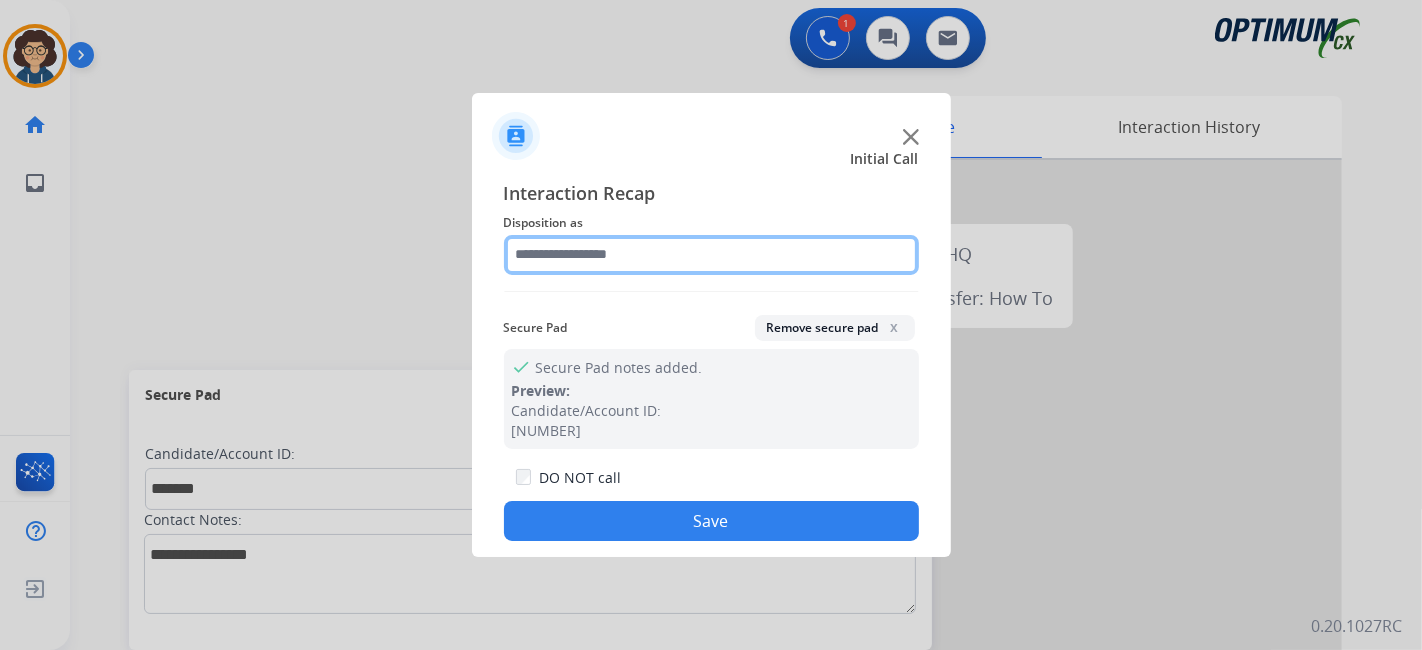 drag, startPoint x: 768, startPoint y: 259, endPoint x: 787, endPoint y: 257, distance: 19.104973 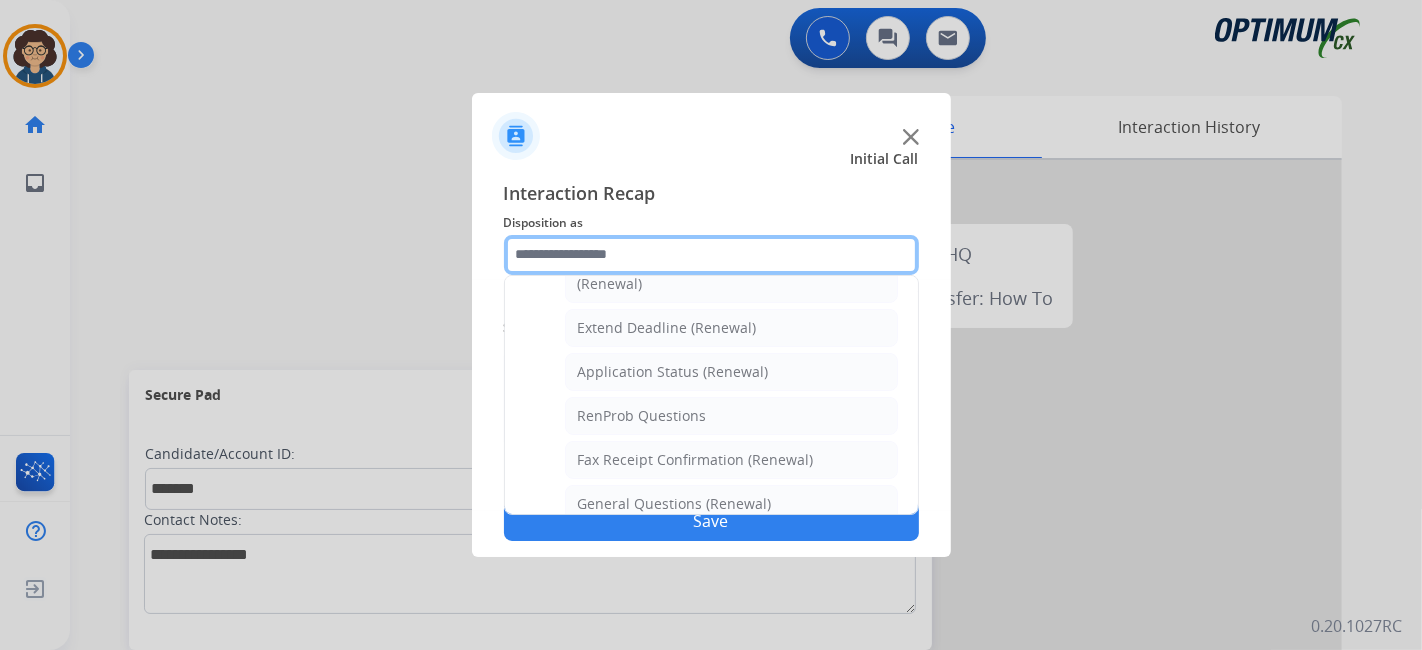 scroll, scrollTop: 440, scrollLeft: 0, axis: vertical 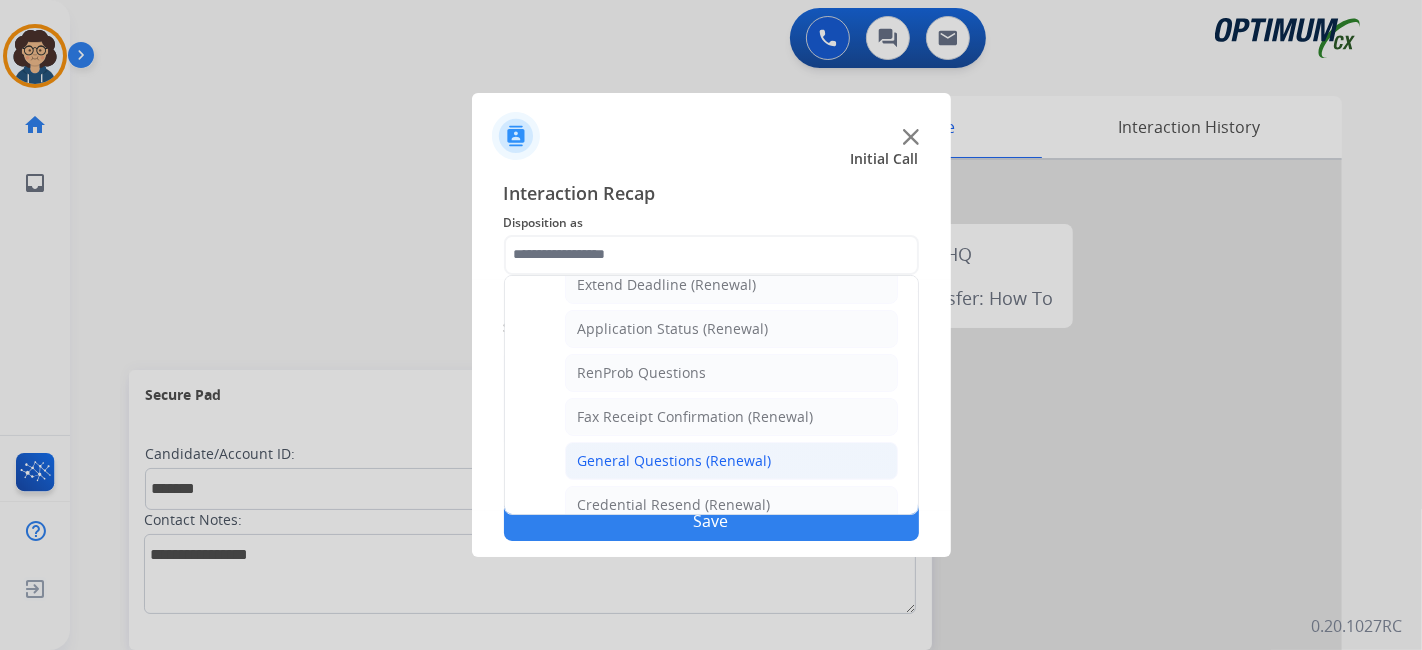 click on "General Questions (Renewal)" 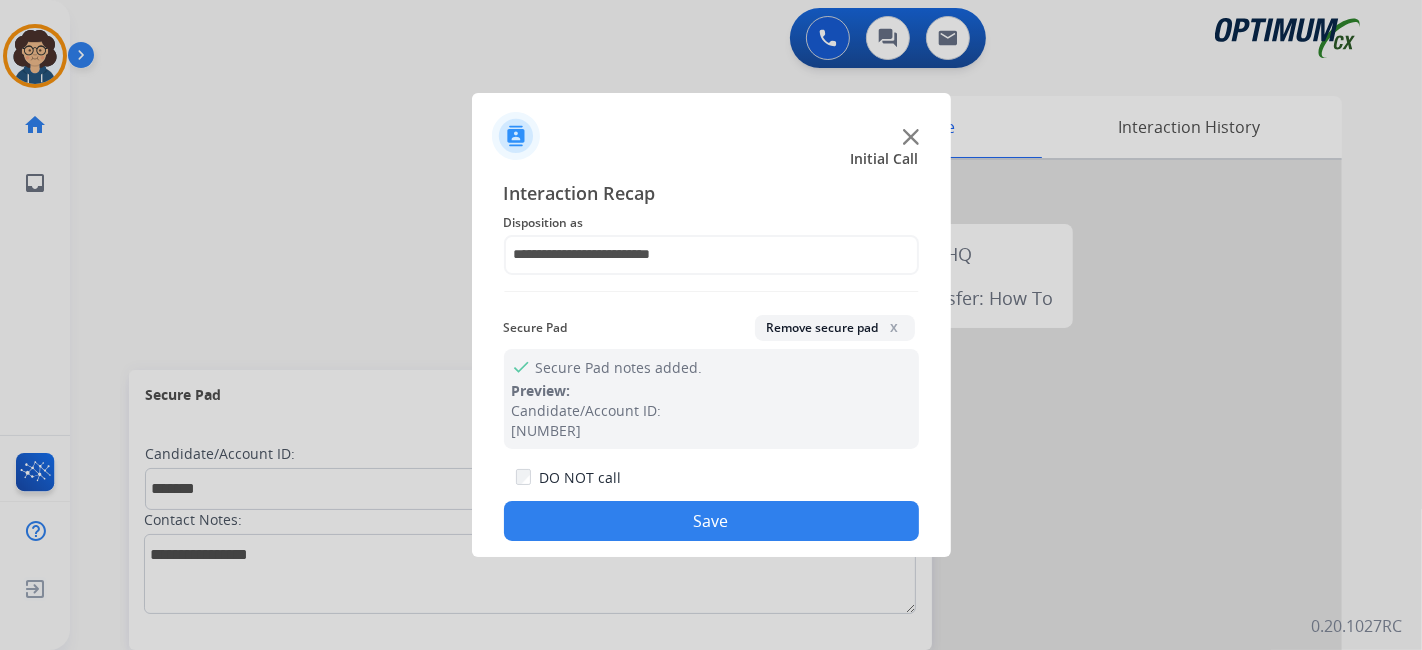 click on "Save" 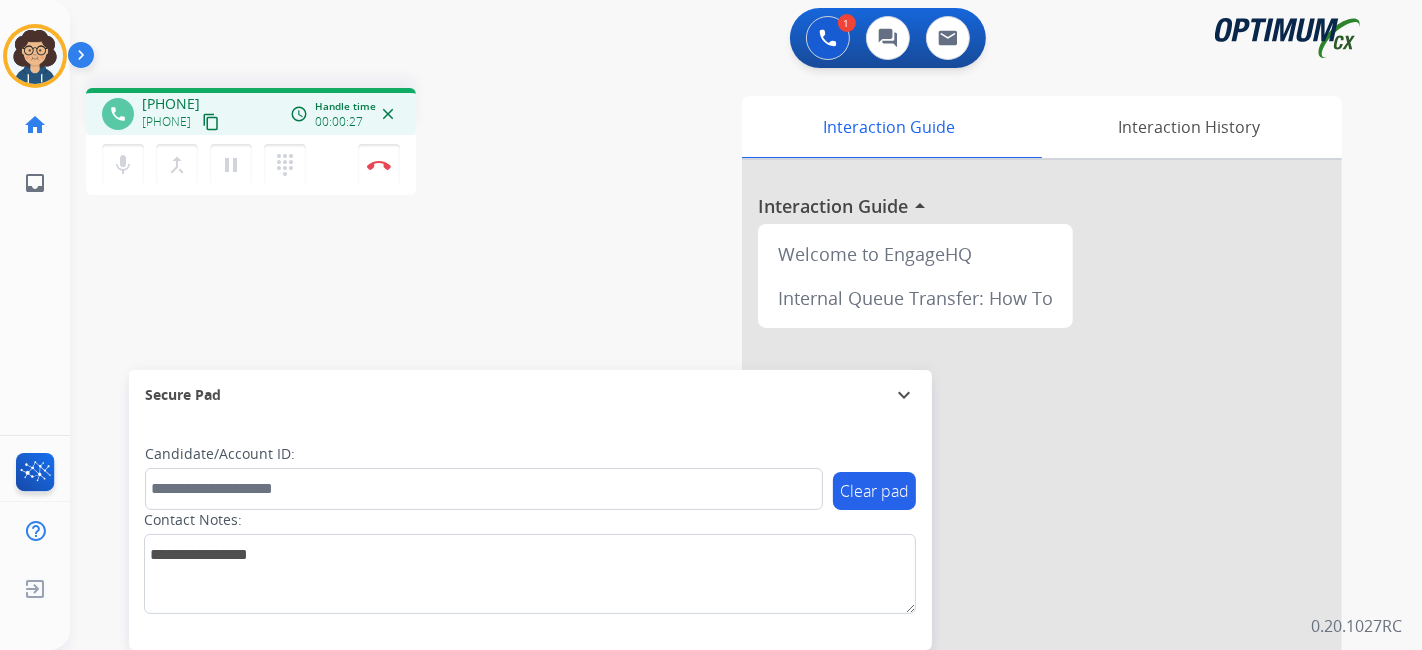 click on "content_copy" at bounding box center [211, 122] 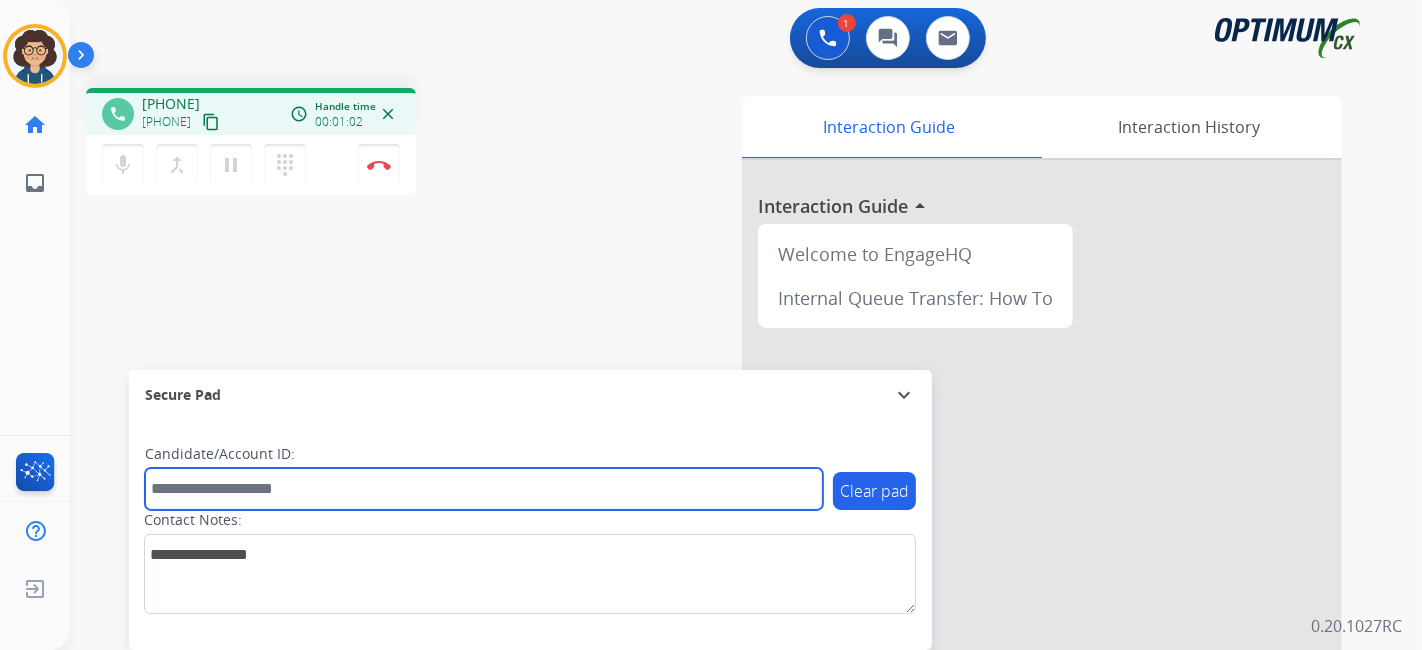 click at bounding box center [484, 489] 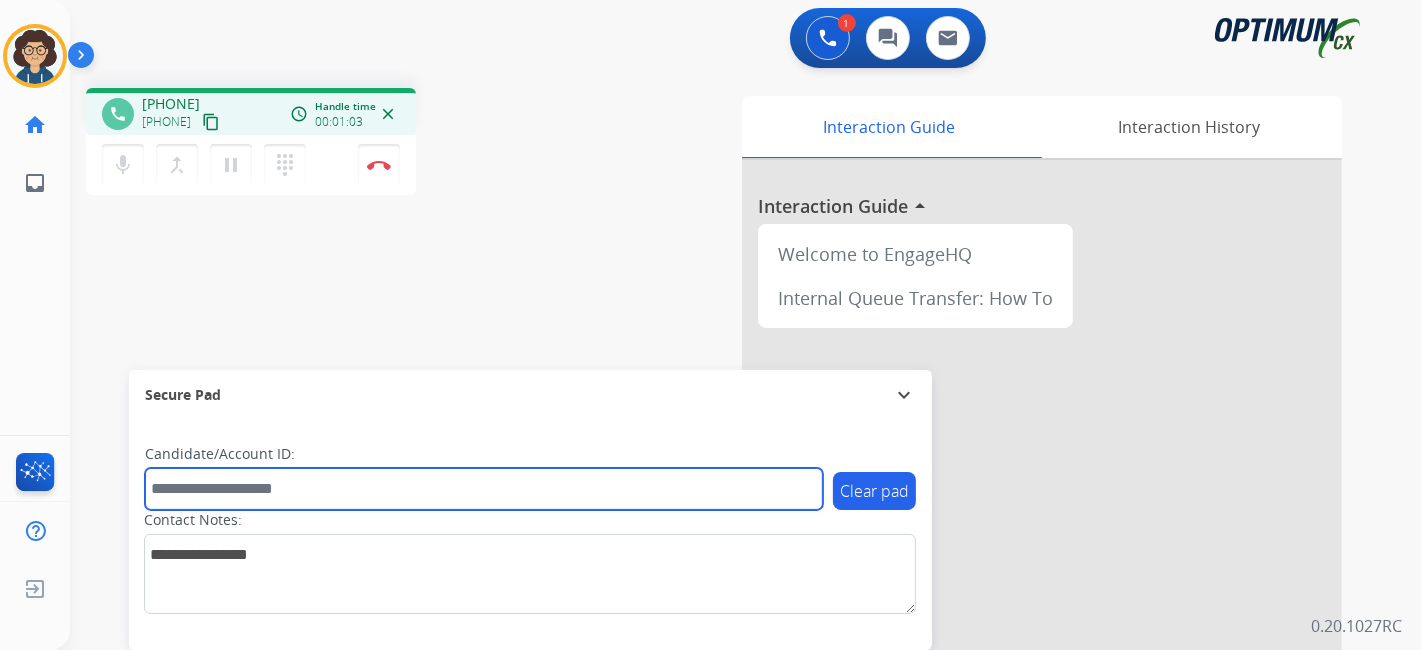 paste on "*******" 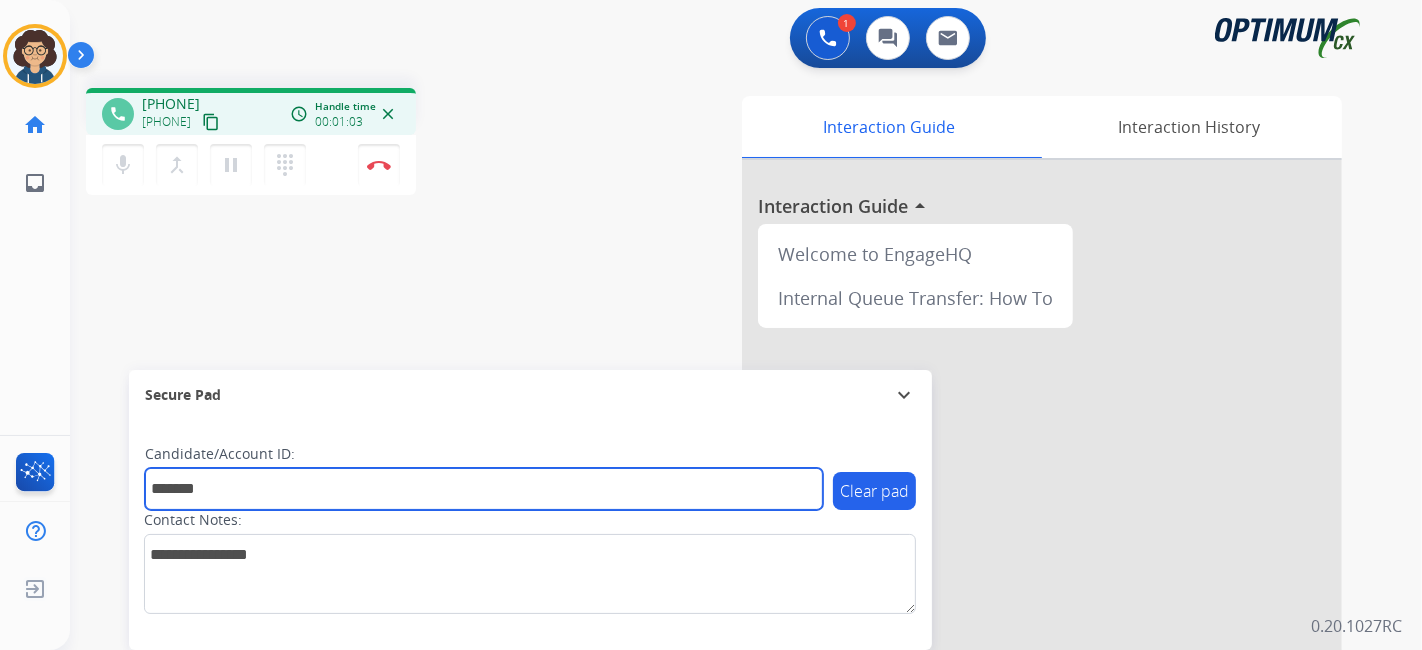 type on "*******" 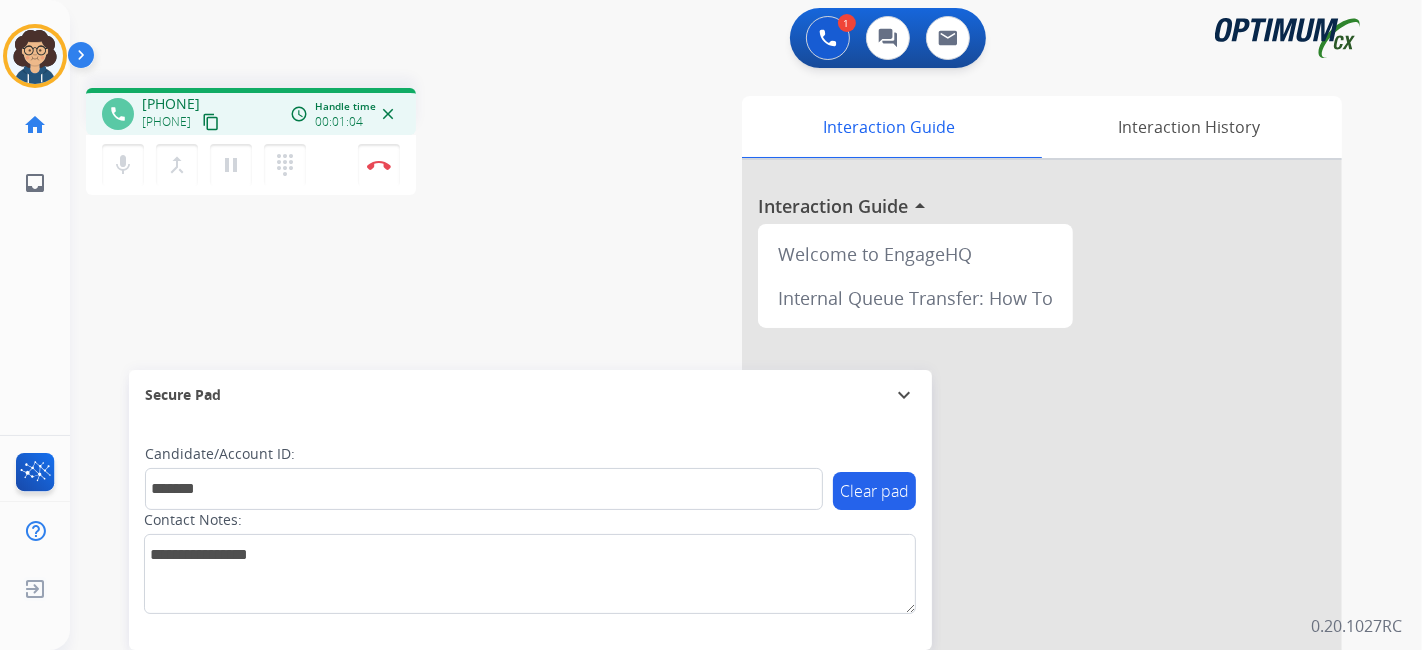 click on "phone [PHONE] [PHONE] content_copy access_time Call metrics Queue   00:08 Hold   00:00 Talk   00:57 Total   01:04 Handle time 00:01:04 close mic Mute merge_type Bridge pause Hold dialpad Dialpad Disconnect swap_horiz Break voice bridge close_fullscreen Connect 3-Way Call merge_type Separate 3-Way Call  Interaction Guide   Interaction History  Interaction Guide arrow_drop_up  Welcome to EngageHQ   Internal Queue Transfer: How To  Secure Pad expand_more Clear pad Candidate/Account ID: ******* Contact Notes:" at bounding box center (722, 489) 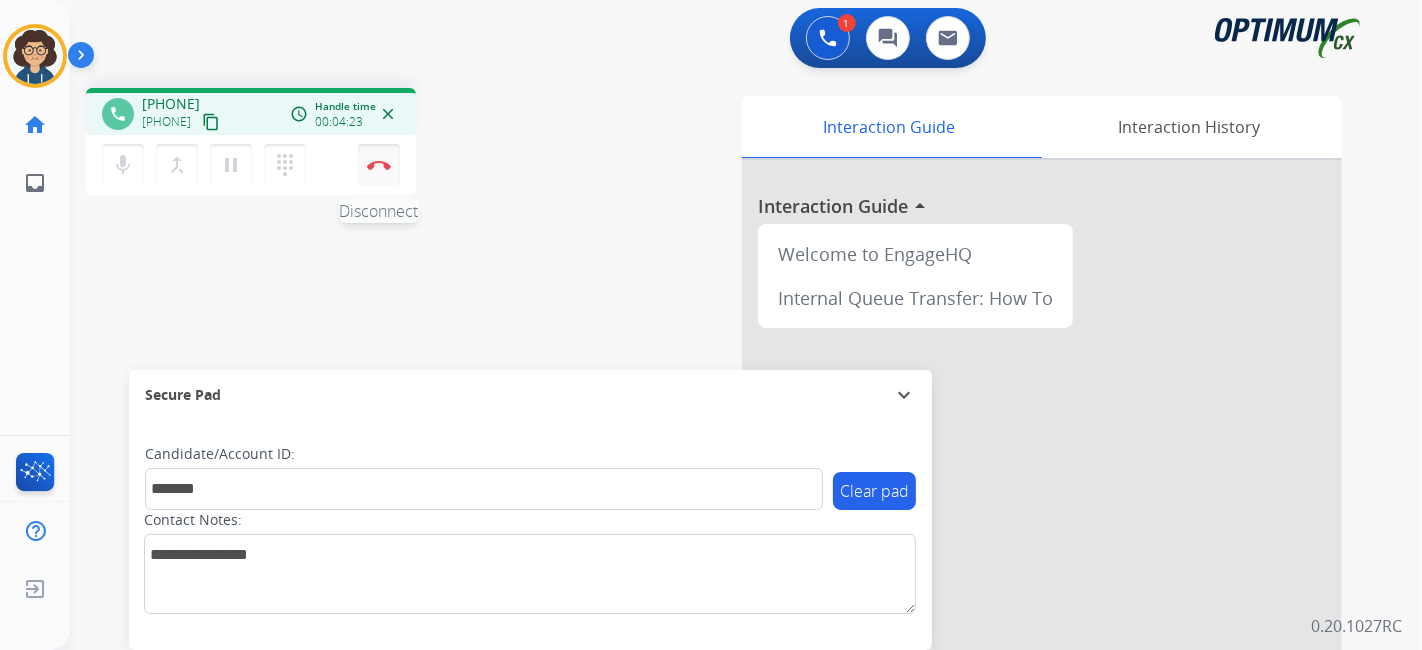 click at bounding box center (379, 165) 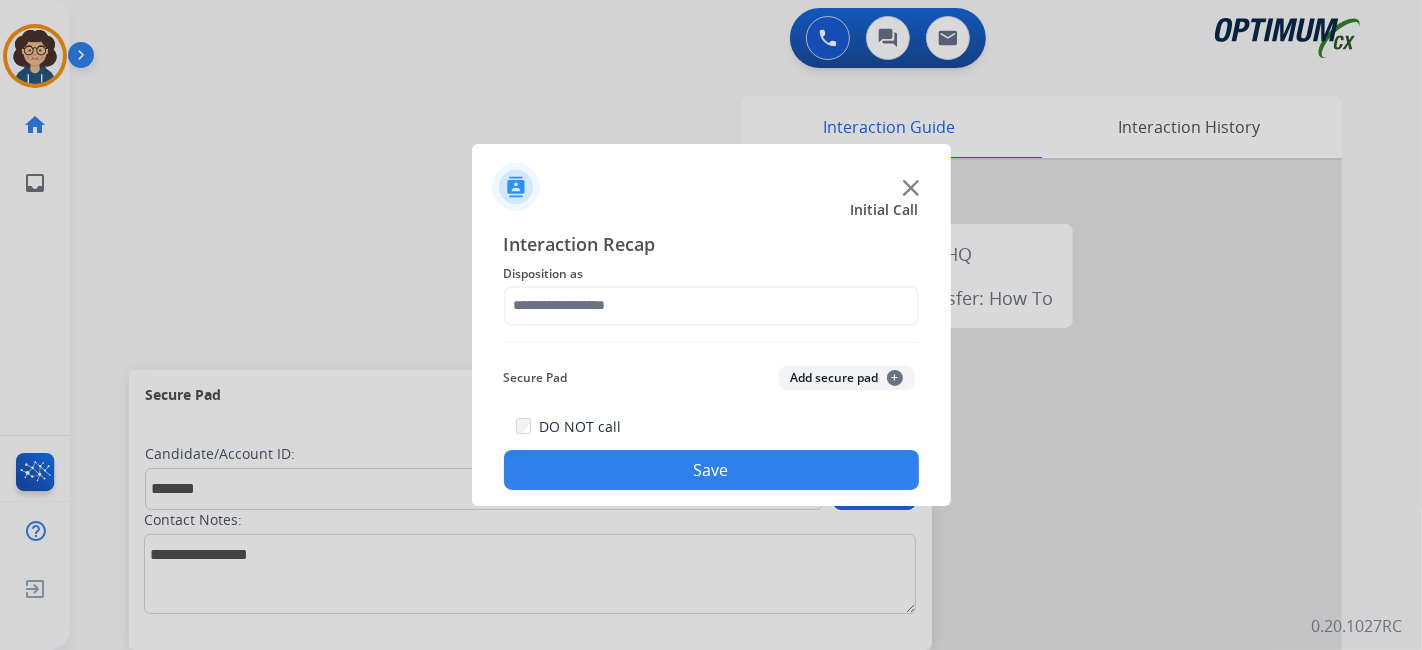 click on "Add secure pad  +" 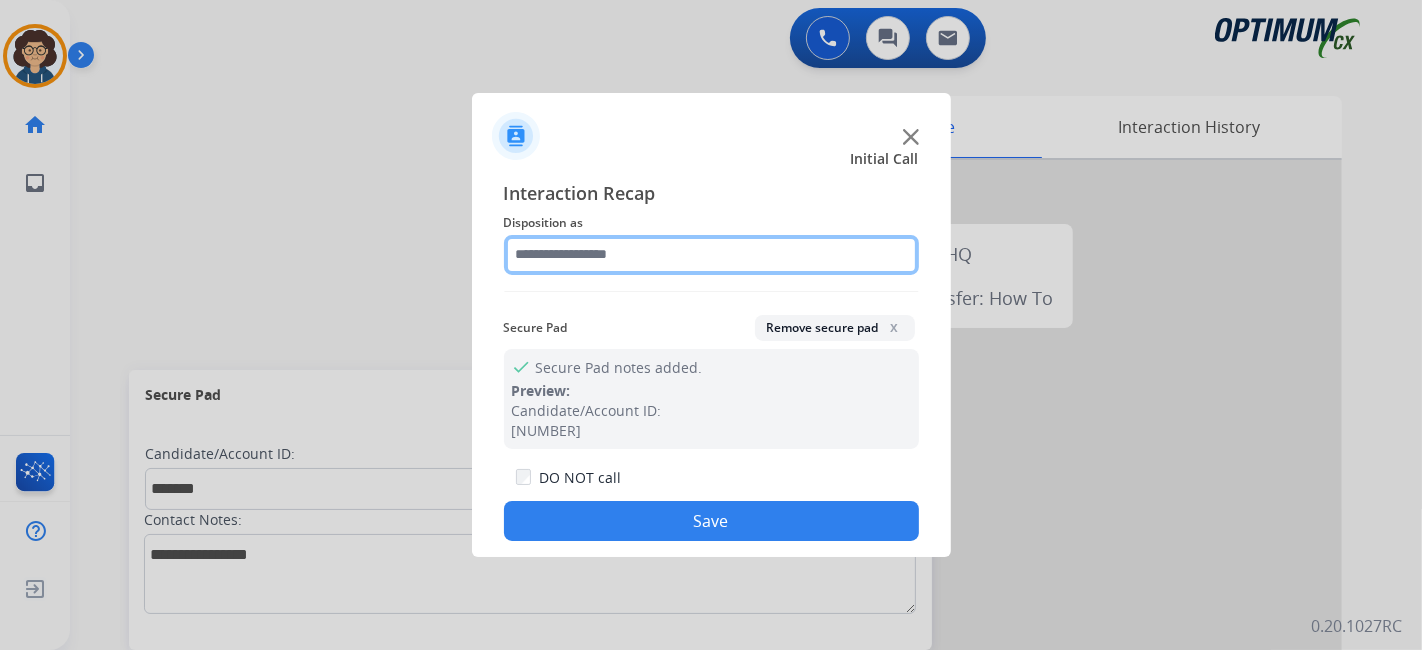 click 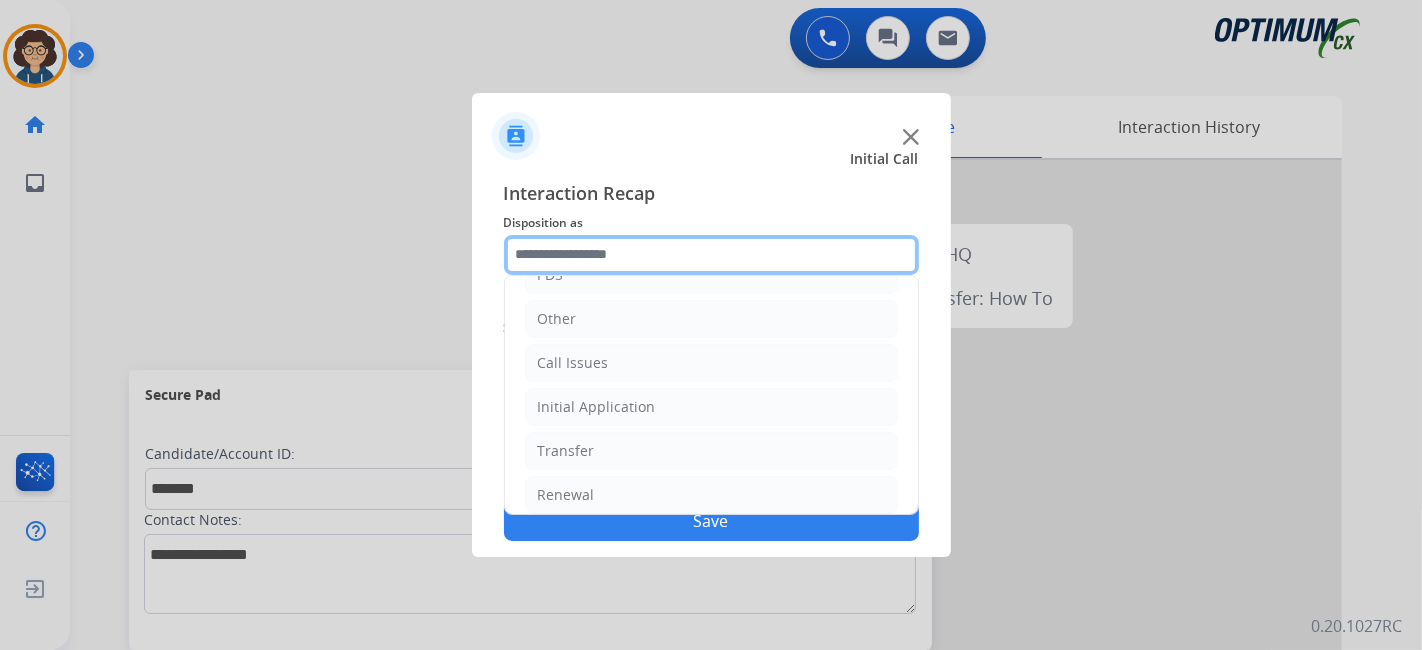 scroll, scrollTop: 131, scrollLeft: 0, axis: vertical 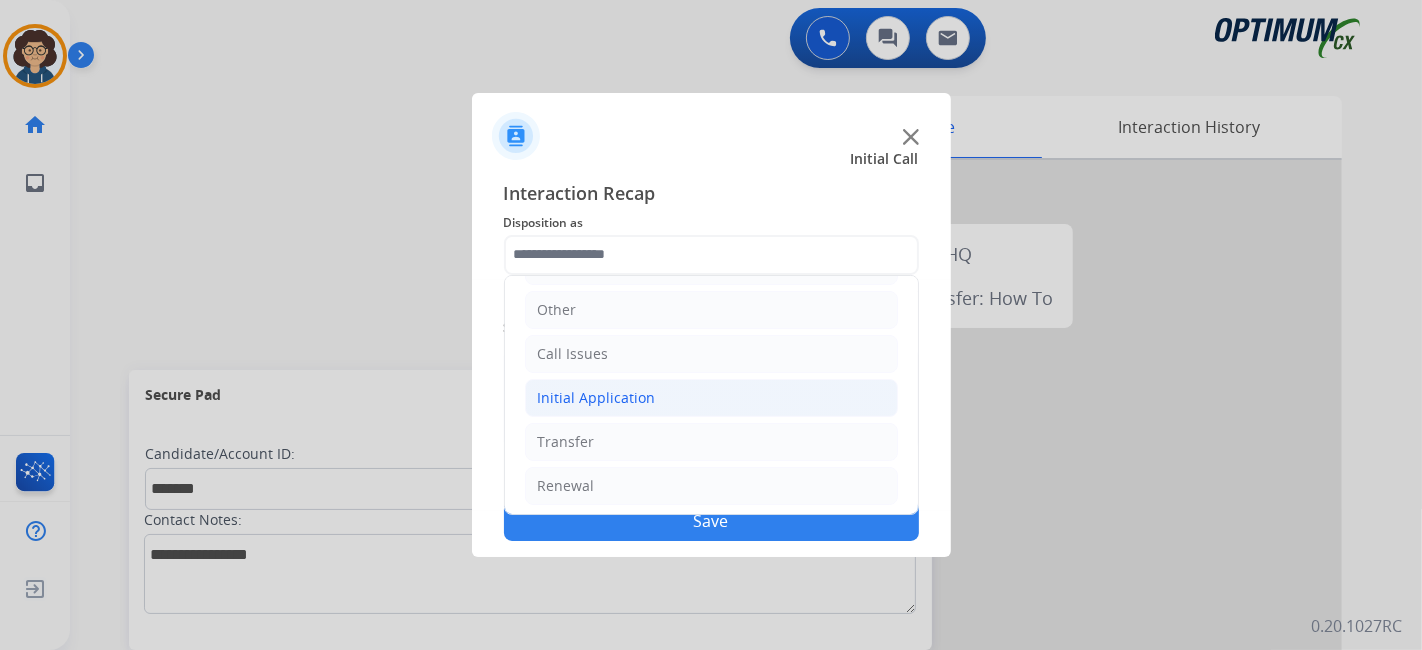 click on "Initial Application" 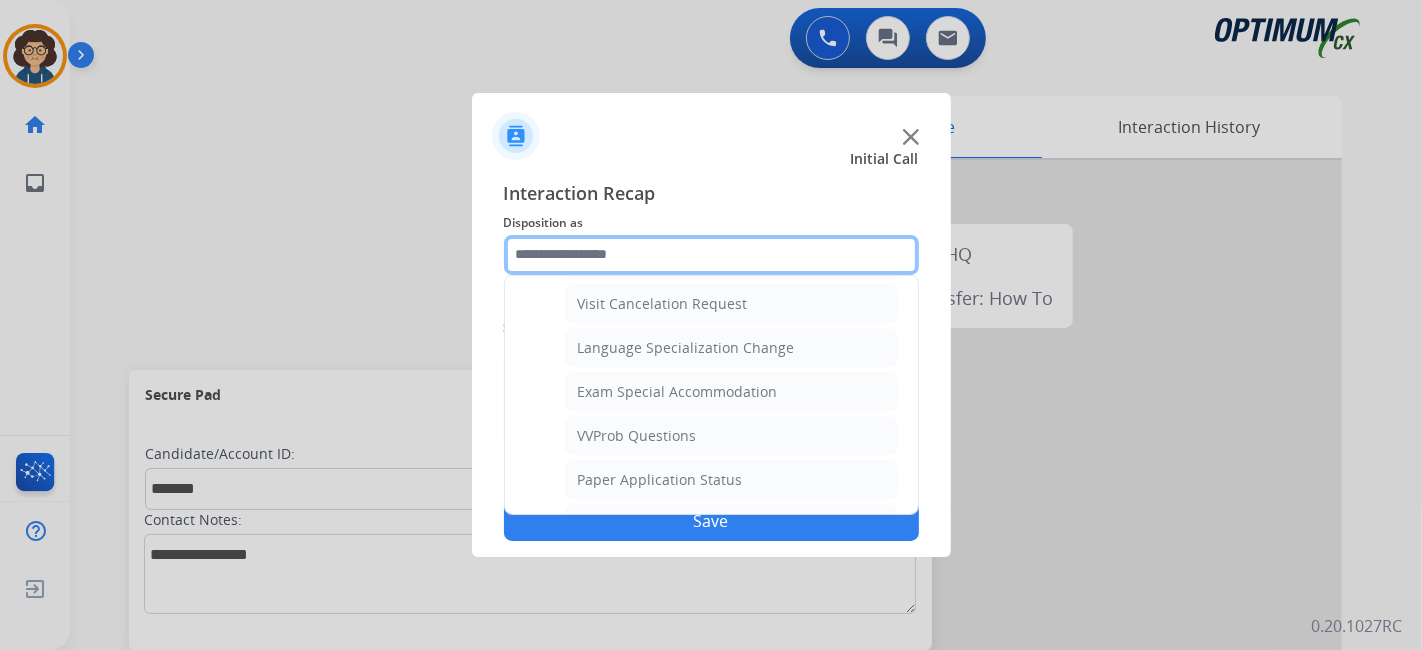 scroll, scrollTop: 1008, scrollLeft: 0, axis: vertical 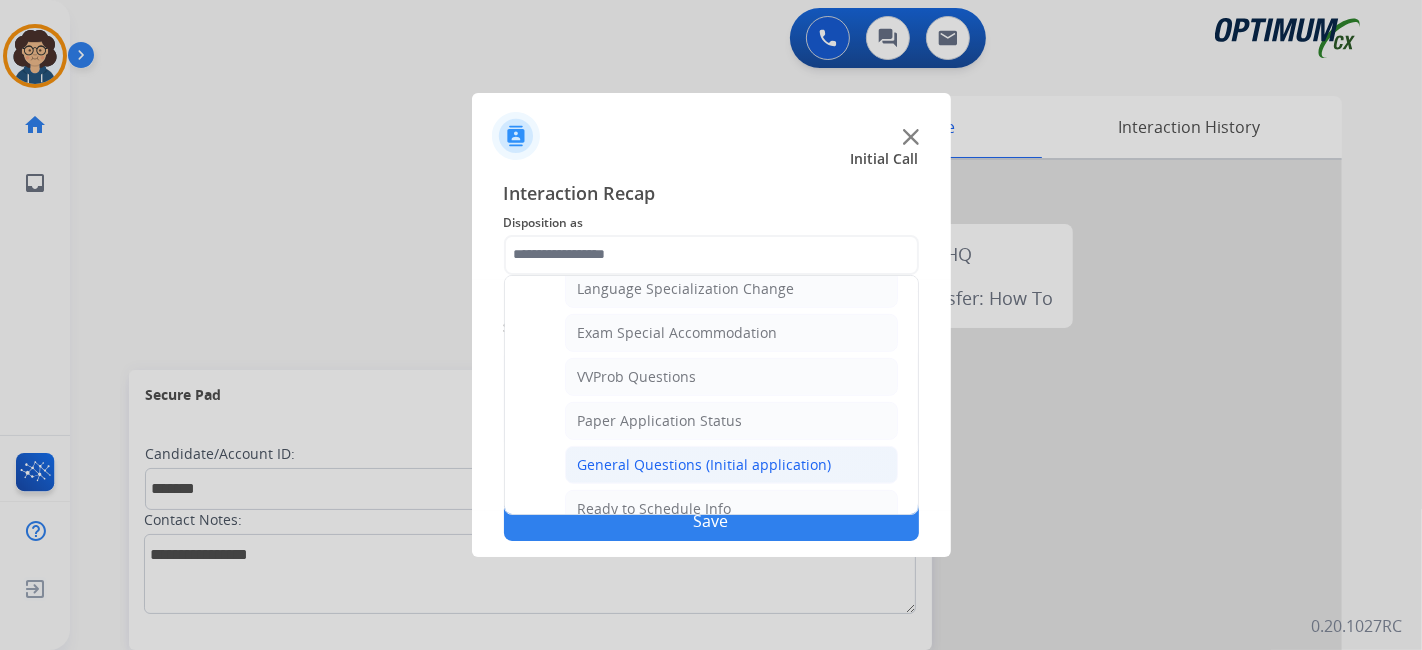 click on "General Questions (Initial application)" 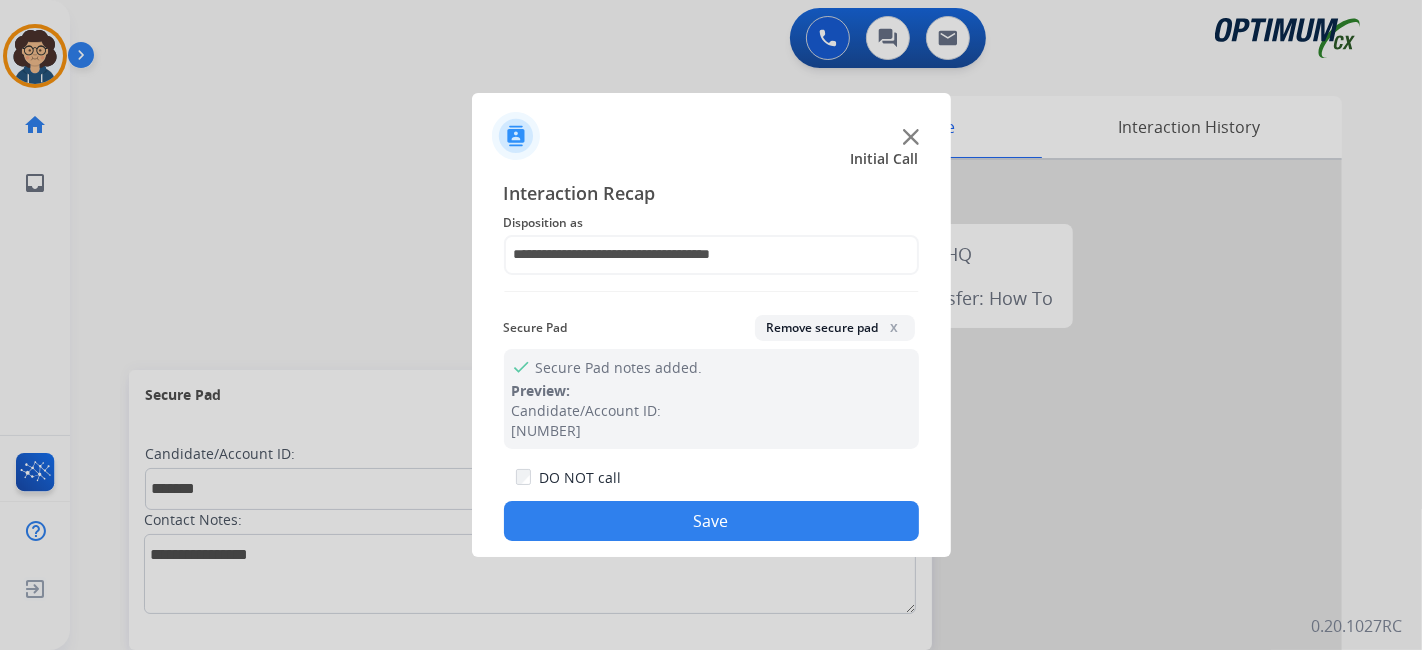 click on "Save" 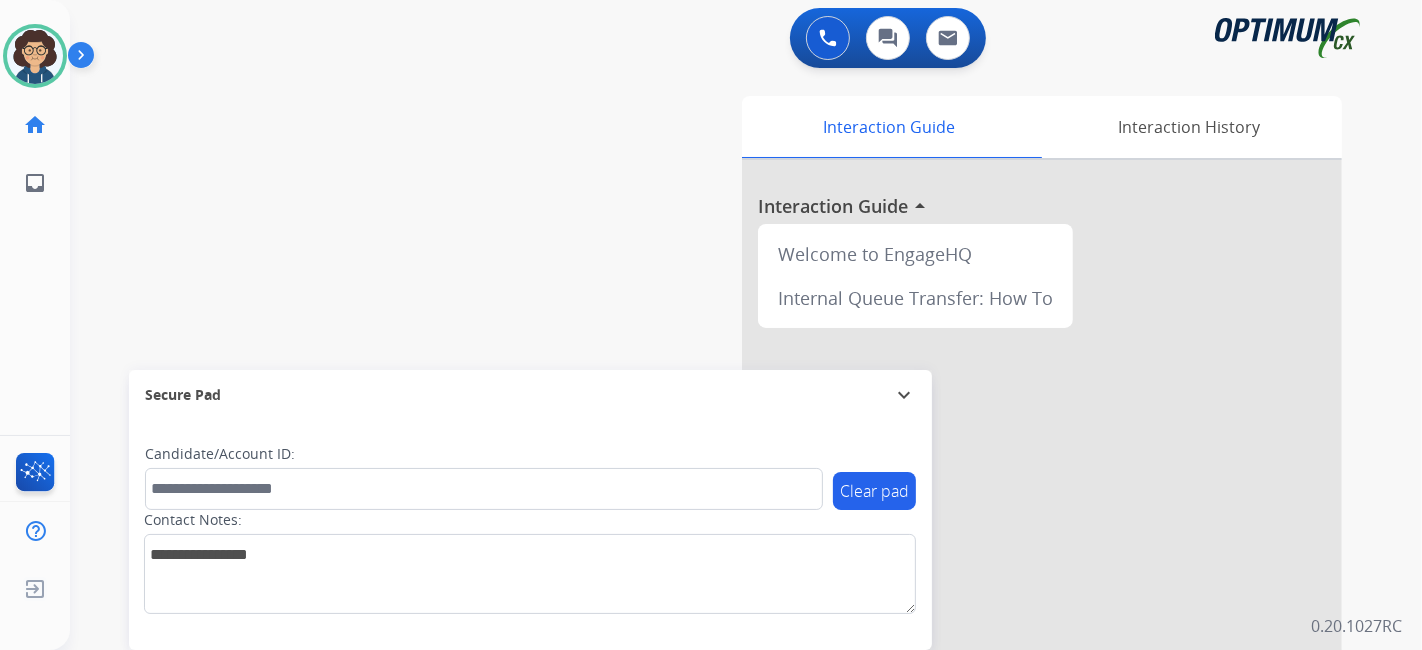 click on "swap_horiz Break voice bridge close_fullscreen Connect 3-Way Call merge_type Separate 3-Way Call  Interaction Guide   Interaction History  Interaction Guide arrow_drop_up  Welcome to EngageHQ   Internal Queue Transfer: How To  Secure Pad expand_more Clear pad Candidate/Account ID: Contact Notes:" at bounding box center [722, 489] 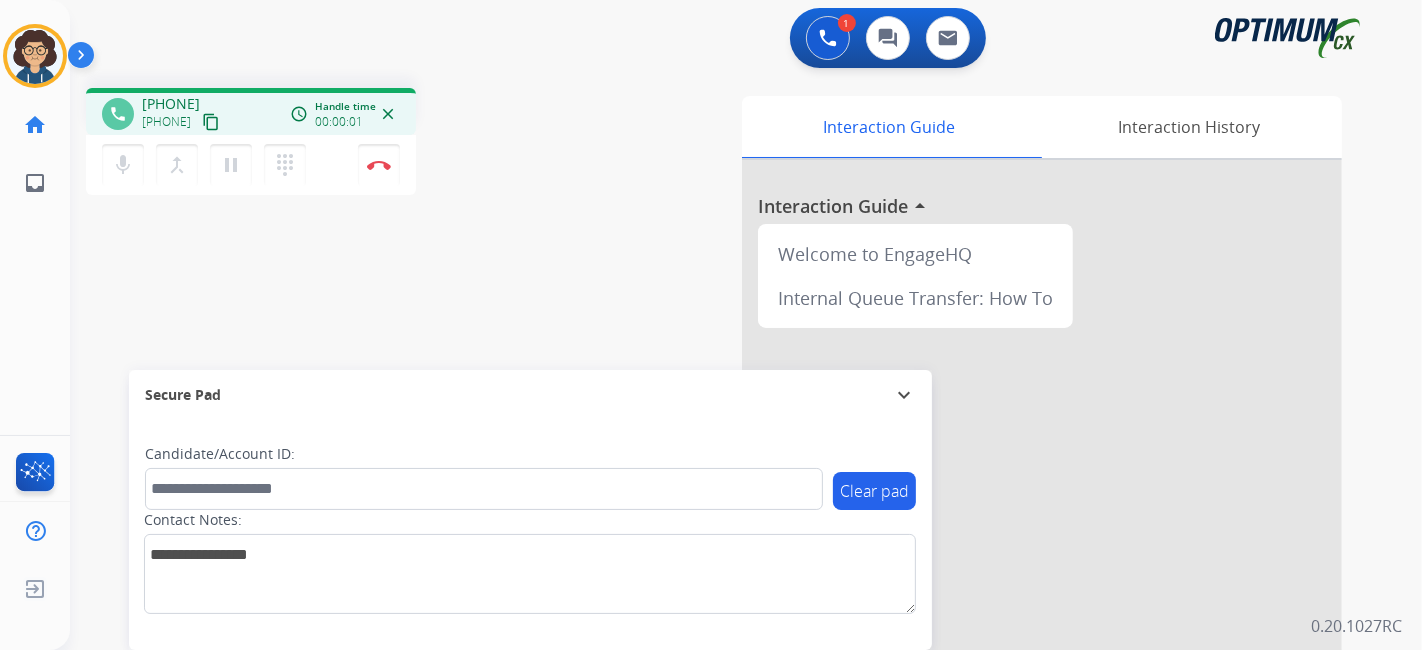 click on "content_copy" at bounding box center (211, 122) 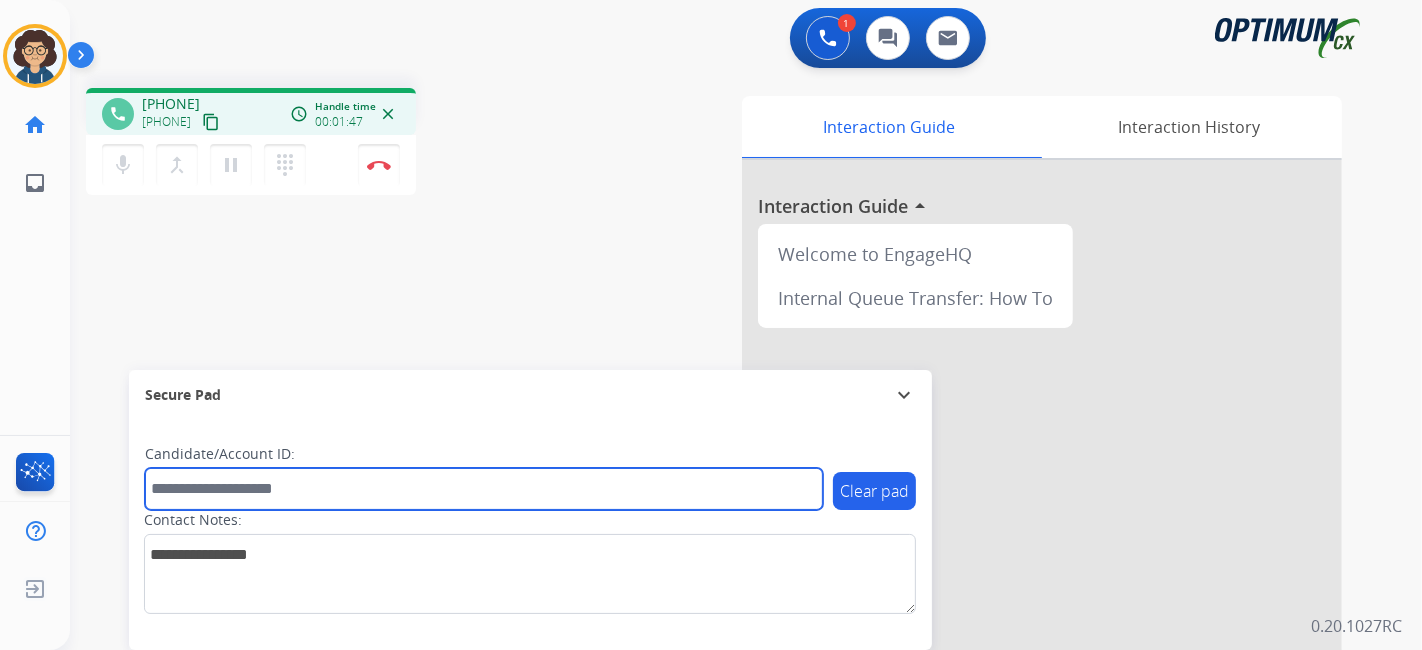 click at bounding box center [484, 489] 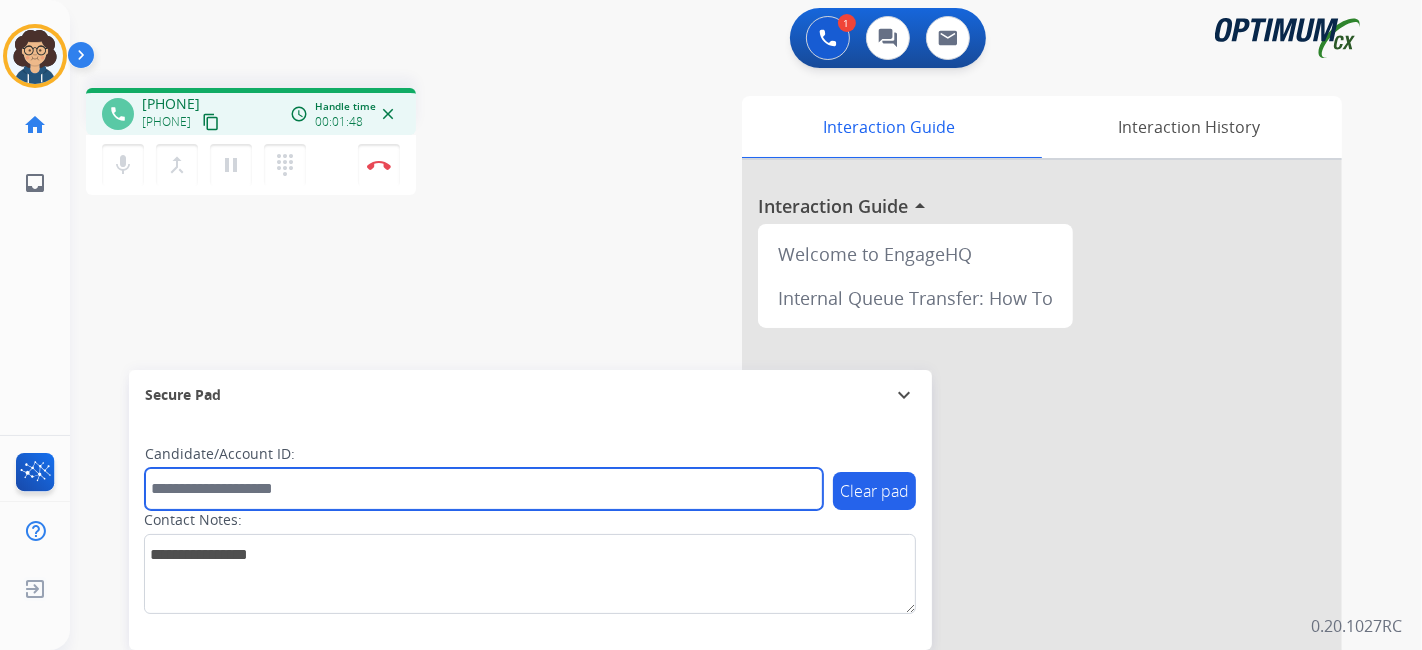 paste on "*******" 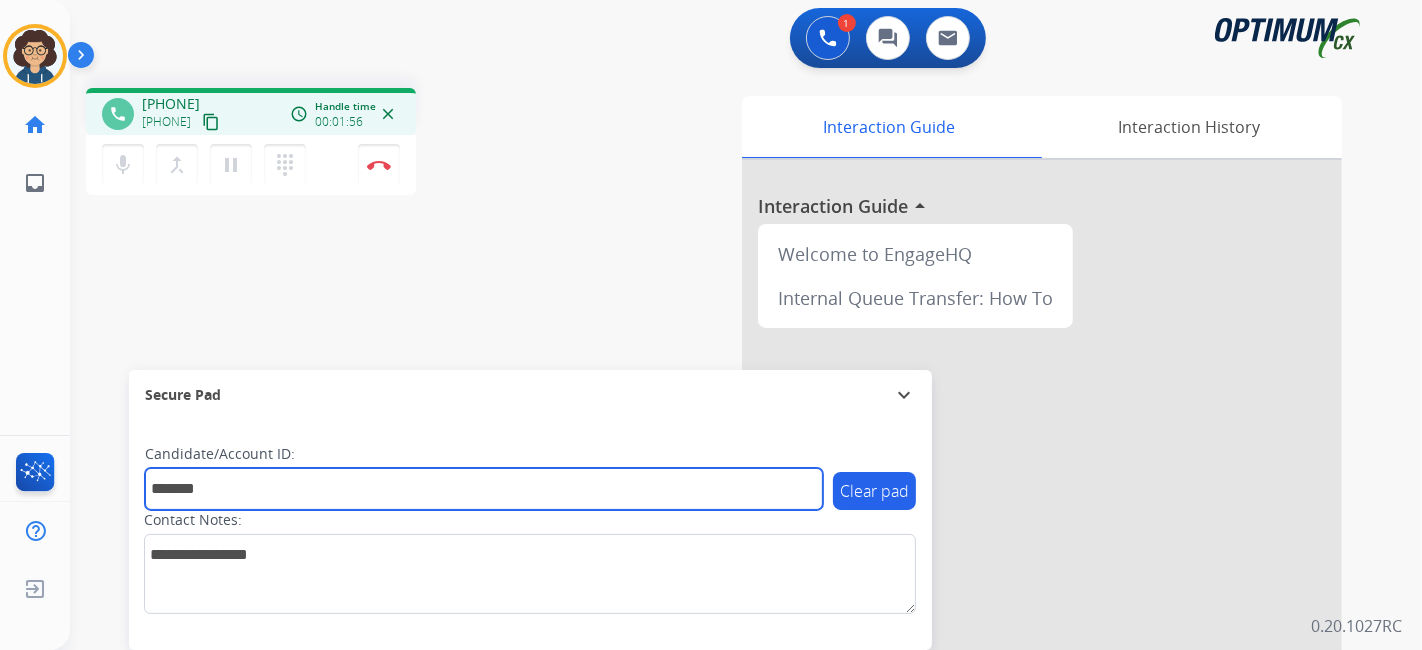 type on "*******" 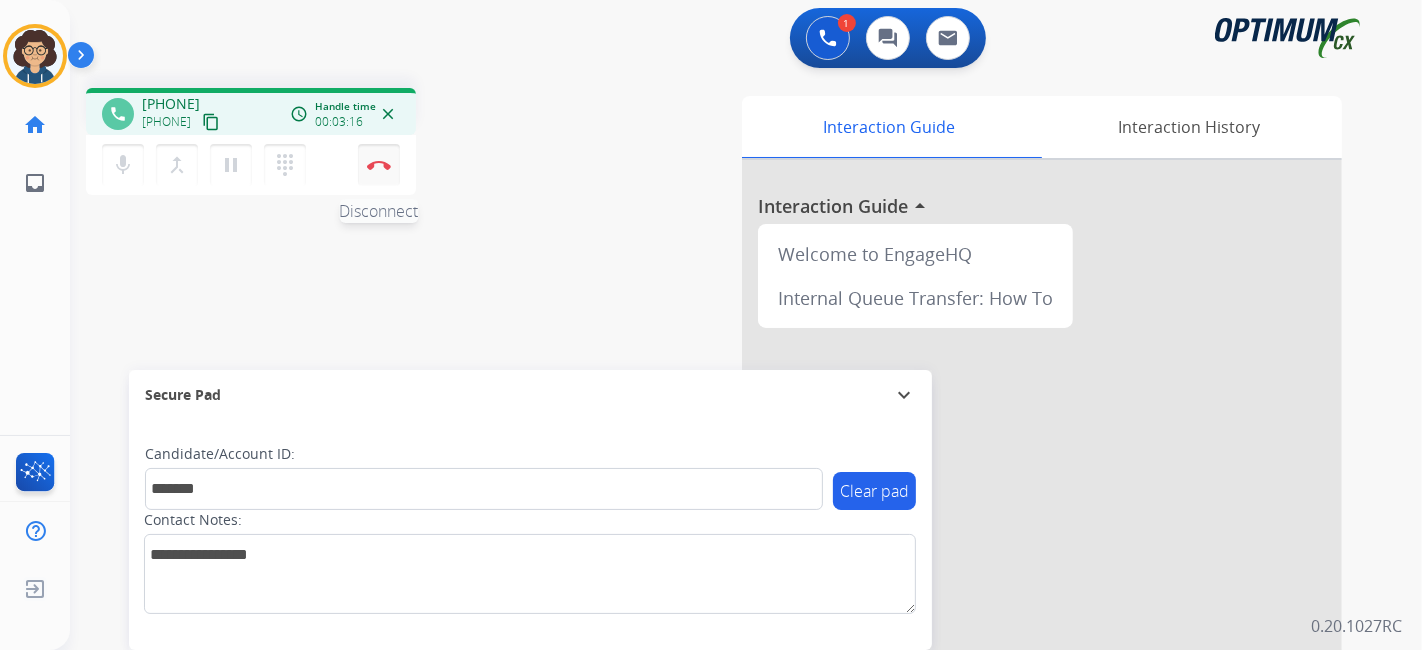 click on "Disconnect" at bounding box center (379, 165) 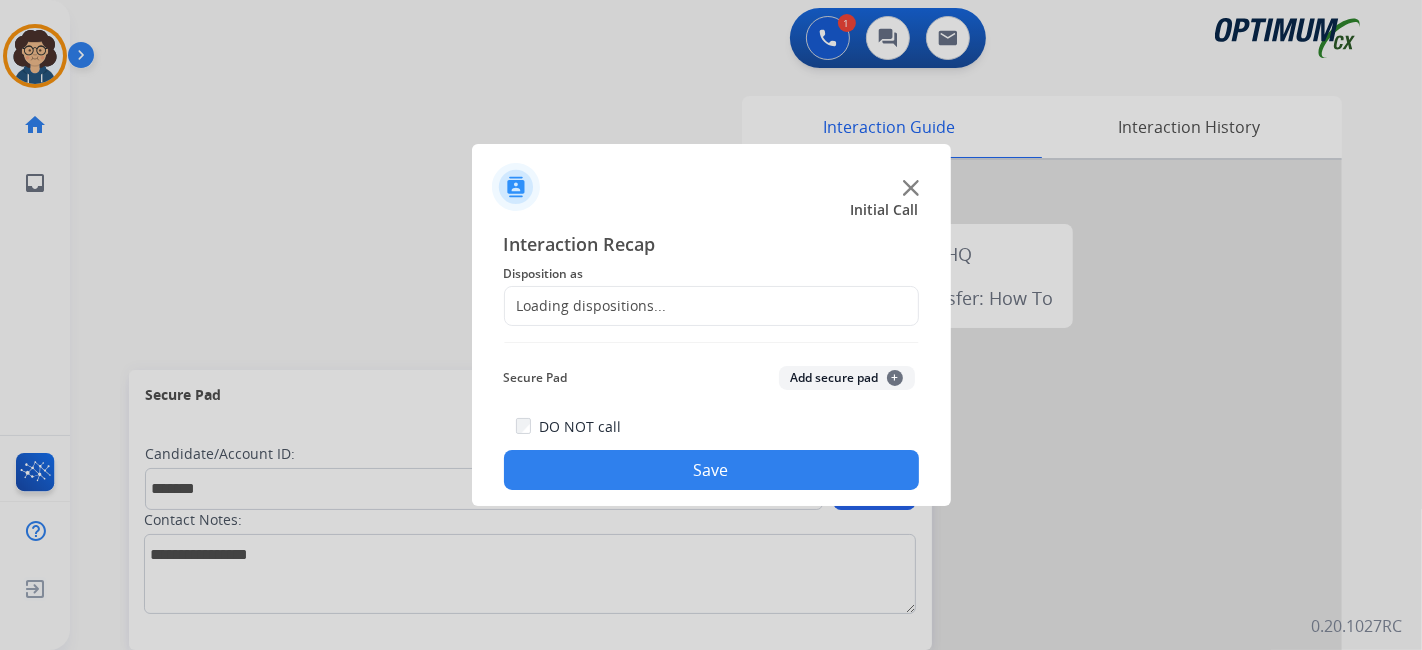 click on "Loading dispositions..." 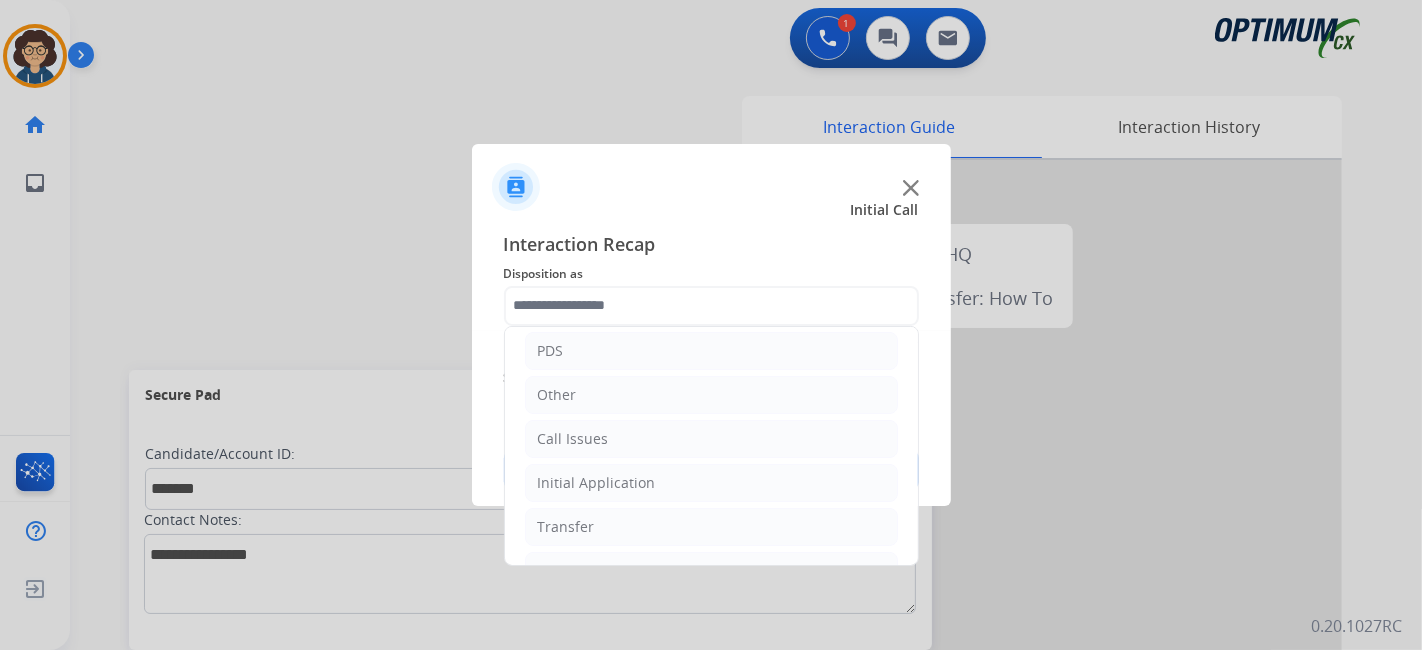scroll, scrollTop: 131, scrollLeft: 0, axis: vertical 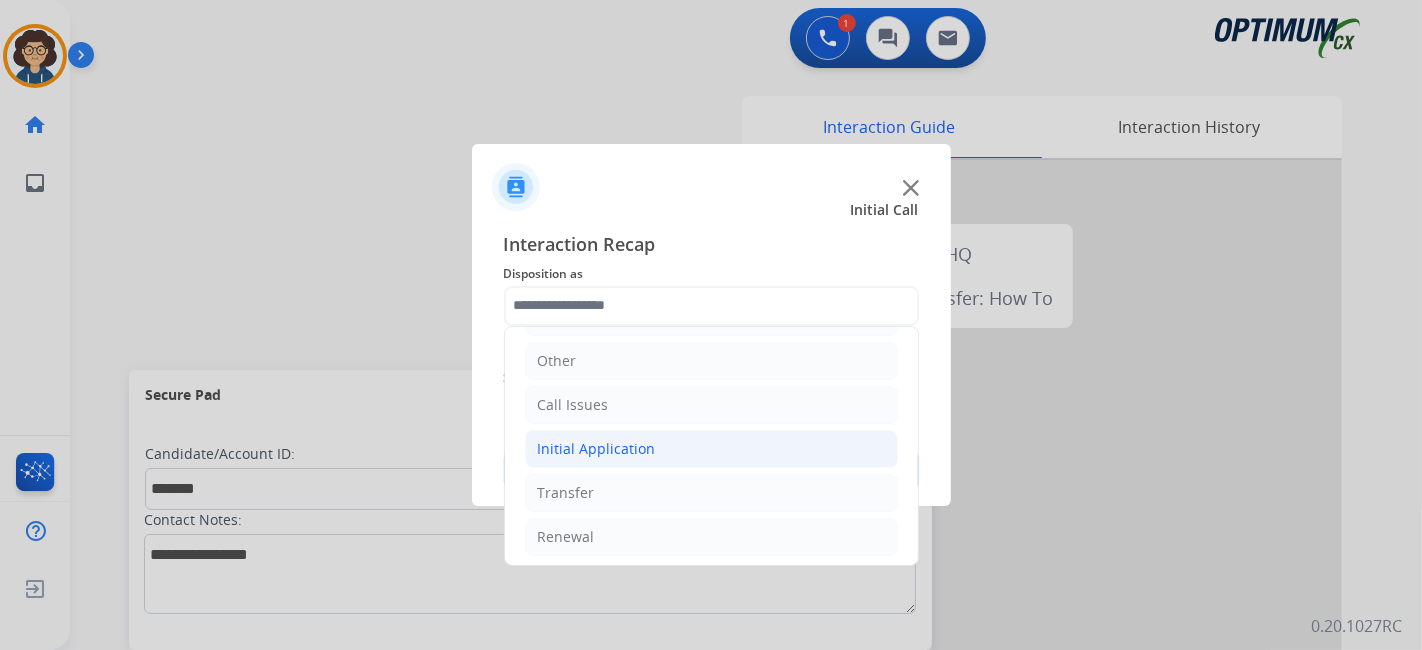 click on "Initial Application" 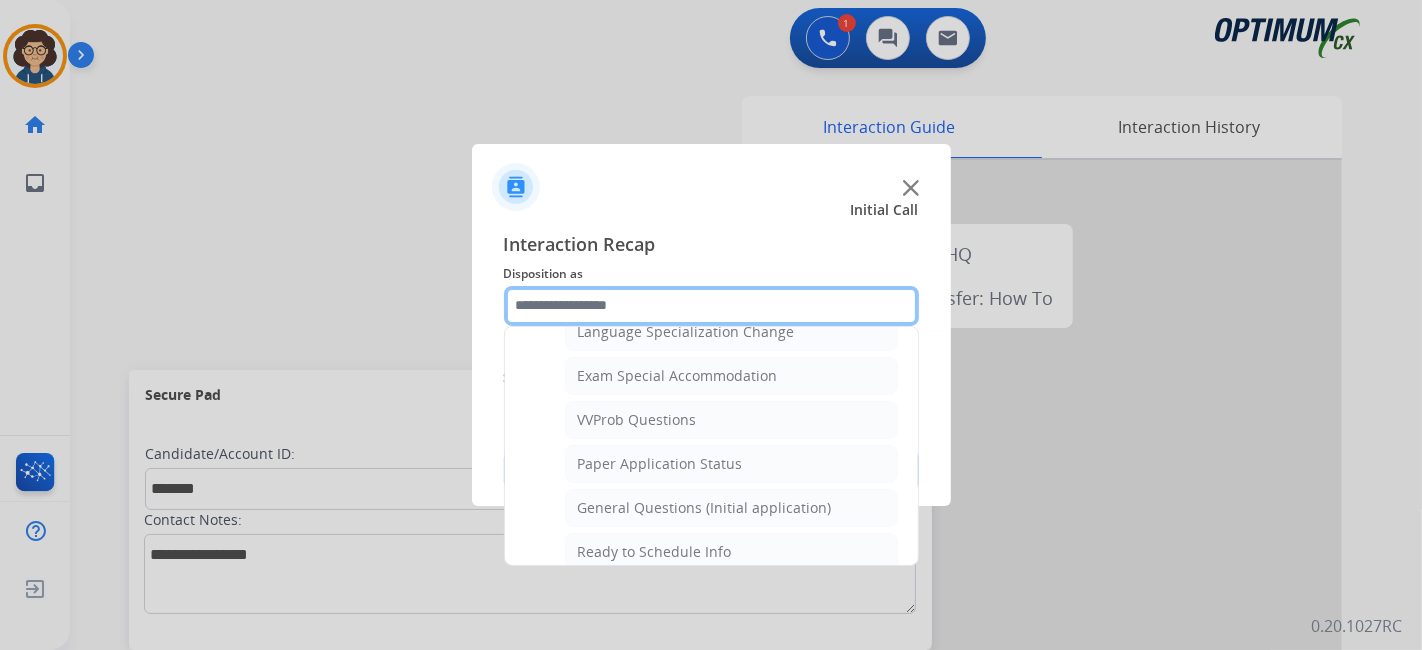 scroll, scrollTop: 1038, scrollLeft: 0, axis: vertical 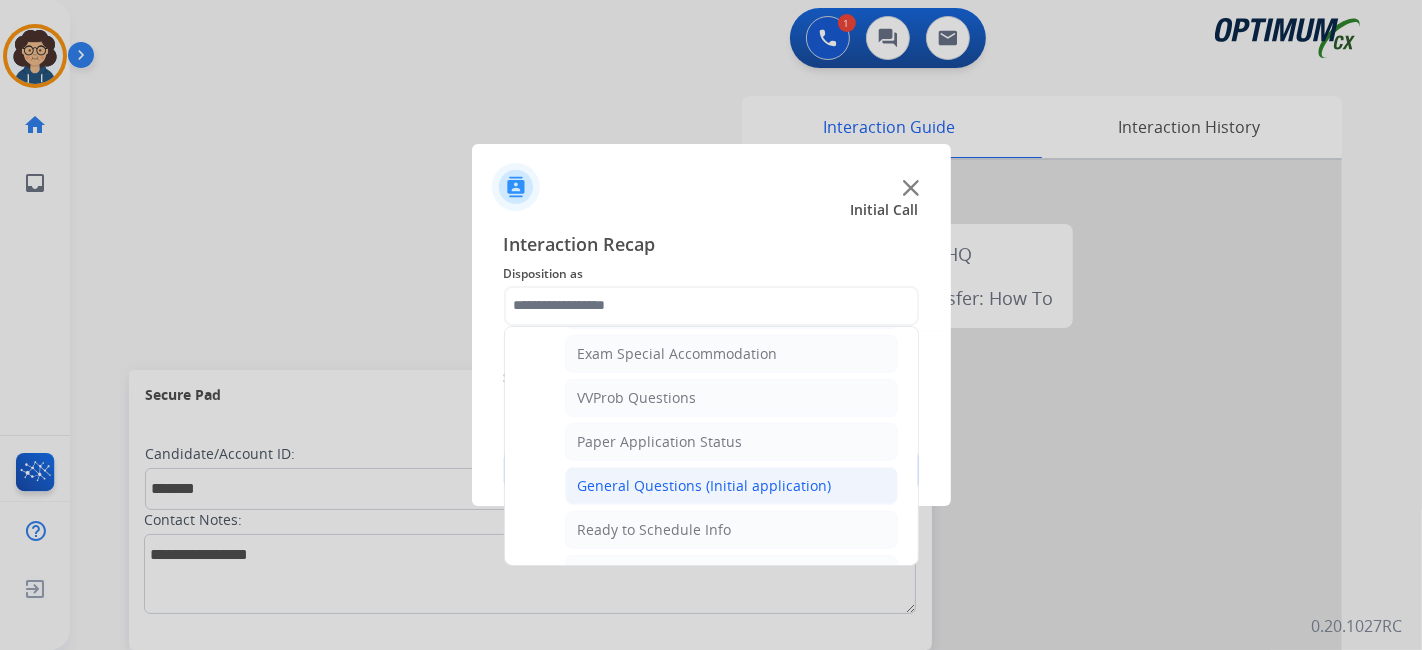 click on "General Questions (Initial application)" 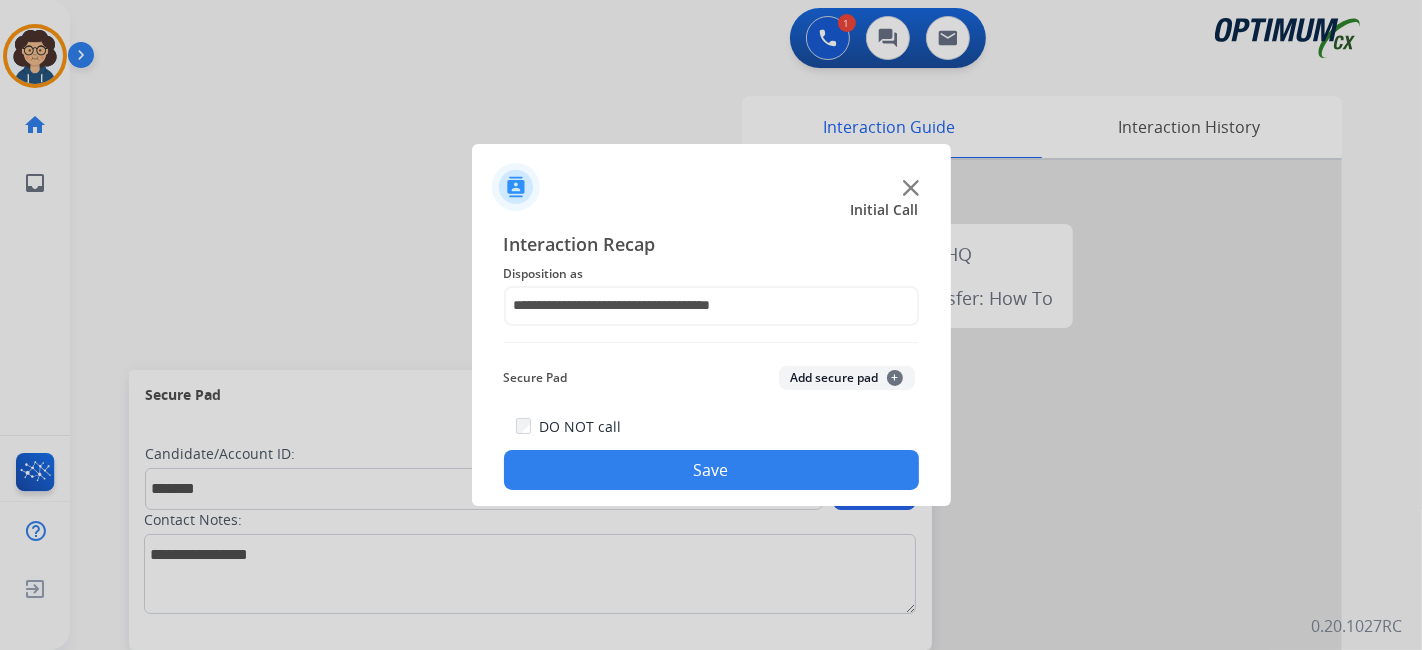 click on "Add secure pad  +" 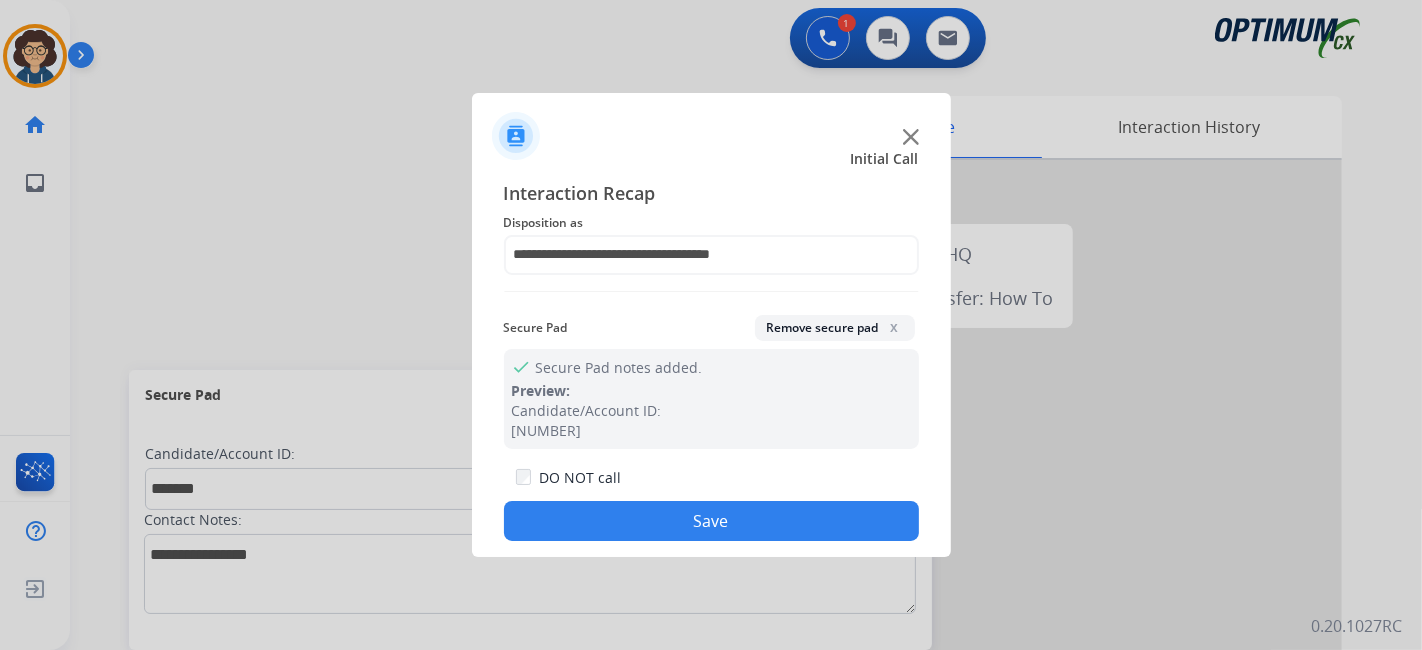 click on "Save" 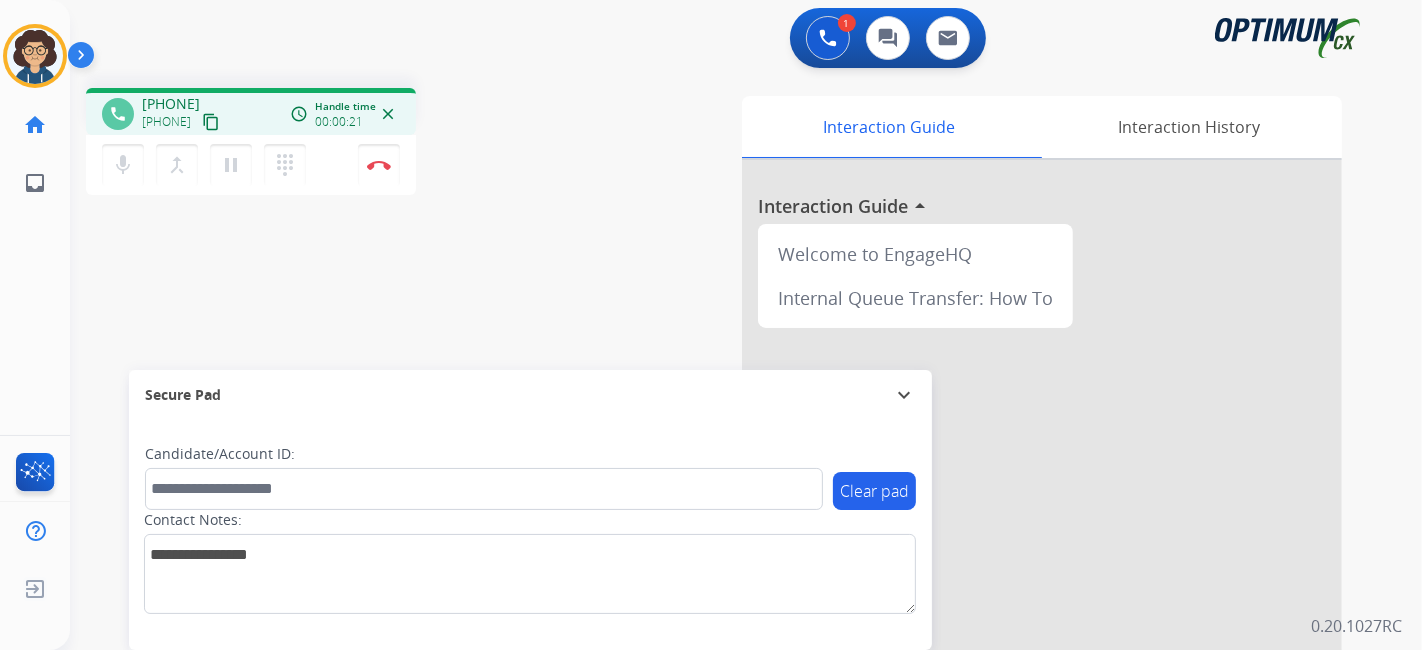 drag, startPoint x: 235, startPoint y: 118, endPoint x: 332, endPoint y: 1, distance: 151.98026 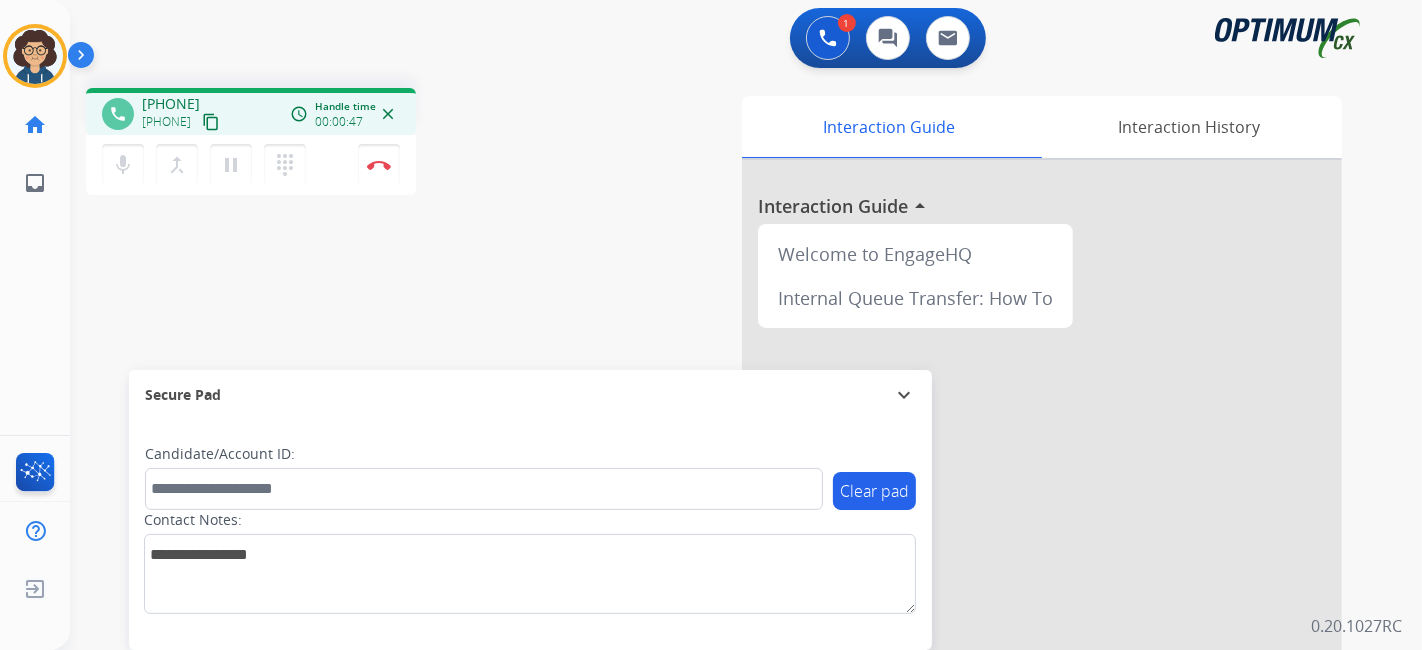 click on "Interaction Guide   Interaction History  Interaction Guide arrow_drop_up  Welcome to EngageHQ   Internal Queue Transfer: How To" at bounding box center [969, 501] 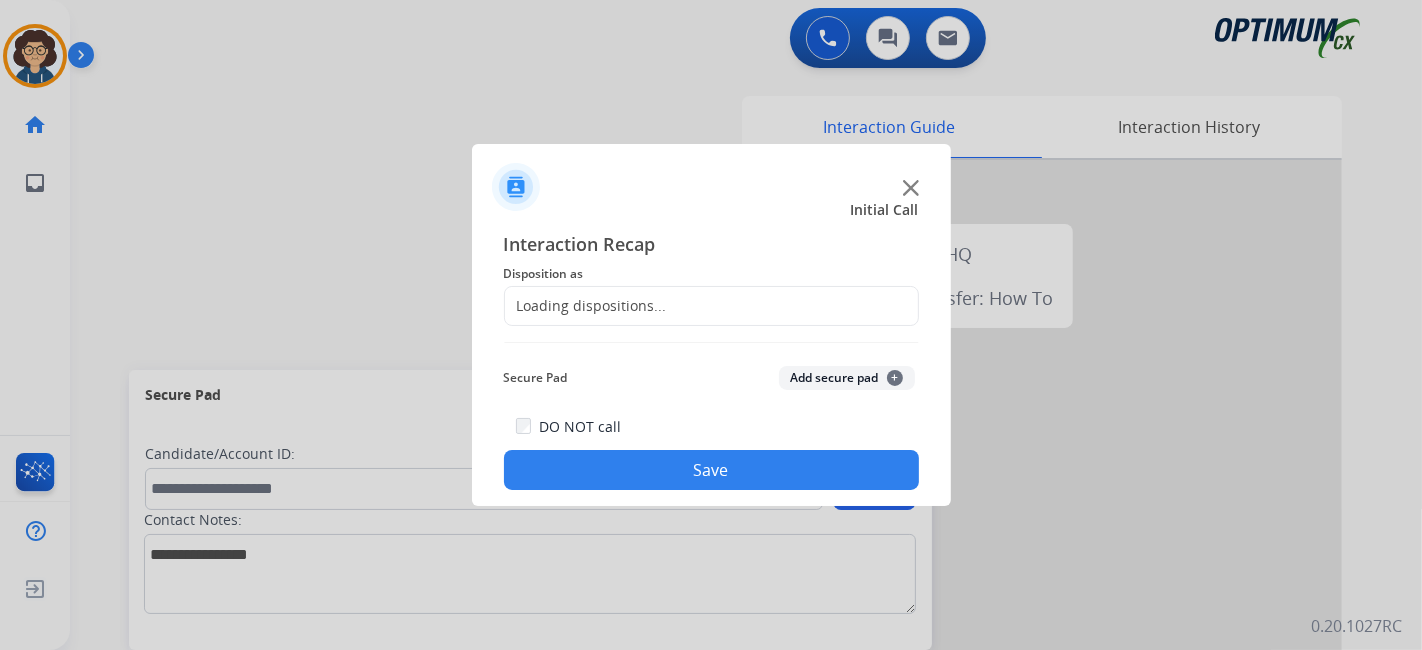 click at bounding box center (711, 325) 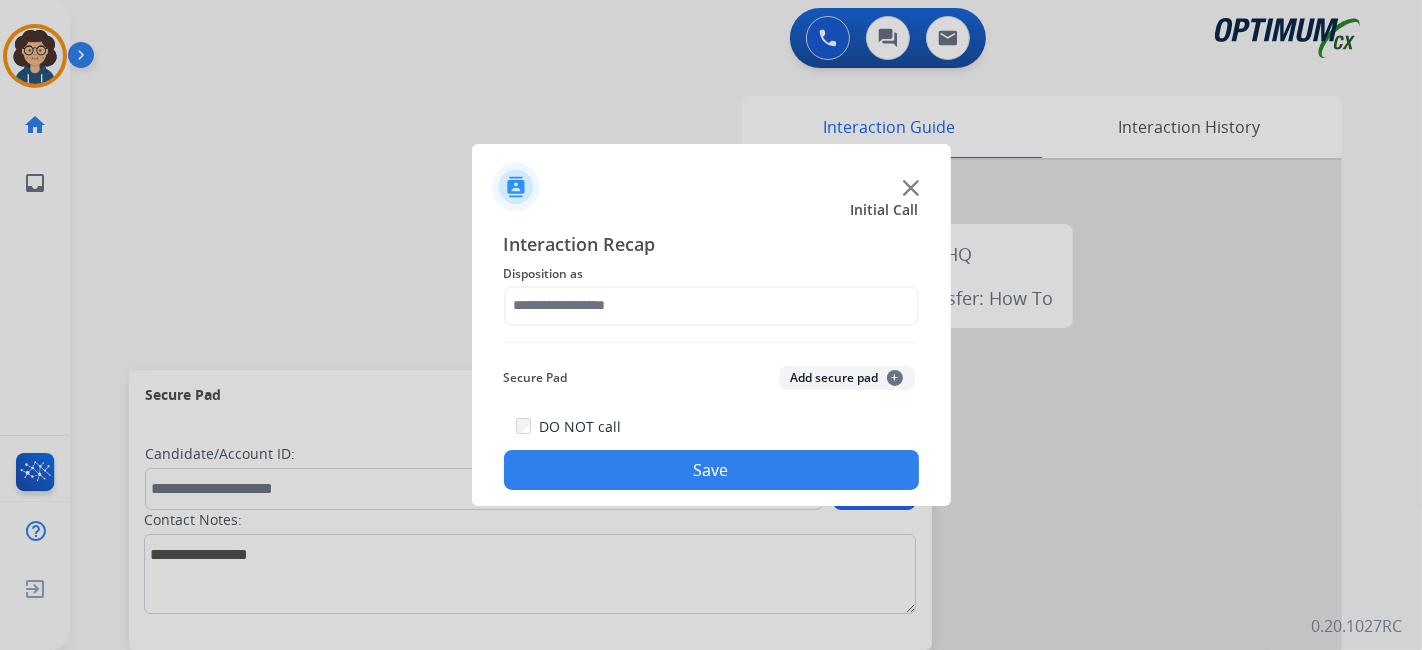 click on "Interaction Recap Disposition as    Secure Pad  Add secure pad  +  DO NOT call  Save" 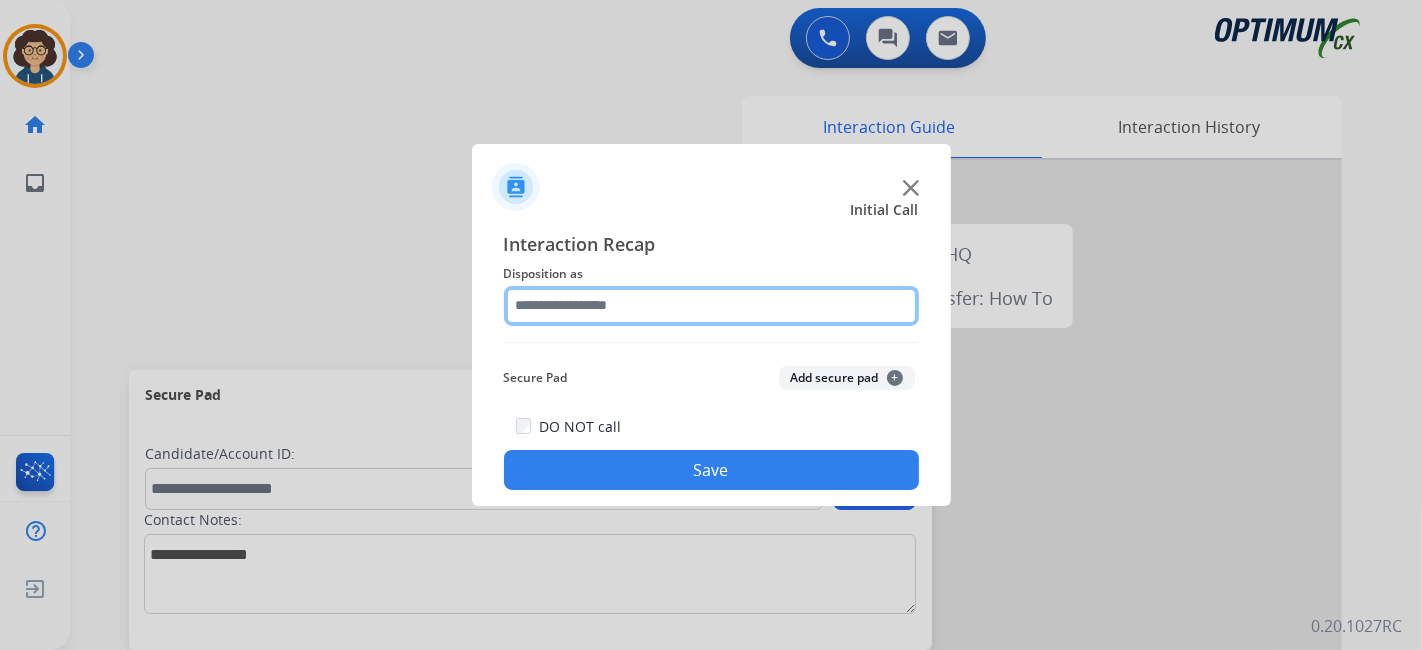click 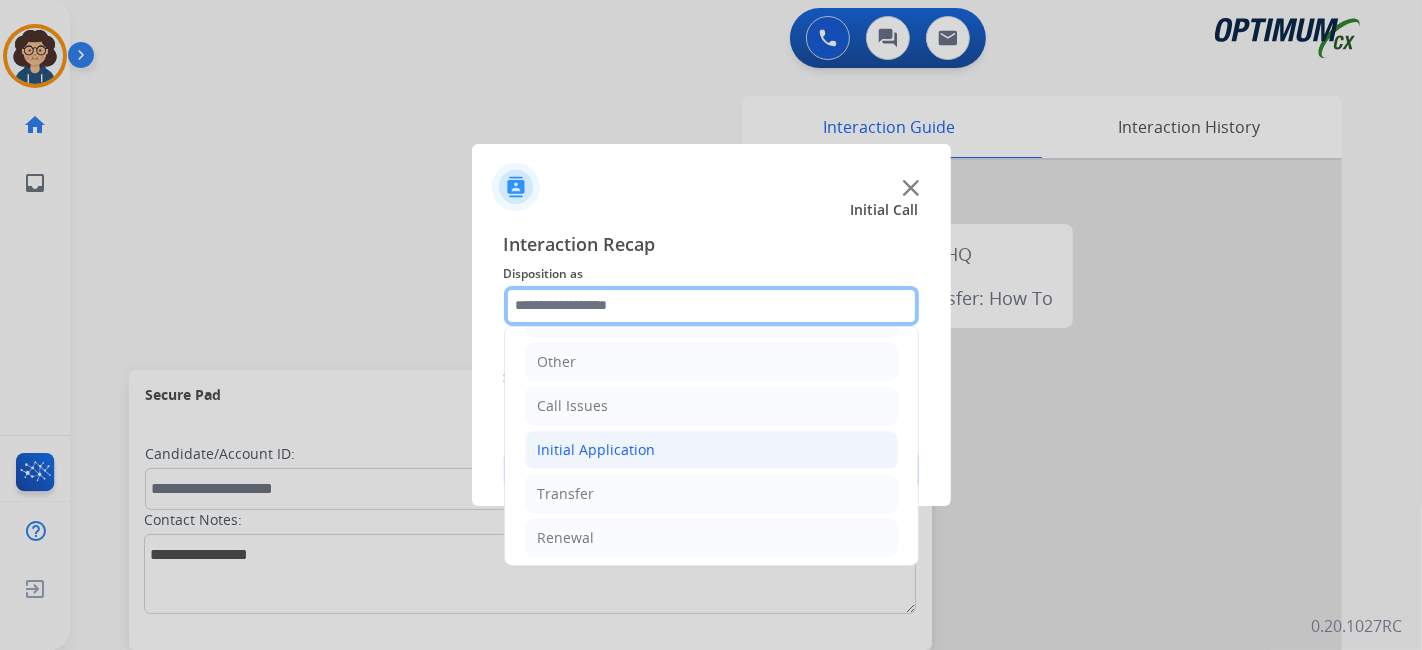 scroll, scrollTop: 131, scrollLeft: 0, axis: vertical 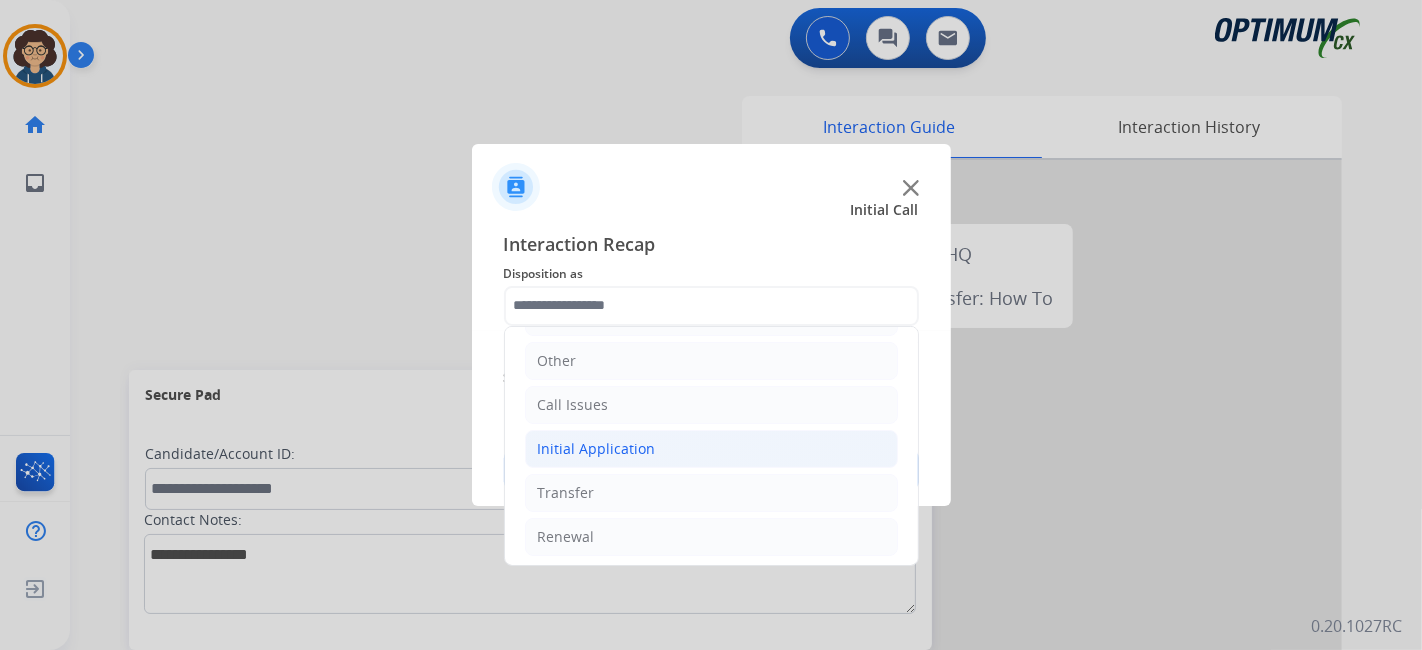 click on "Initial Application" 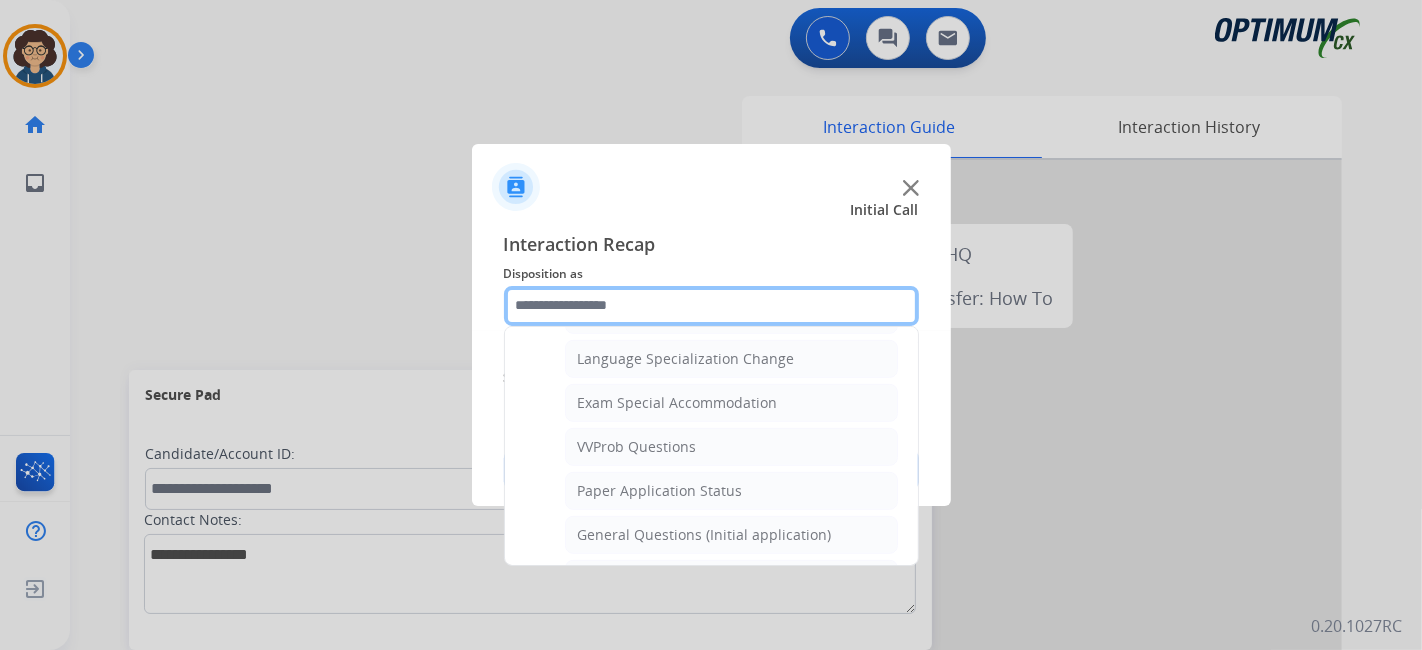 scroll, scrollTop: 1038, scrollLeft: 0, axis: vertical 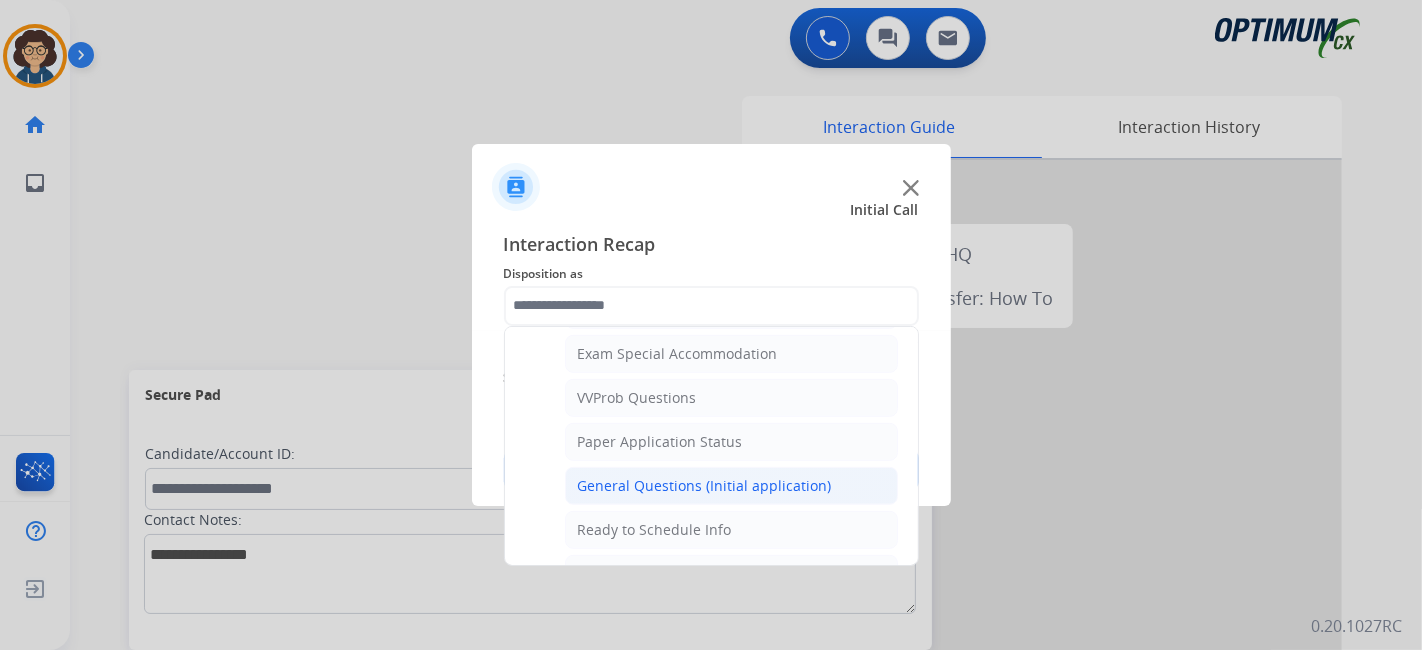 click on "General Questions (Initial application)" 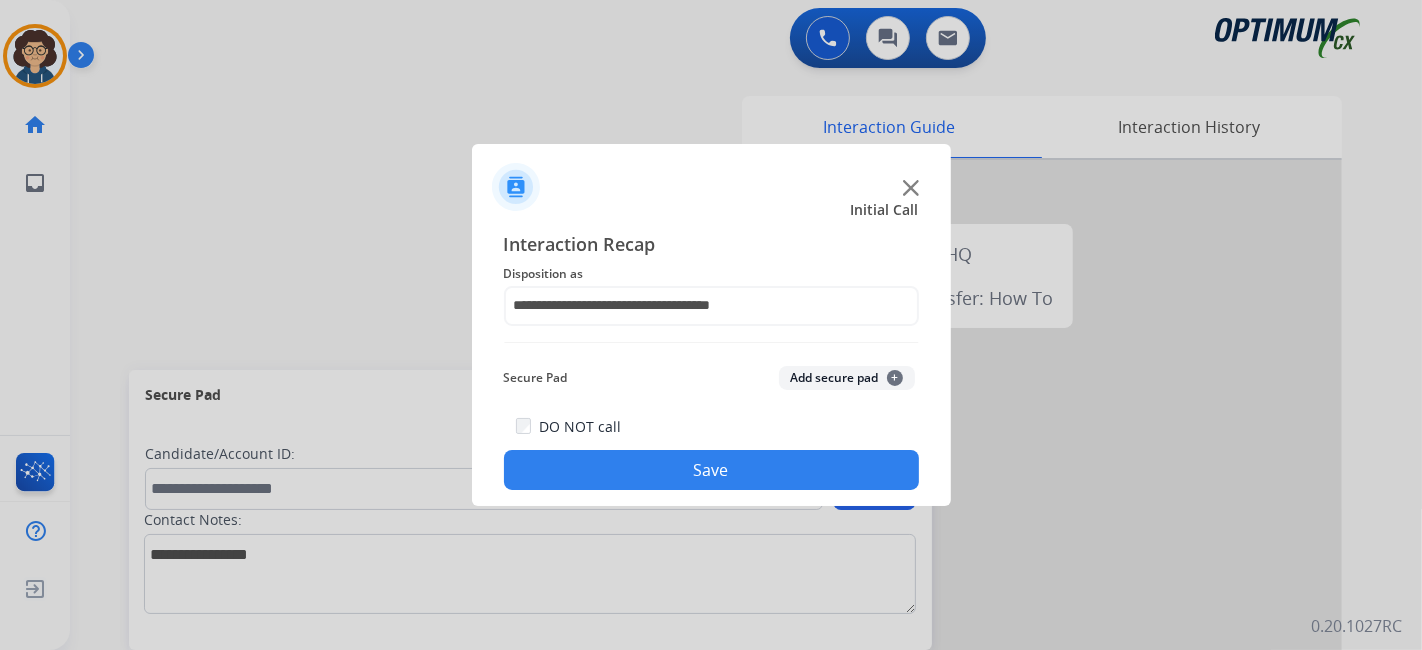 click on "Save" 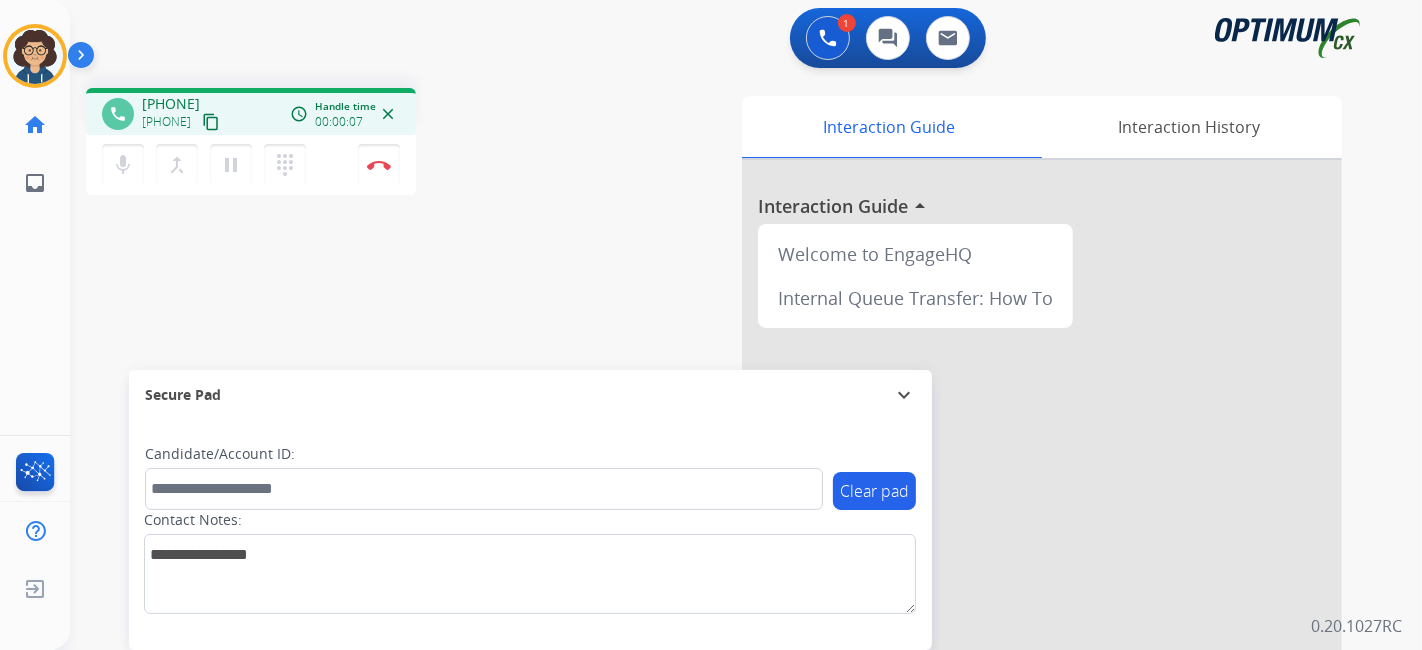 drag, startPoint x: 245, startPoint y: 127, endPoint x: 364, endPoint y: 4, distance: 171.14322 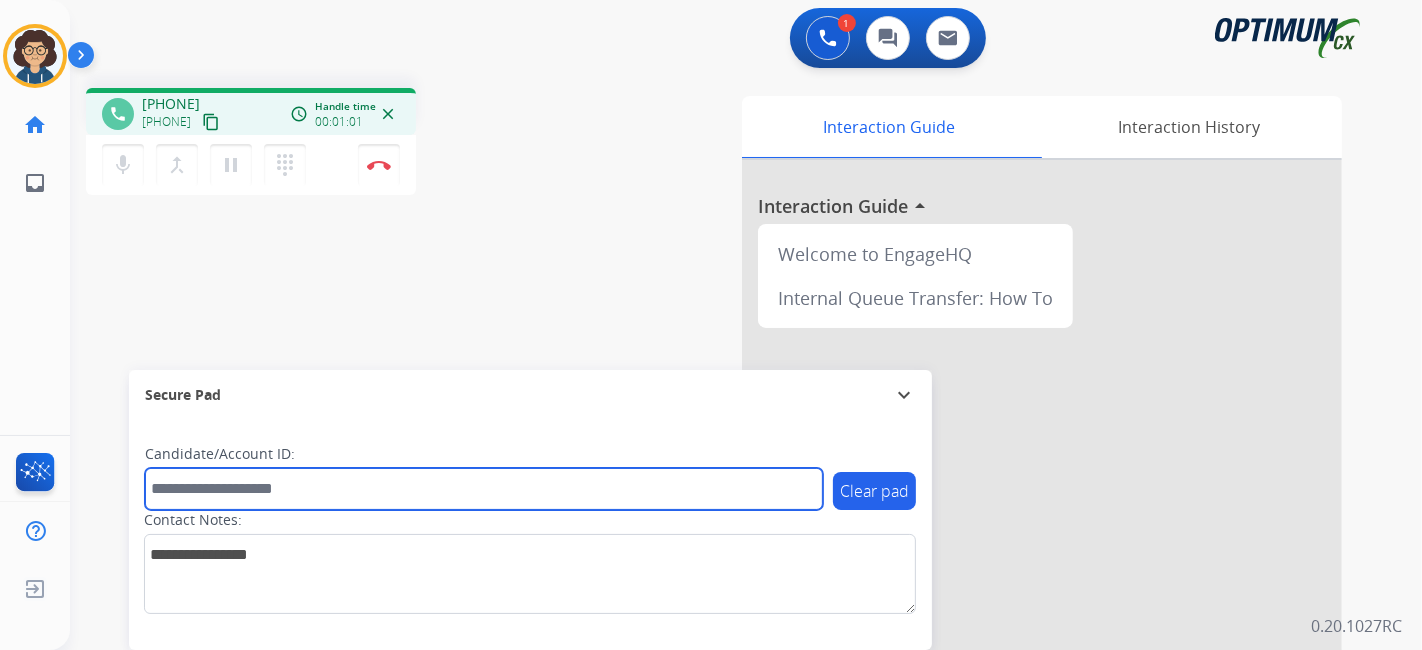 click at bounding box center [484, 489] 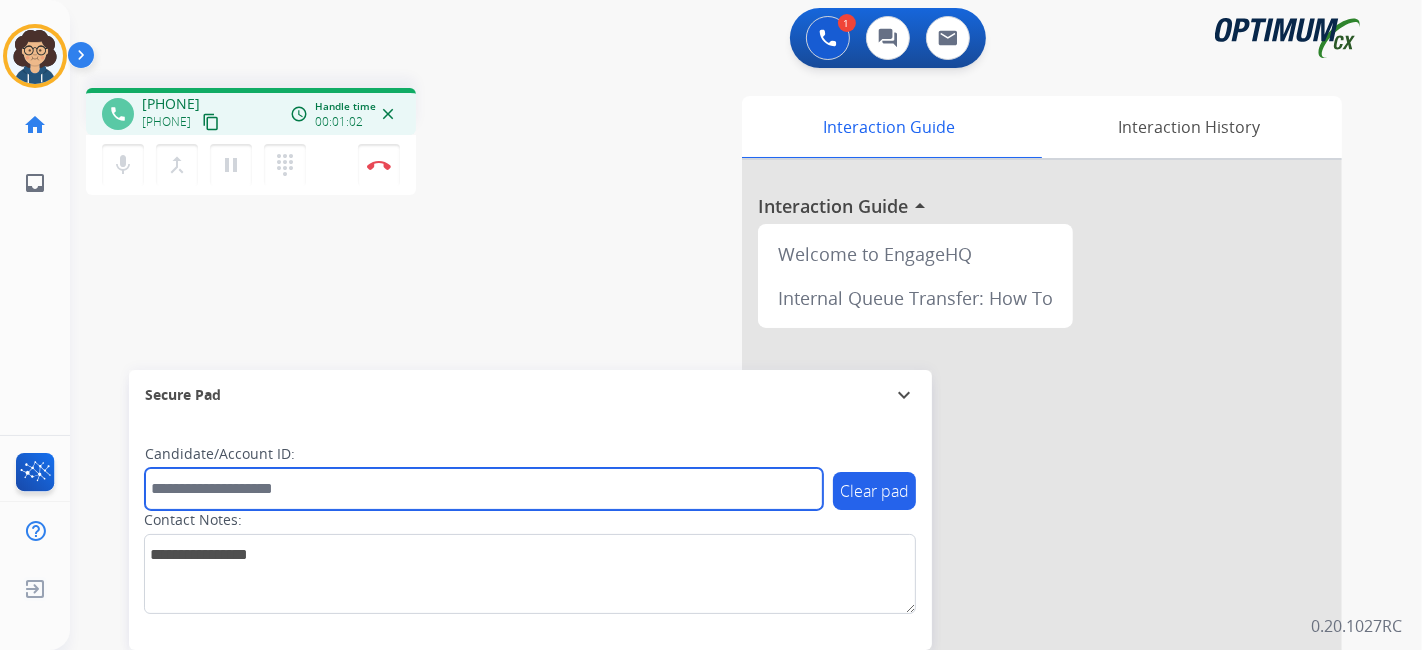 paste on "*******" 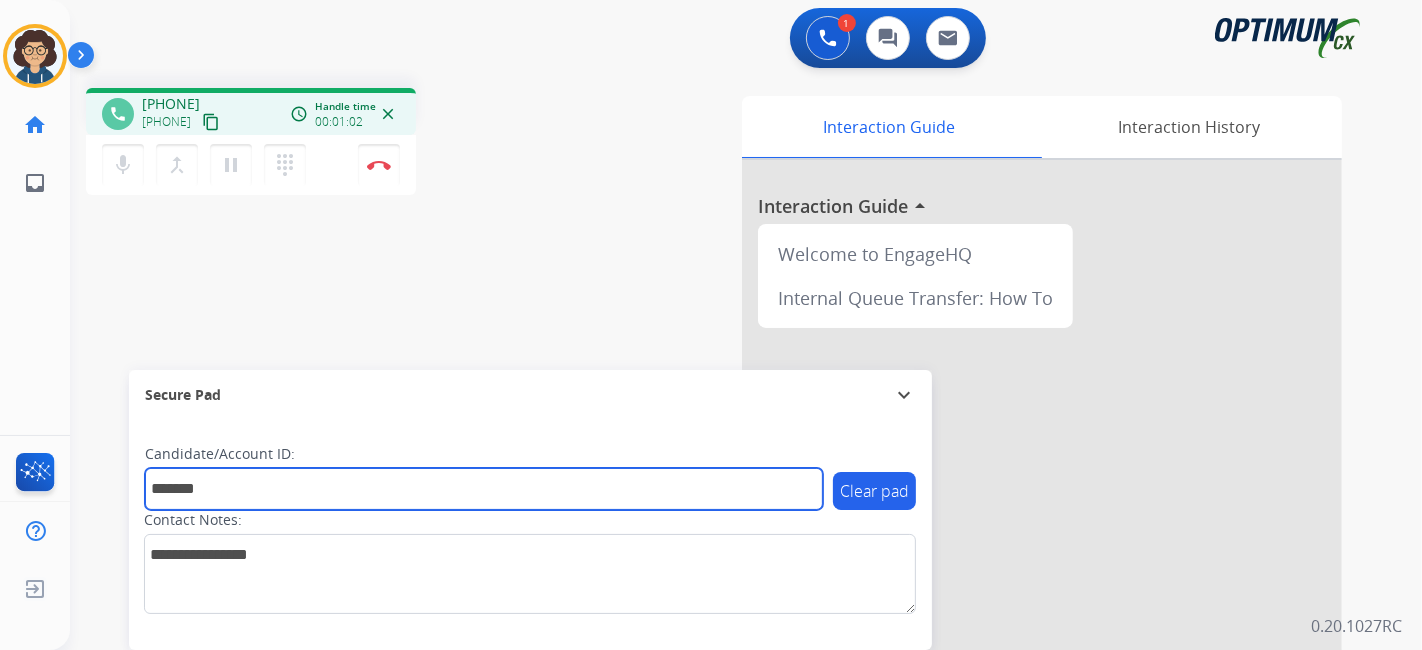 type on "*******" 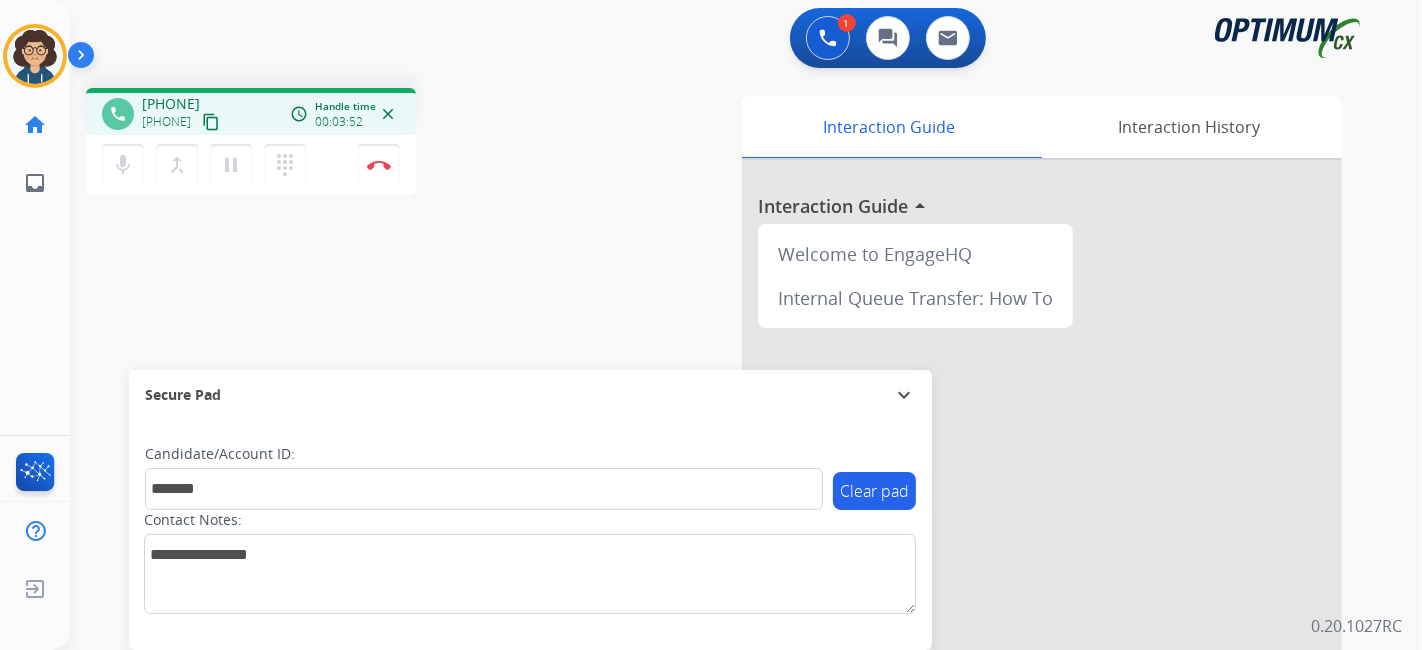 click on "phone [PHONE] [PHONE] content_copy access_time Call metrics Queue   00:11 Hold   00:00 Talk   03:53 Total   04:03 Handle time 00:03:52 close mic Mute merge_type Bridge pause Hold dialpad Dialpad Disconnect swap_horiz Break voice bridge close_fullscreen Connect 3-Way Call merge_type Separate 3-Way Call" at bounding box center [337, 144] 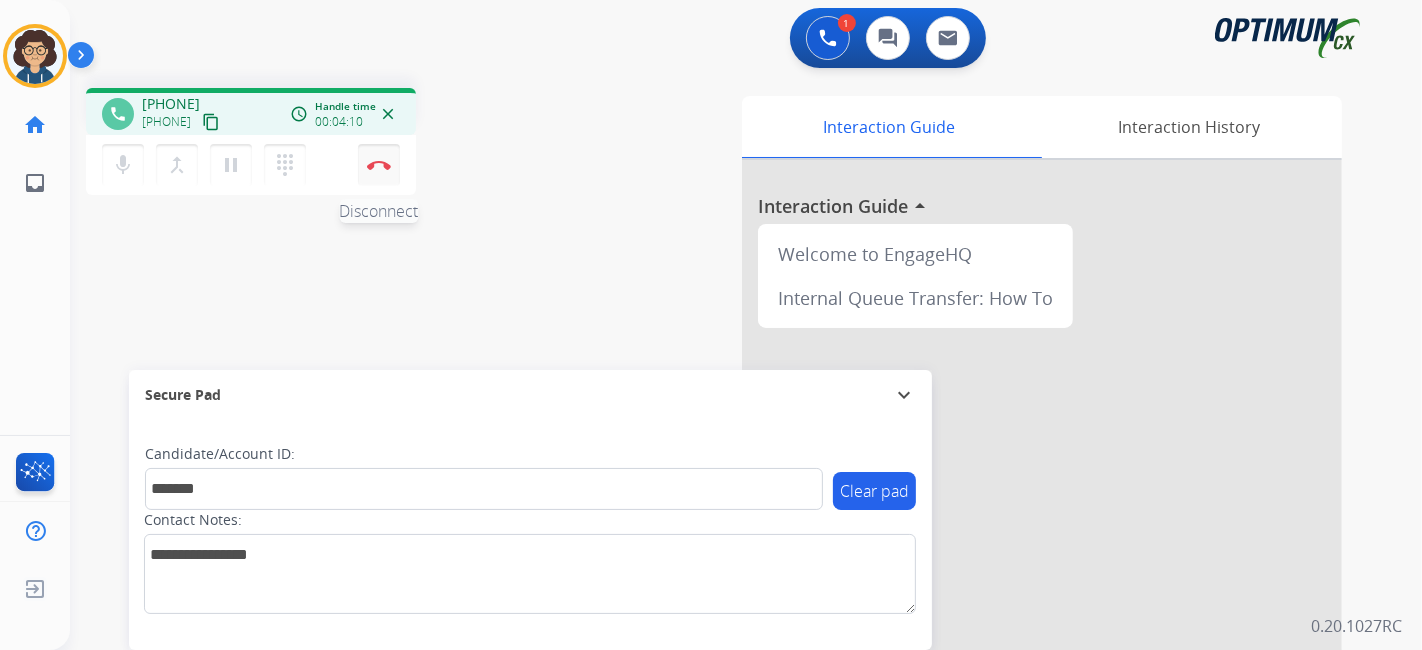 click on "Disconnect" at bounding box center [379, 165] 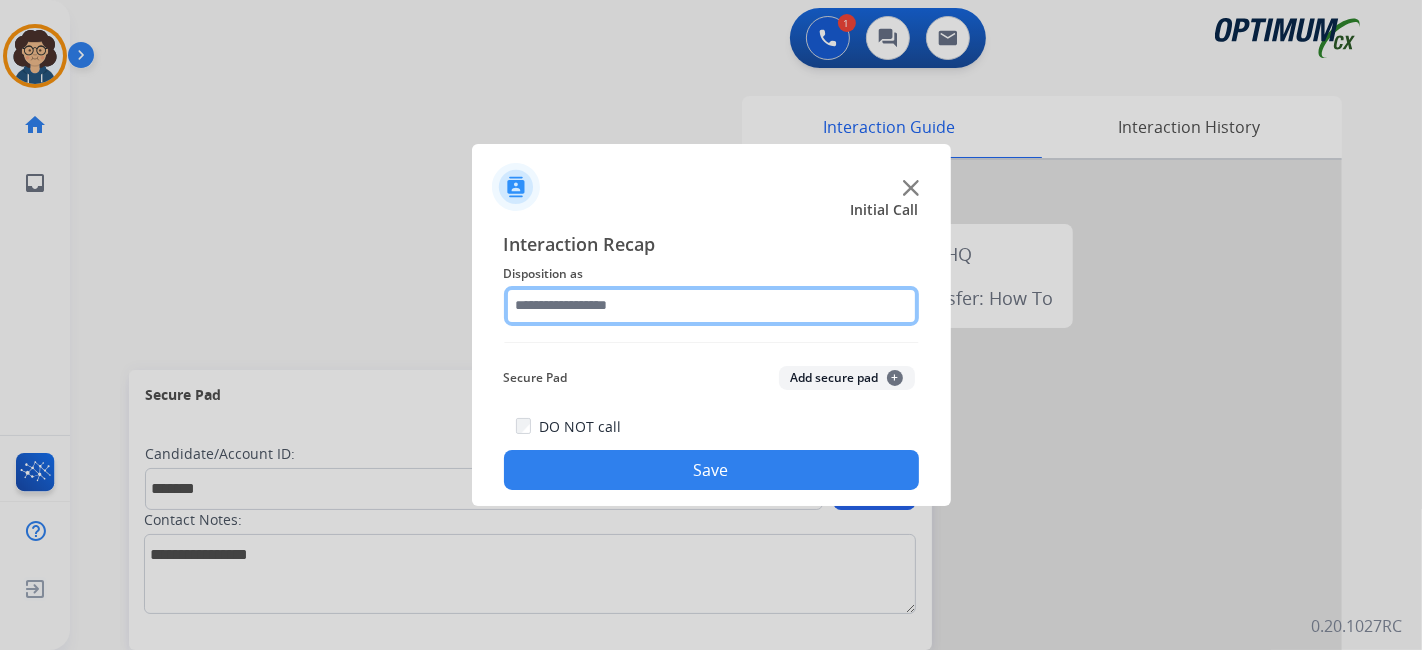 click 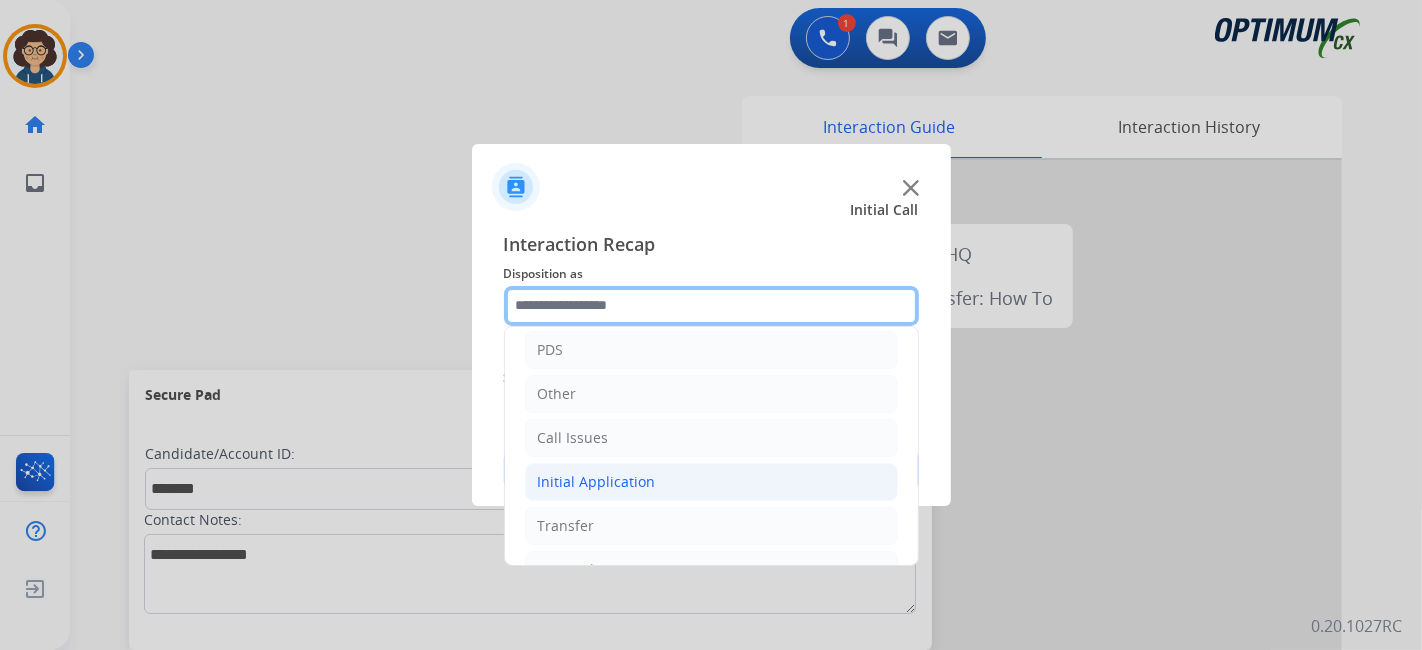 scroll, scrollTop: 131, scrollLeft: 0, axis: vertical 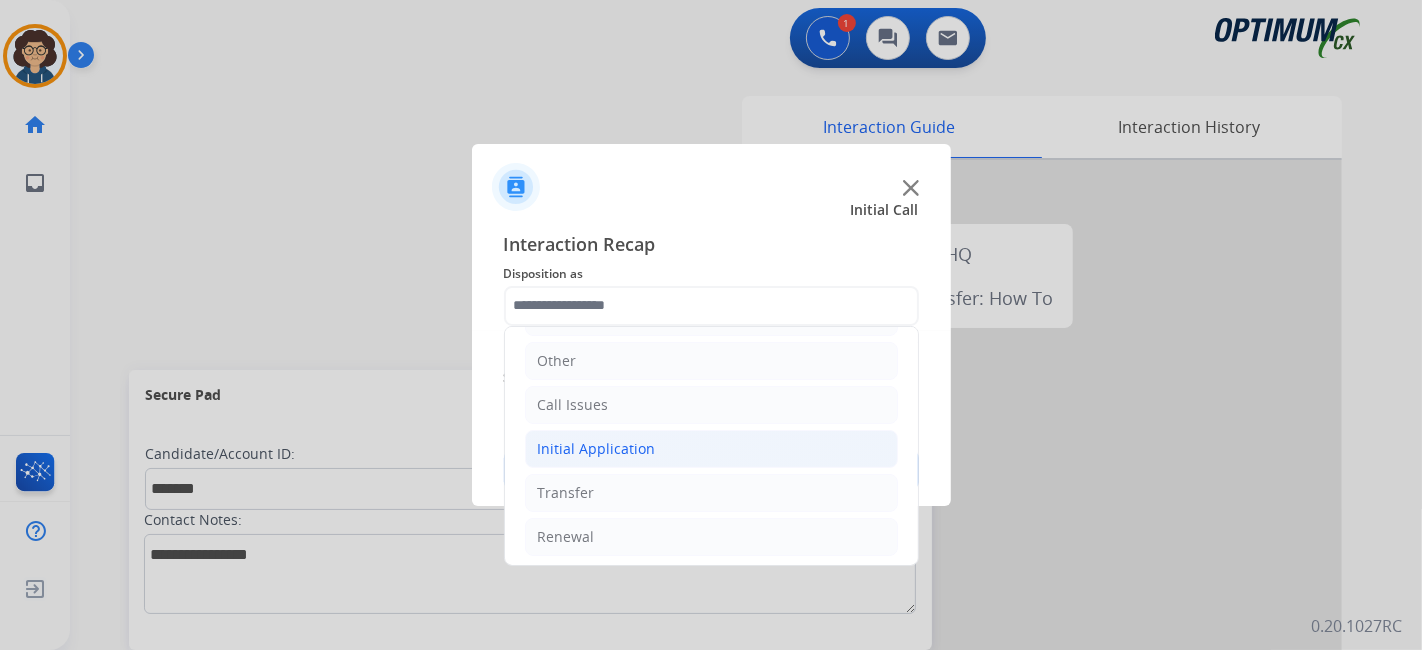 click on "Initial Application" 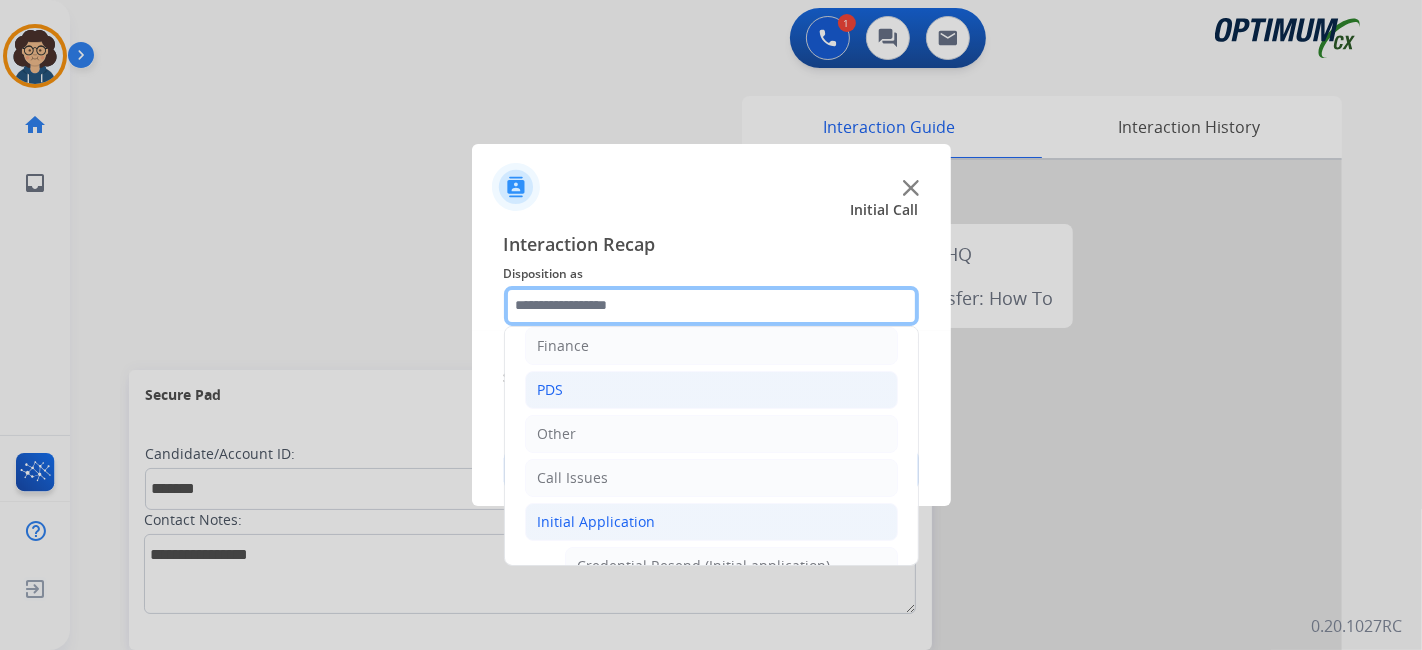 scroll, scrollTop: 53, scrollLeft: 0, axis: vertical 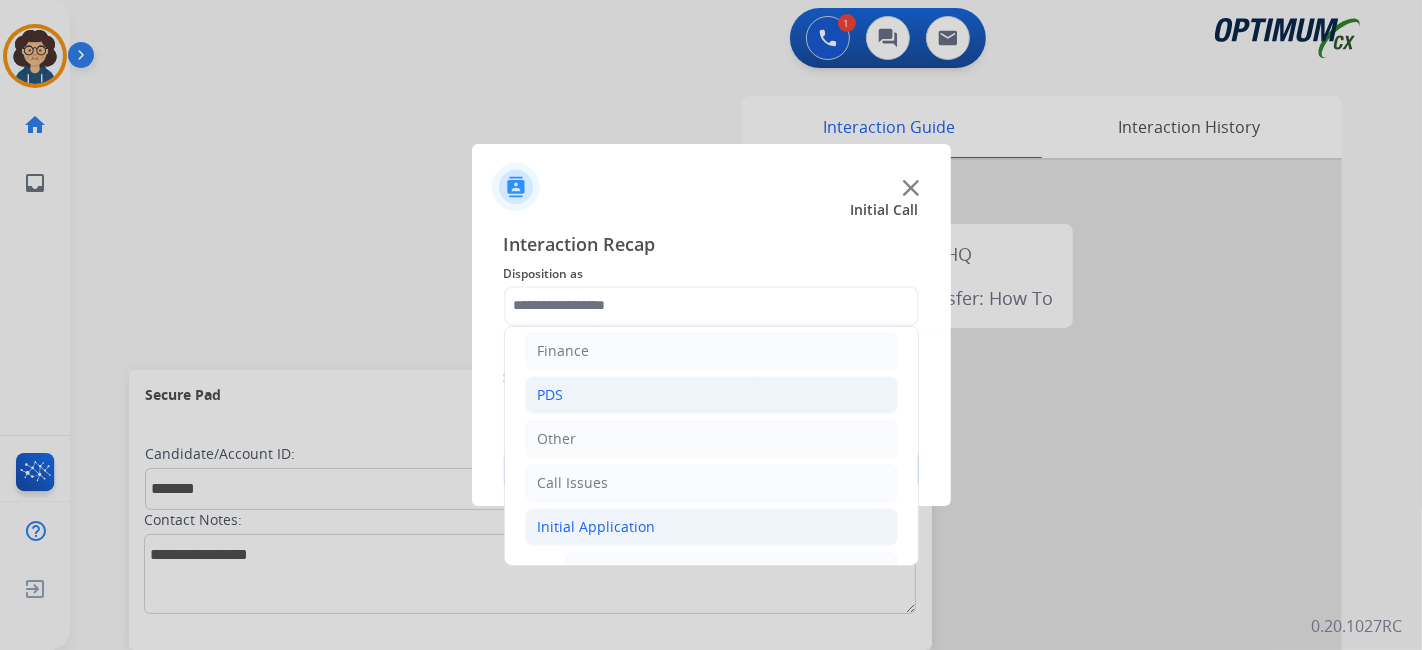 click on "PDS" 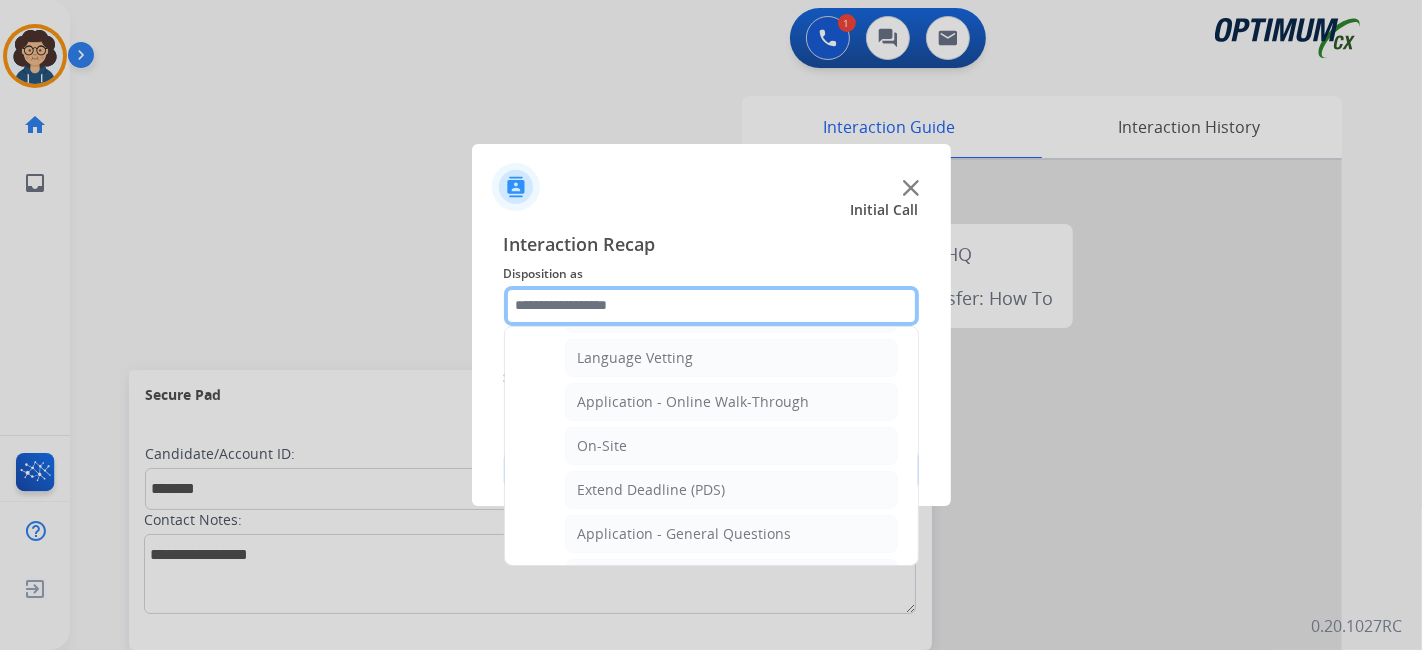 scroll, scrollTop: 479, scrollLeft: 0, axis: vertical 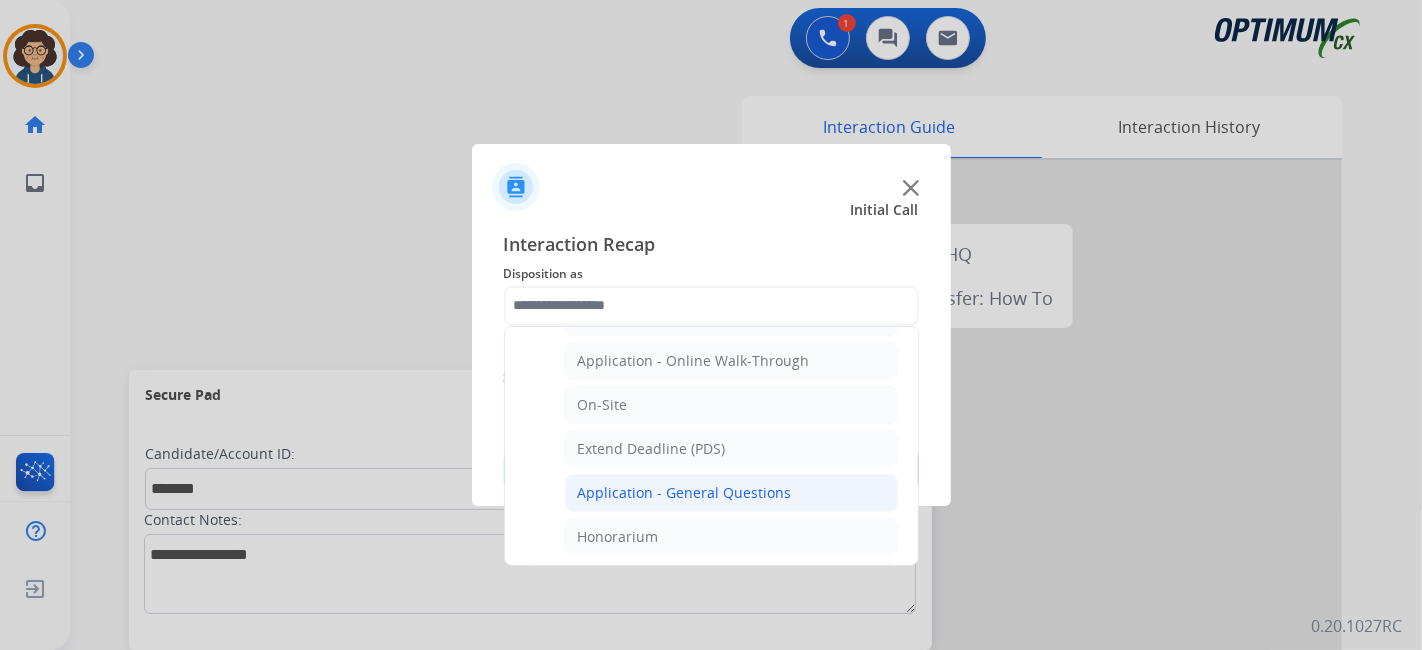 click on "Application - General Questions" 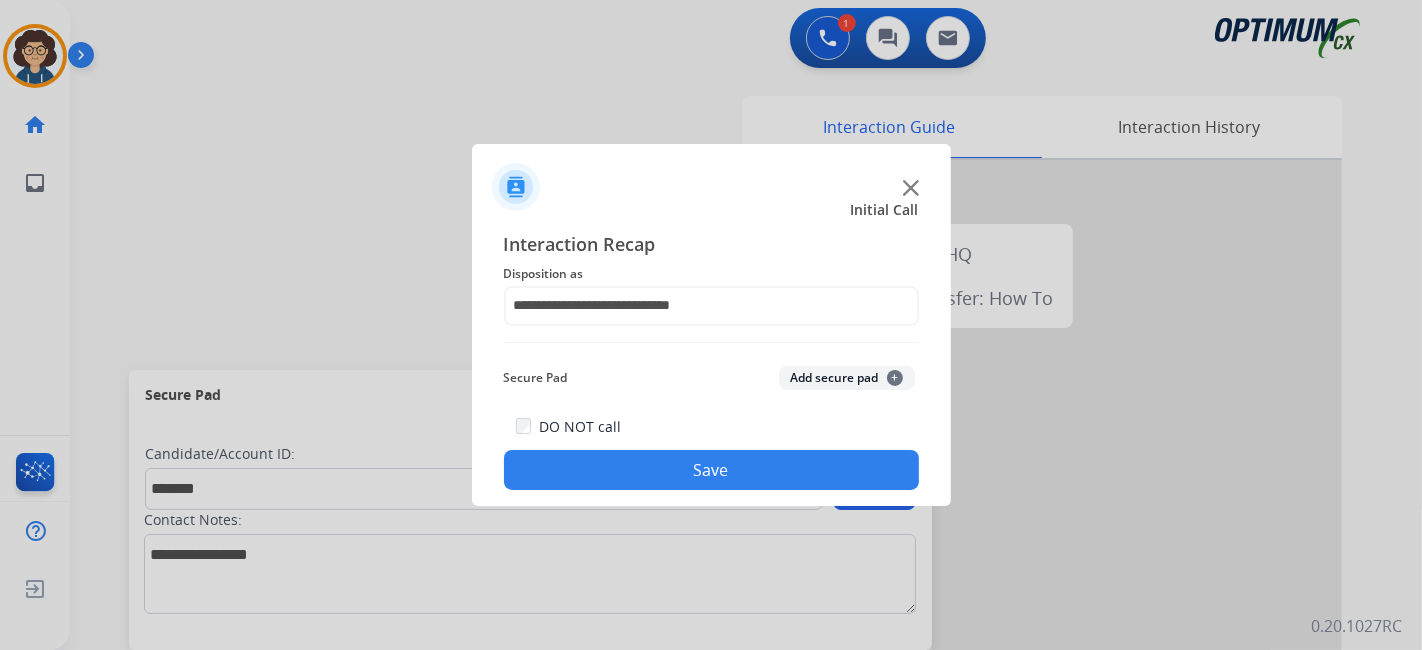 click on "Secure Pad  Add secure pad  +" 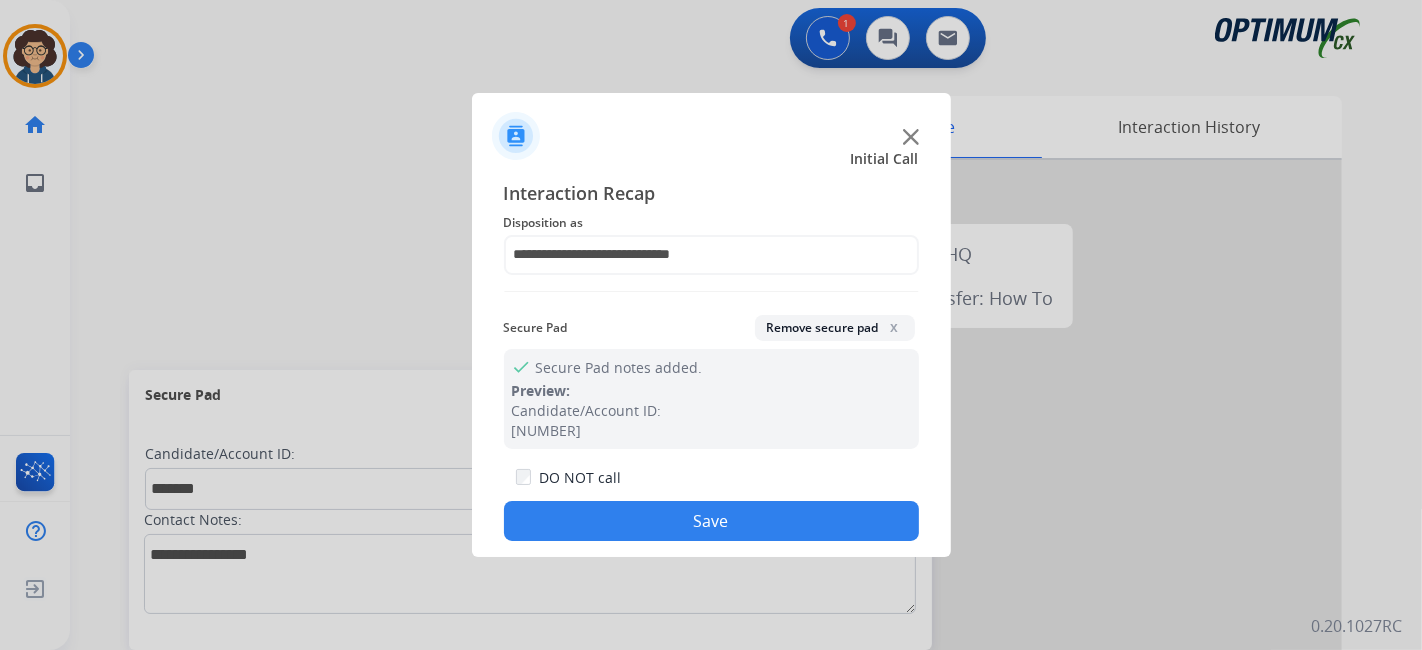 drag, startPoint x: 726, startPoint y: 515, endPoint x: 483, endPoint y: 171, distance: 421.171 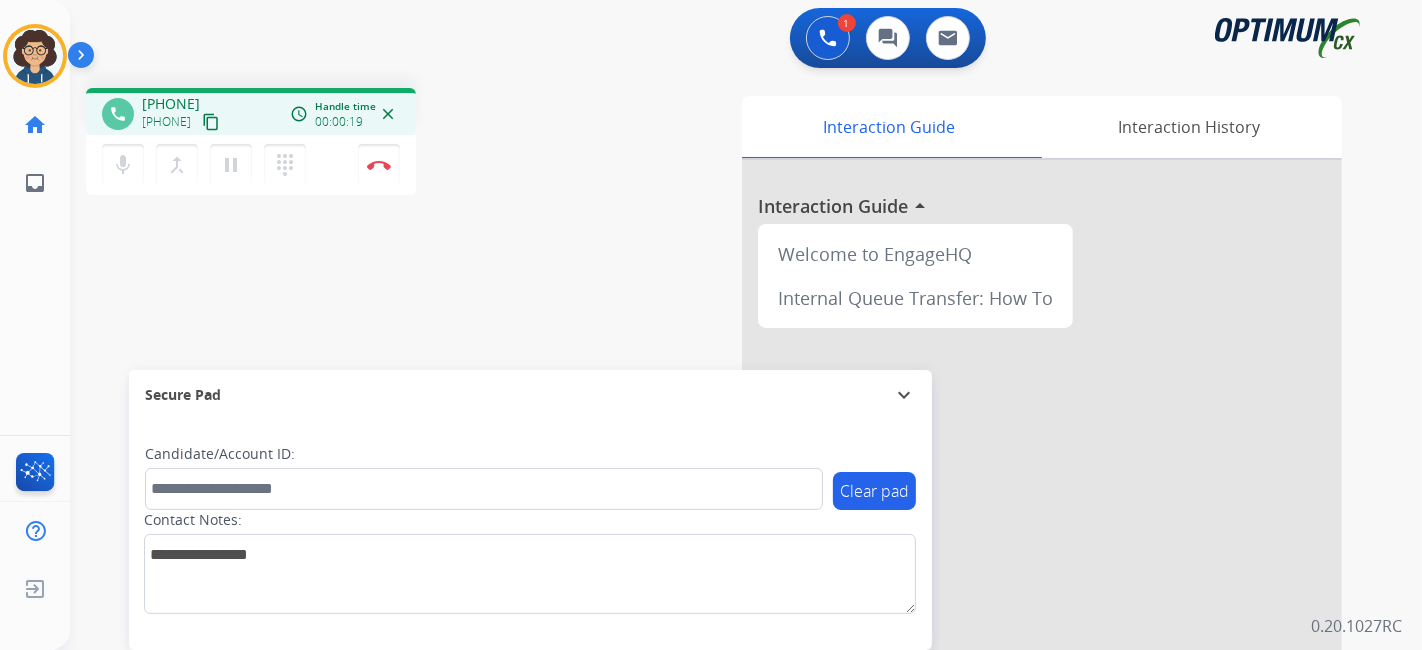 click on "content_copy" at bounding box center (211, 122) 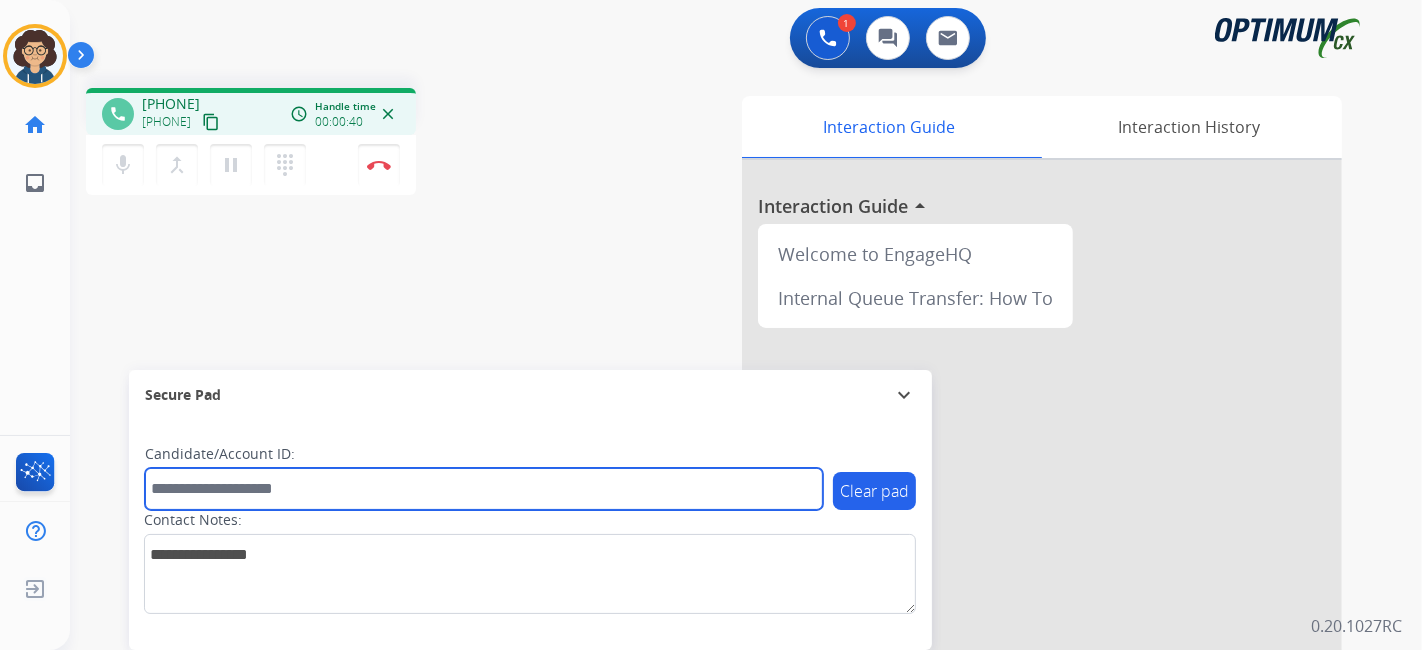 click at bounding box center [484, 489] 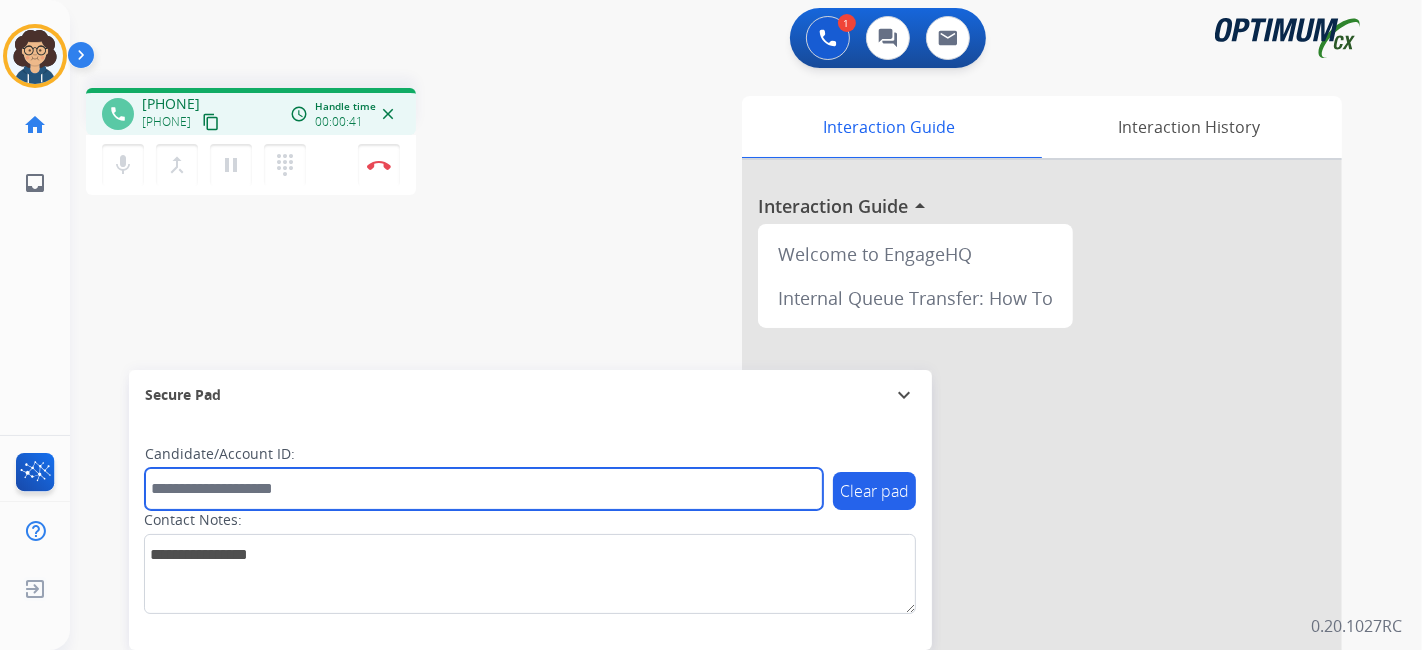 paste on "*******" 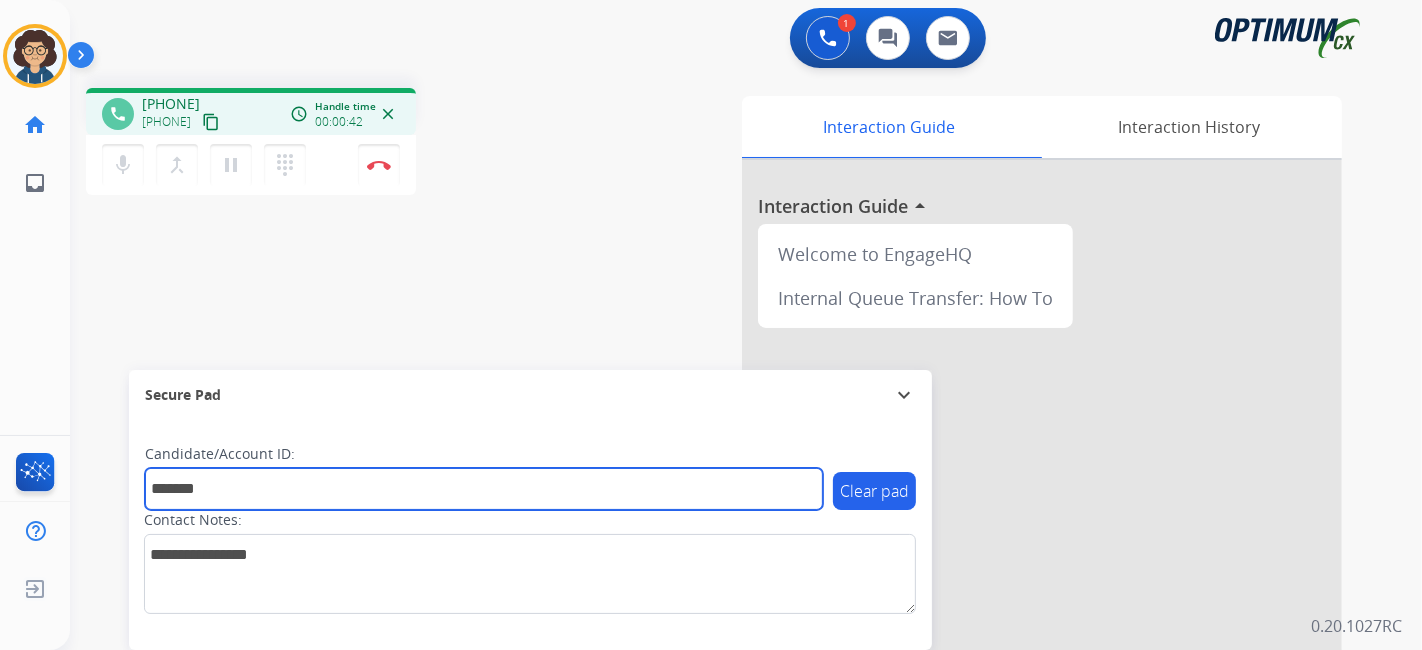 type on "*******" 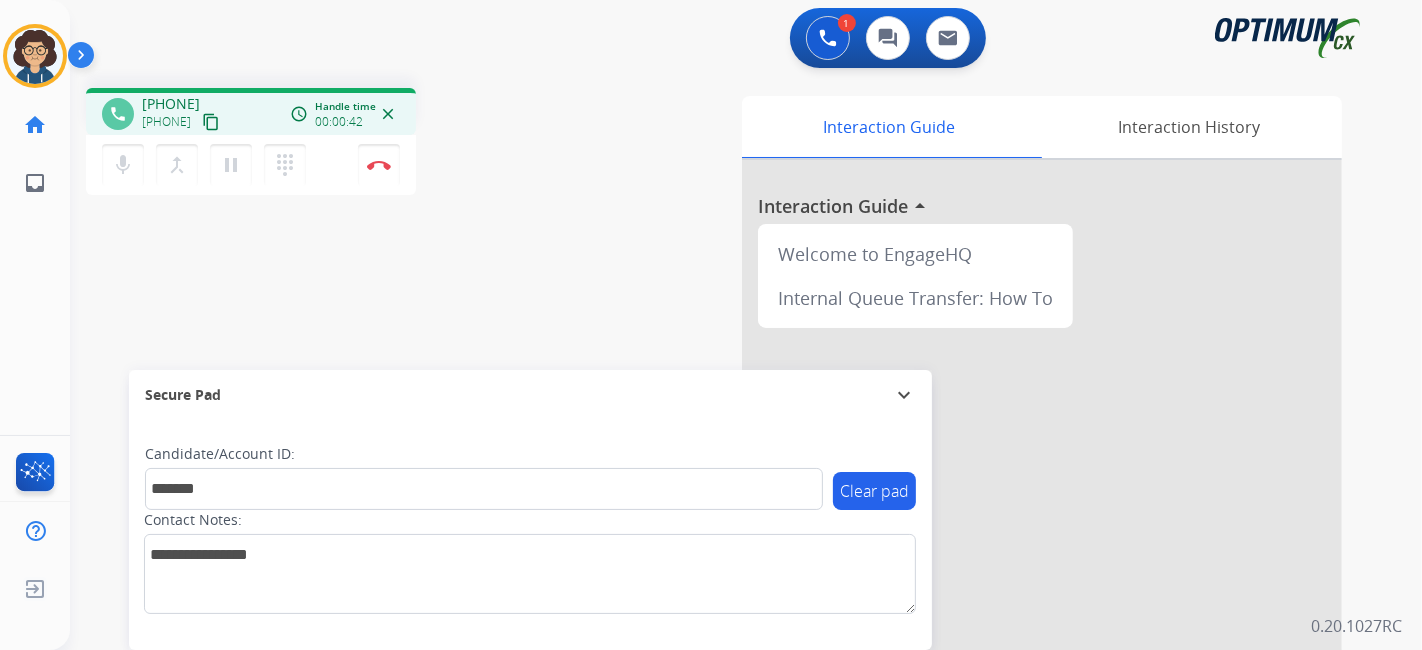 click on "phone [PHONE] [PHONE] content_copy access_time Call metrics Queue   00:09 Hold   00:00 Talk   00:35 Total   00:43 Handle time 00:00:42 close mic Mute merge_type Bridge pause Hold dialpad Dialpad Disconnect swap_horiz Break voice bridge close_fullscreen Connect 3-Way Call merge_type Separate 3-Way Call  Interaction Guide   Interaction History  Interaction Guide arrow_drop_up  Welcome to EngageHQ   Internal Queue Transfer: How To  Secure Pad expand_more Clear pad Candidate/Account ID: ******* Contact Notes:" at bounding box center [722, 489] 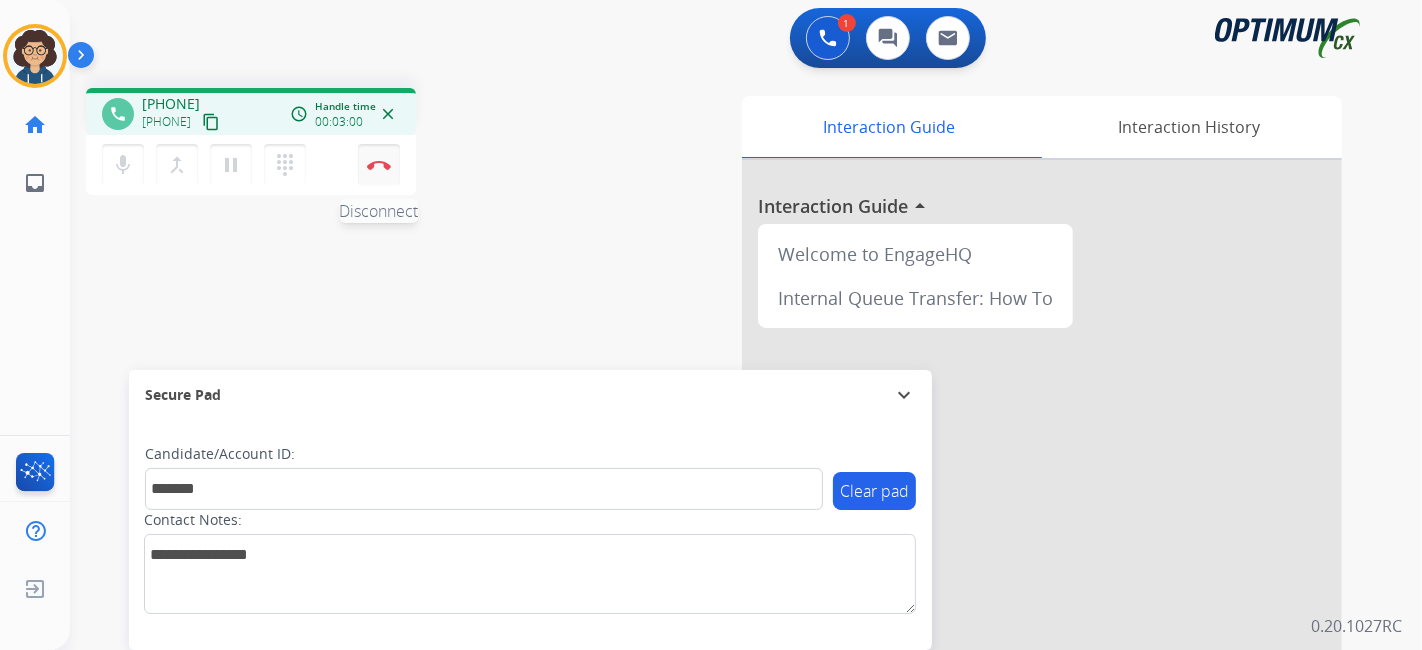 click on "Disconnect" at bounding box center (379, 165) 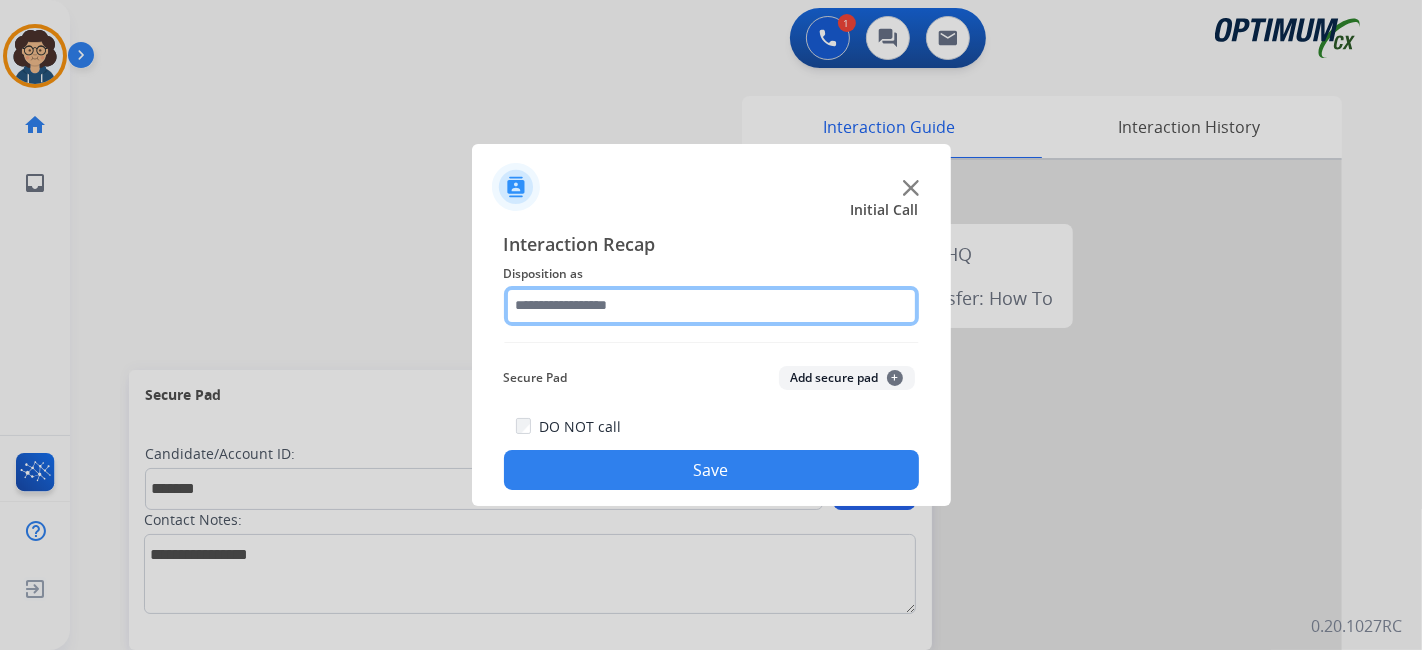 click 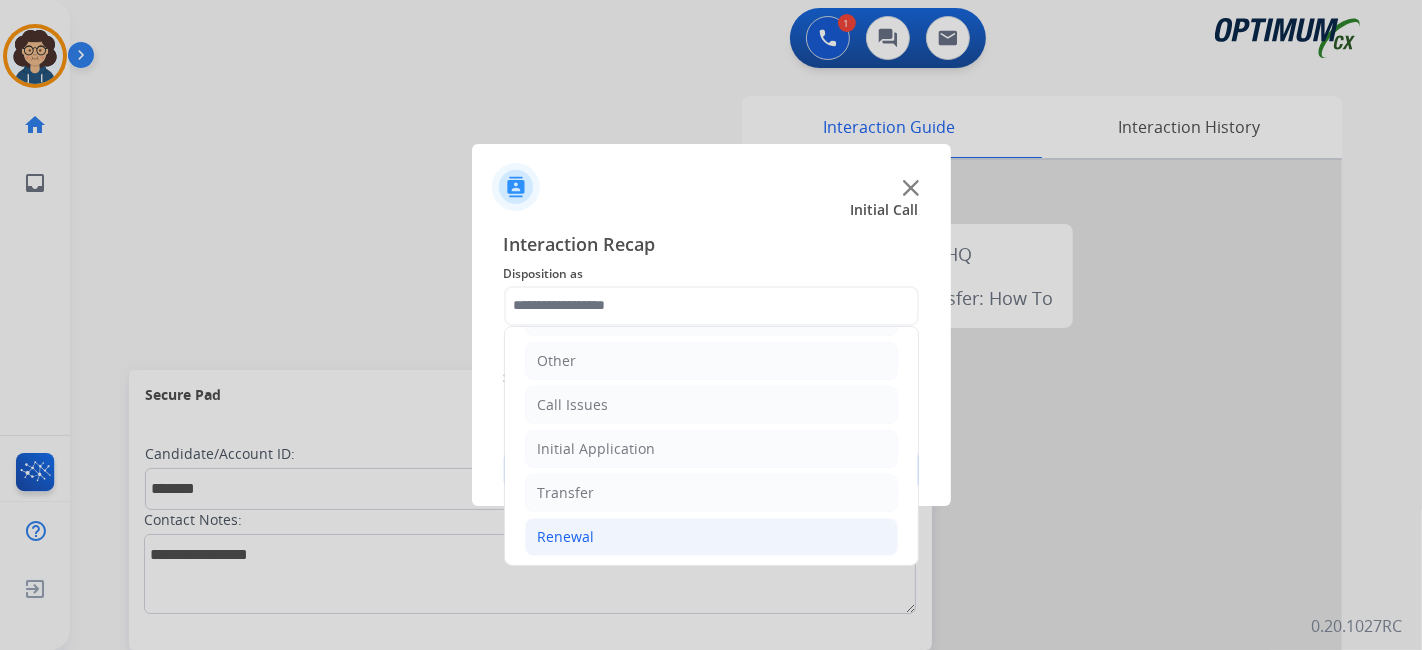 click on "Renewal" 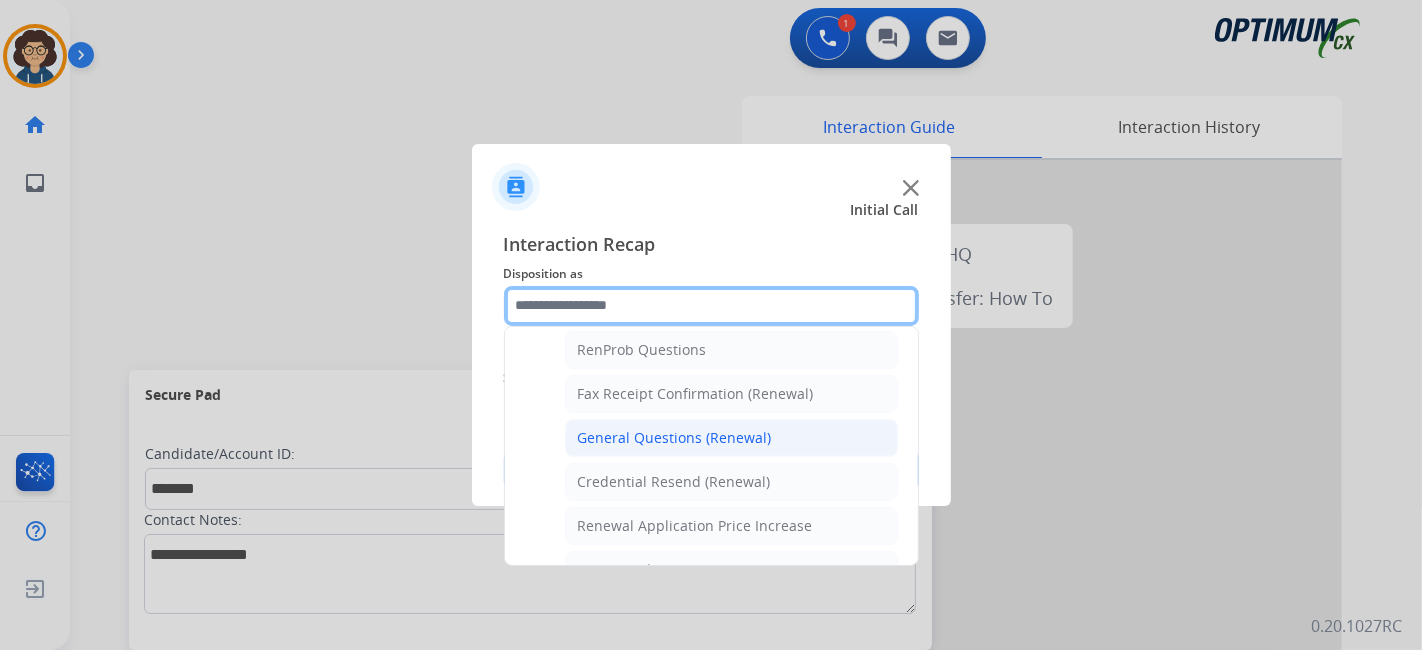 scroll, scrollTop: 489, scrollLeft: 0, axis: vertical 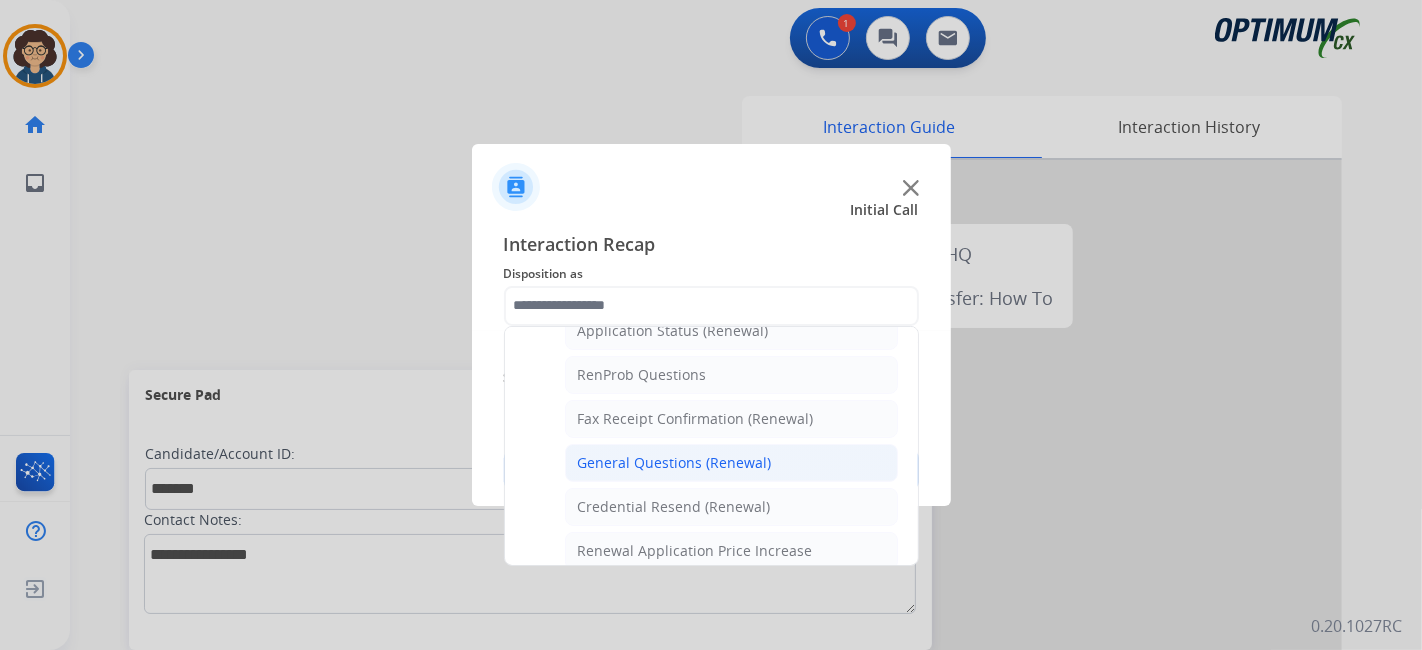 click on "General Questions (Renewal)" 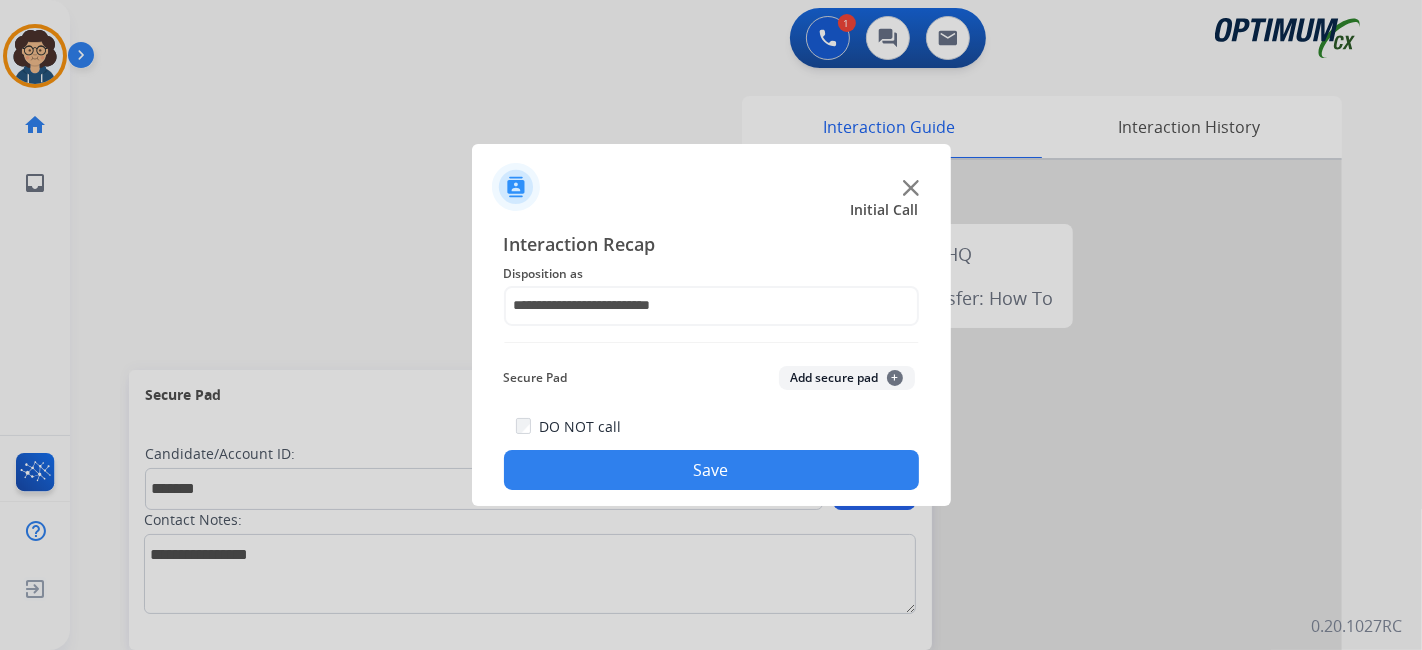 click on "Secure Pad  Add secure pad  +" 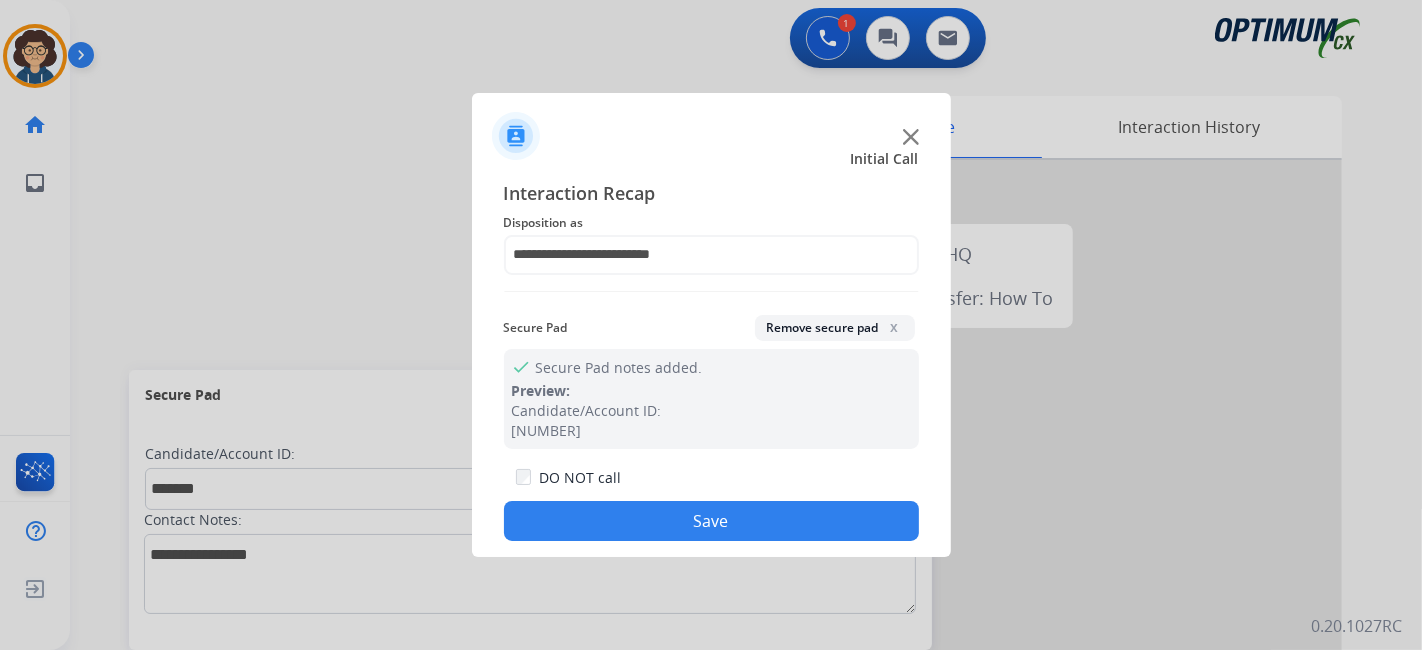 click on "Save" 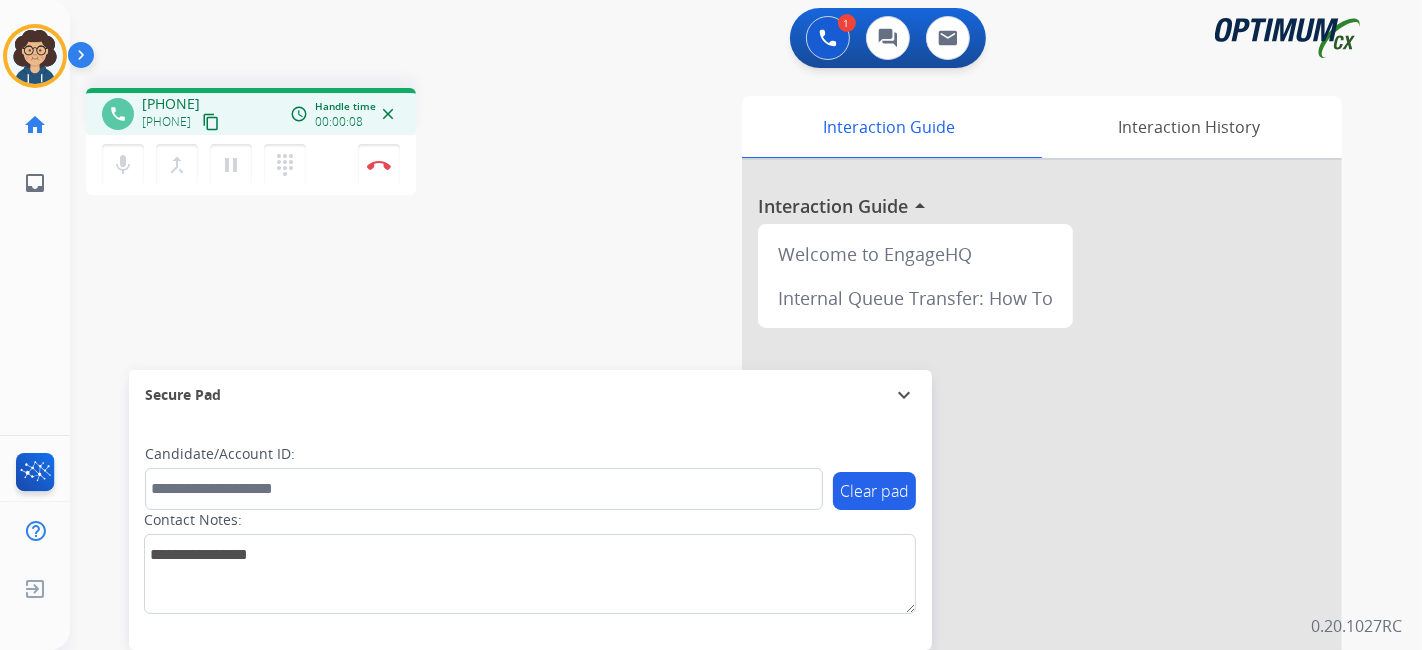drag, startPoint x: 249, startPoint y: 118, endPoint x: 294, endPoint y: 43, distance: 87.46428 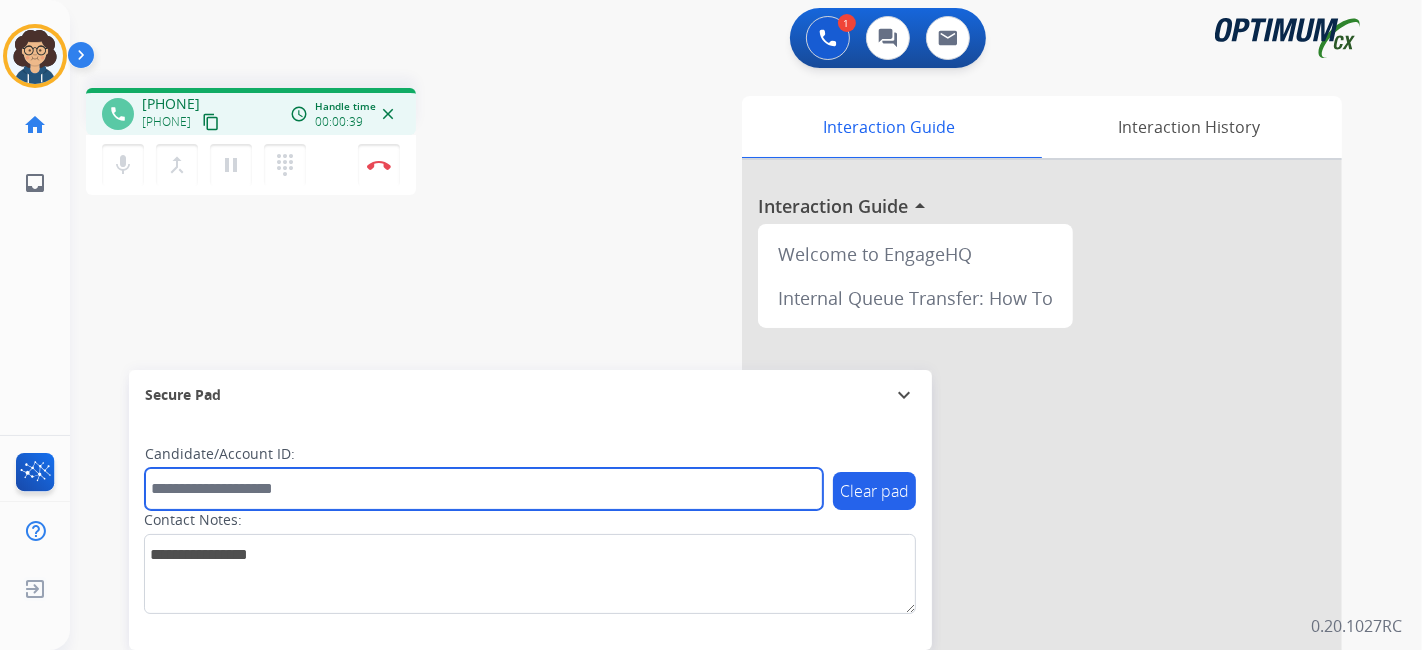 paste on "*******" 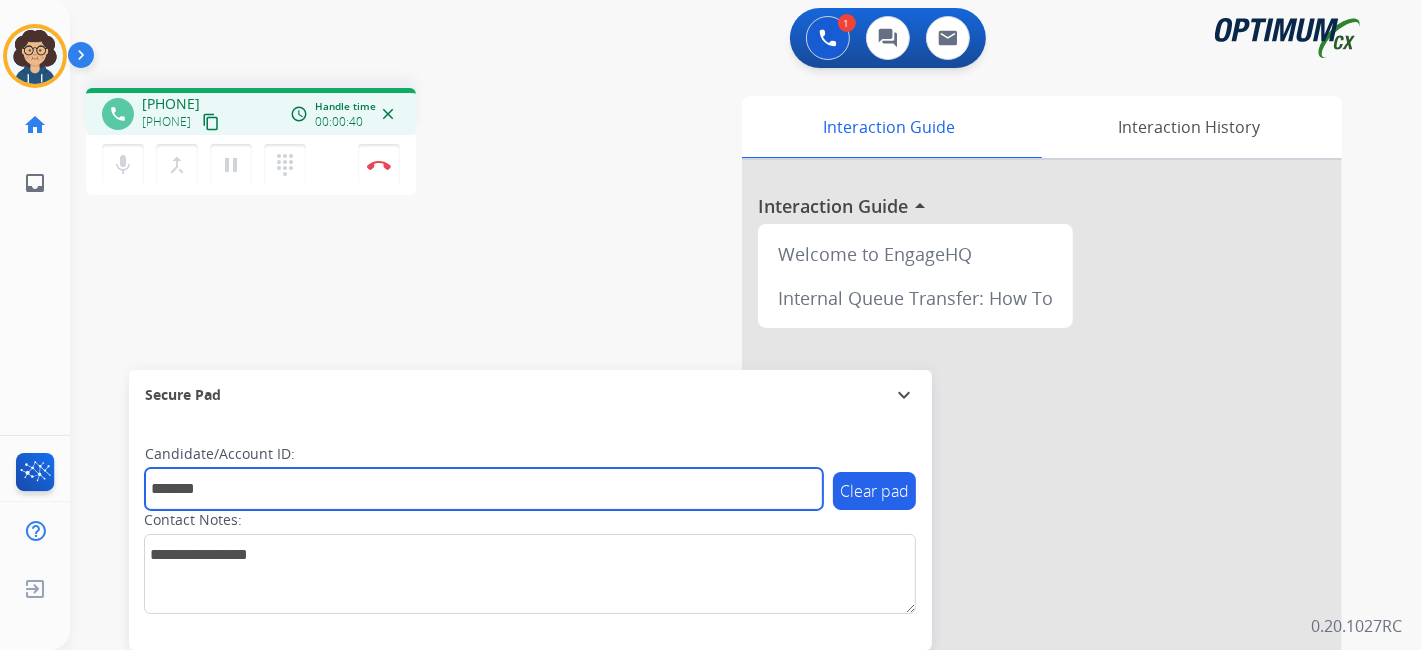 type on "*******" 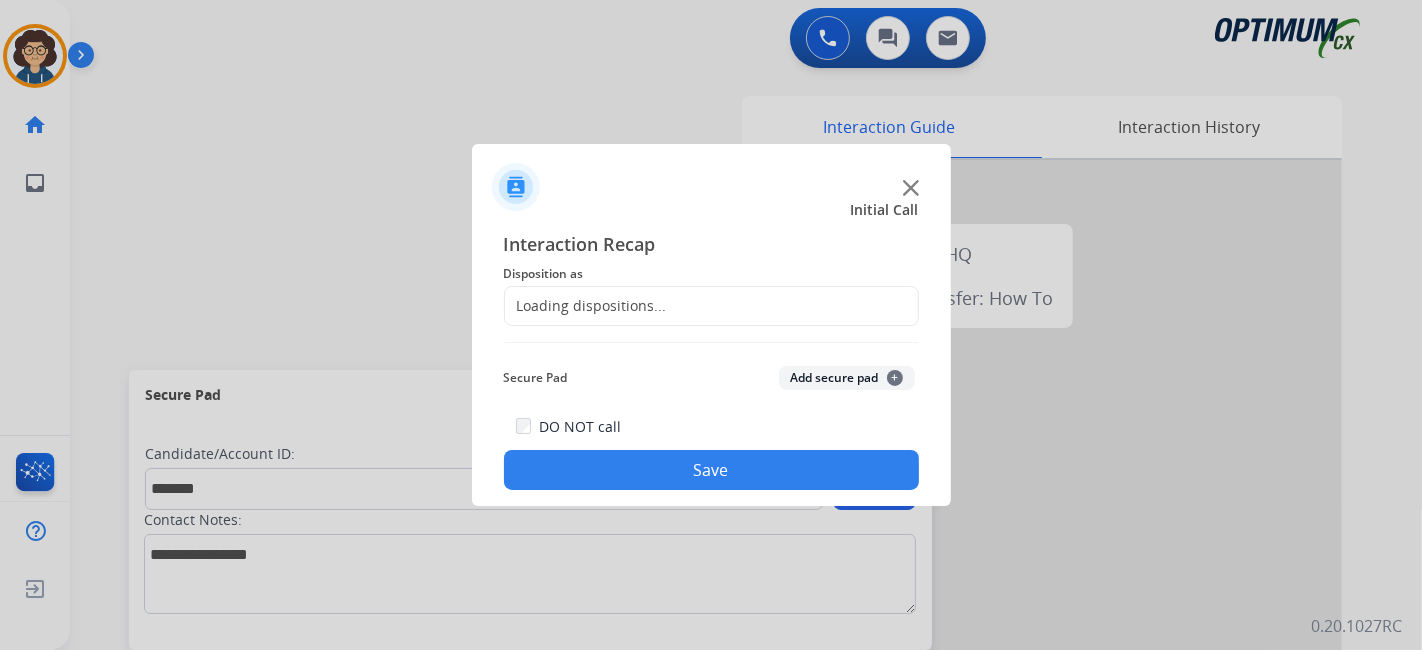 click on "Loading dispositions..." 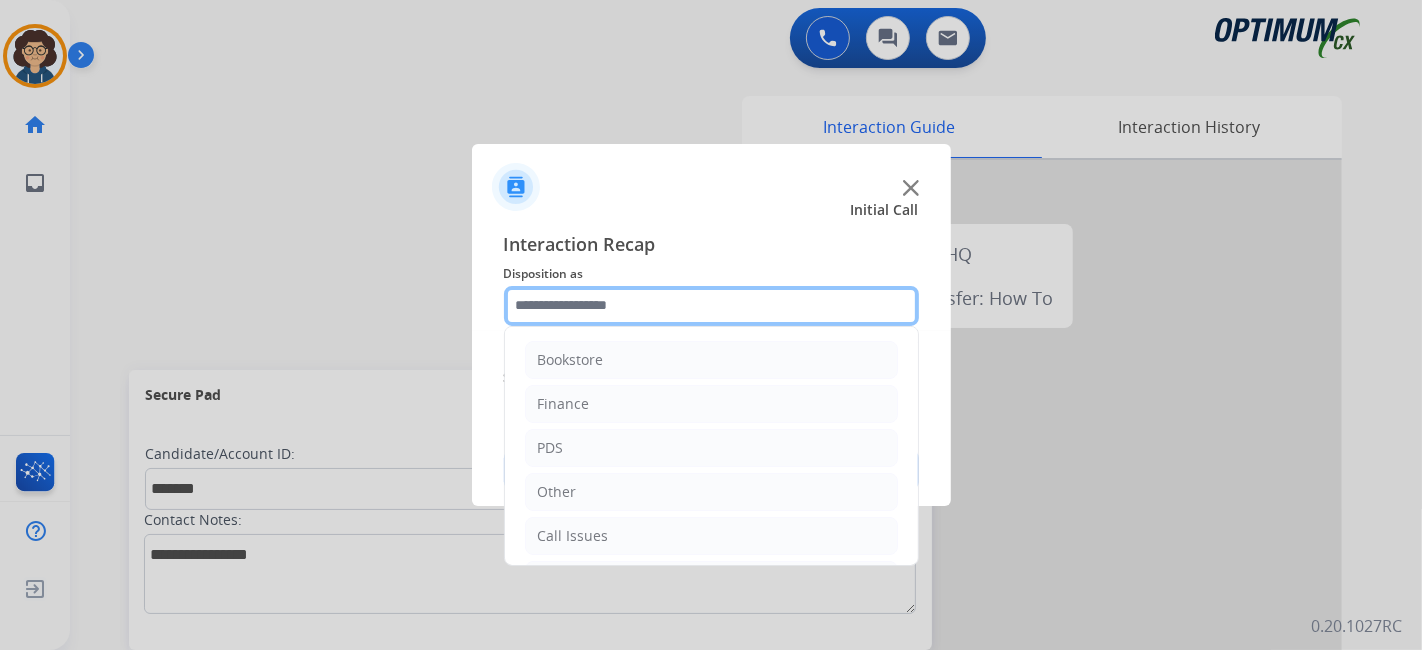 click 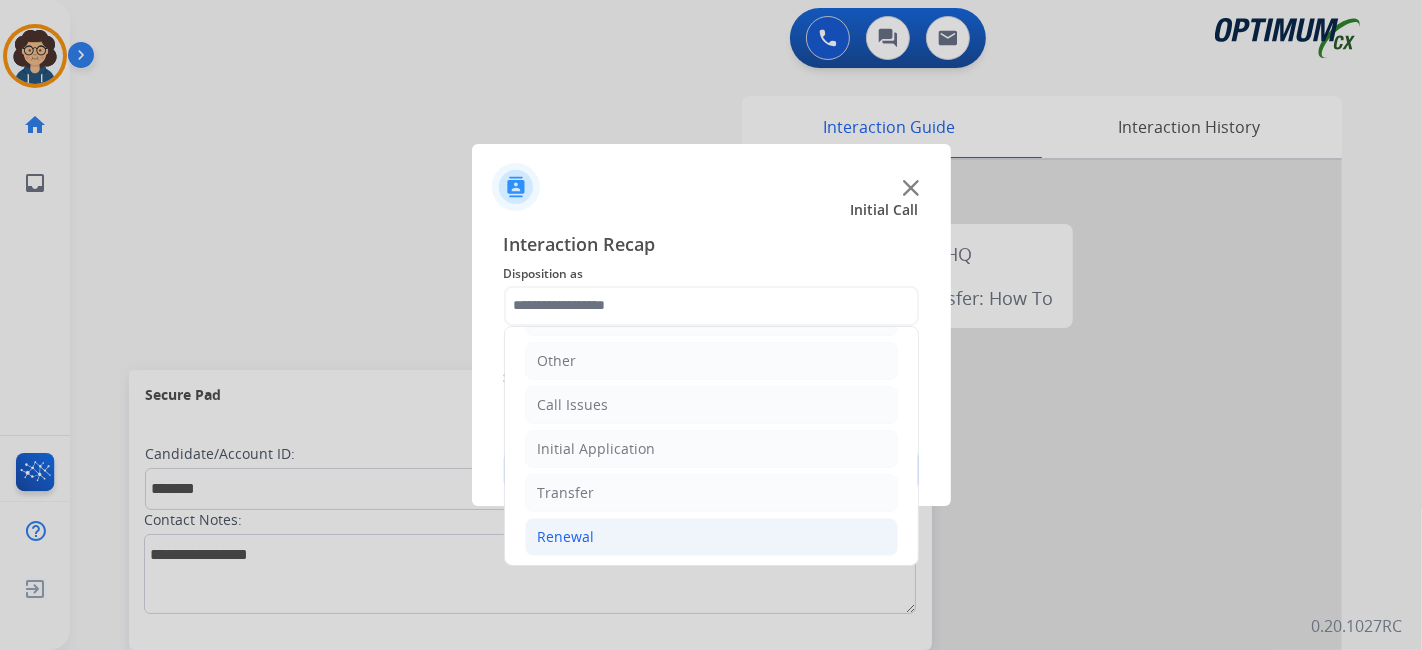 click on "Renewal" 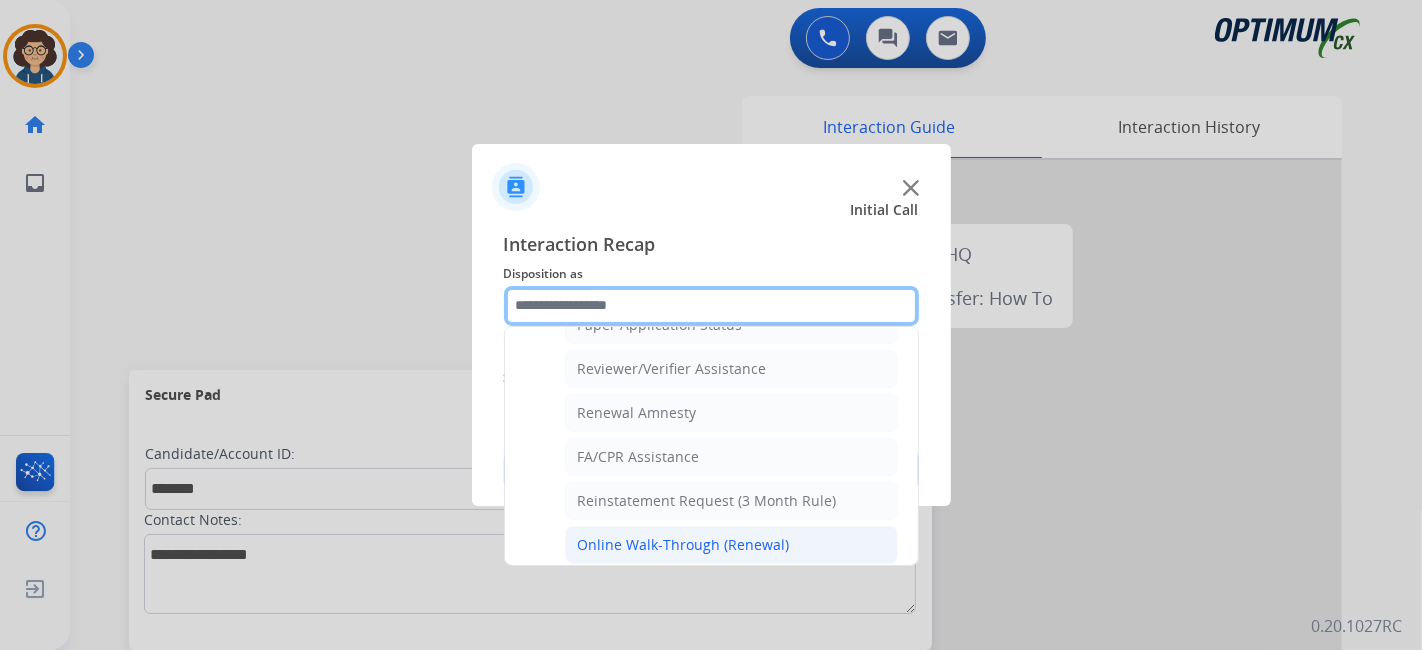 scroll, scrollTop: 760, scrollLeft: 0, axis: vertical 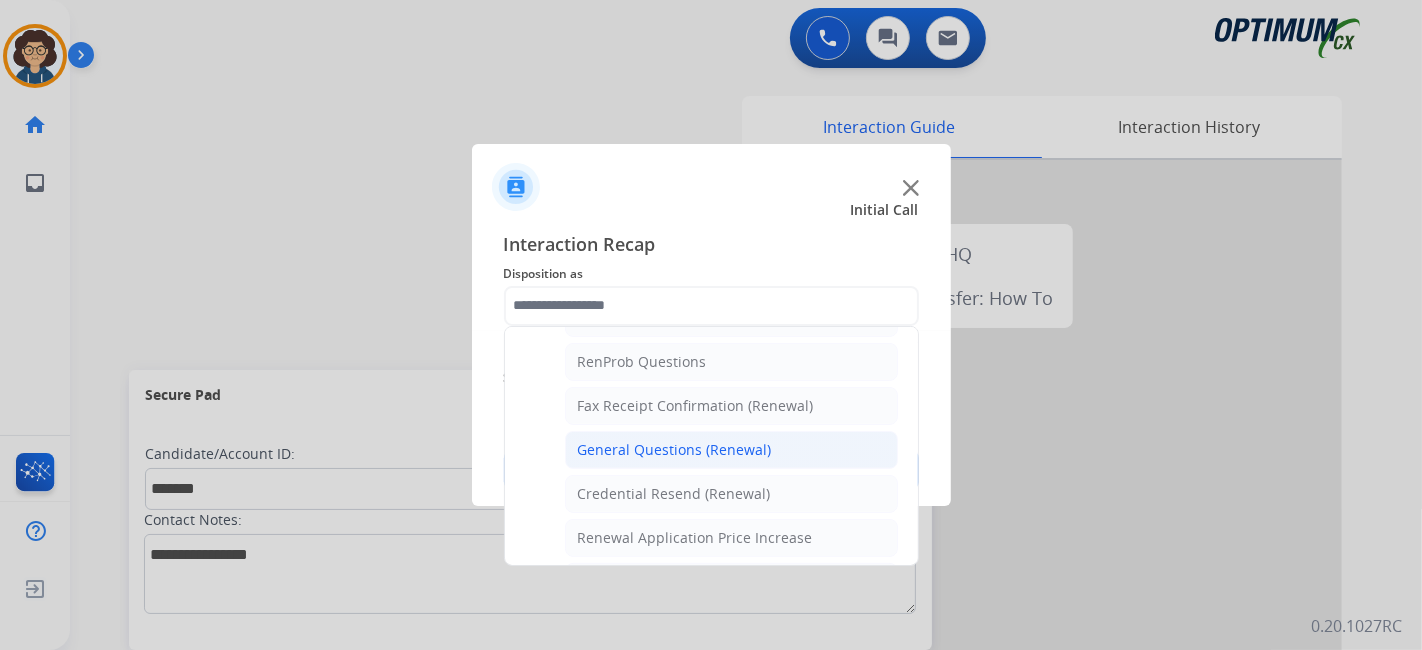 click on "General Questions (Renewal)" 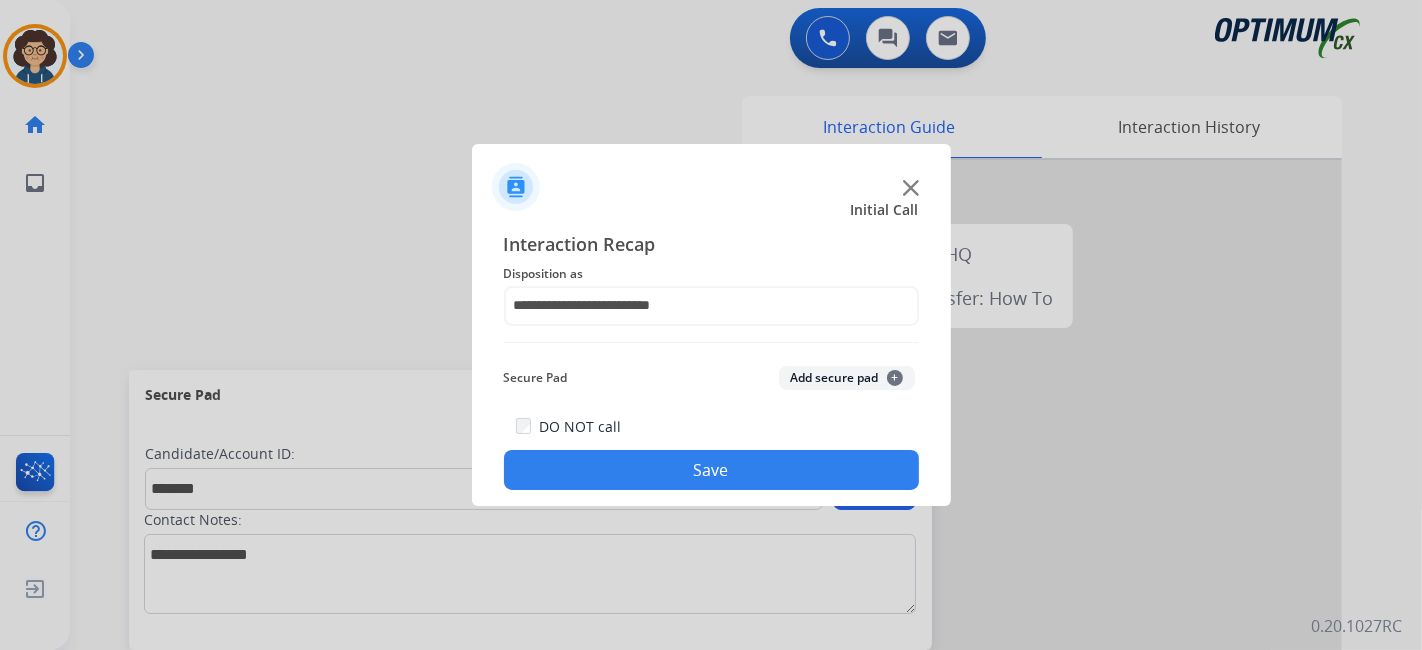 click on "Secure Pad  Add secure pad  +" 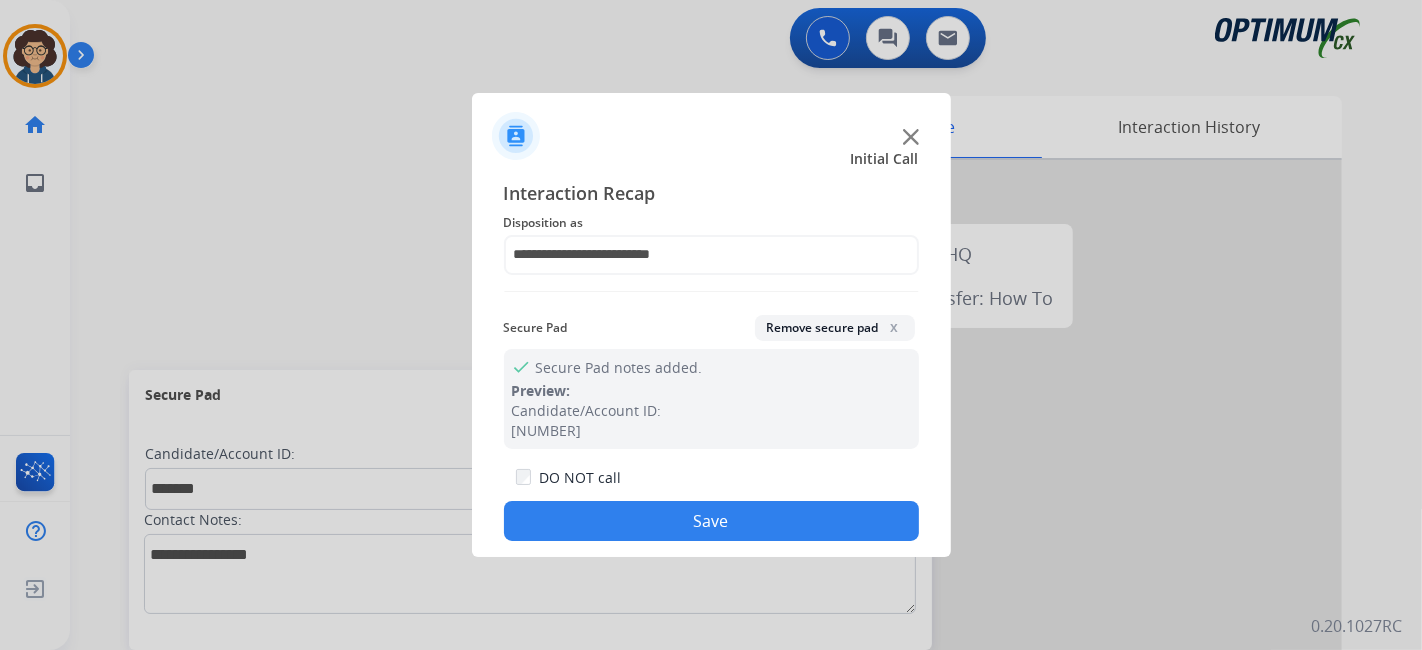 drag, startPoint x: 744, startPoint y: 534, endPoint x: 726, endPoint y: 502, distance: 36.71512 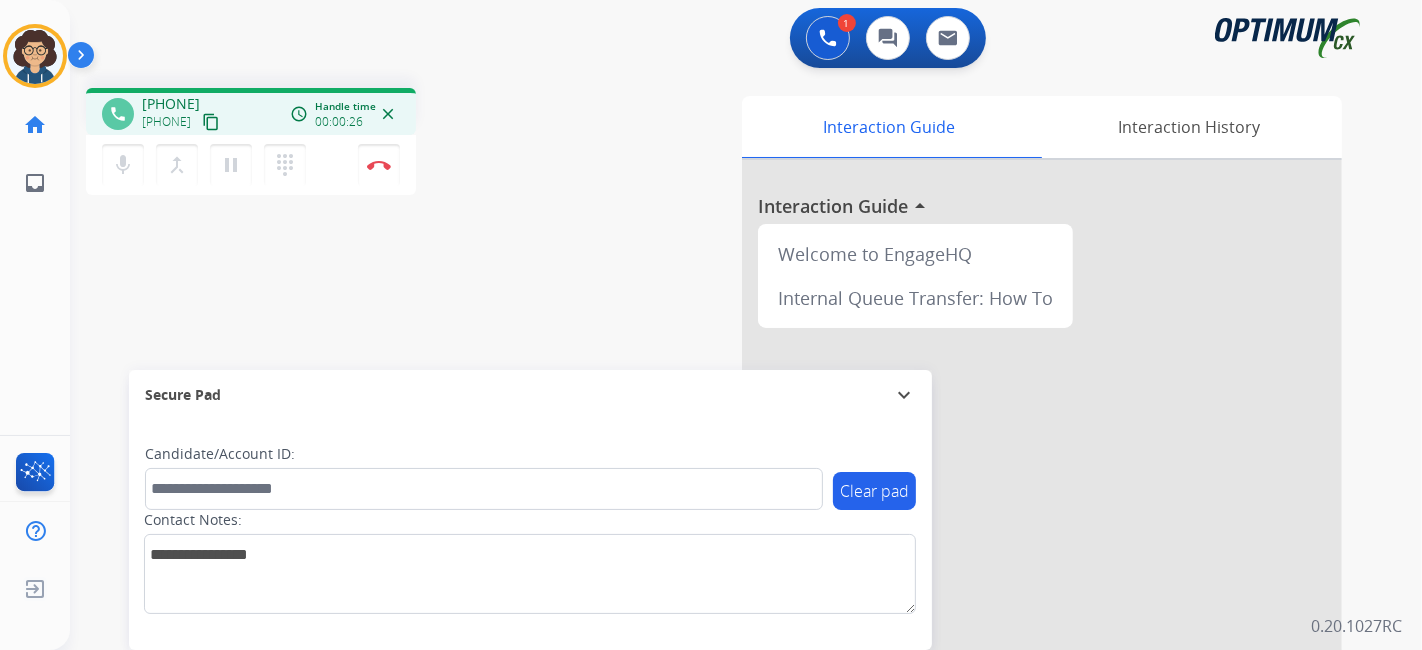 click on "content_copy" at bounding box center (211, 122) 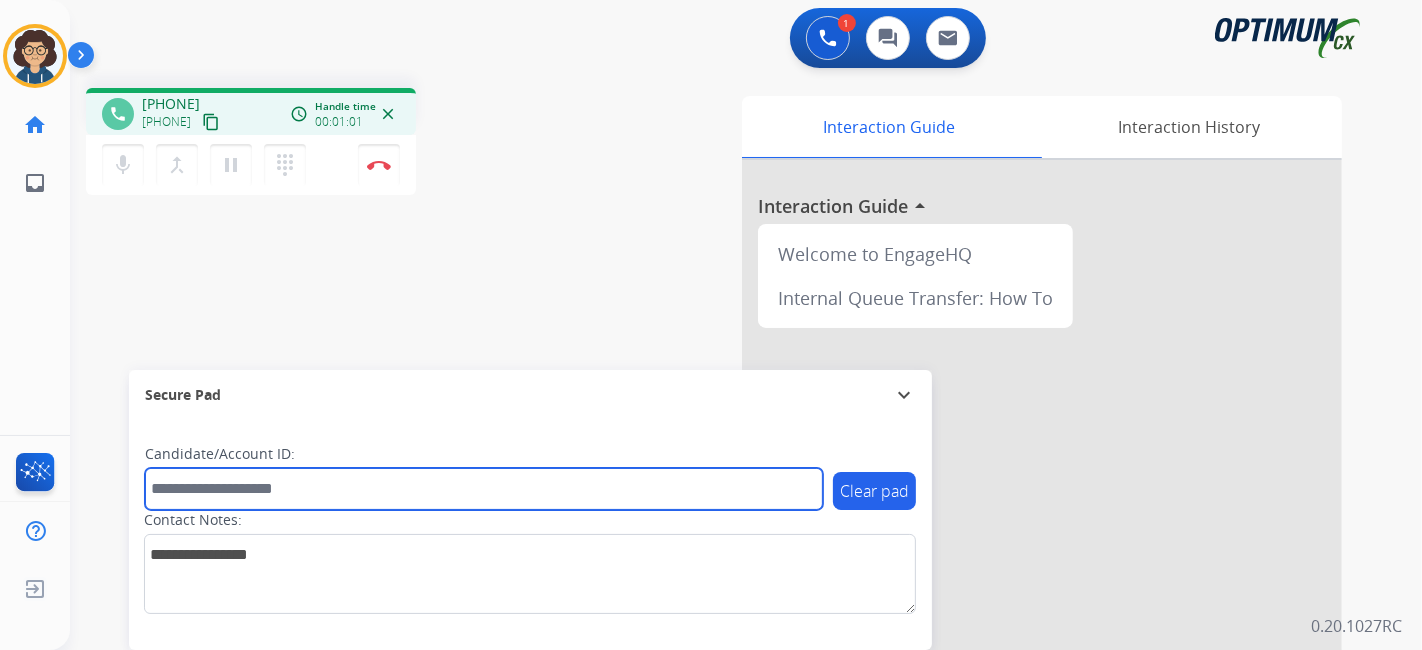 click at bounding box center (484, 489) 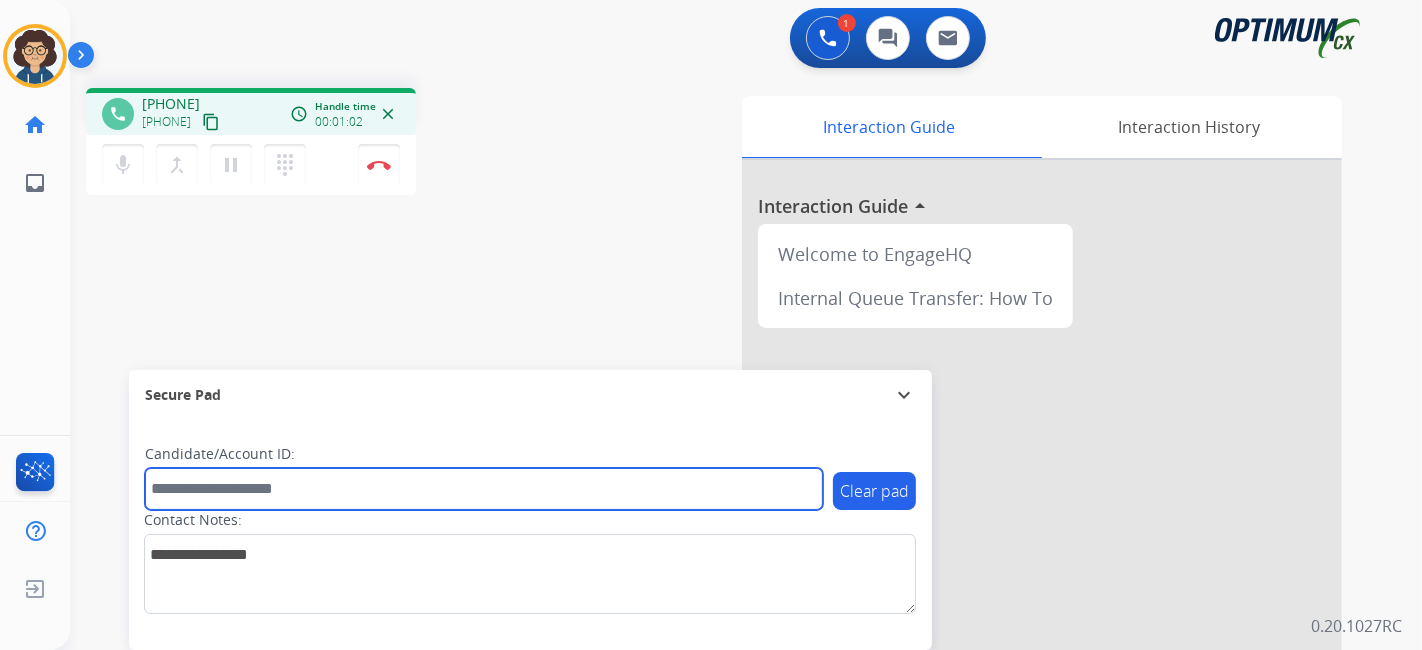 paste on "*******" 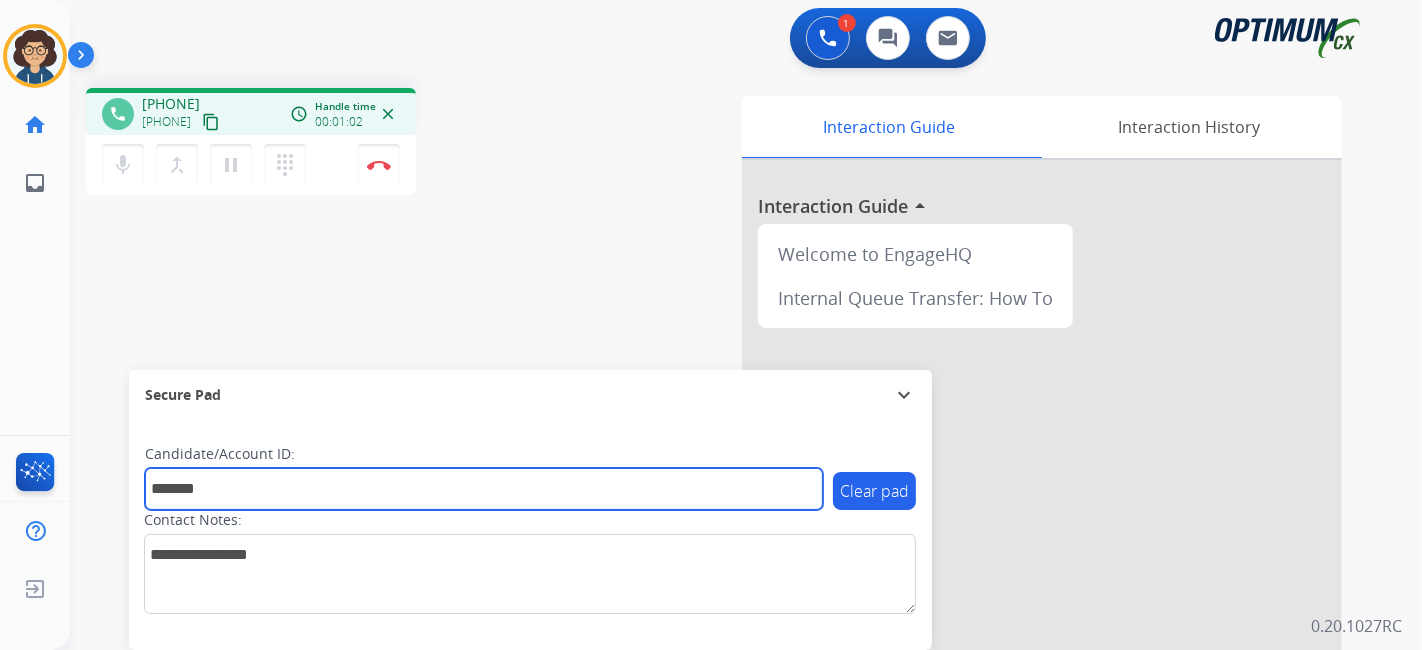 type on "*******" 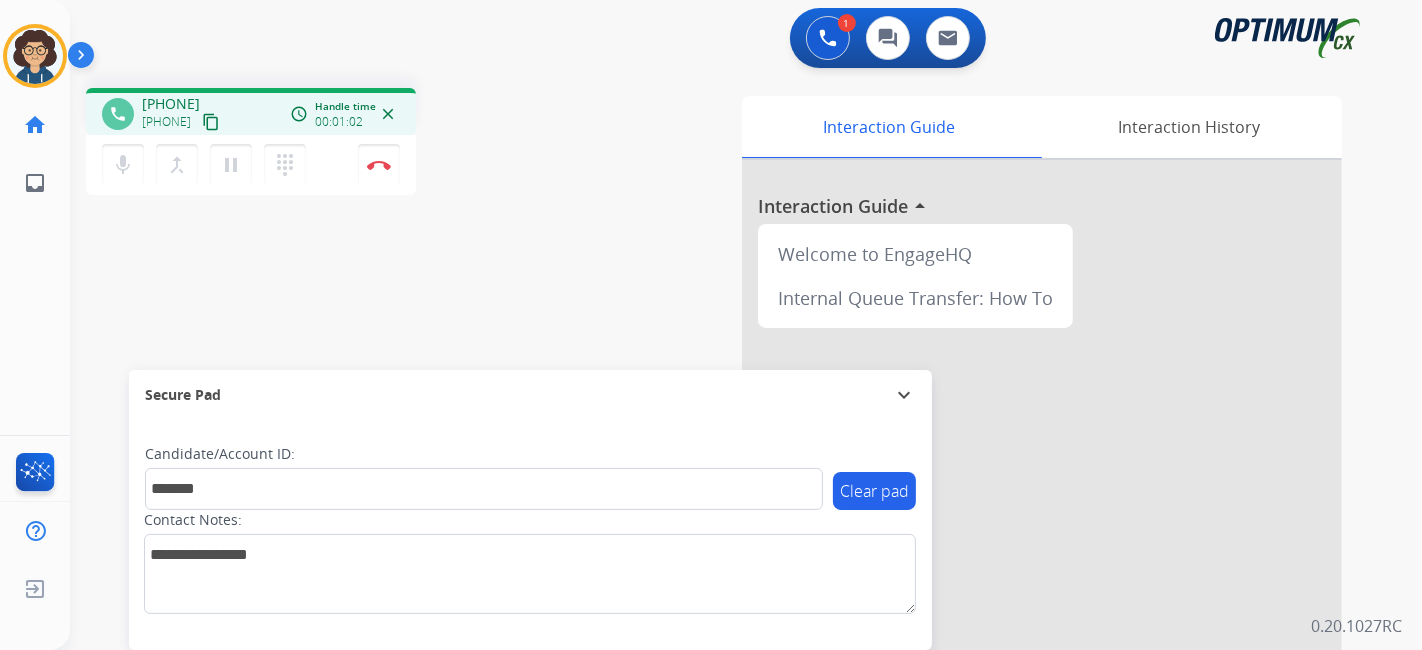 drag, startPoint x: 382, startPoint y: 293, endPoint x: 405, endPoint y: 198, distance: 97.74457 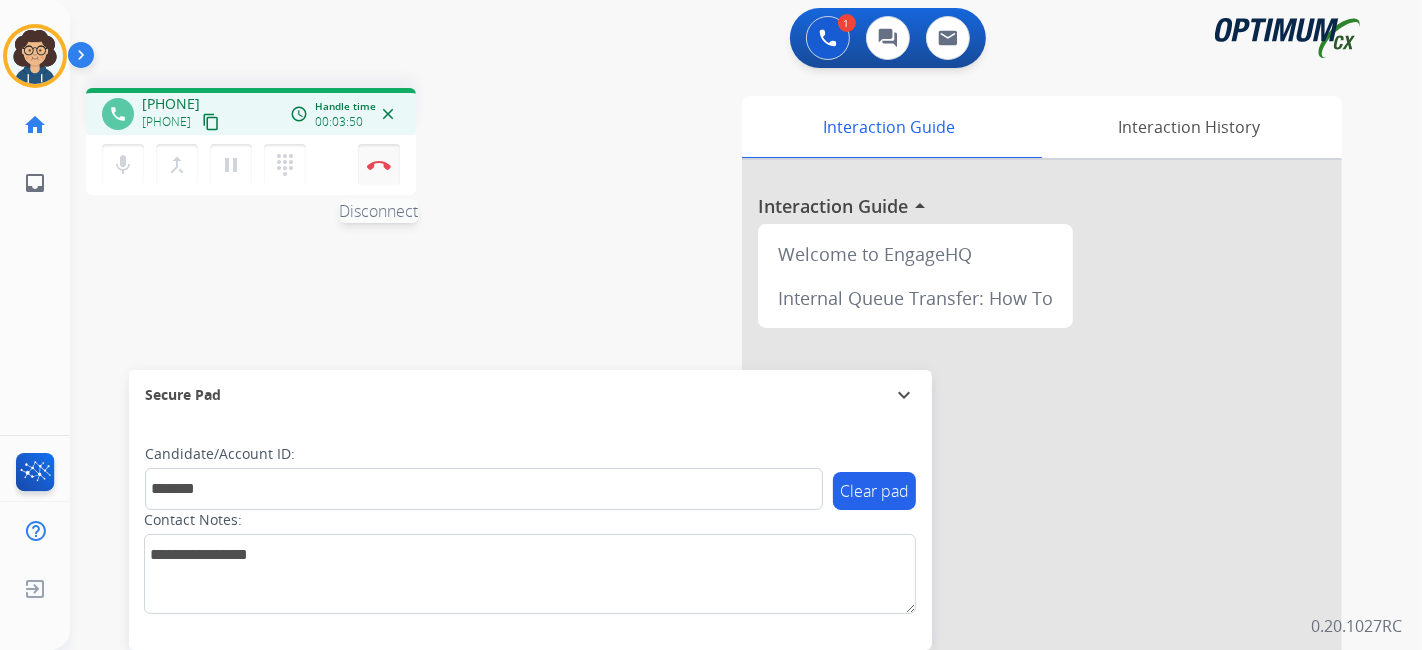 click at bounding box center (379, 165) 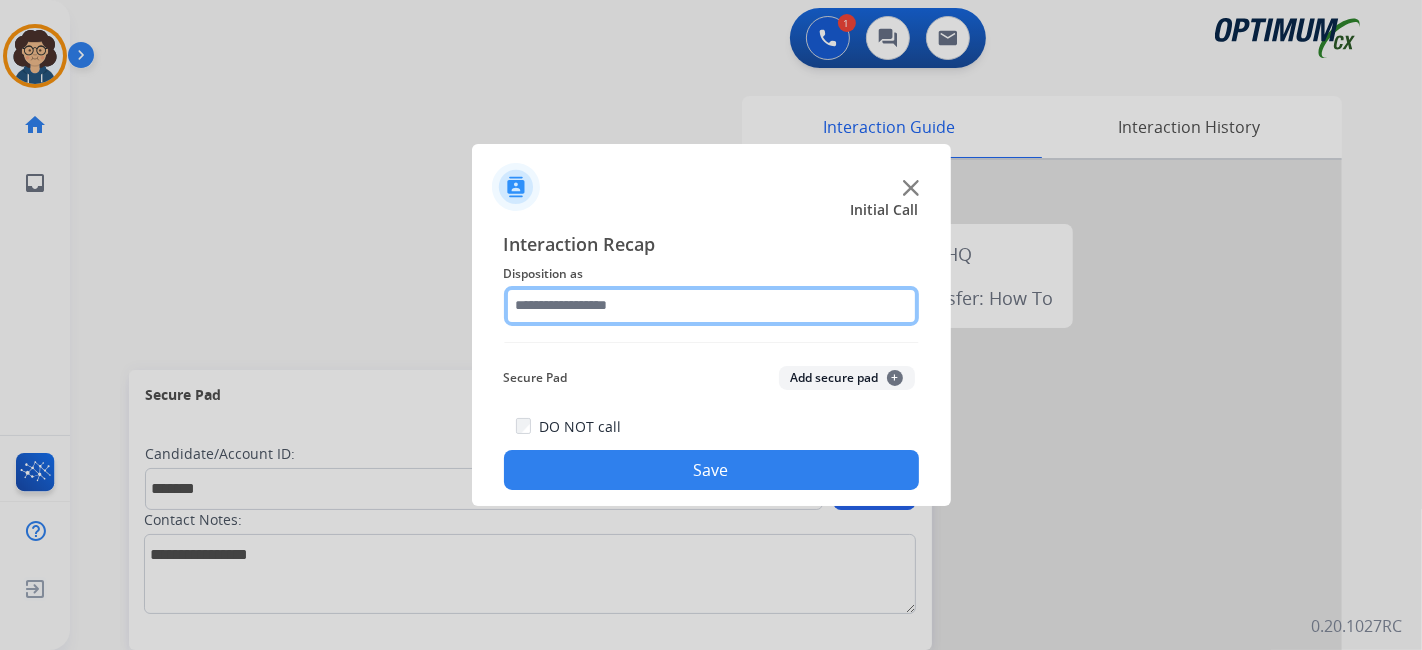 click 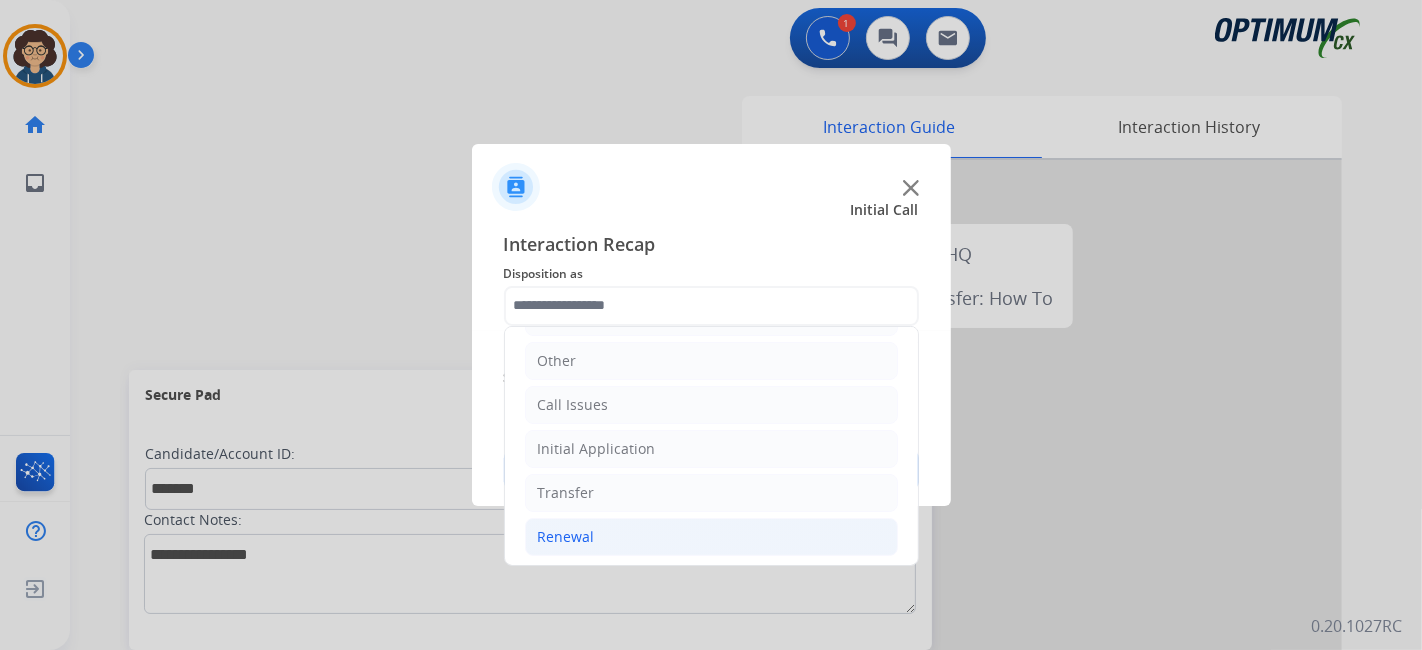 click on "Renewal" 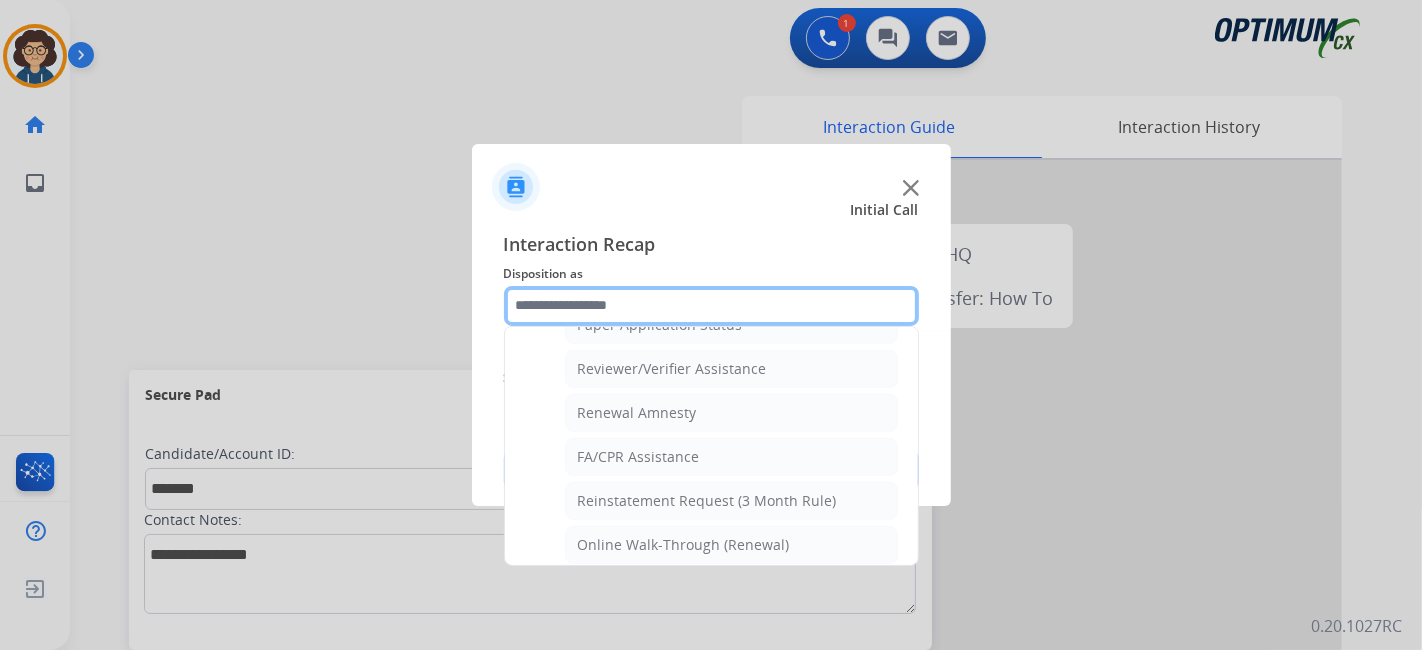 scroll, scrollTop: 760, scrollLeft: 0, axis: vertical 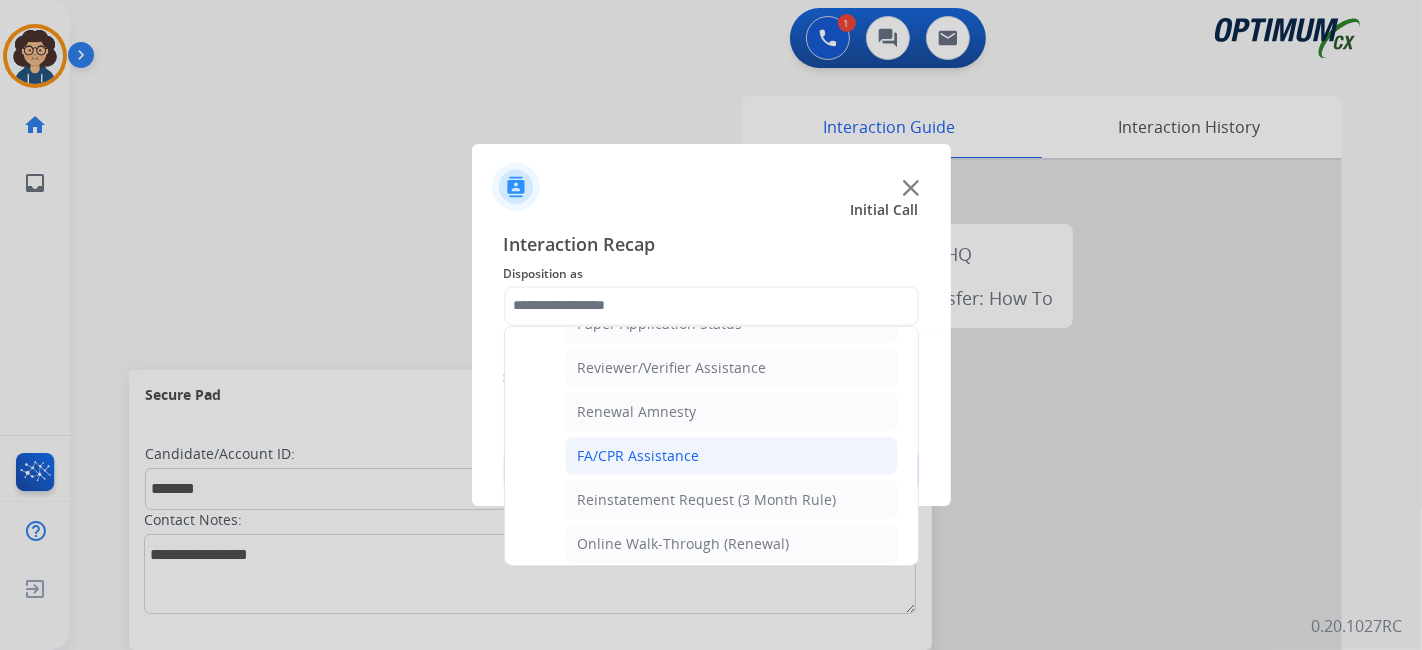 click on "FA/CPR Assistance" 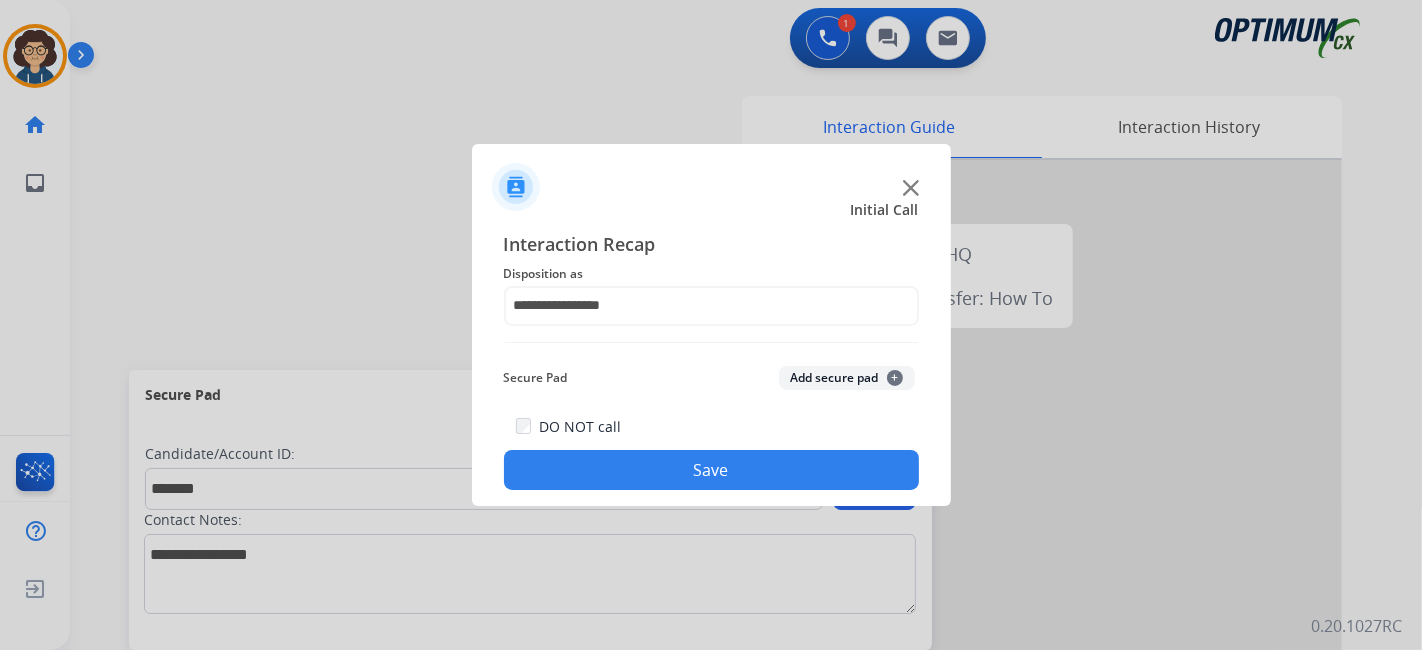 click on "Add secure pad  +" 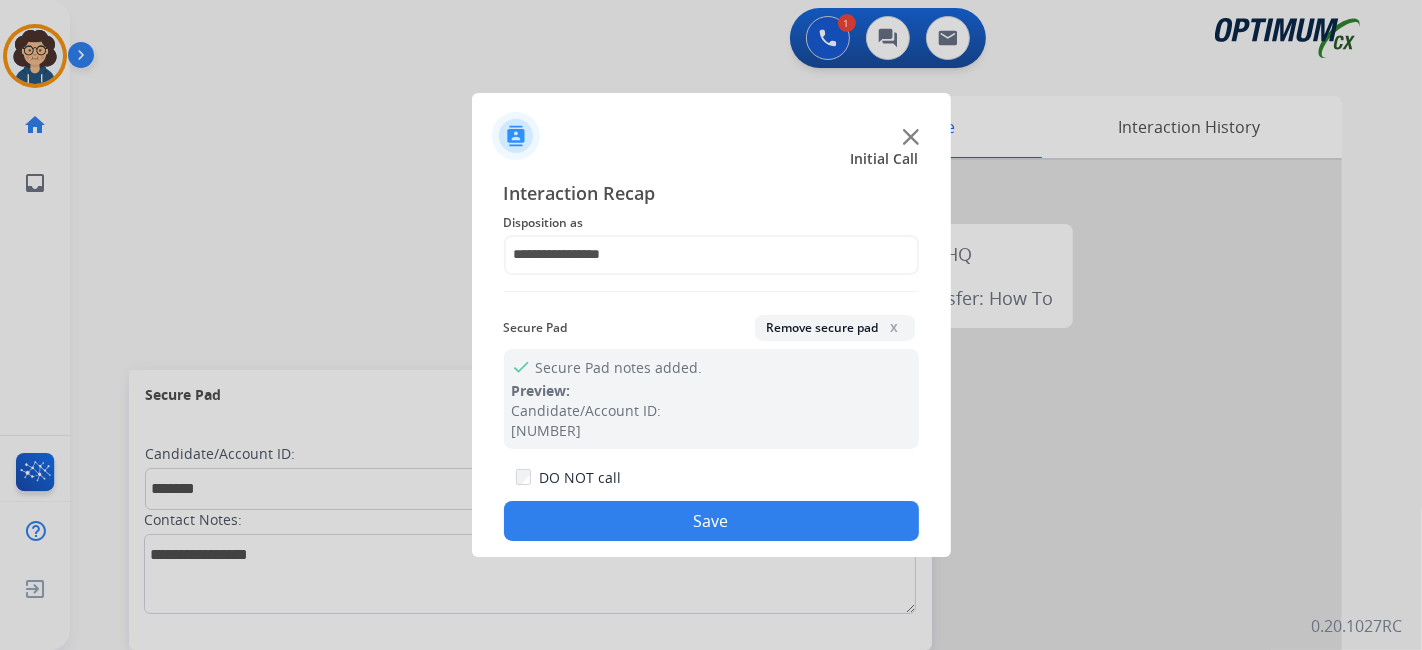 click on "Save" 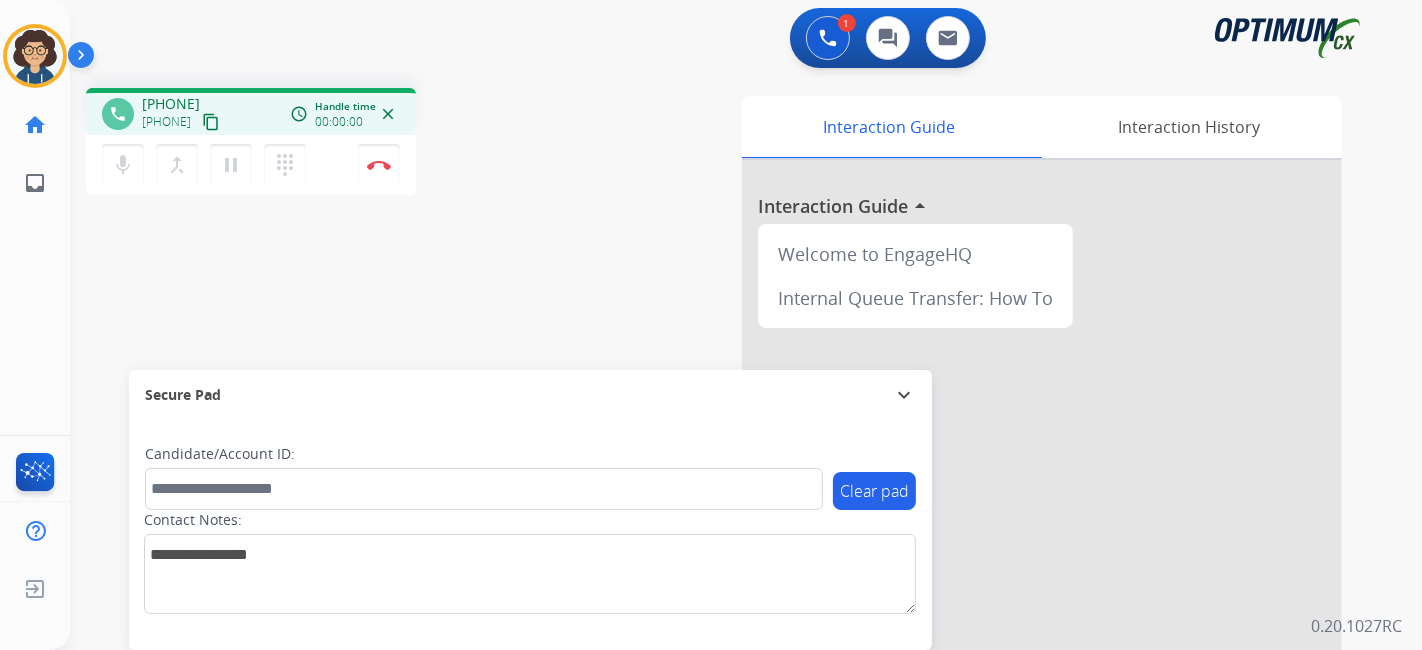 click on "content_copy" at bounding box center [211, 122] 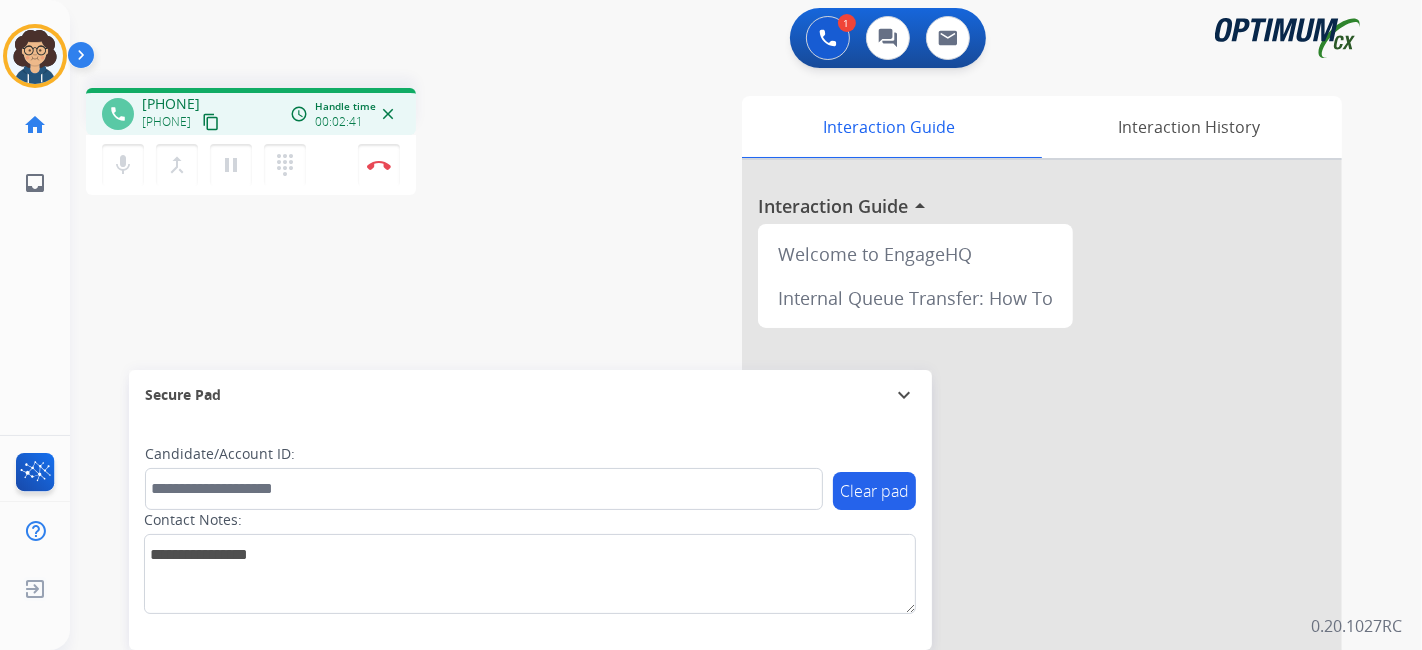 click on "content_copy" at bounding box center (211, 122) 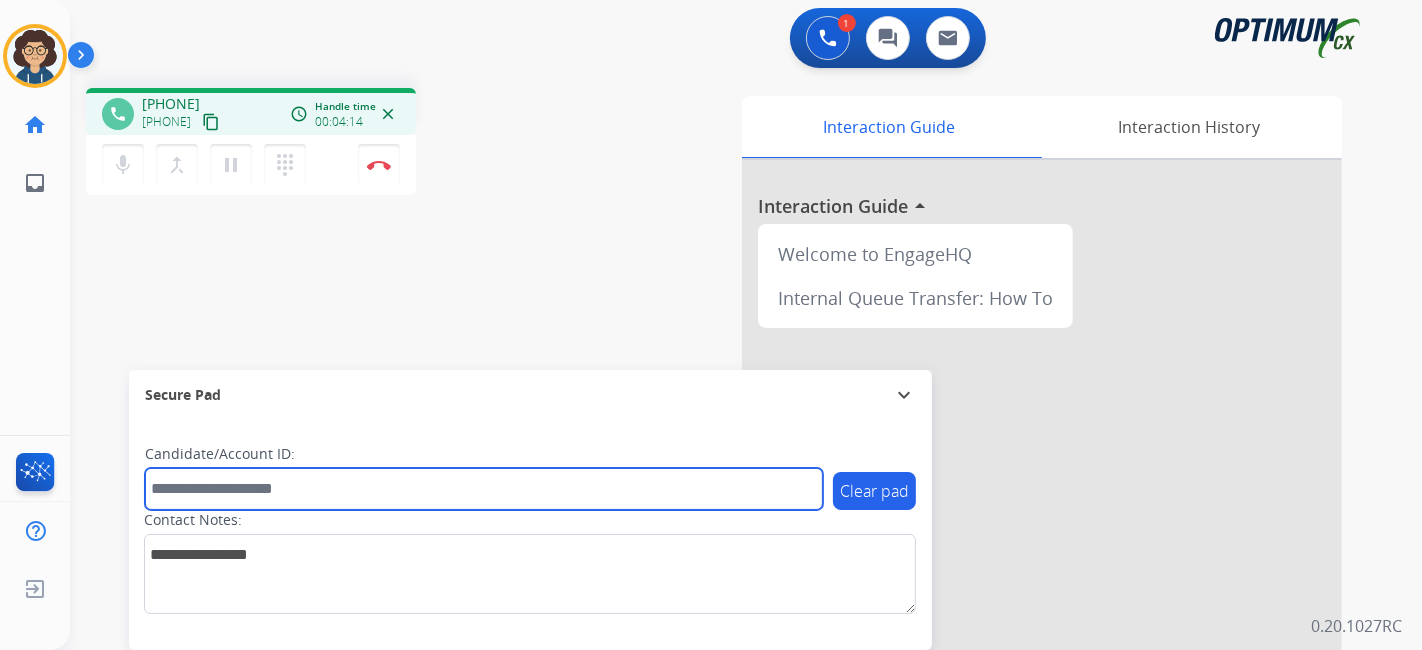 click at bounding box center [484, 489] 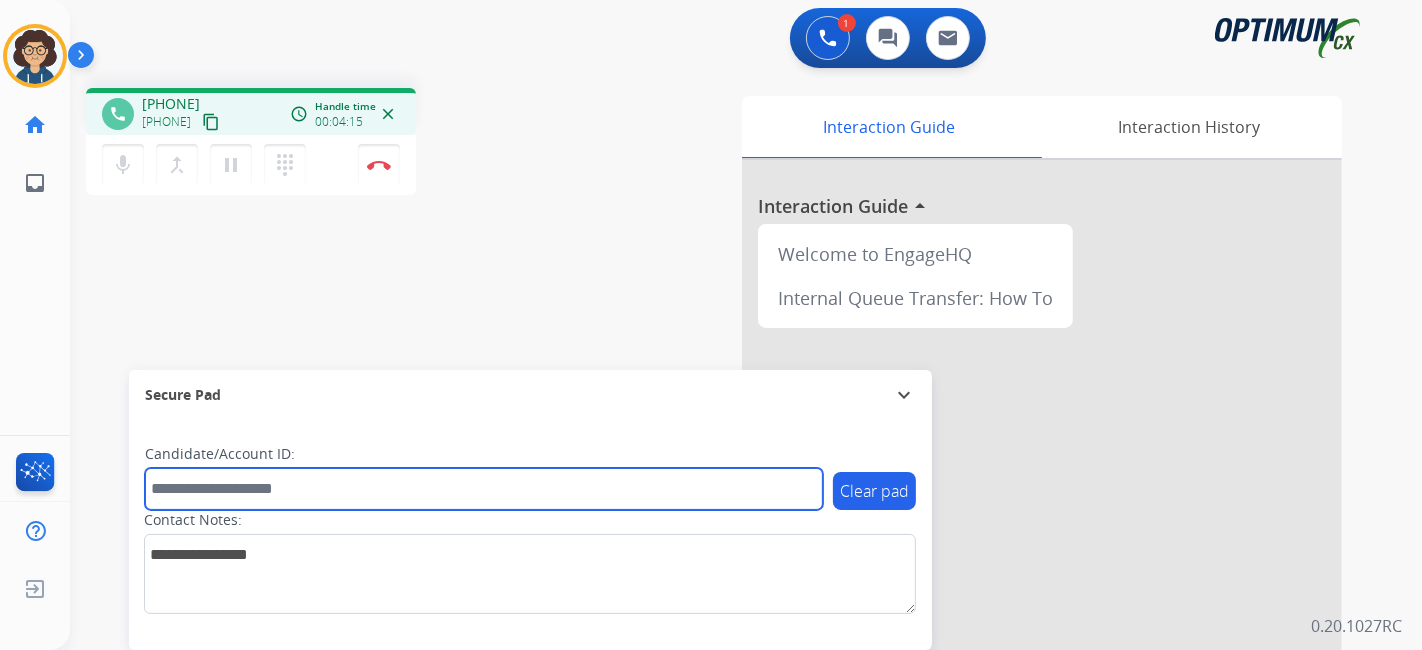 paste on "**********" 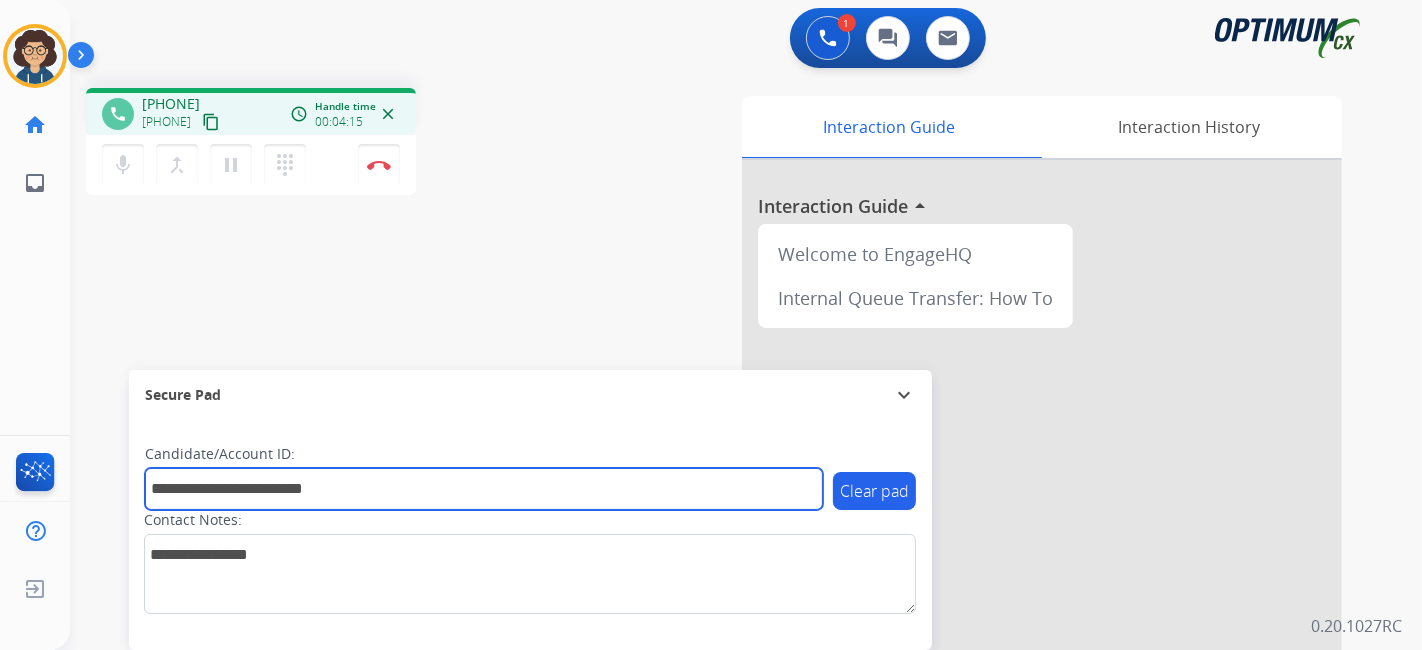 type on "**********" 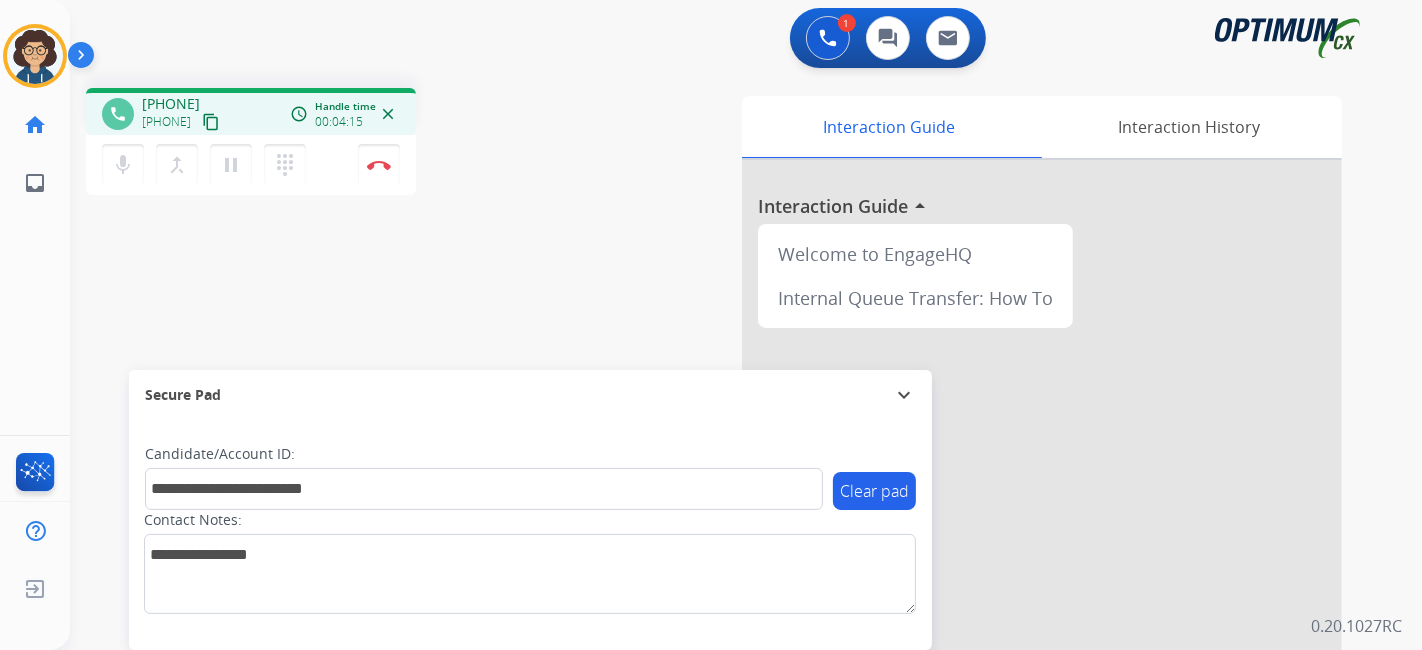 click on "**********" at bounding box center [722, 489] 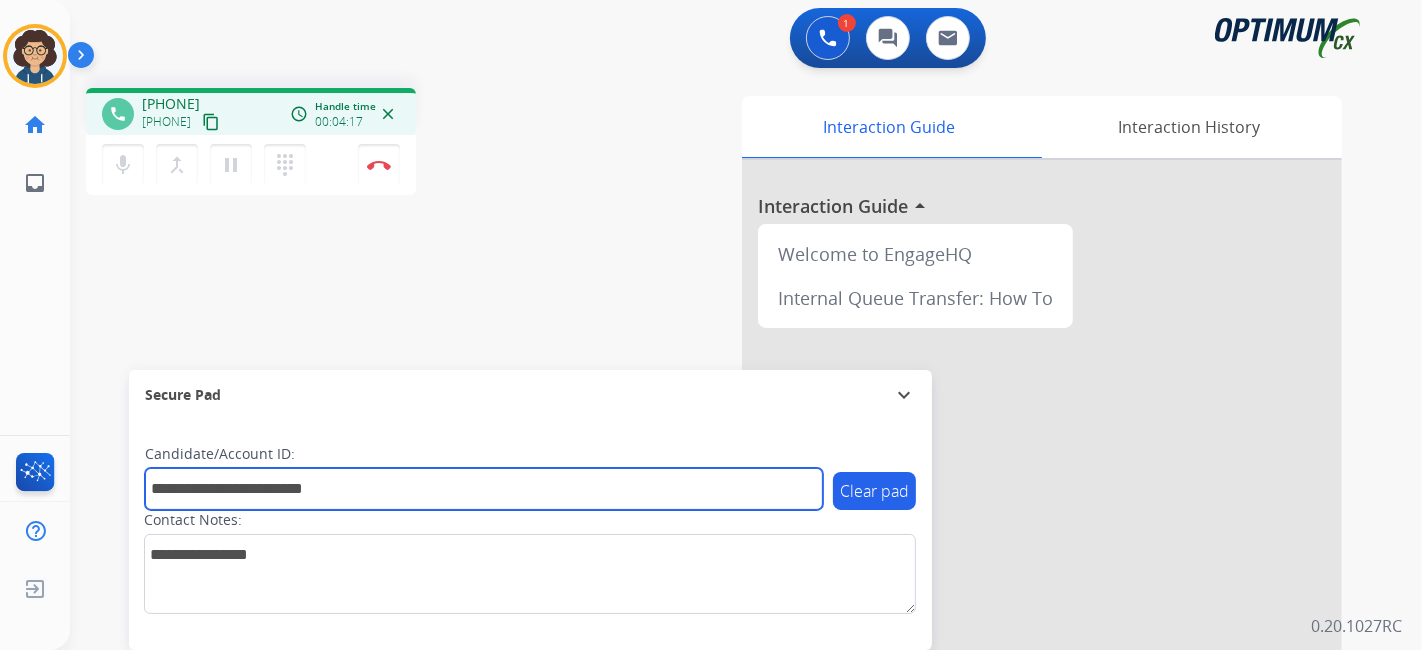 drag, startPoint x: 370, startPoint y: 487, endPoint x: 107, endPoint y: 514, distance: 264.3823 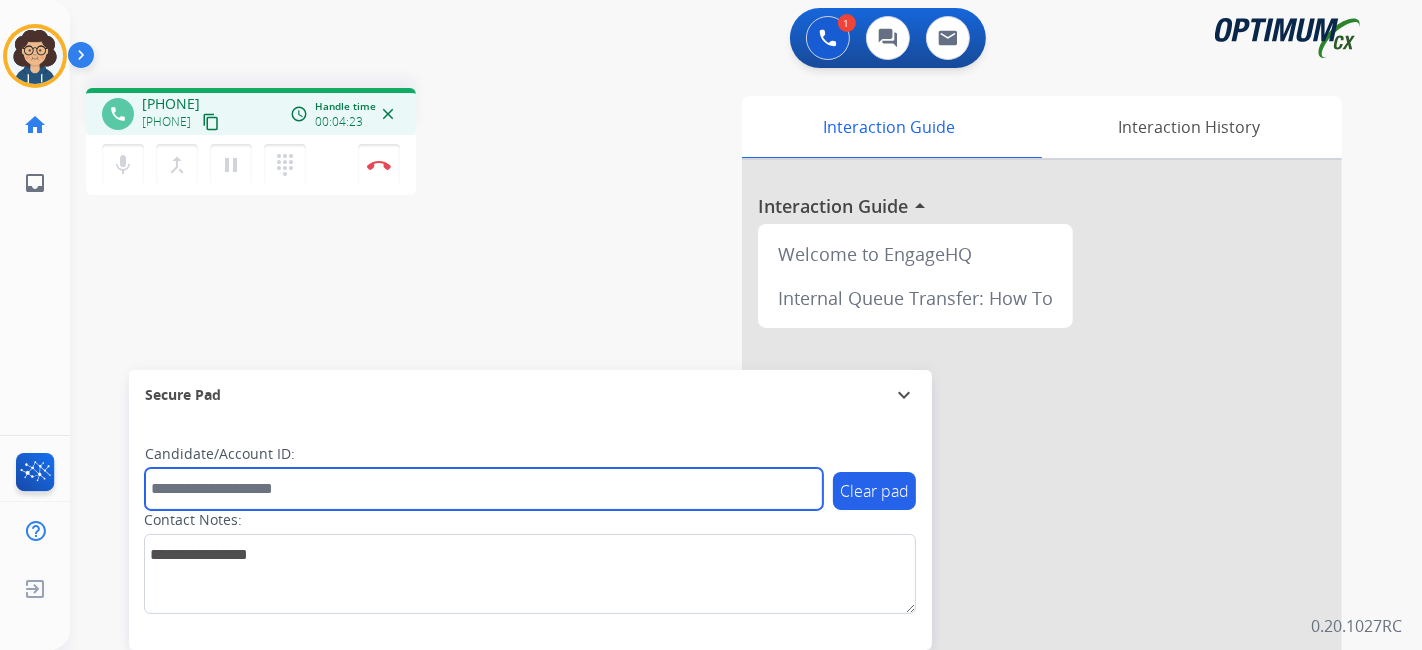 click at bounding box center [484, 489] 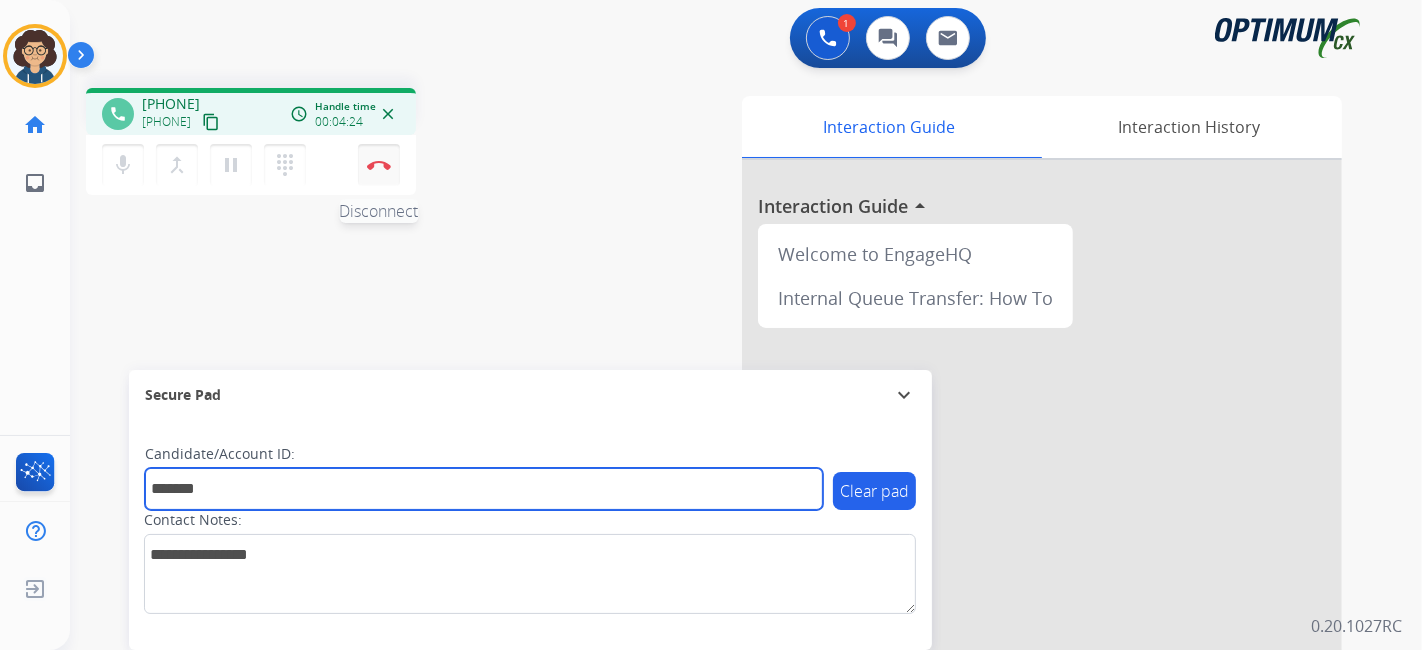 type on "*******" 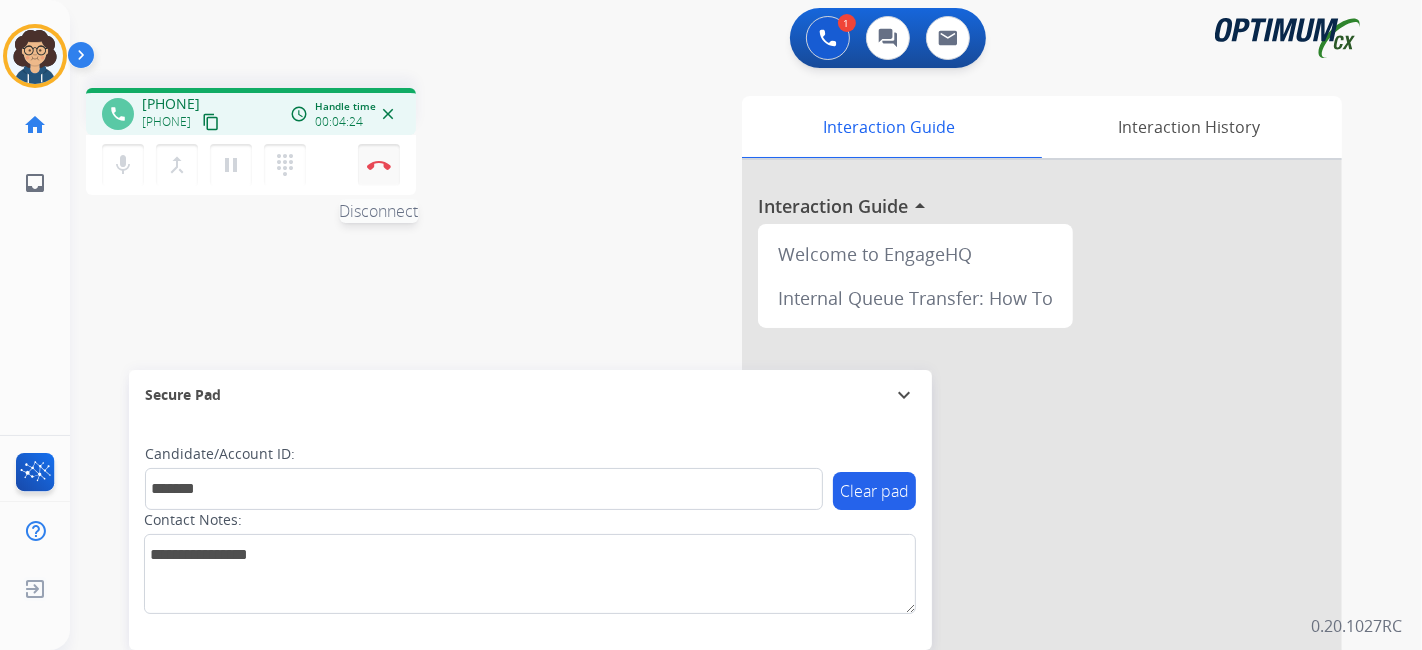 click at bounding box center (379, 165) 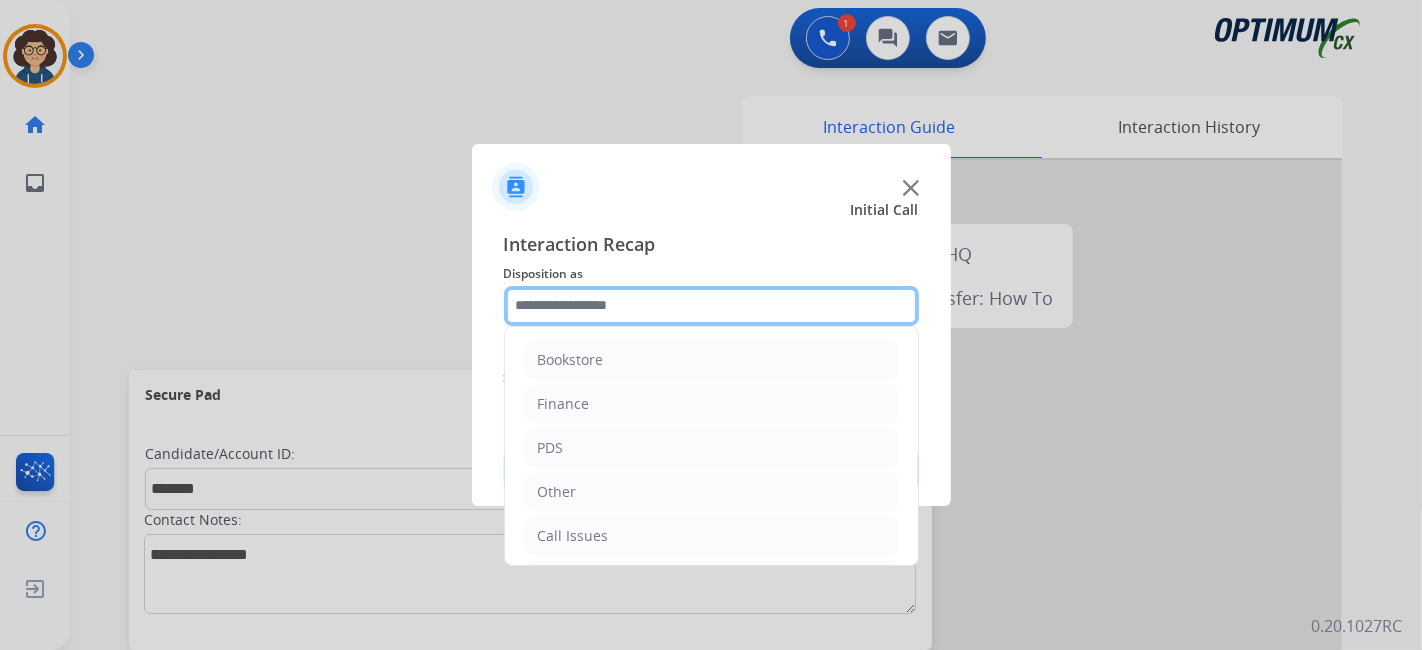 click 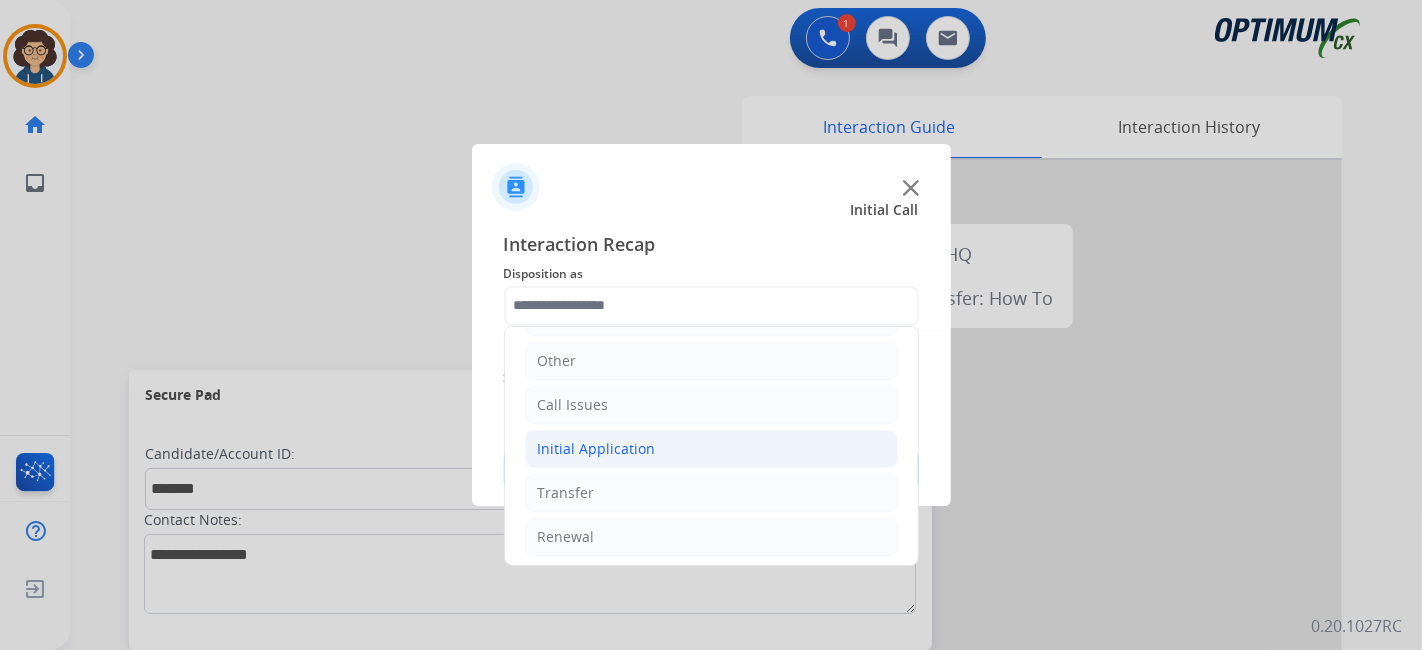 click on "Initial Application" 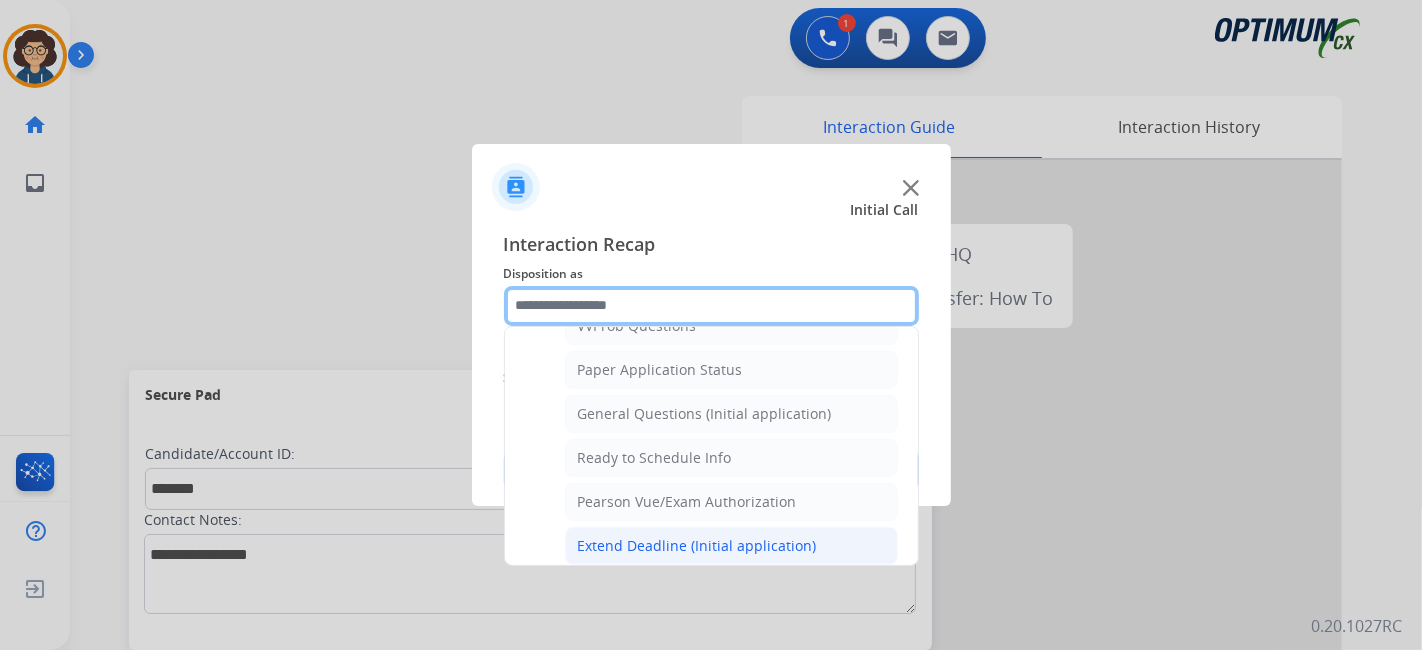 scroll, scrollTop: 1194, scrollLeft: 0, axis: vertical 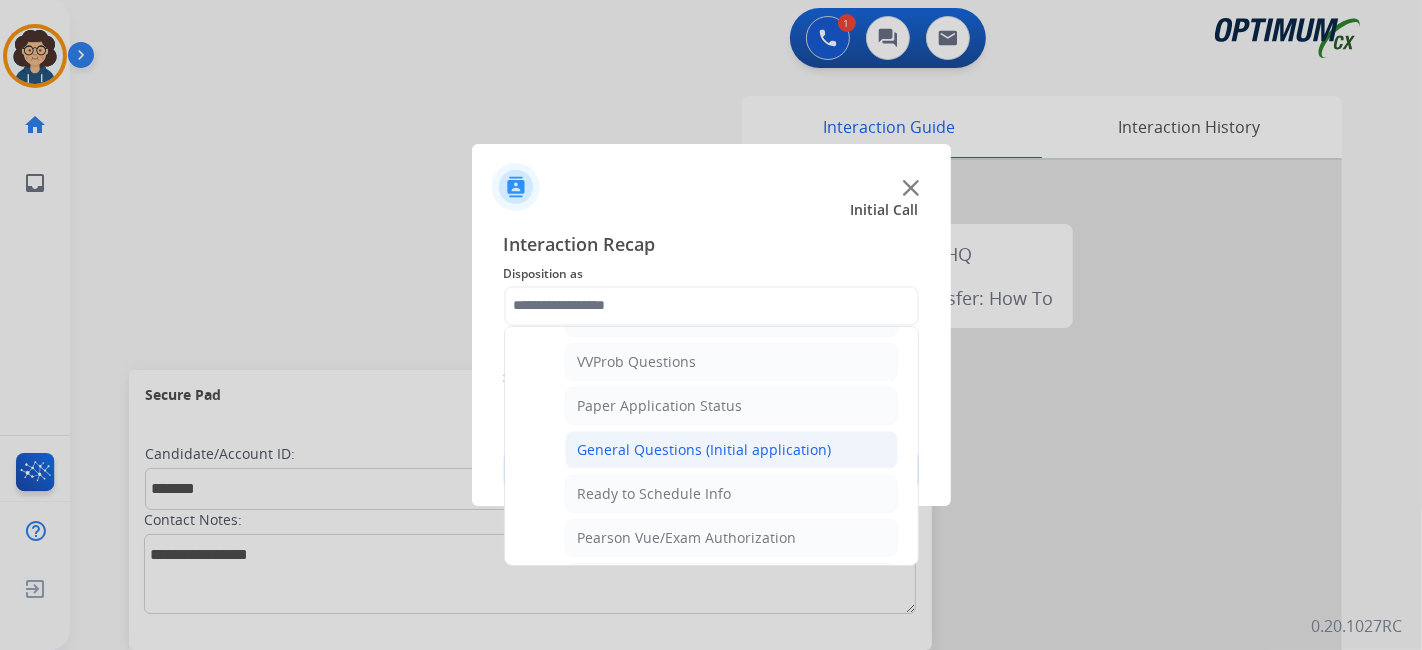 click on "General Questions (Initial application)" 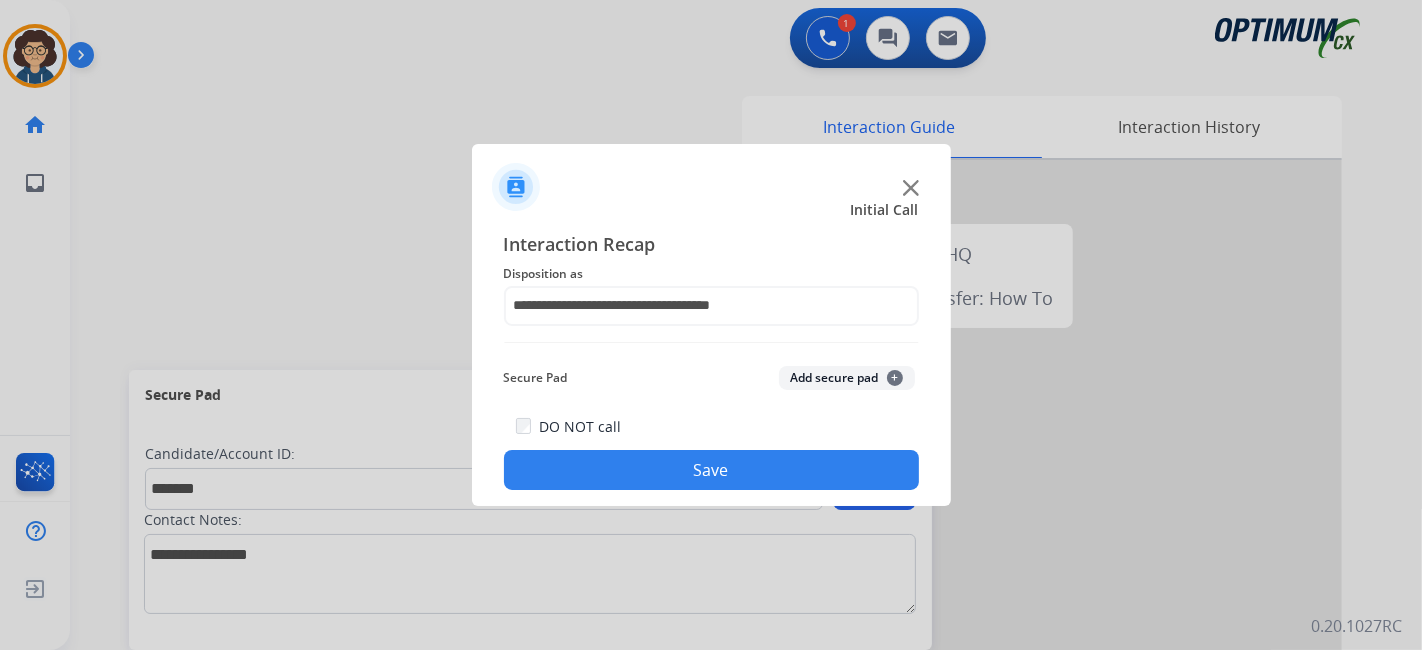 click on "Add secure pad  +" 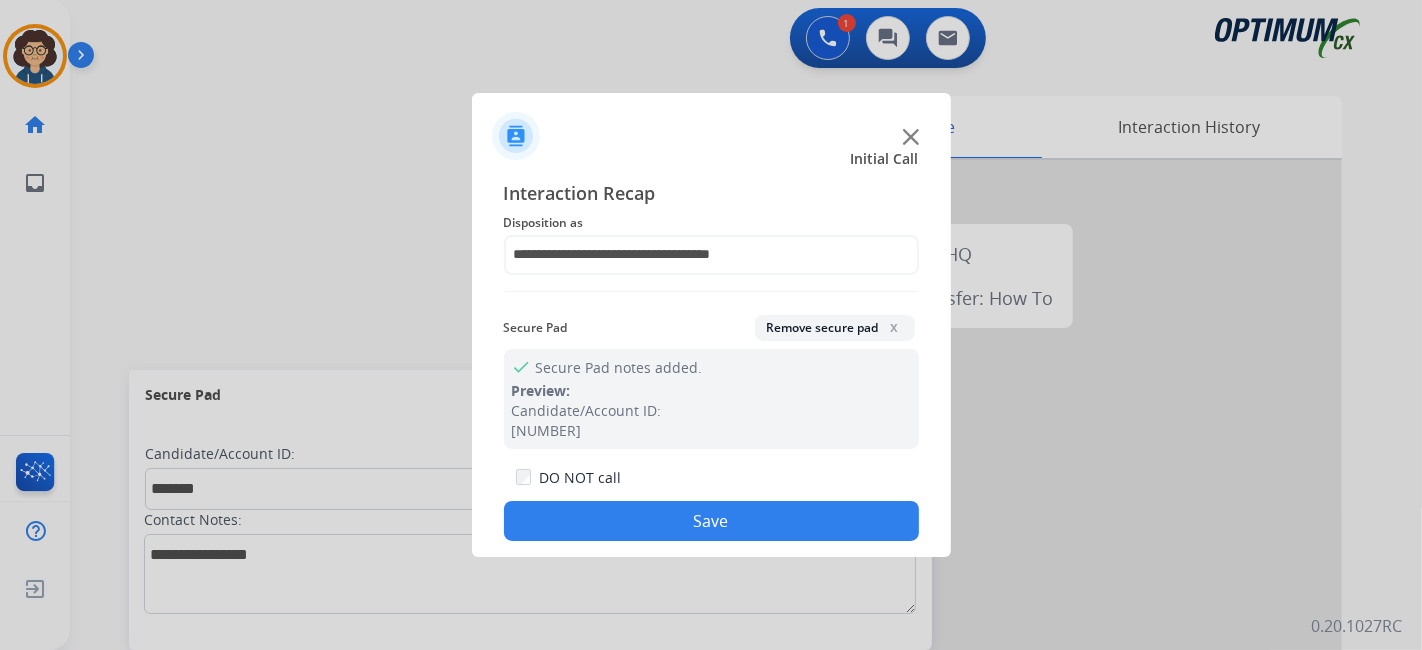 drag, startPoint x: 760, startPoint y: 522, endPoint x: 422, endPoint y: 32, distance: 595.268 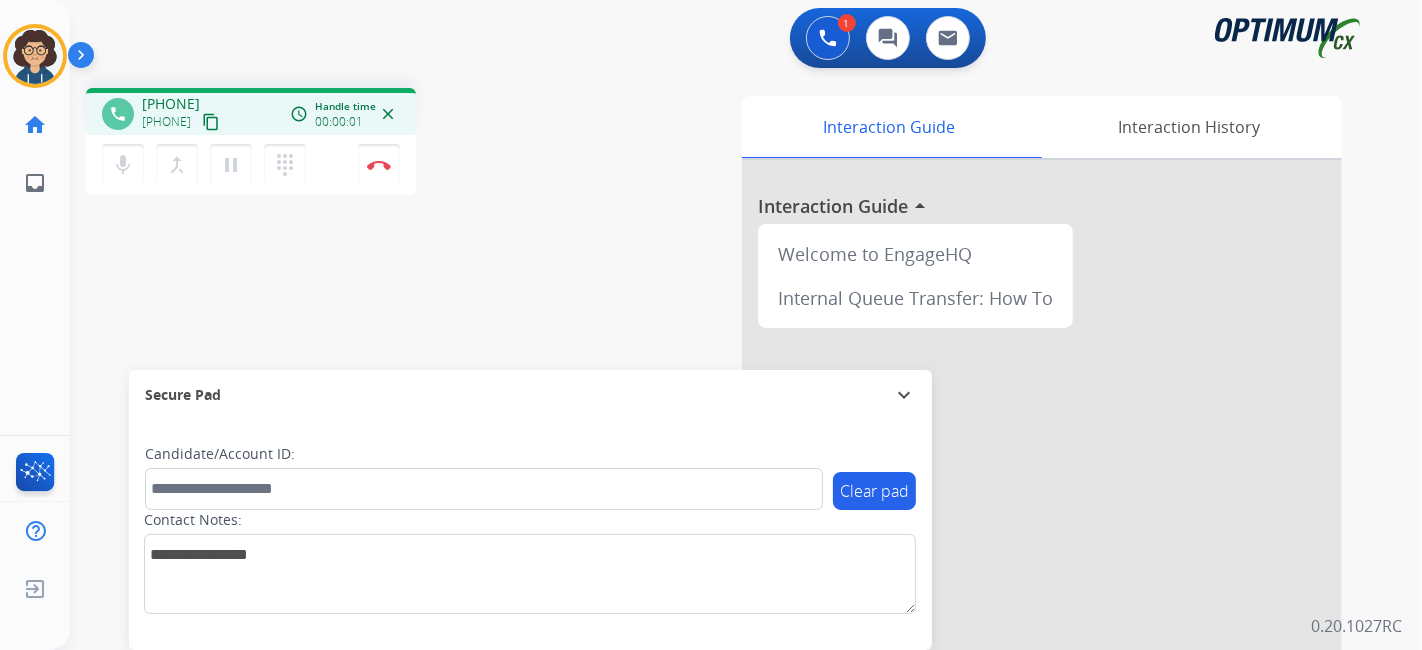 click on "content_copy" at bounding box center (211, 122) 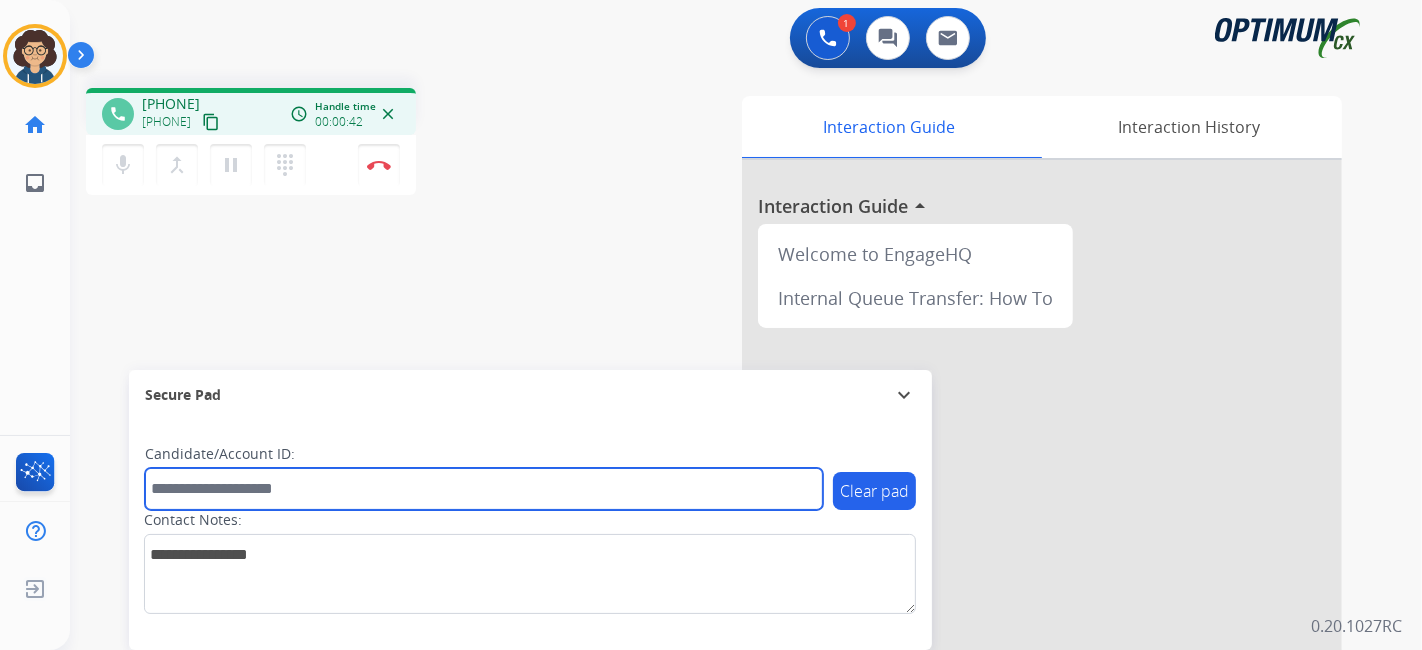 click at bounding box center [484, 489] 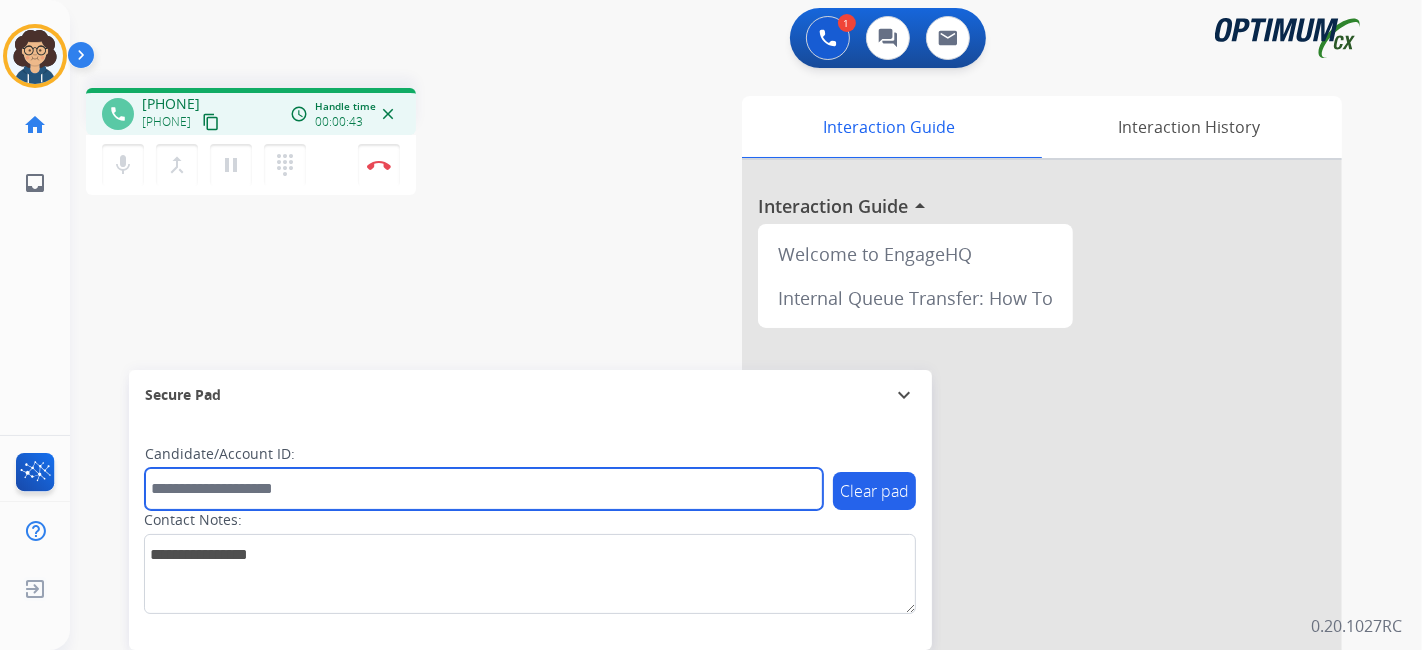 paste on "*******" 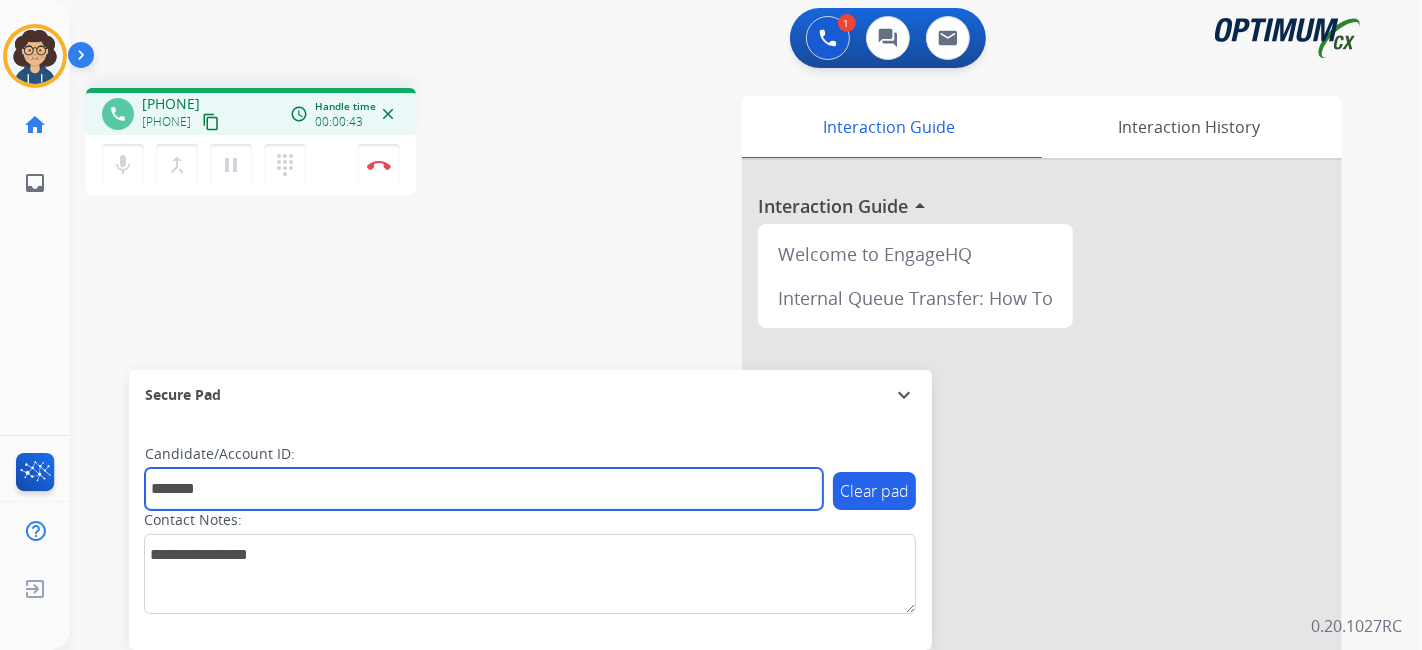 type on "*******" 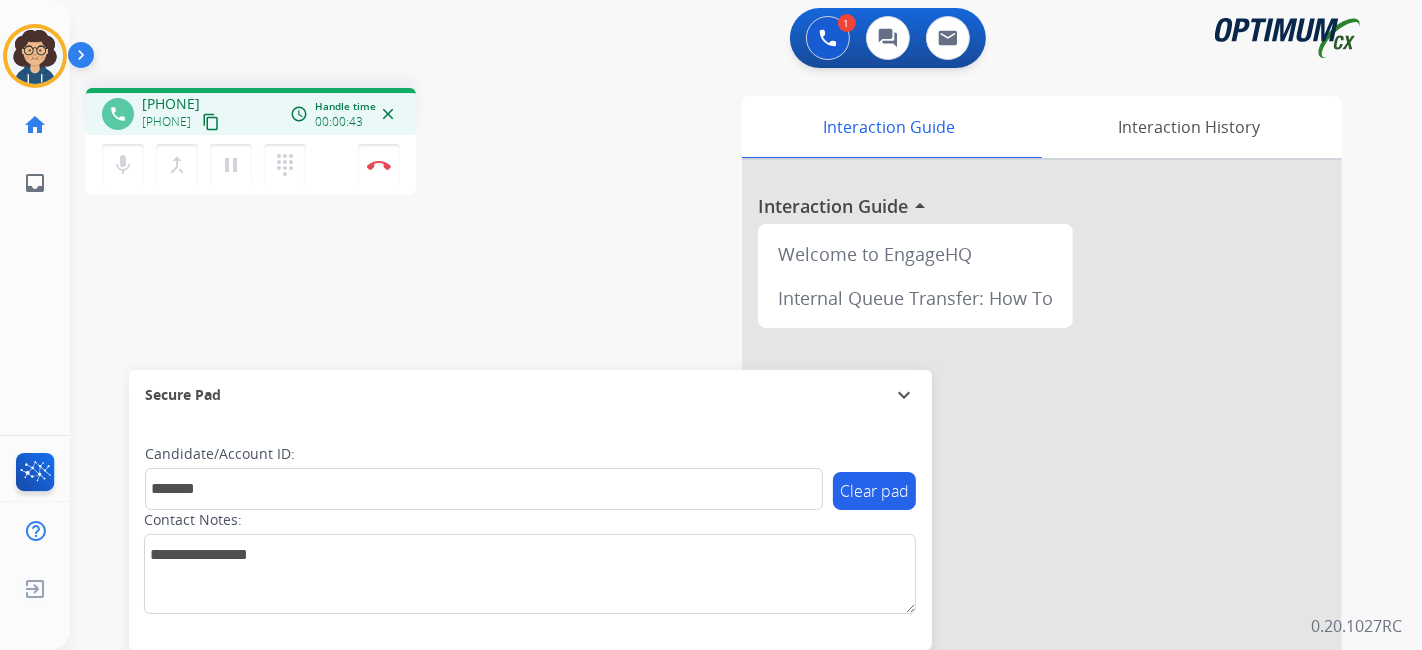 drag, startPoint x: 417, startPoint y: 300, endPoint x: 446, endPoint y: 19, distance: 282.4925 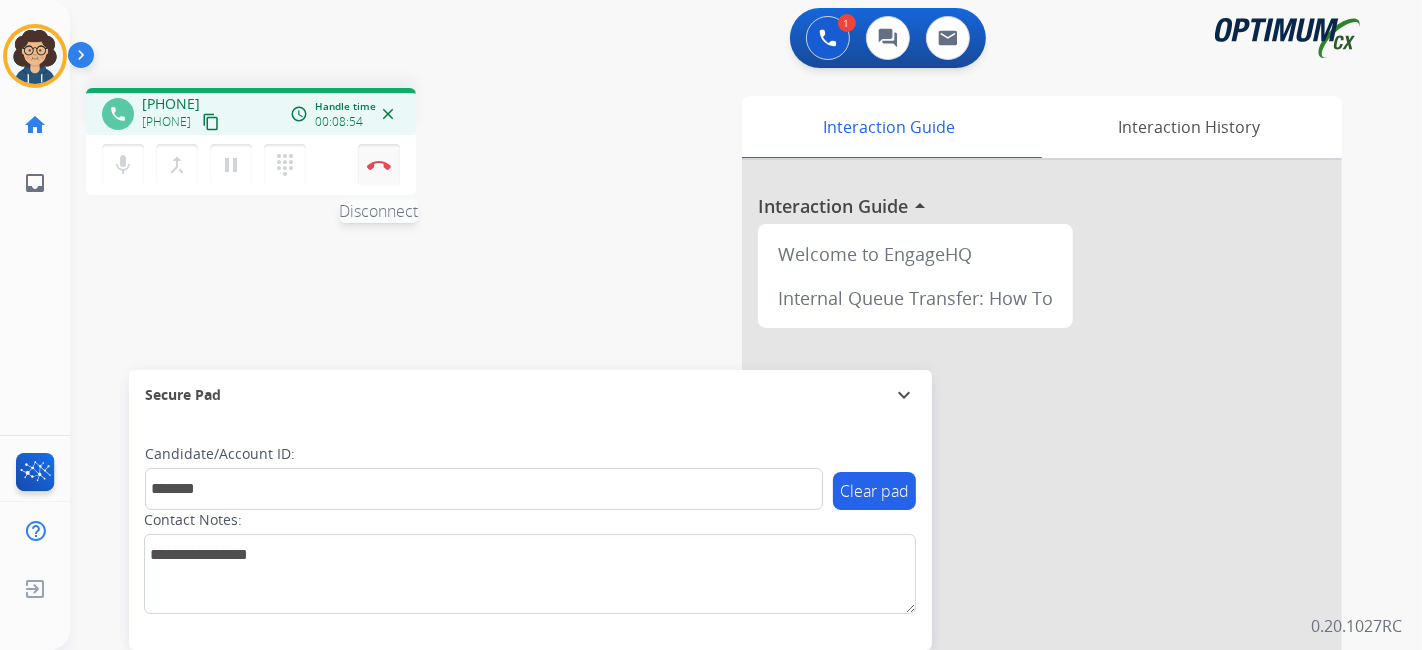 click at bounding box center [379, 165] 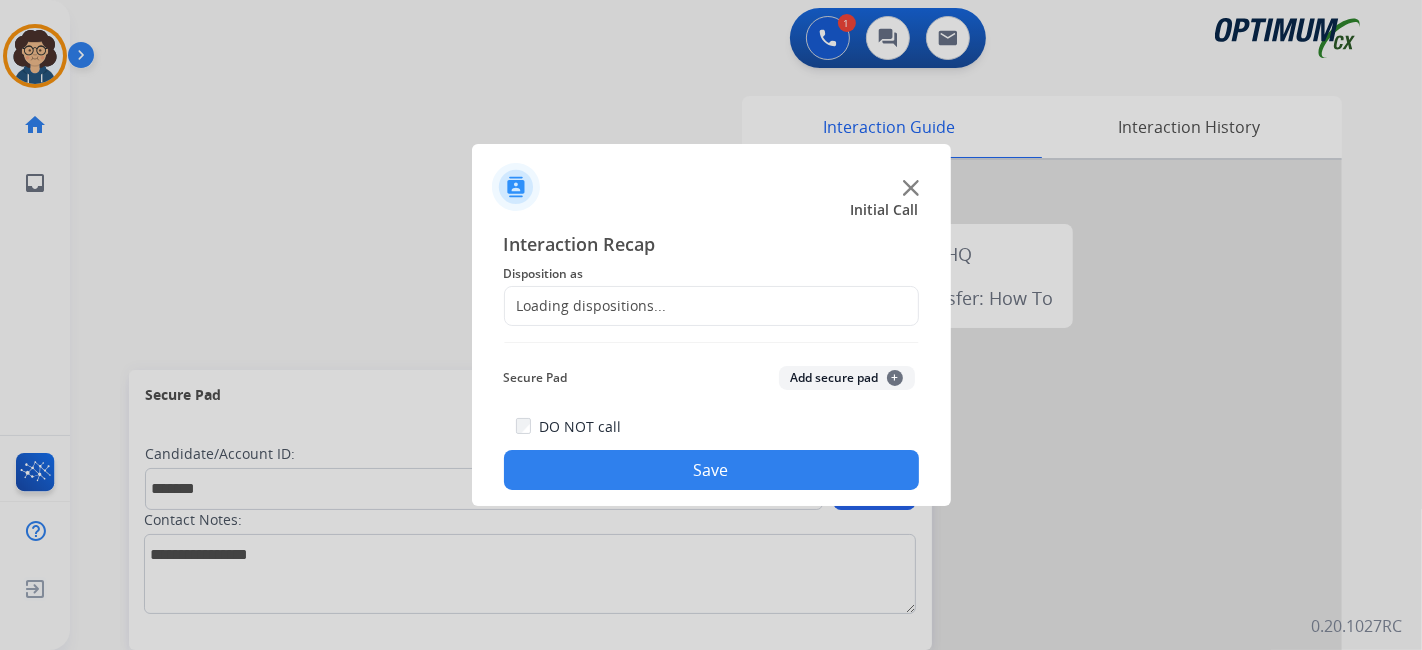 click on "Disposition as" 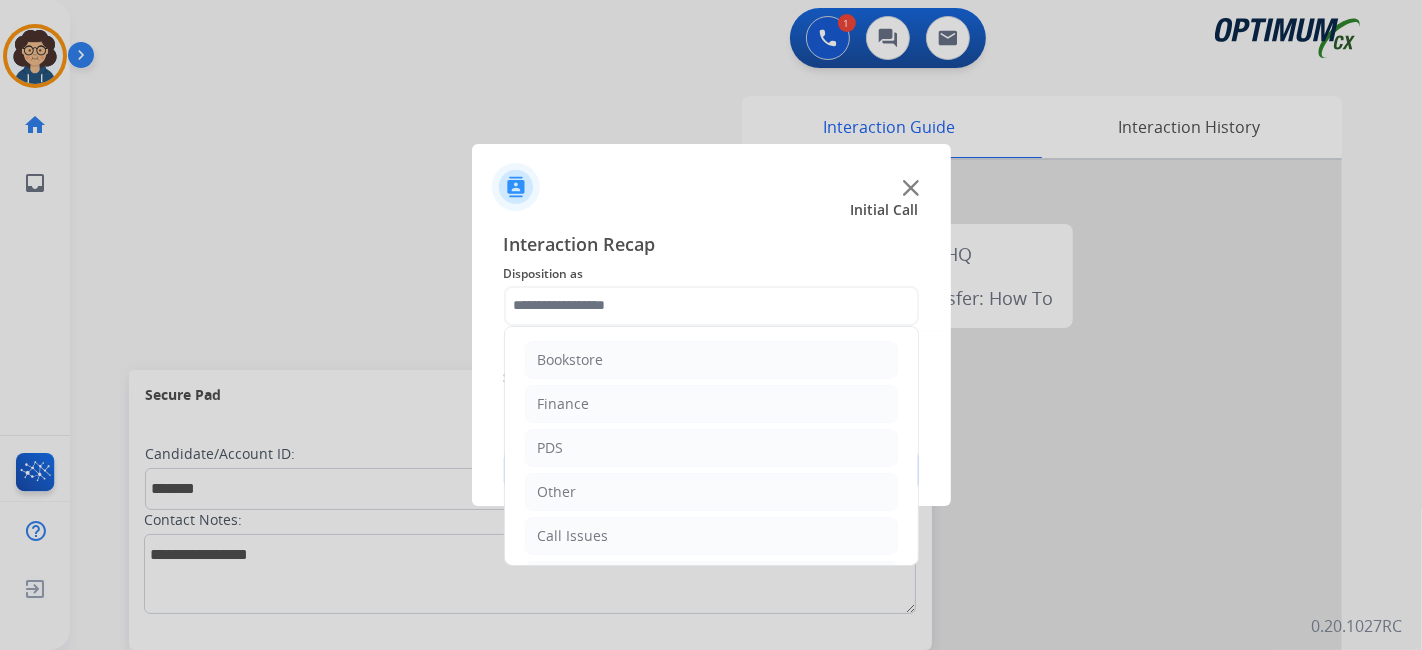 click 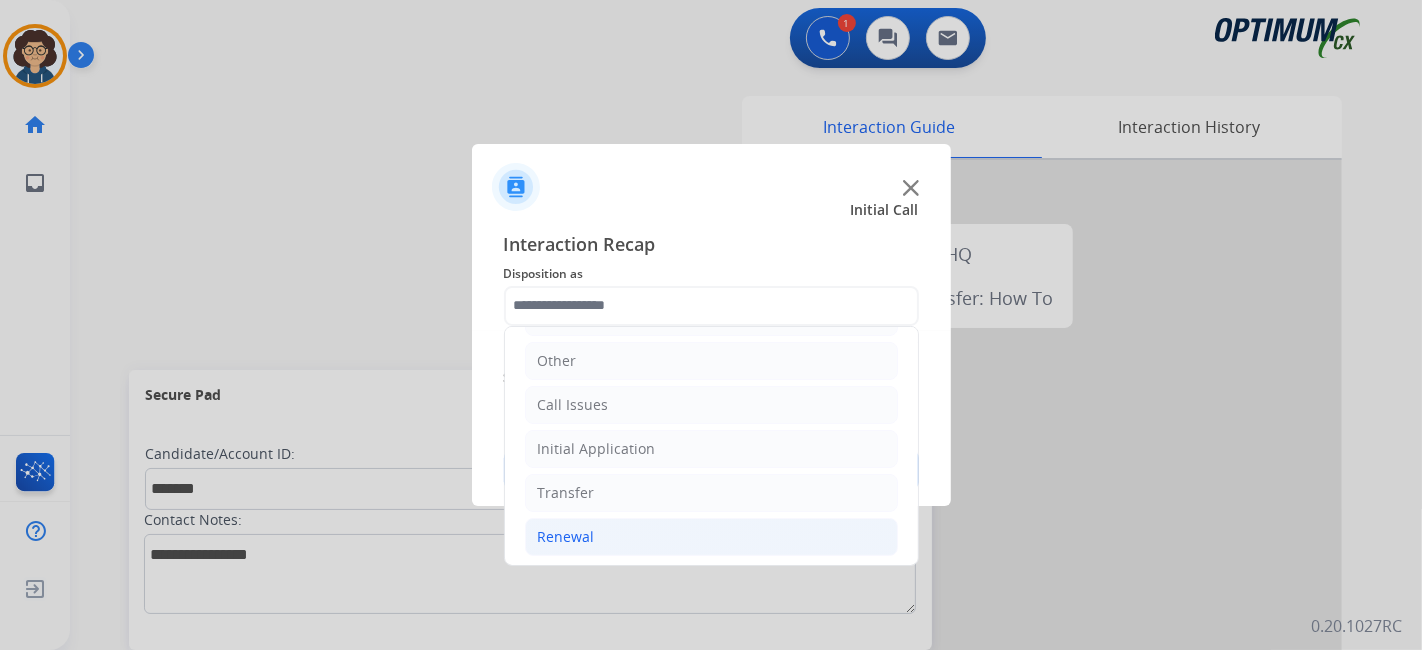 click on "Renewal" 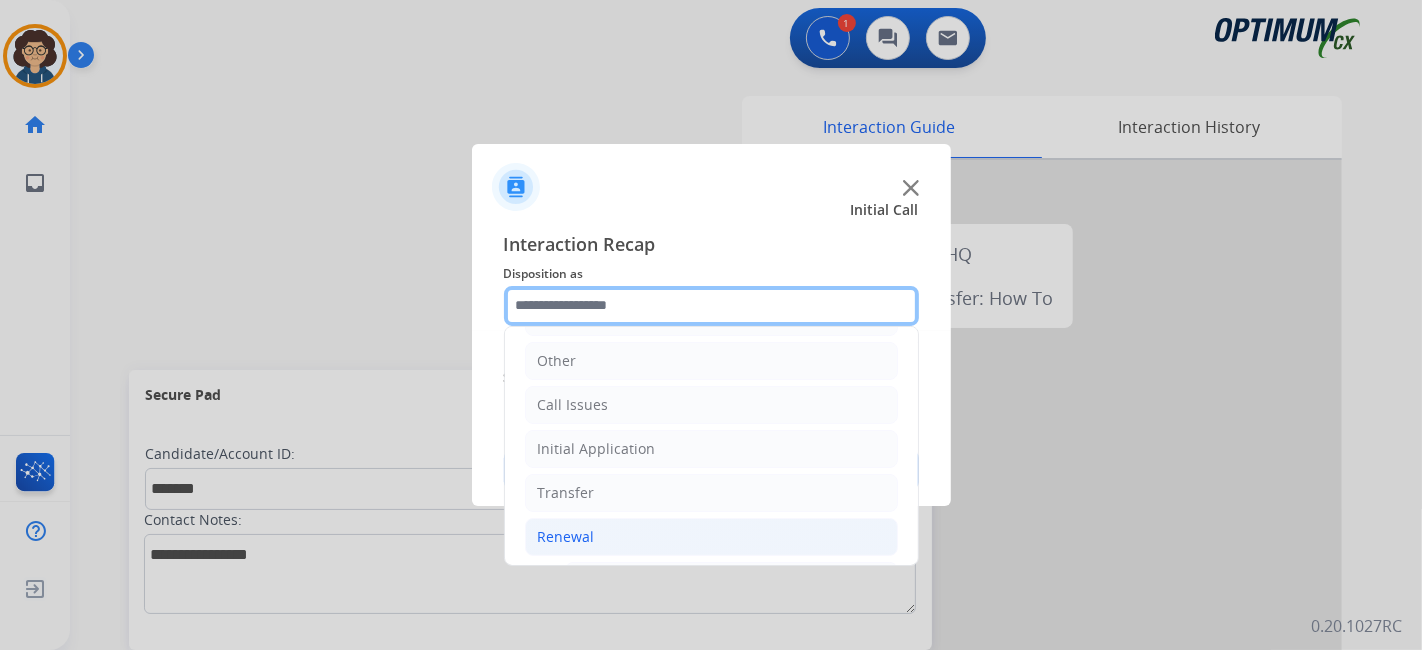 scroll, scrollTop: 686, scrollLeft: 0, axis: vertical 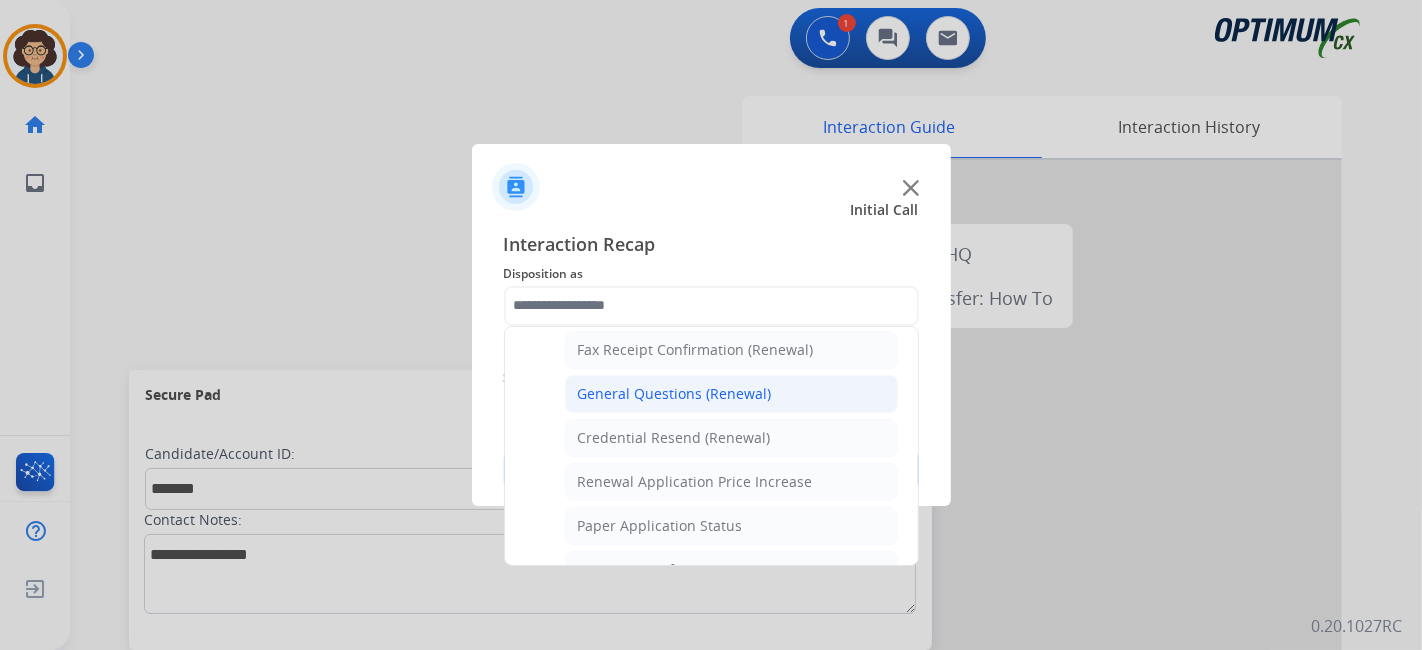 click on "General Questions (Renewal)" 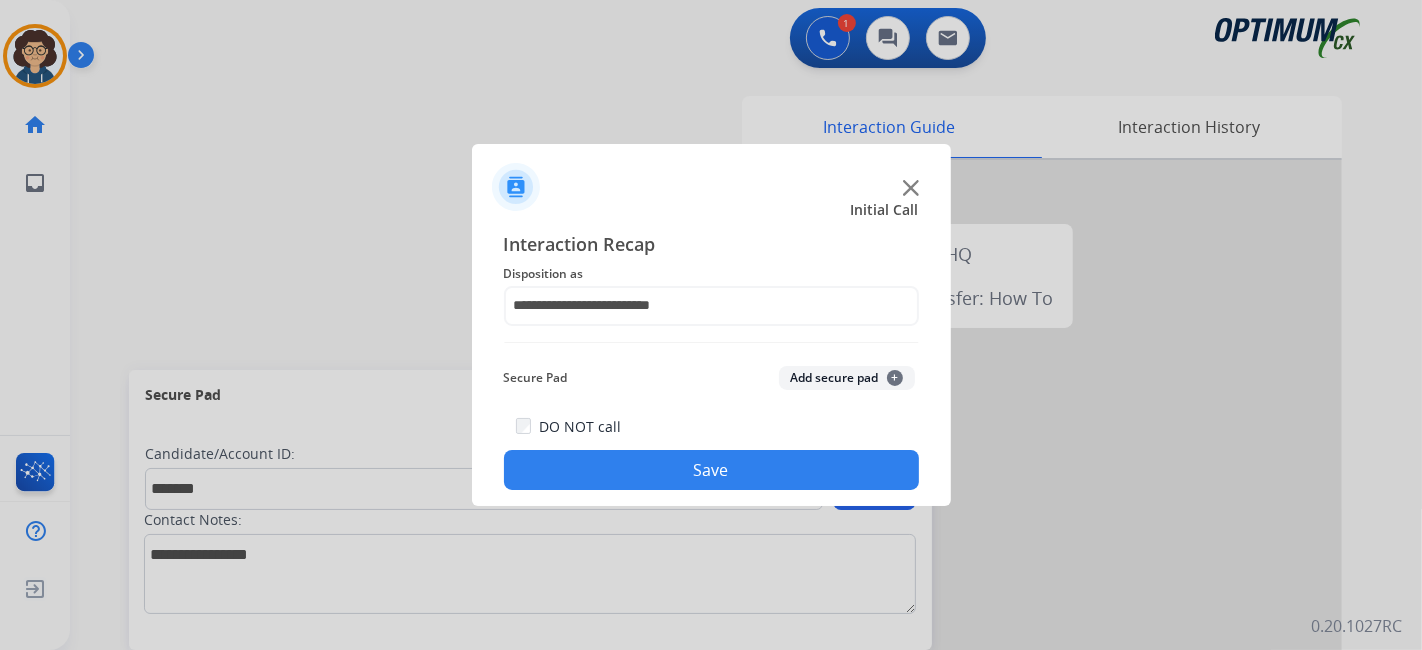 click on "Secure Pad  Add secure pad  +" 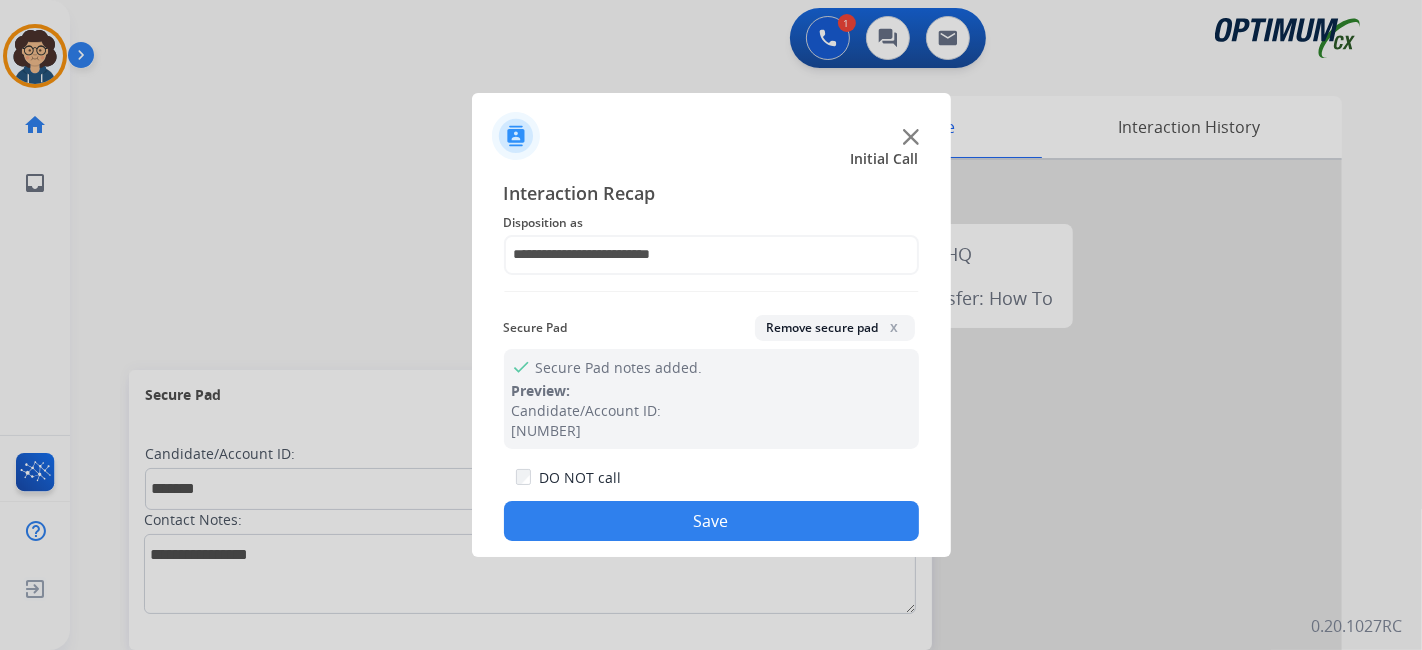 click on "Save" 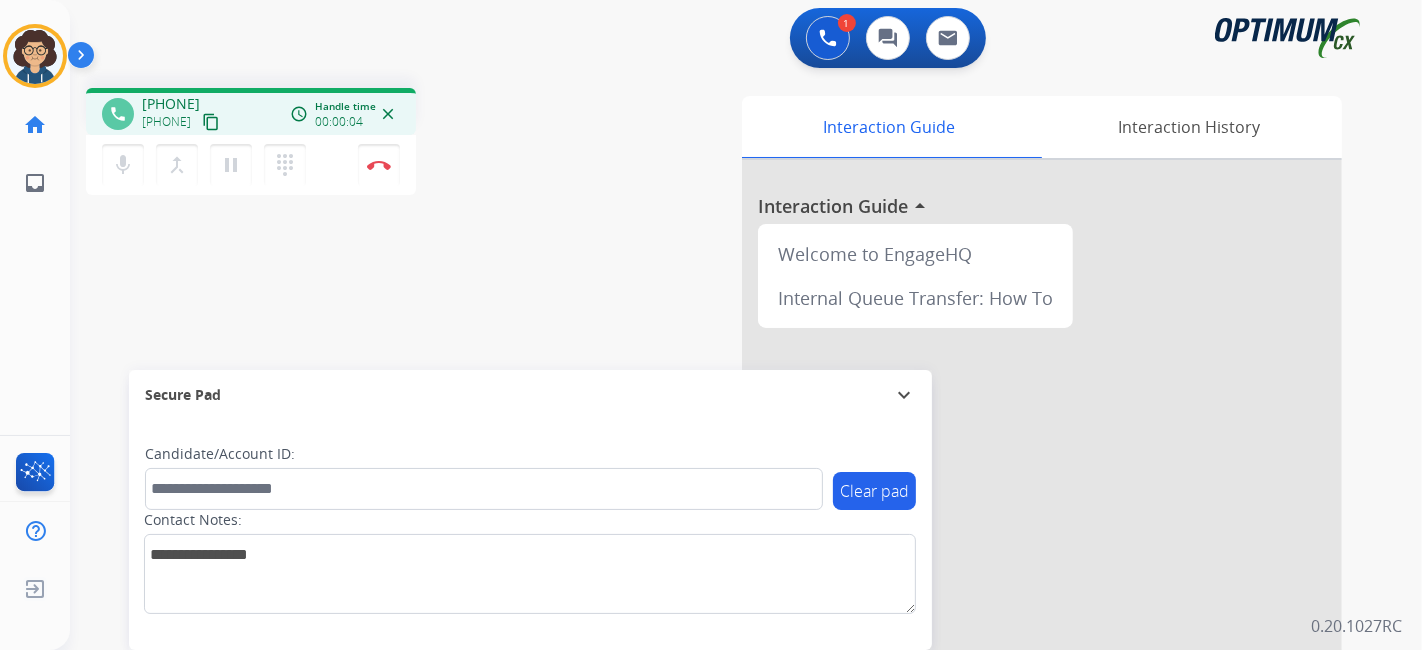 click on "content_copy" at bounding box center [211, 122] 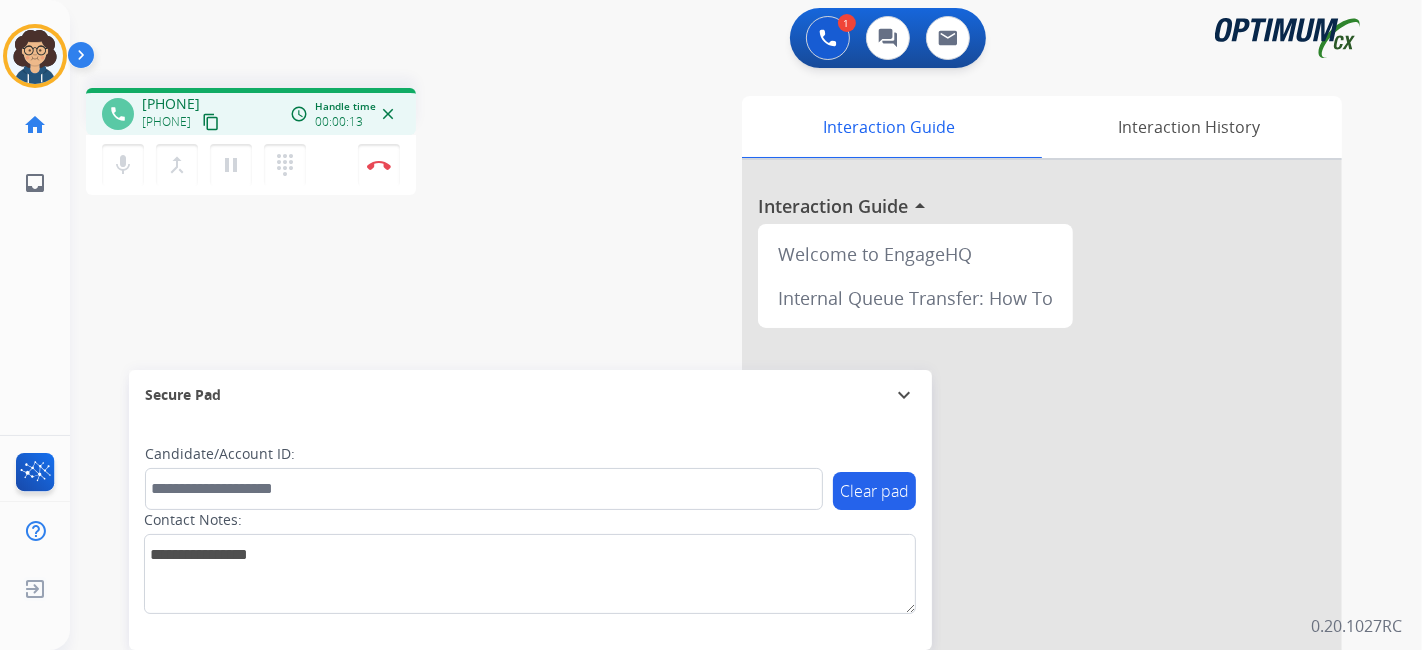 click on "content_copy" at bounding box center [211, 122] 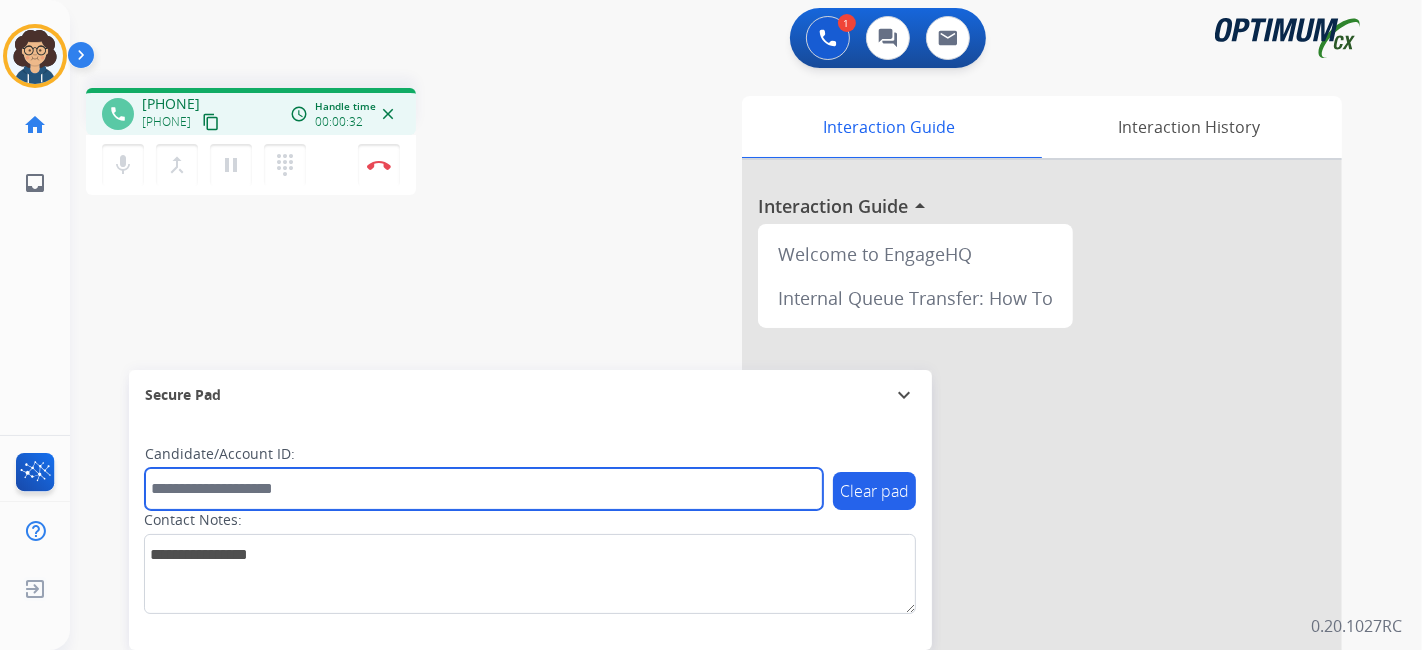 click at bounding box center [484, 489] 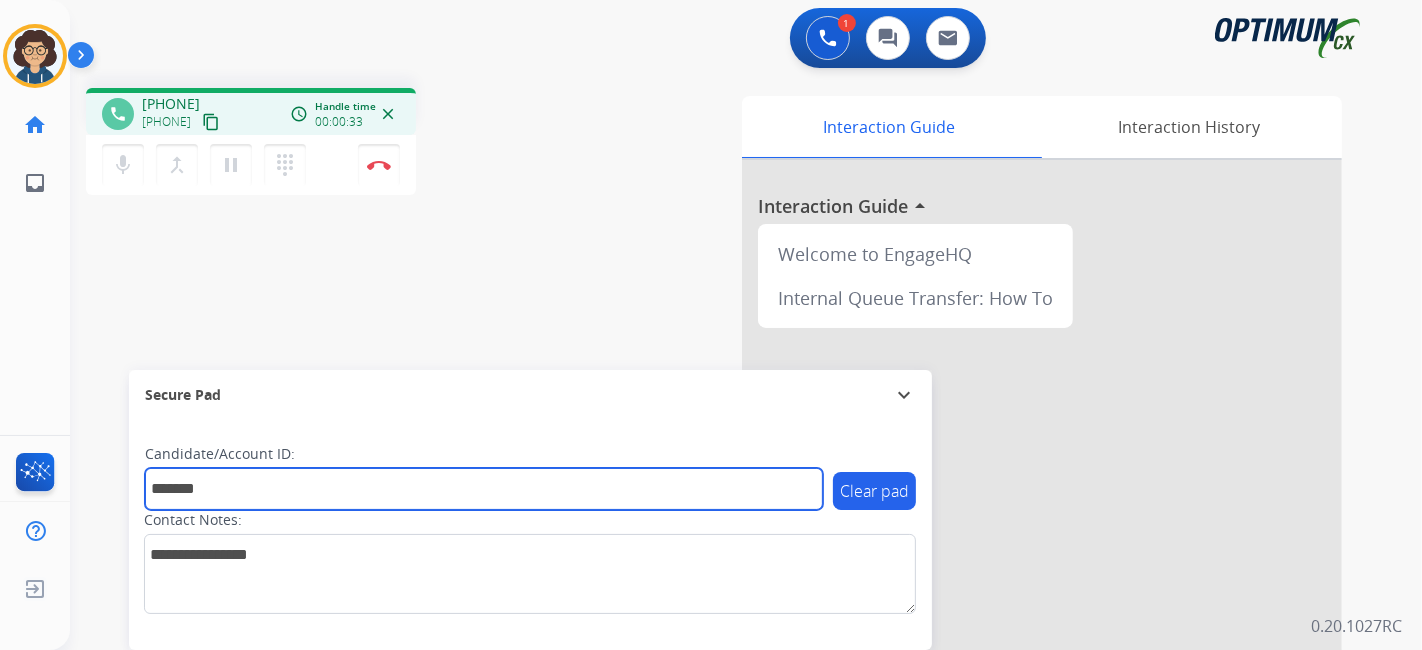 type on "*******" 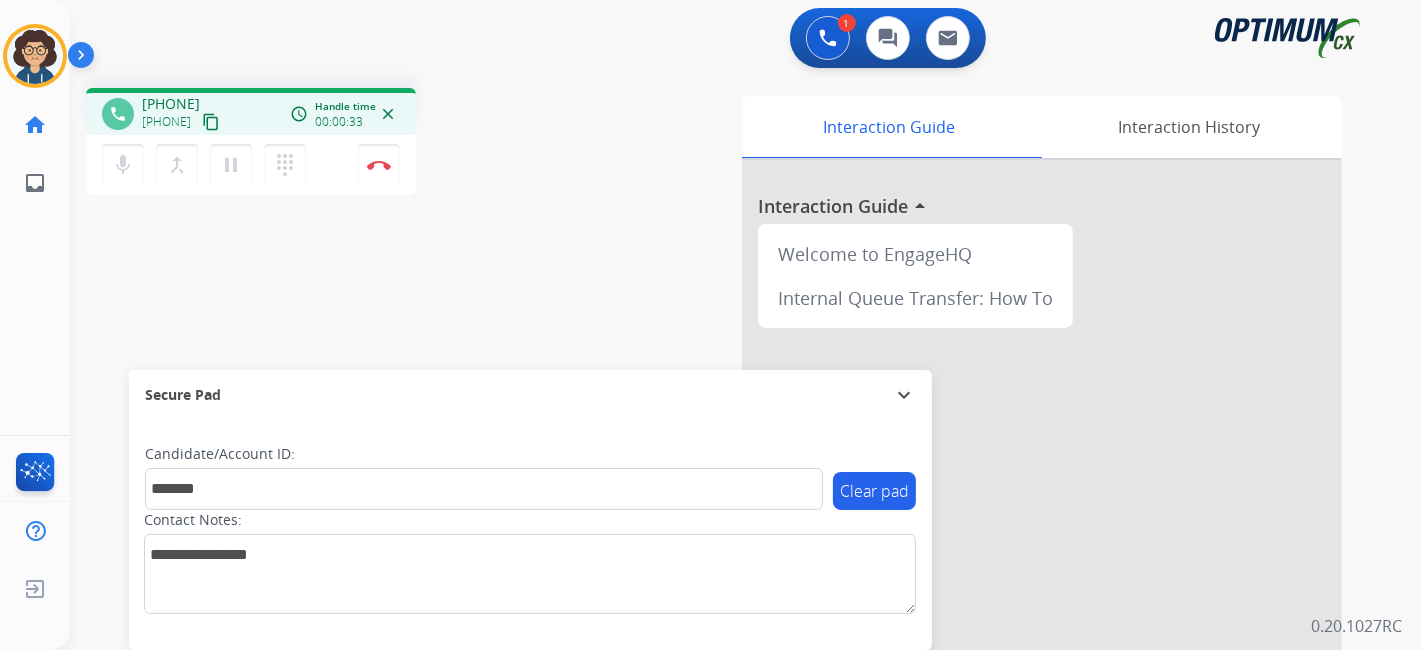 click on "phone [PHONE] [PHONE] content_copy access_time Call metrics Queue   00:08 Hold   00:00 Talk   00:34 Total   00:41 Handle time 00:00:33 close mic Mute merge_type Bridge pause Hold dialpad Dialpad Disconnect swap_horiz Break voice bridge close_fullscreen Connect 3-Way Call merge_type Separate 3-Way Call  Interaction Guide   Interaction History  Interaction Guide arrow_drop_up  Welcome to EngageHQ   Internal Queue Transfer: How To  Secure Pad expand_more Clear pad Candidate/Account ID: ******* Contact Notes:" at bounding box center [722, 489] 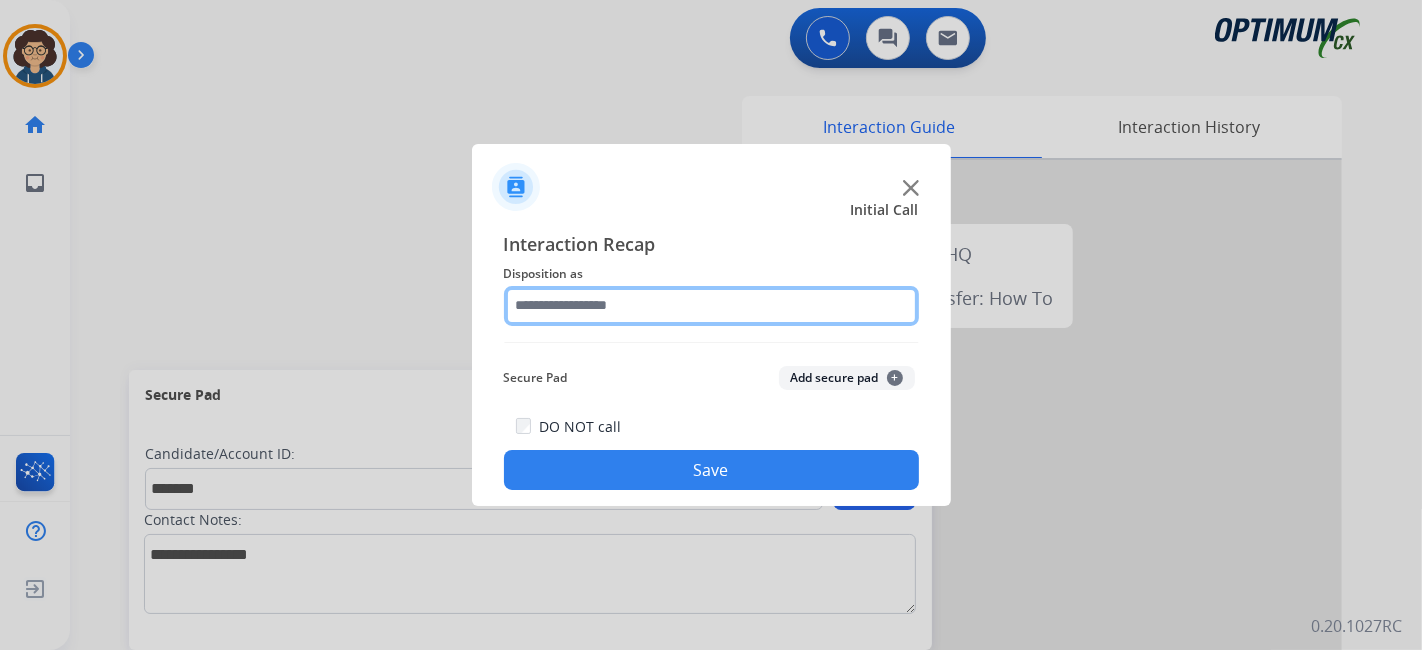 click 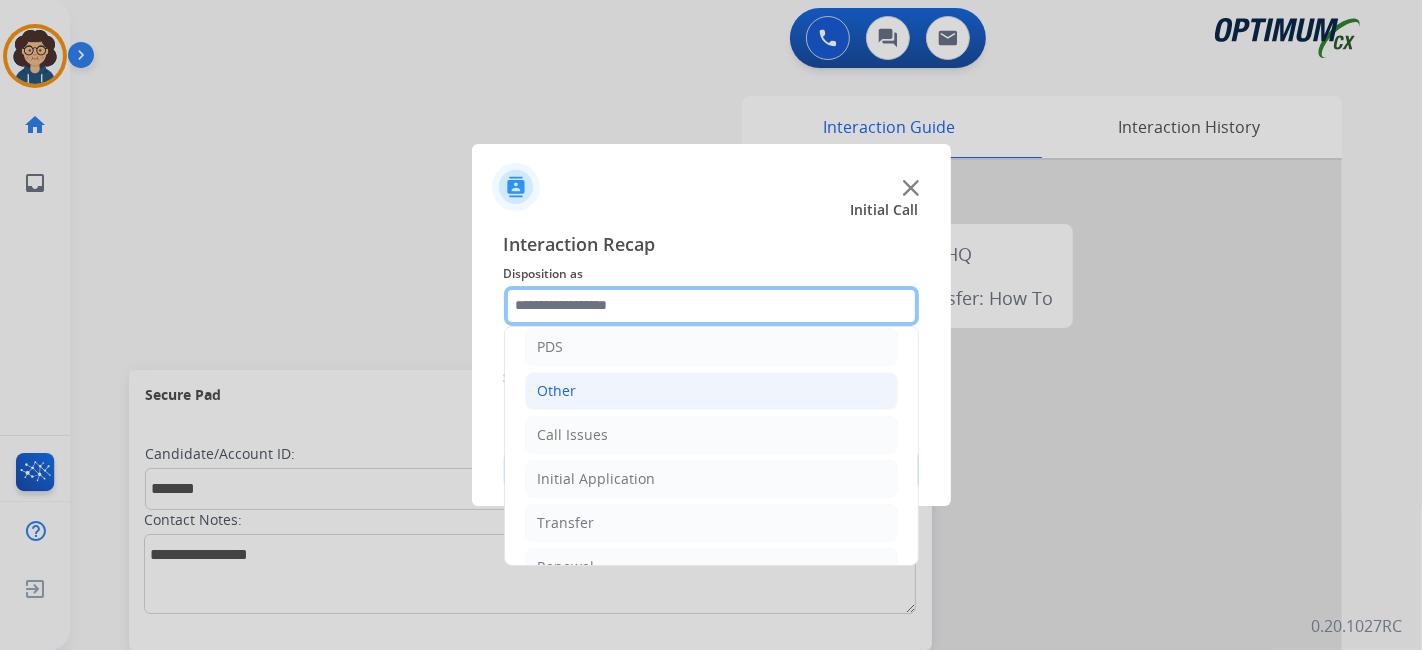 scroll, scrollTop: 131, scrollLeft: 0, axis: vertical 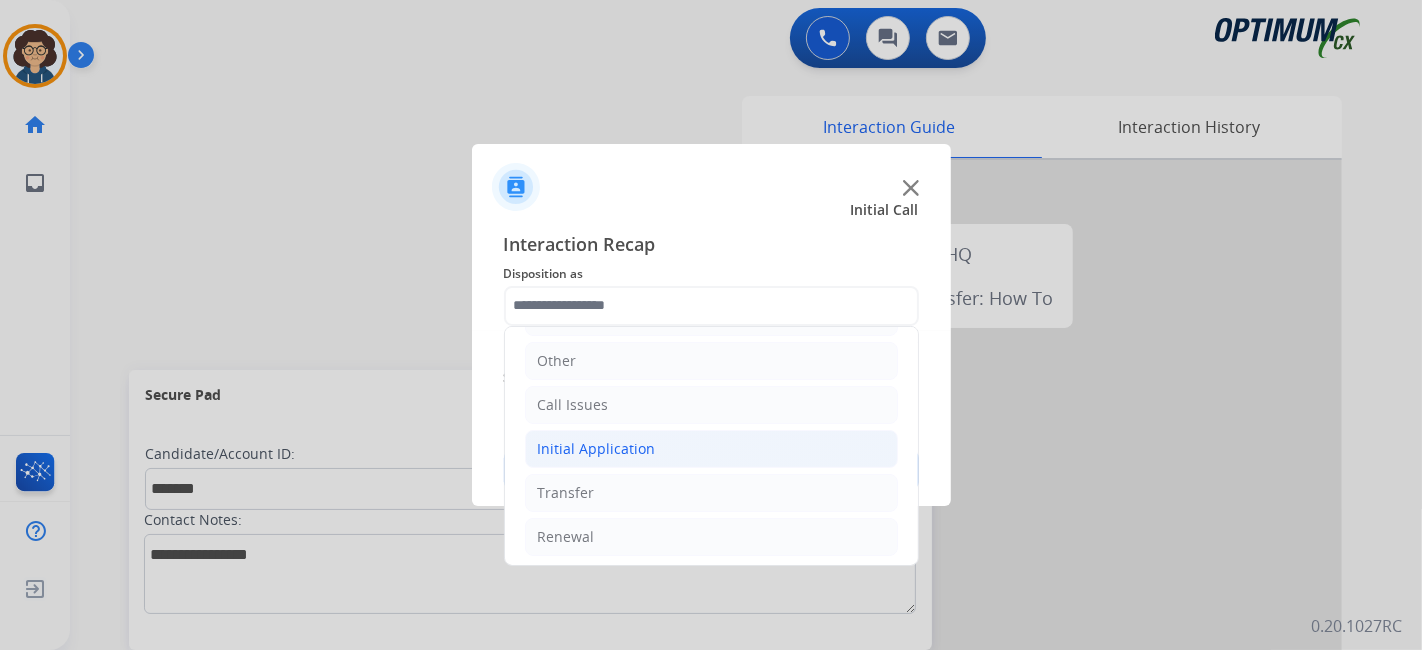 click on "Initial Application" 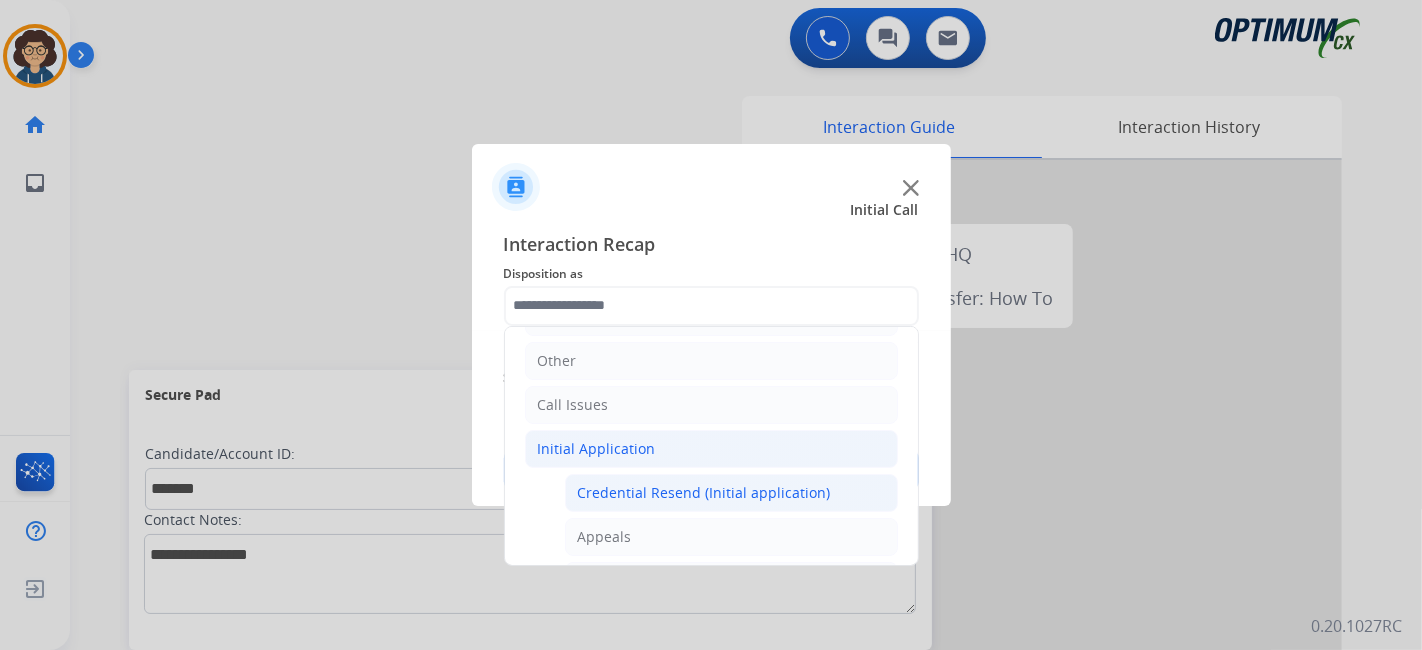 click on "Credential Resend (Initial application)" 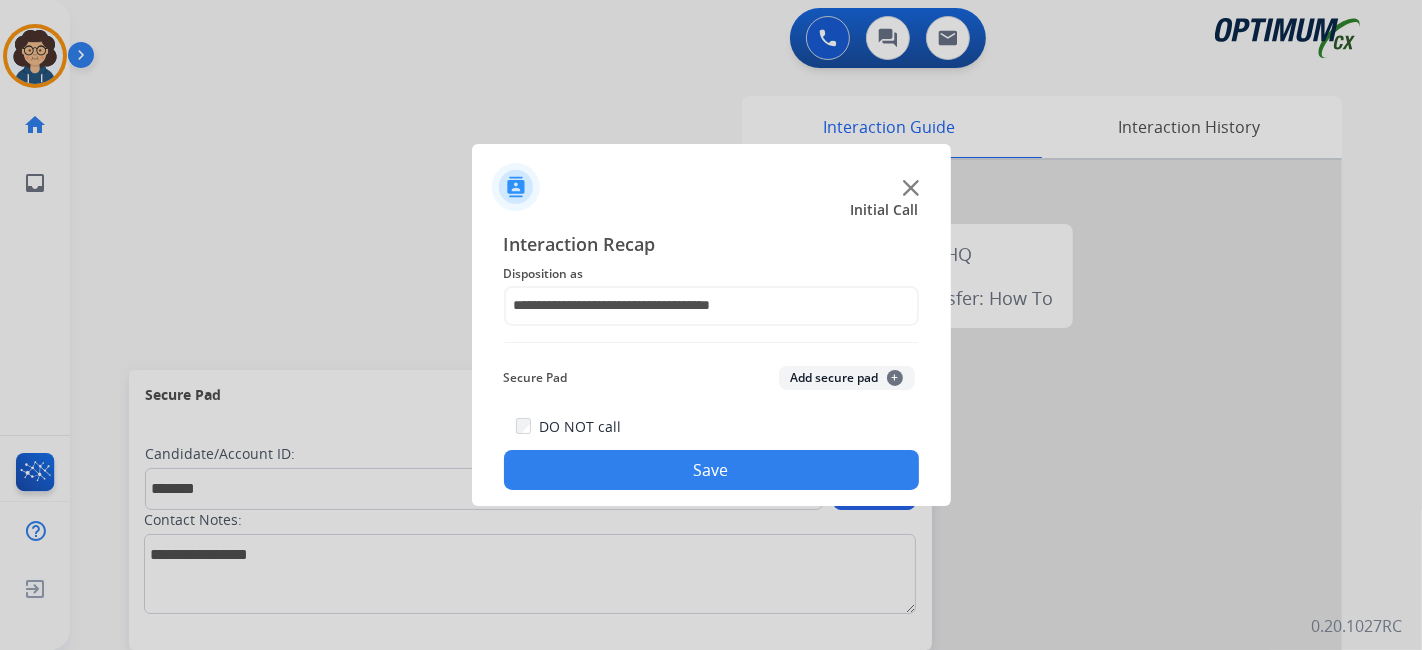 drag, startPoint x: 834, startPoint y: 371, endPoint x: 770, endPoint y: 452, distance: 103.23275 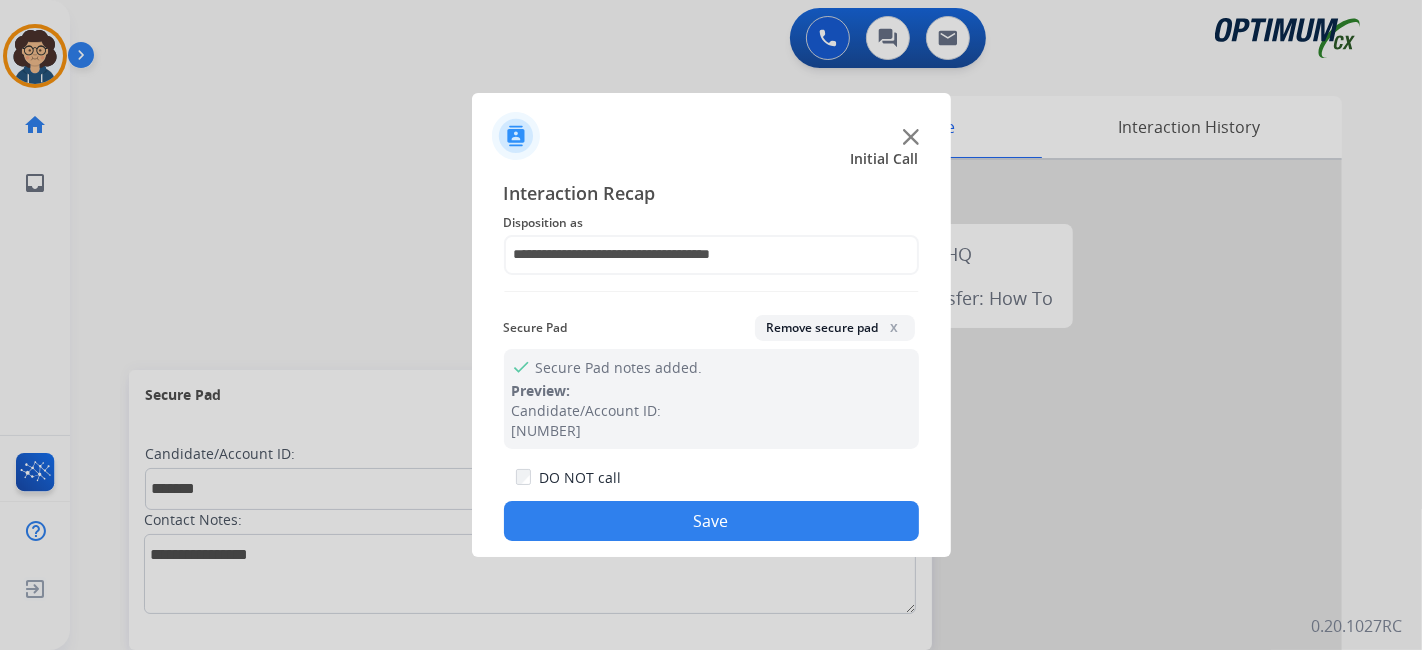 click on "Save" 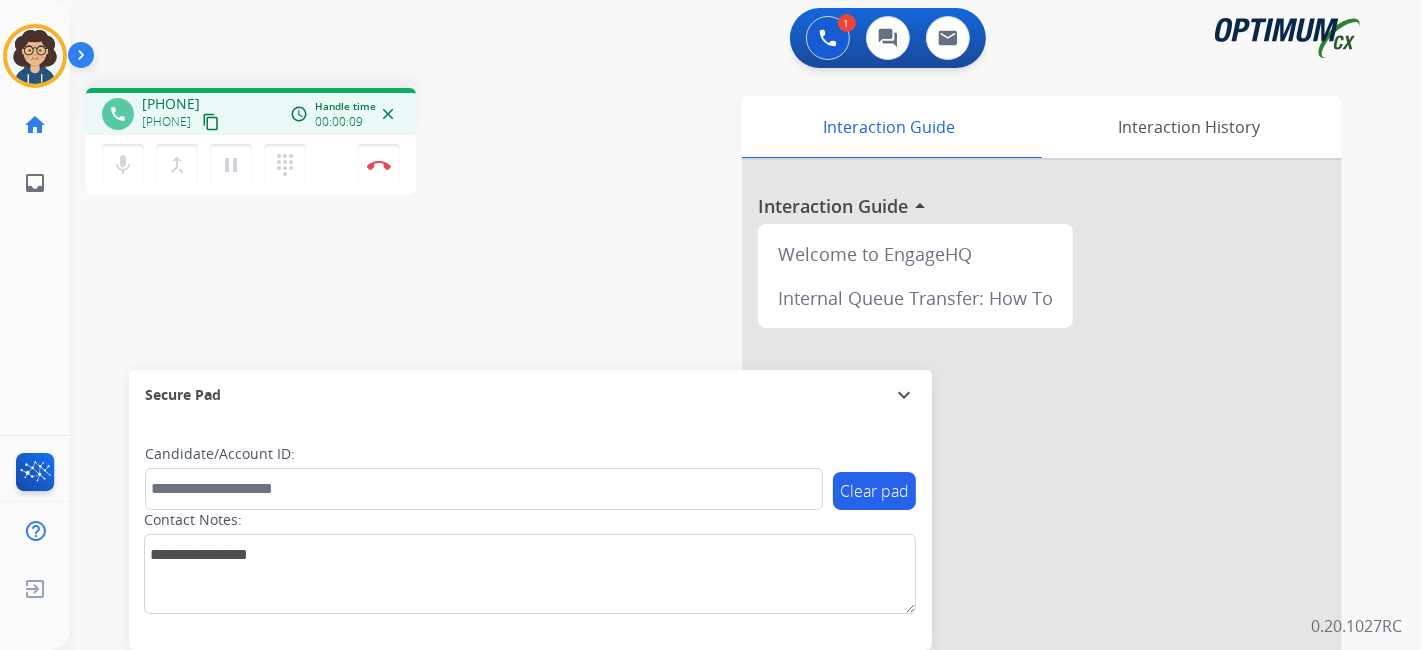 click on "content_copy" at bounding box center (211, 122) 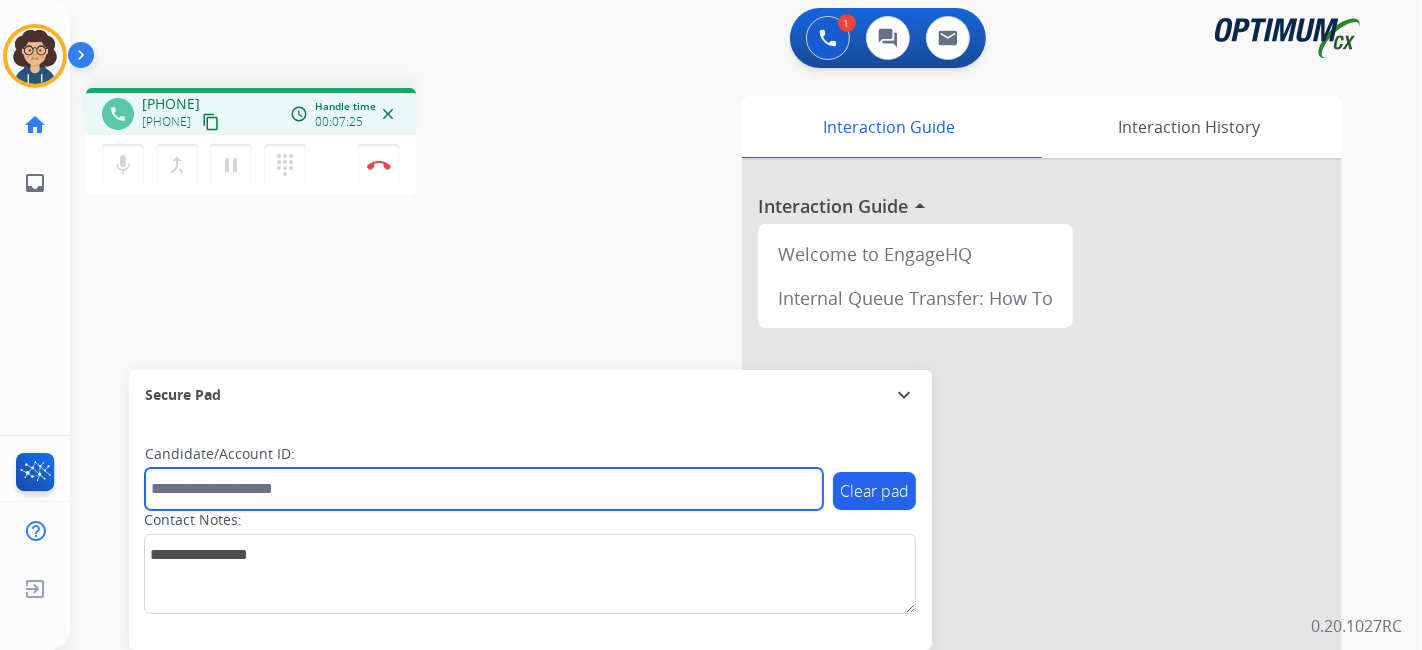 click at bounding box center (484, 489) 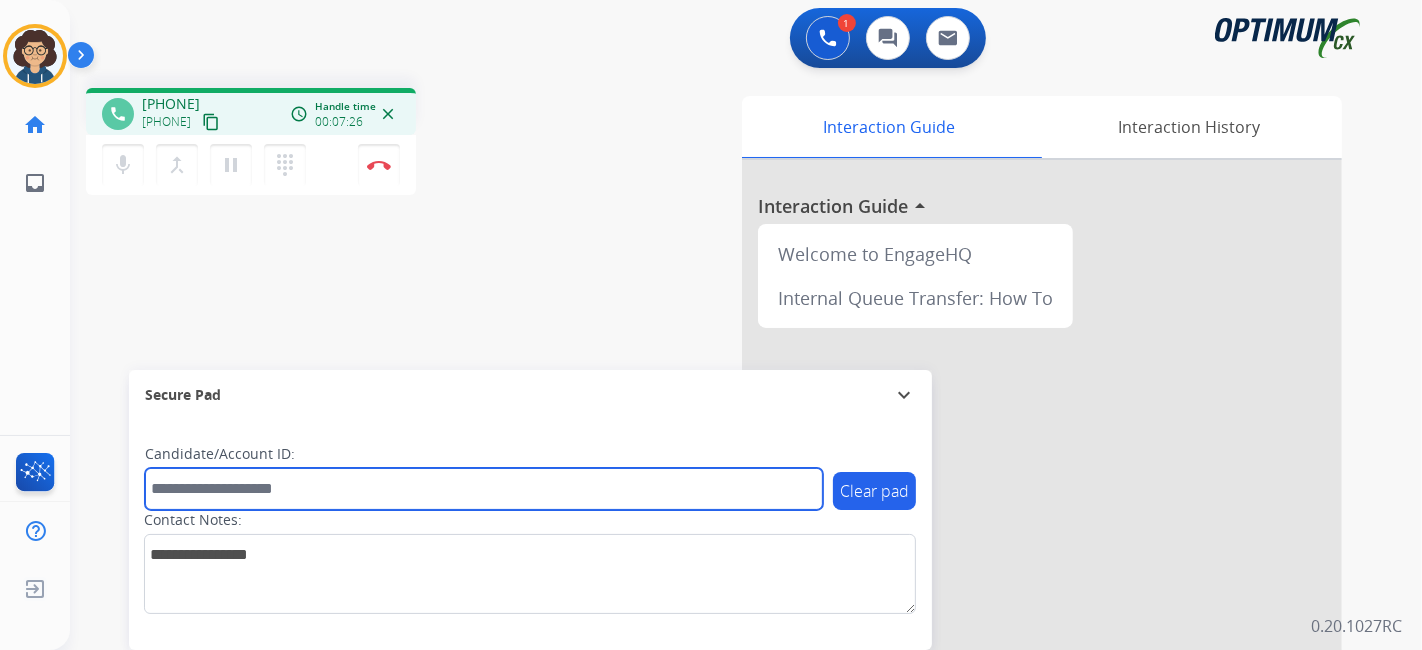 paste on "*******" 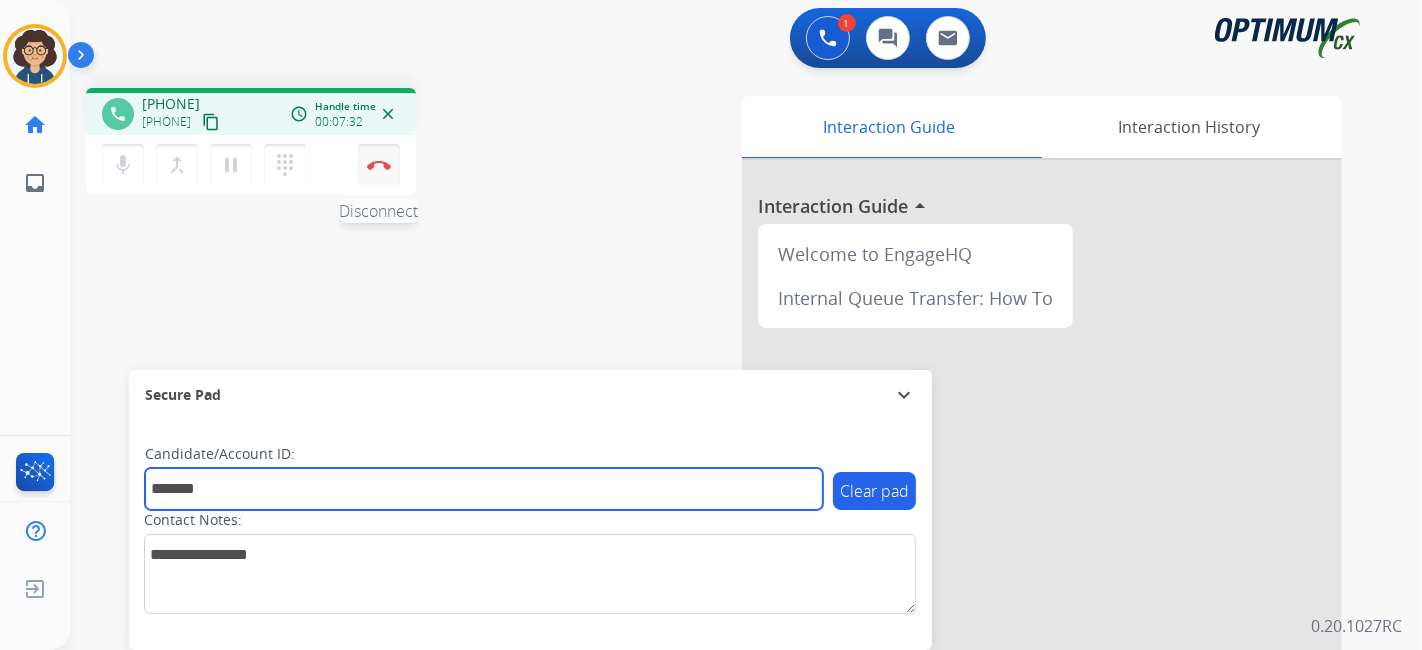 type on "*******" 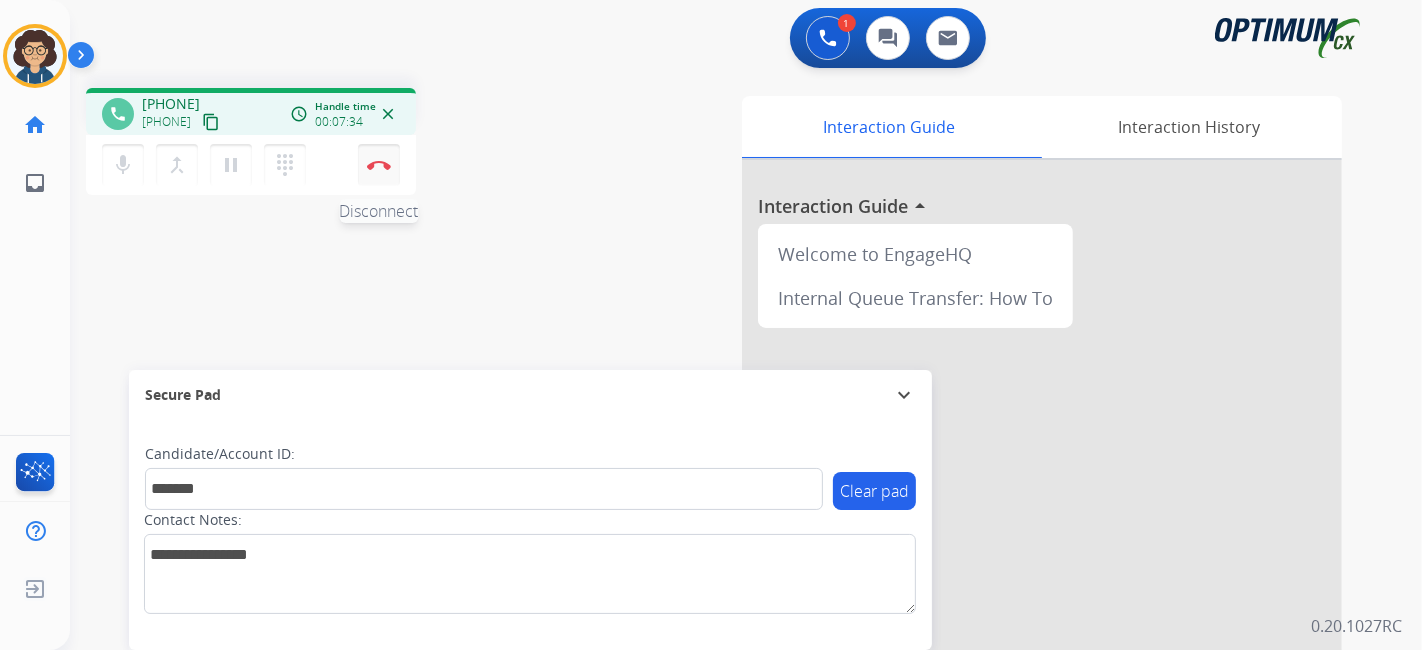 click on "Disconnect" at bounding box center (379, 165) 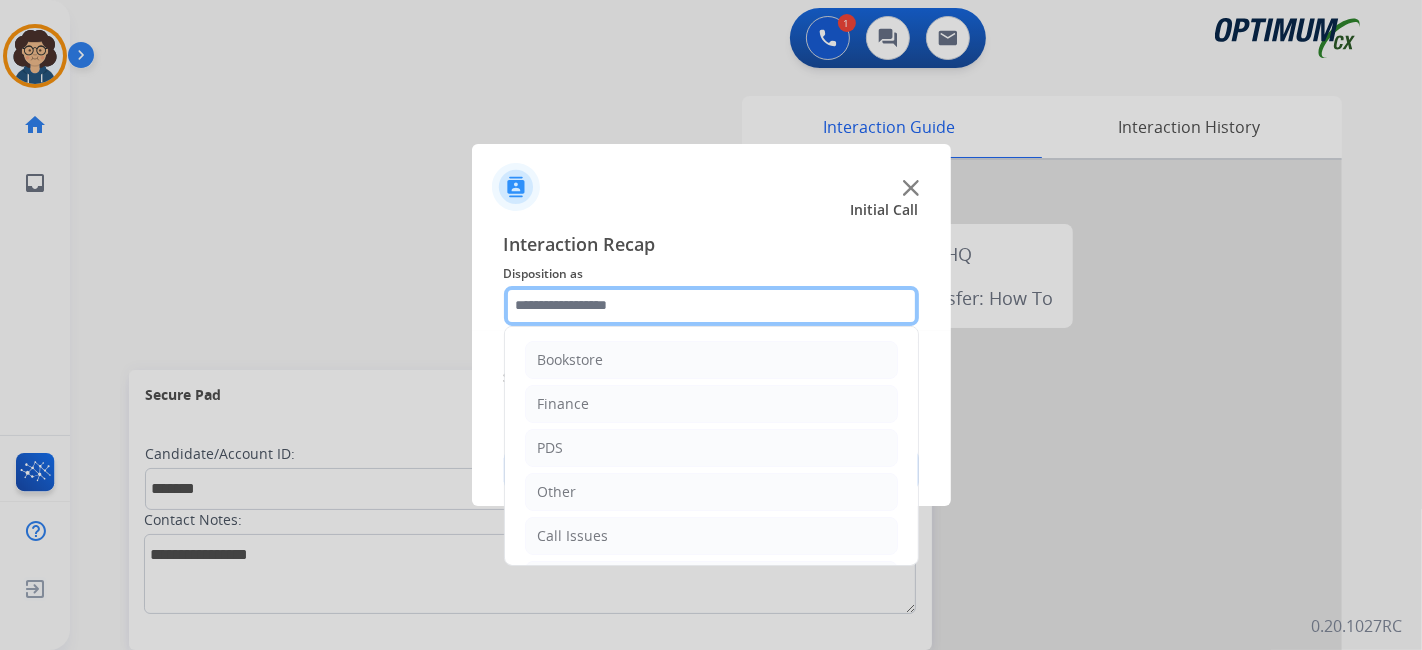 click 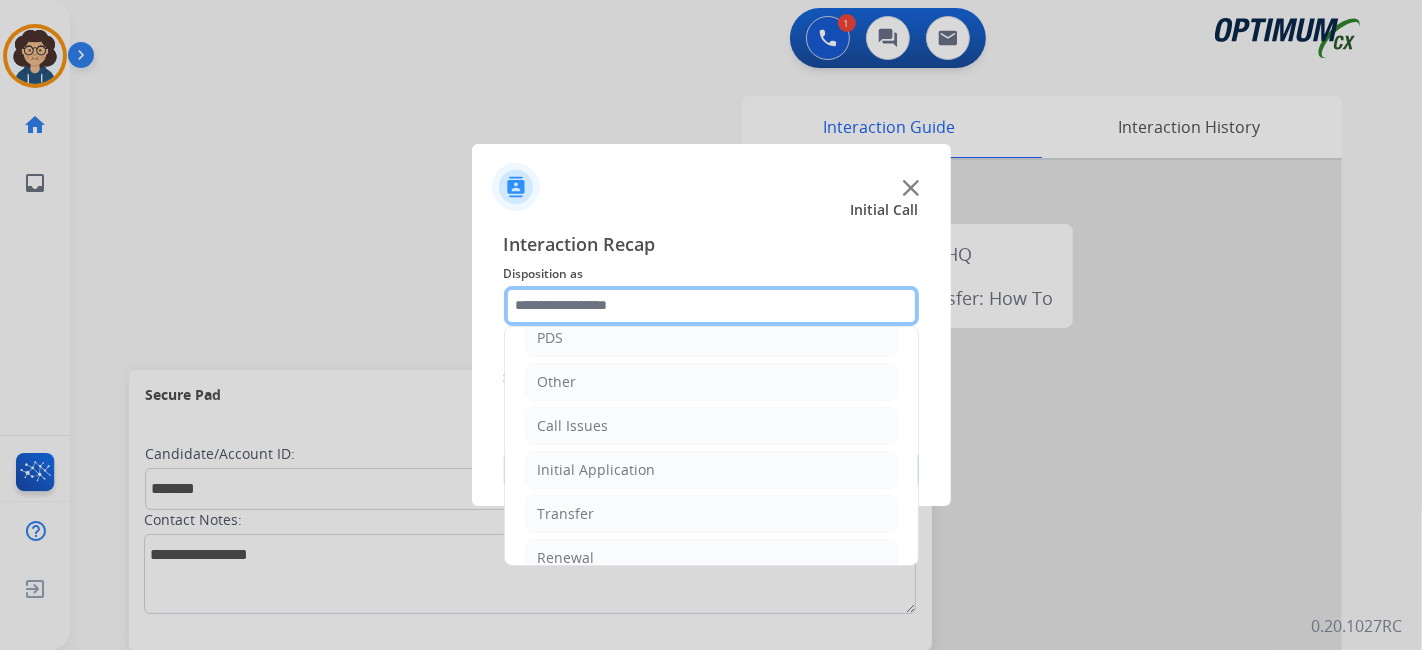 scroll, scrollTop: 131, scrollLeft: 0, axis: vertical 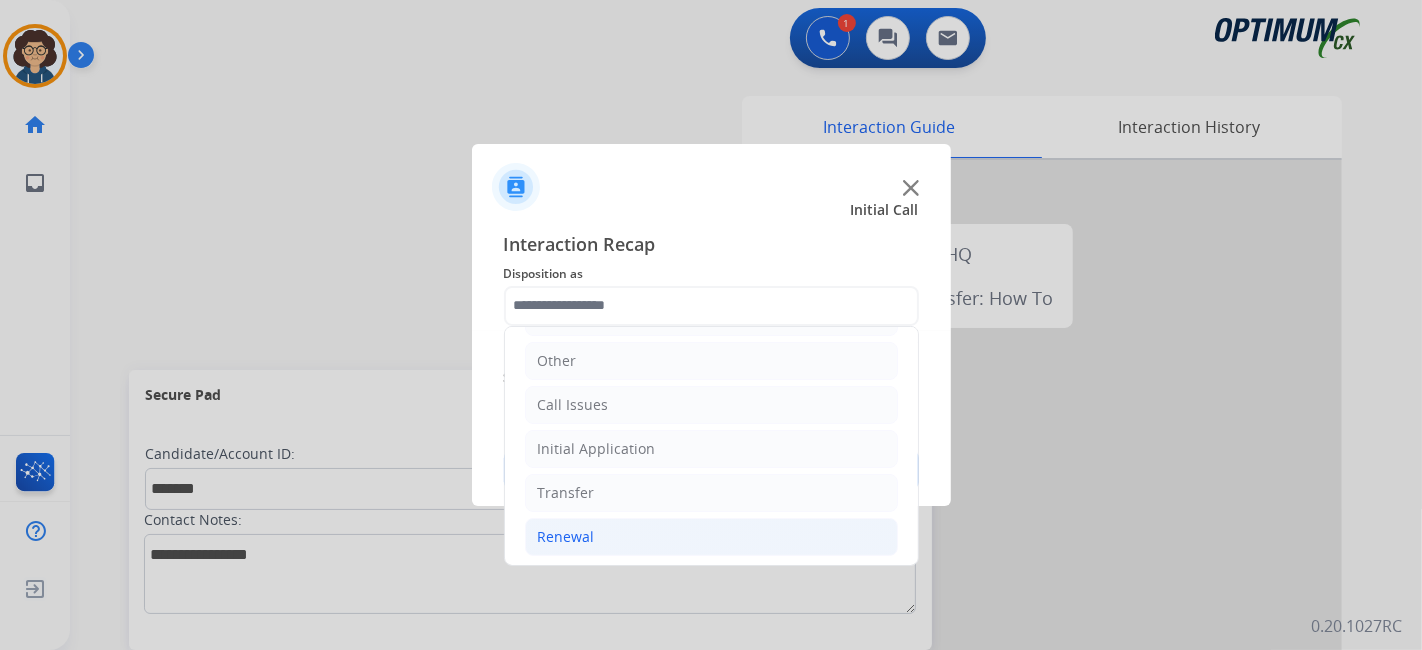 click on "Renewal" 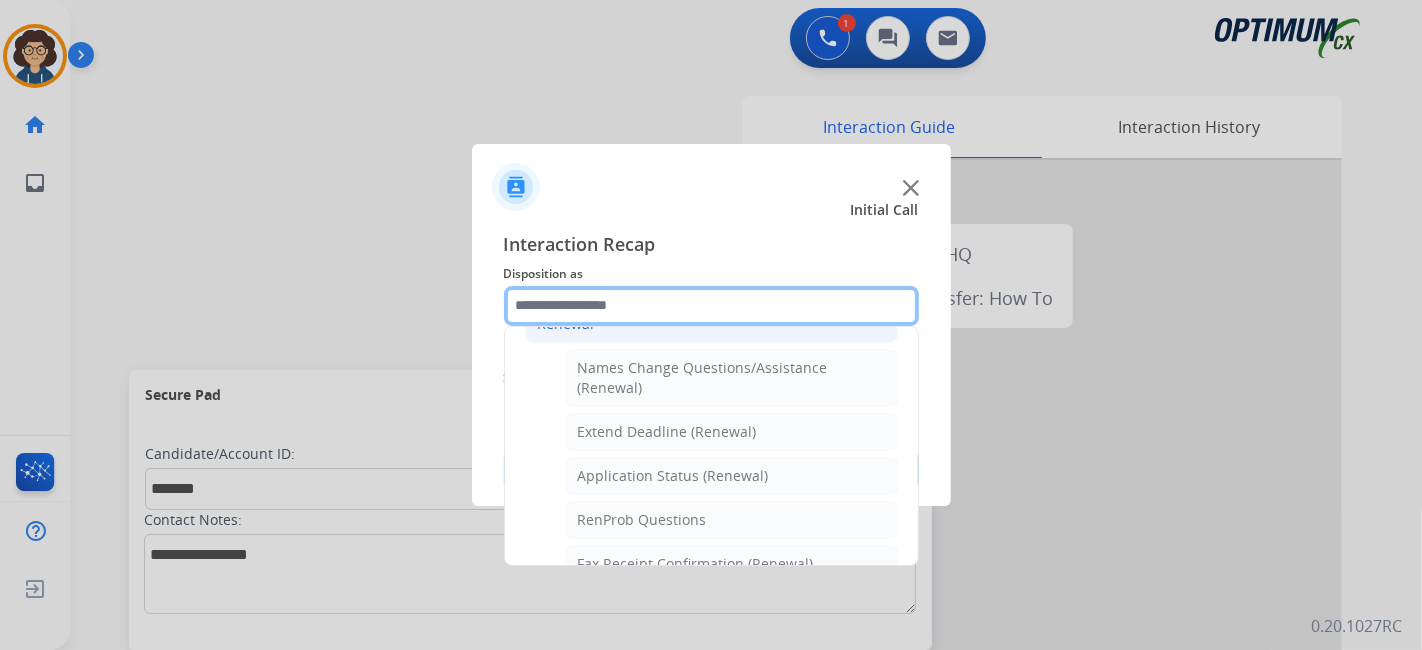 scroll, scrollTop: 350, scrollLeft: 0, axis: vertical 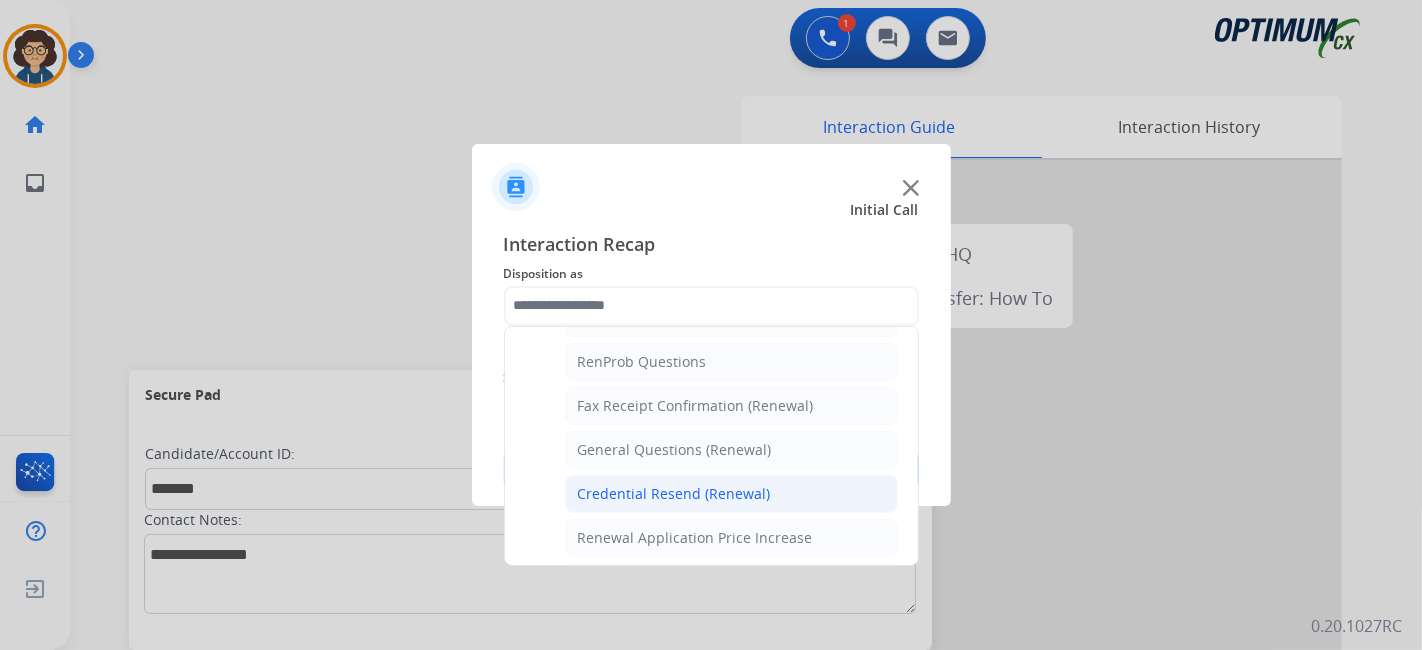 click on "Credential Resend (Renewal)" 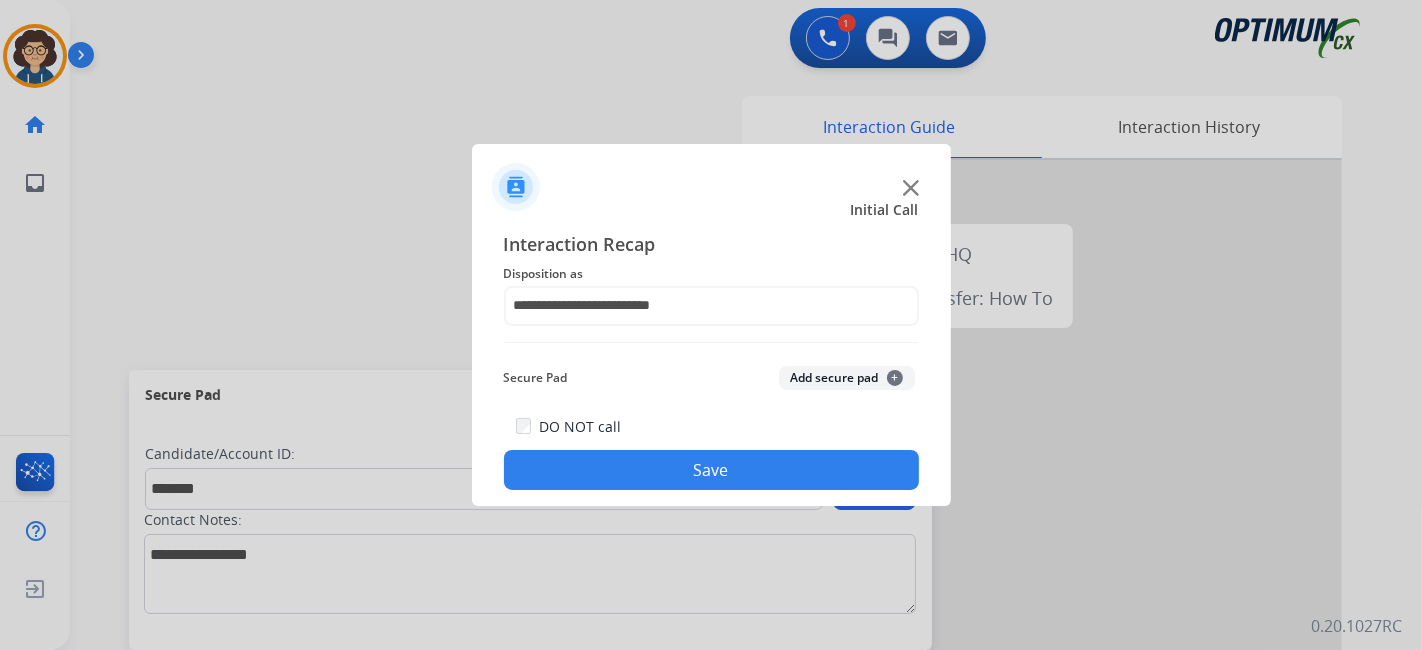 click on "Add secure pad  +" 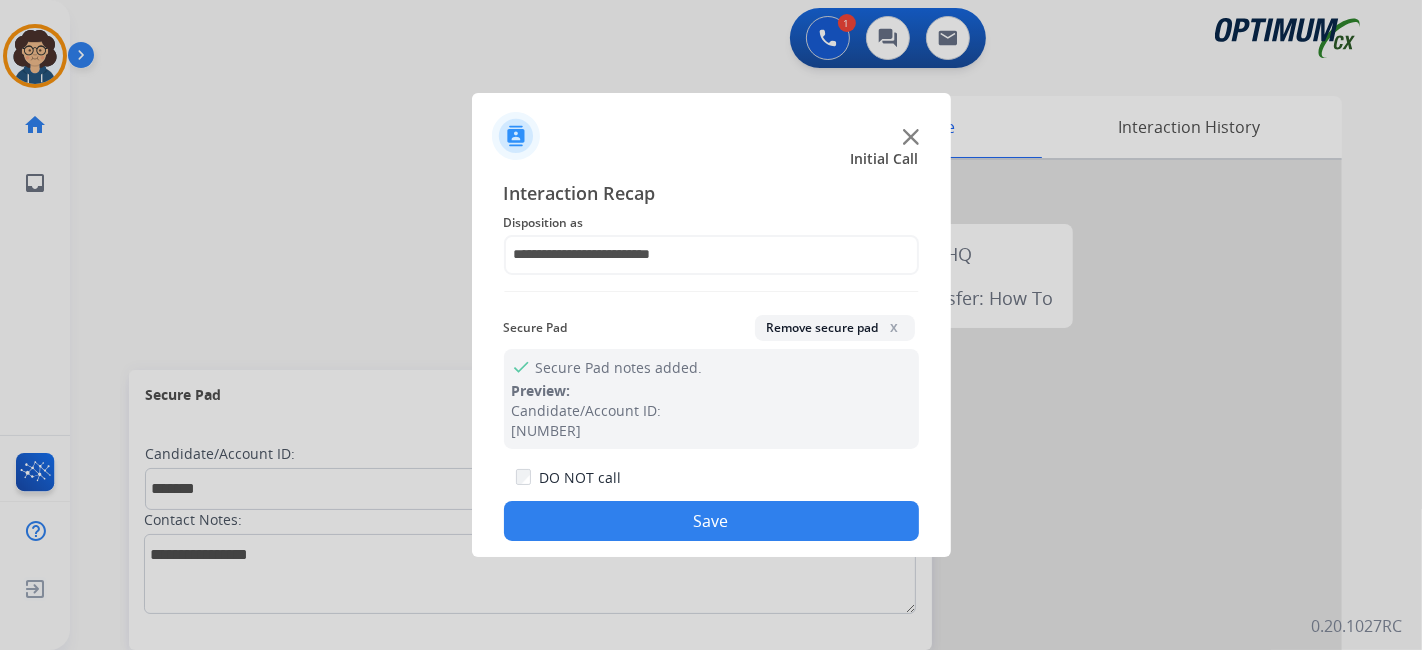 click on "Save" 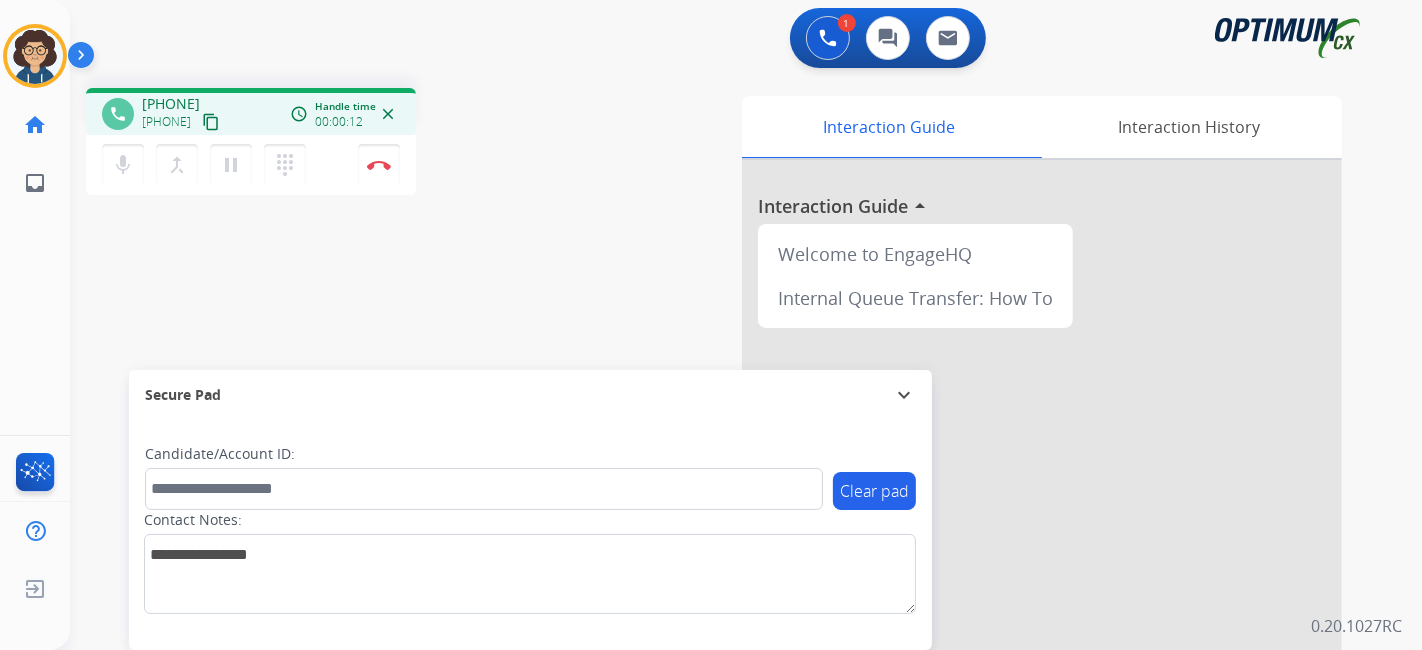 click on "content_copy" at bounding box center (211, 122) 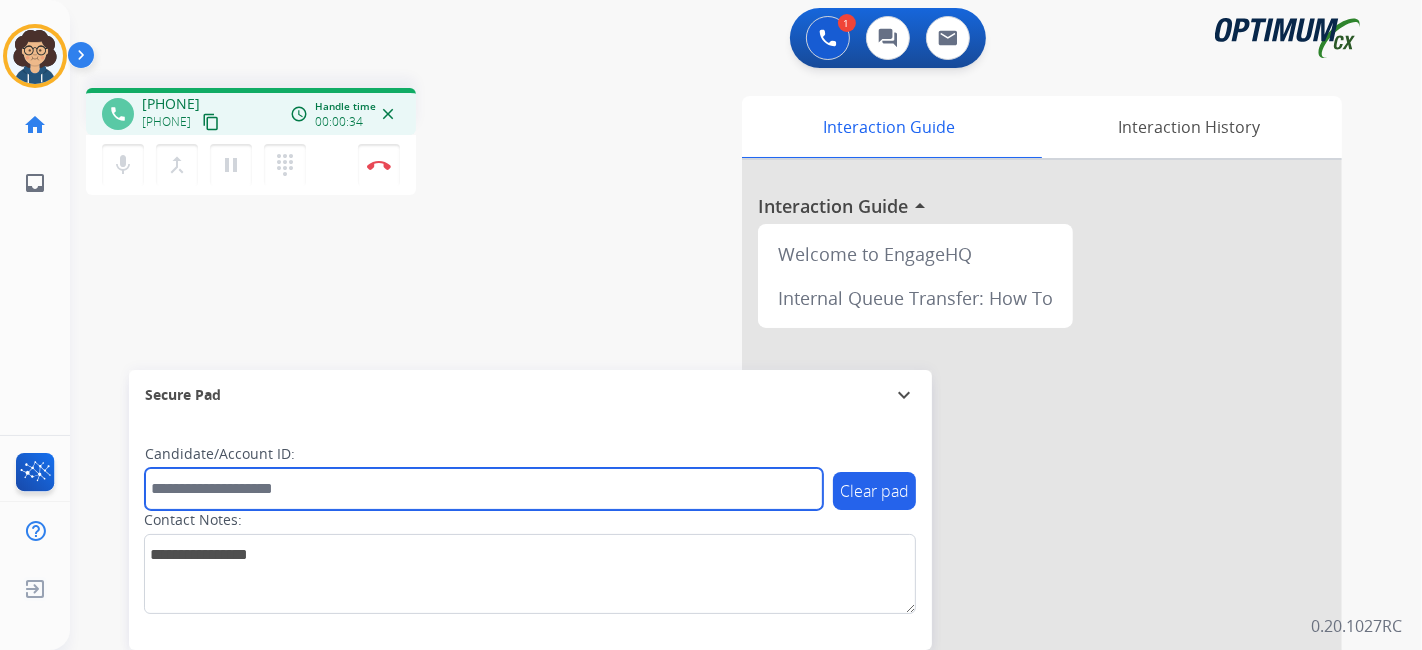 click at bounding box center [484, 489] 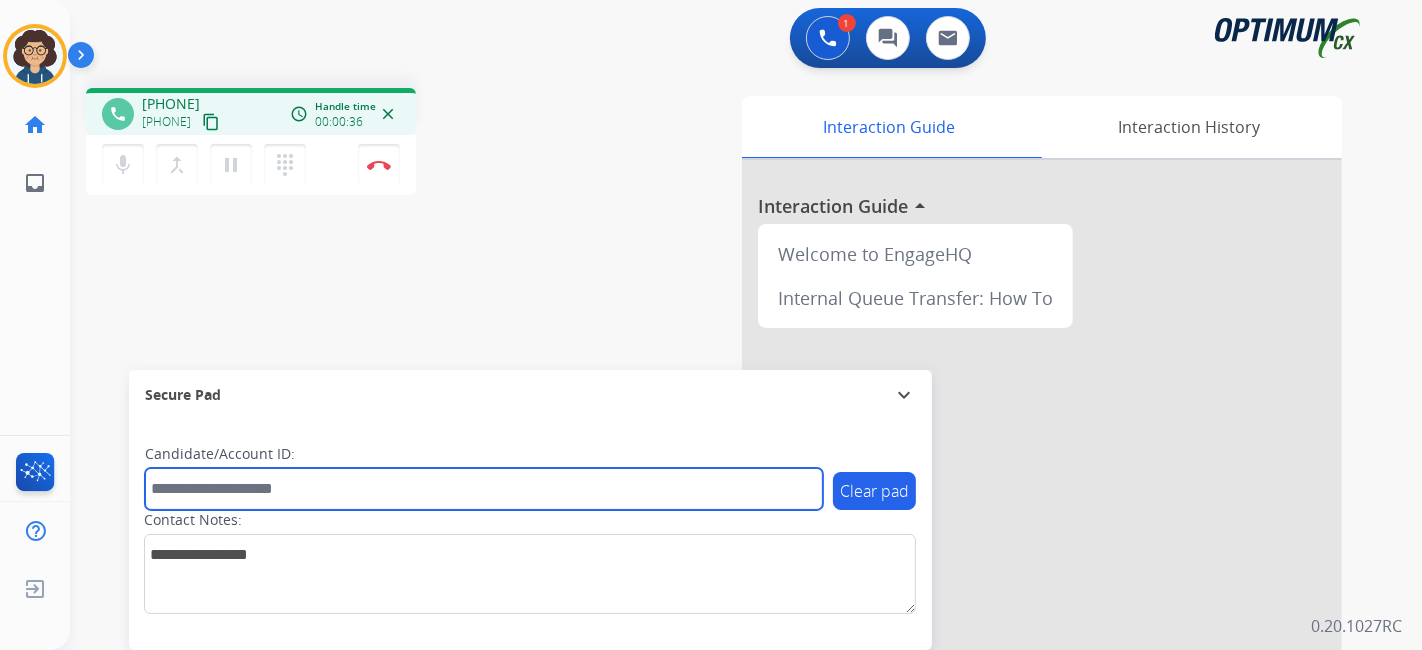 paste on "*********" 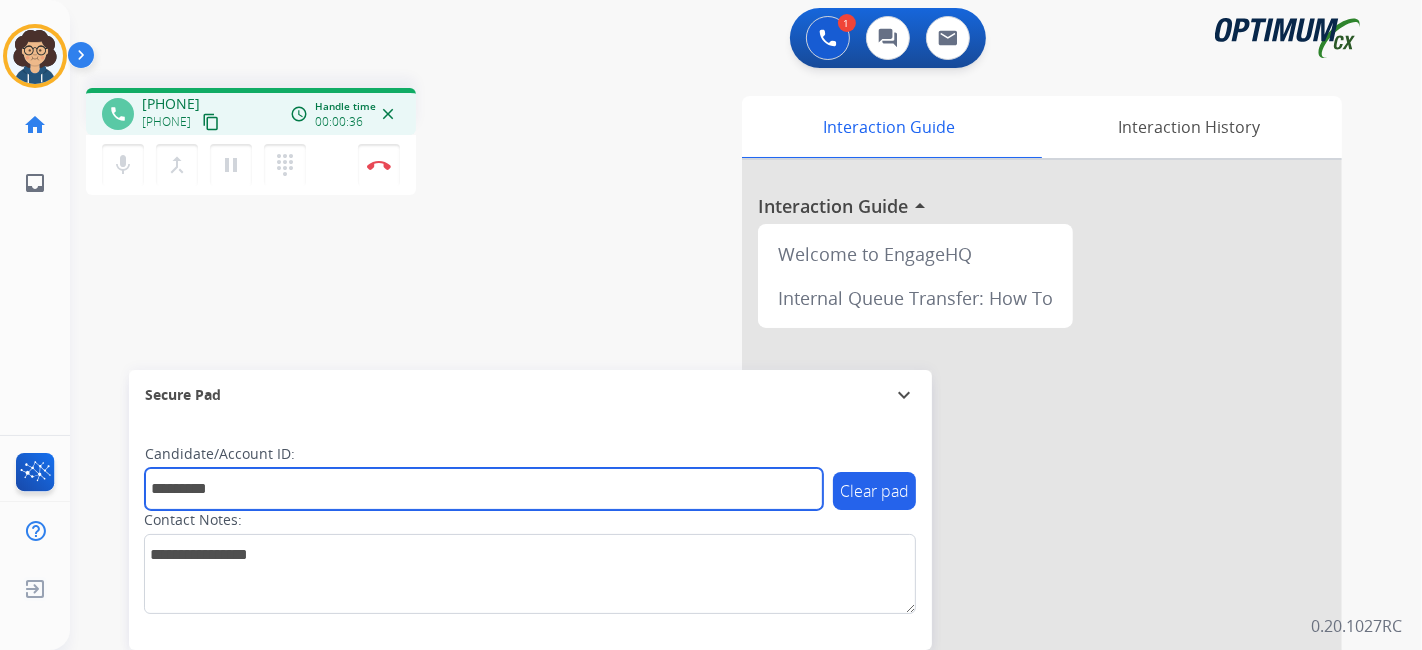type on "*********" 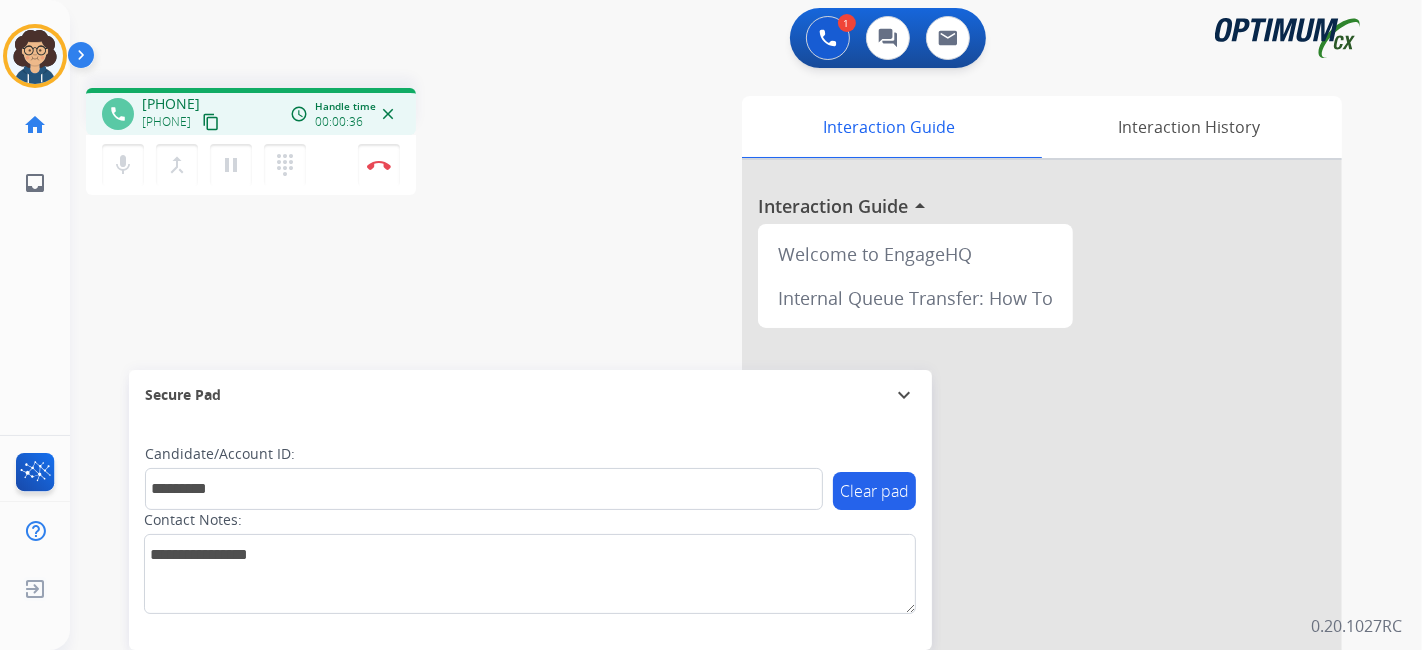 click on "phone [PHONE] [PHONE] content_copy access_time Call metrics Queue   00:08 Hold   00:00 Talk   00:29 Total   00:36 Handle time 00:00:36 close mic Mute merge_type Bridge pause Hold dialpad Dialpad Disconnect swap_horiz Break voice bridge close_fullscreen Connect 3-Way Call merge_type Separate 3-Way Call  Interaction Guide   Interaction History  Interaction Guide arrow_drop_up  Welcome to EngageHQ   Internal Queue Transfer: How To  Secure Pad expand_more Clear pad Candidate/Account ID: ********* Contact Notes:" at bounding box center [722, 489] 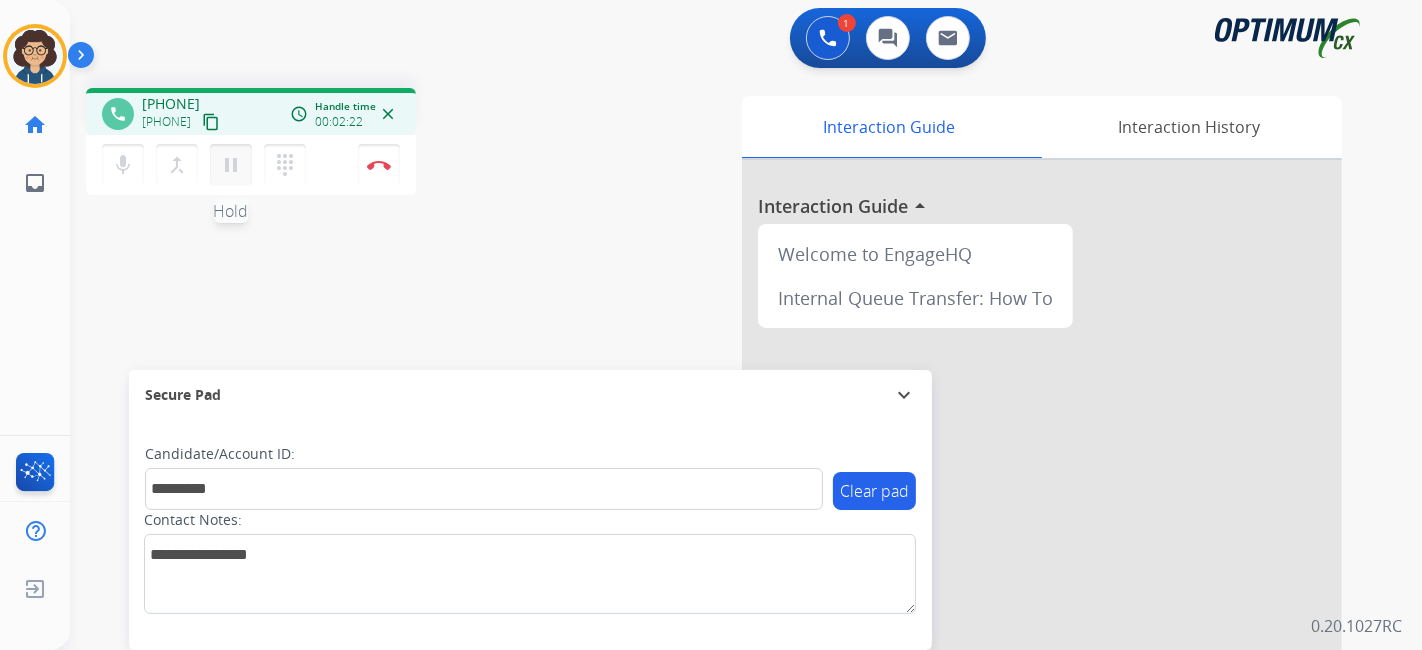 click on "pause" at bounding box center [231, 165] 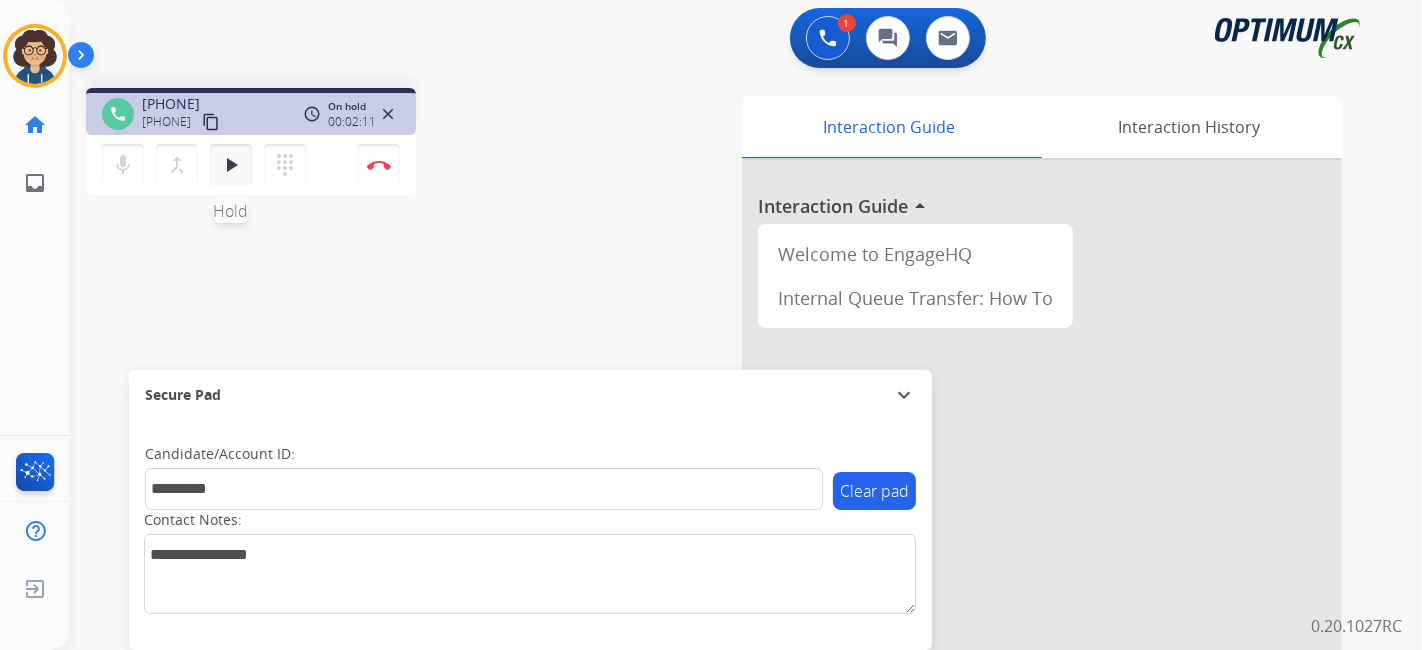 click on "play_arrow" at bounding box center (231, 165) 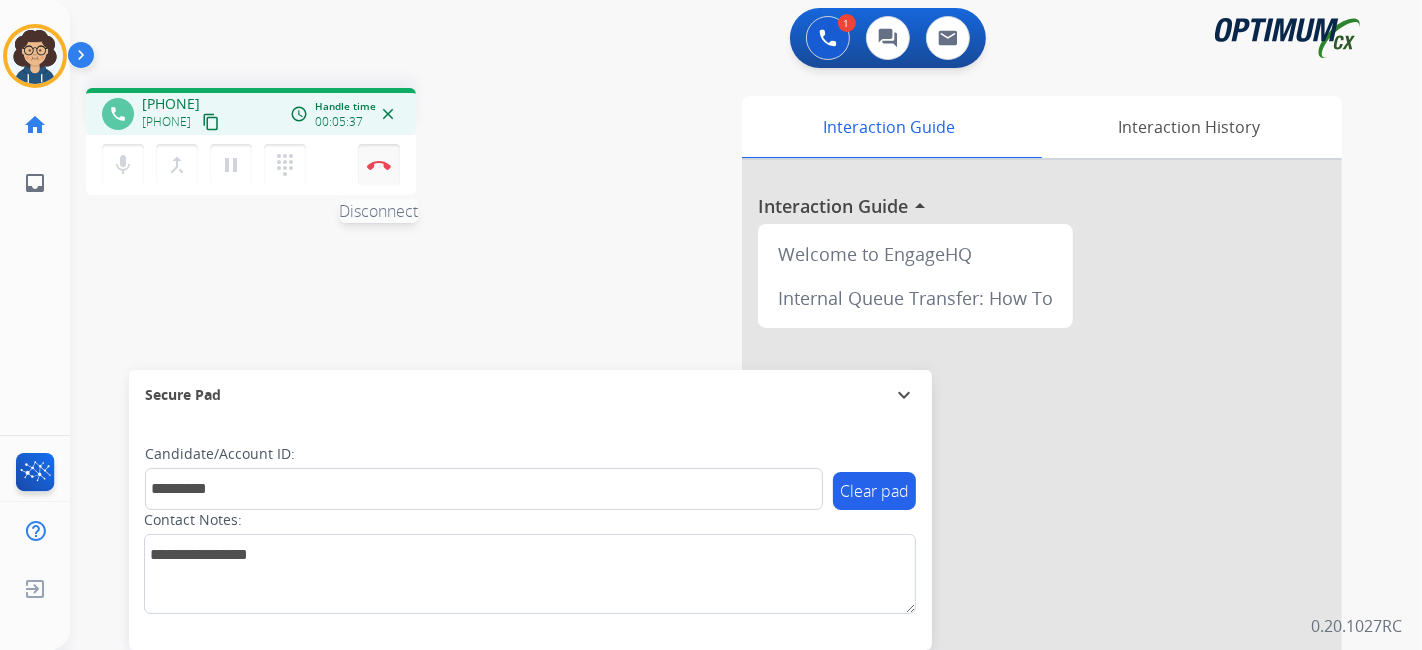 click at bounding box center [379, 165] 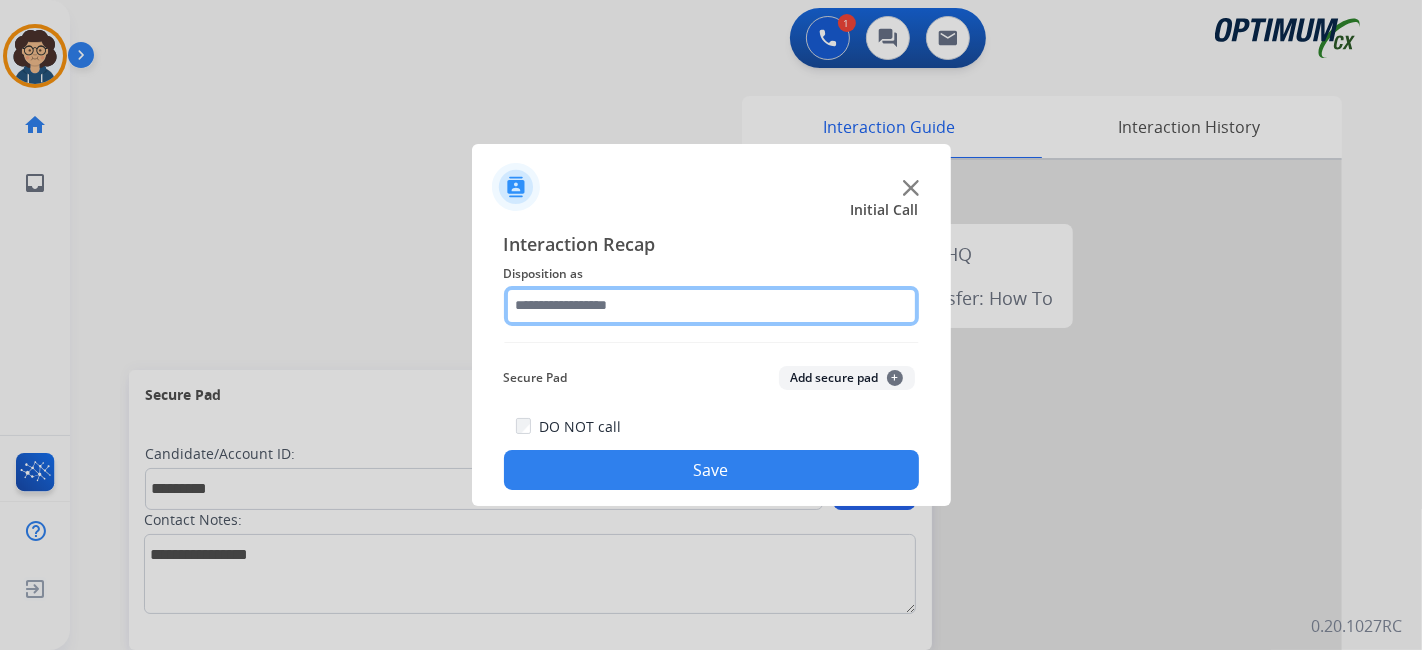 click 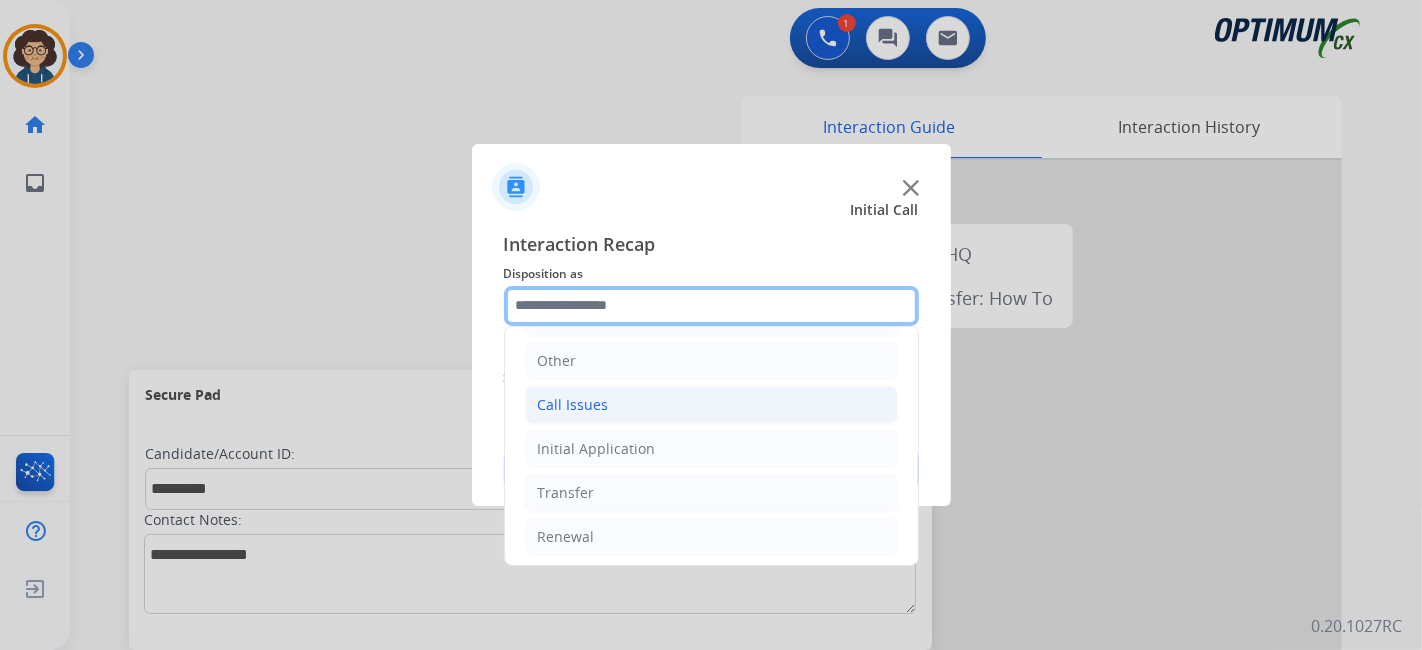 scroll, scrollTop: 0, scrollLeft: 0, axis: both 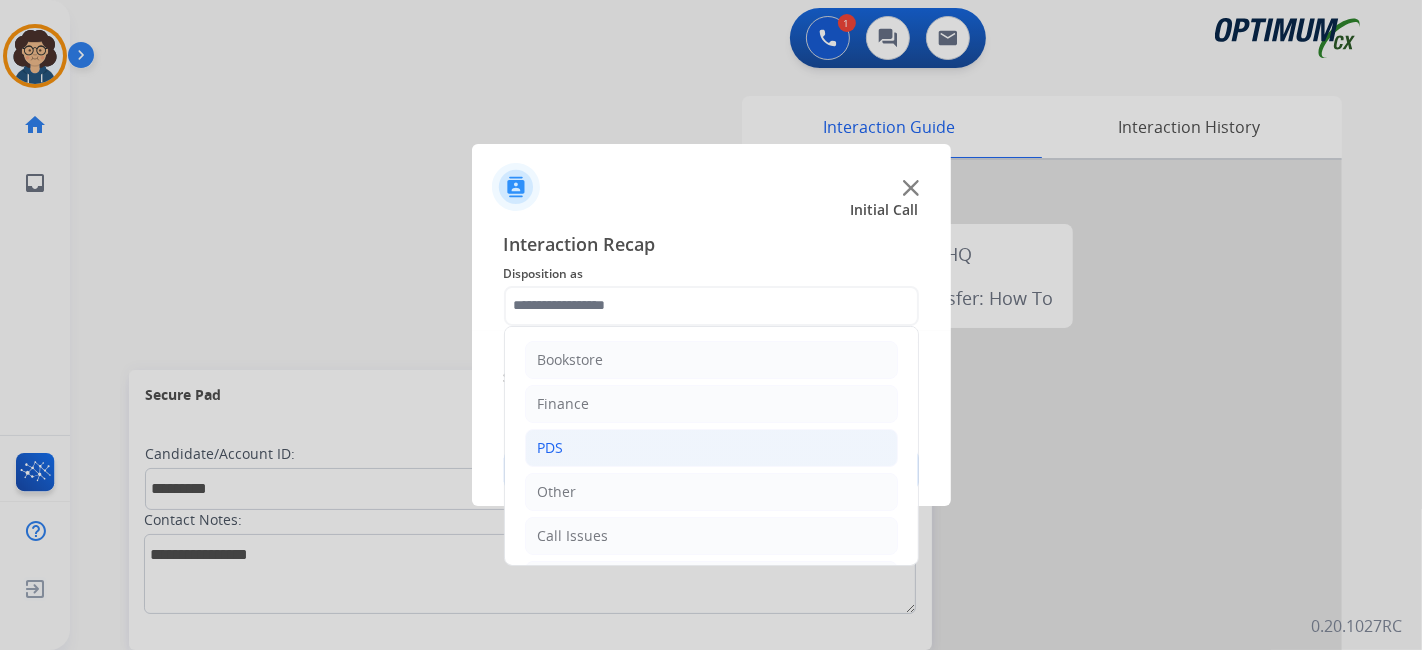 click on "PDS" 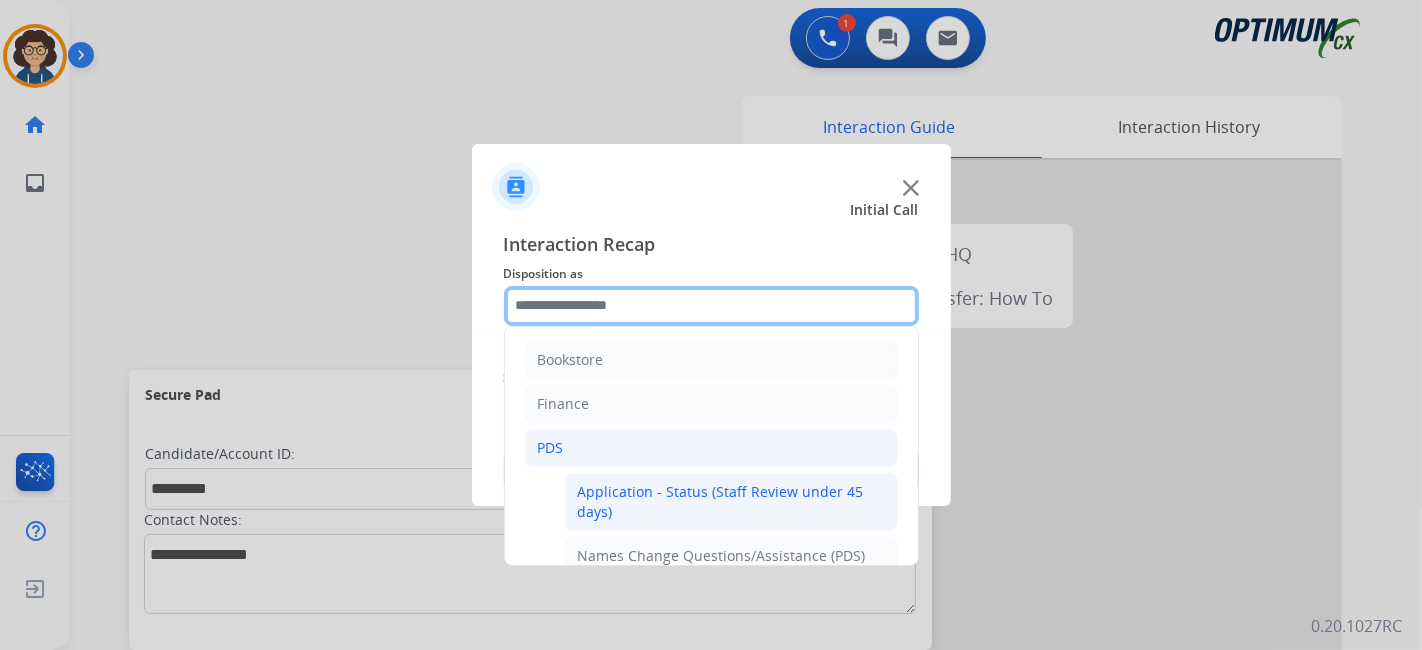 scroll, scrollTop: 555, scrollLeft: 0, axis: vertical 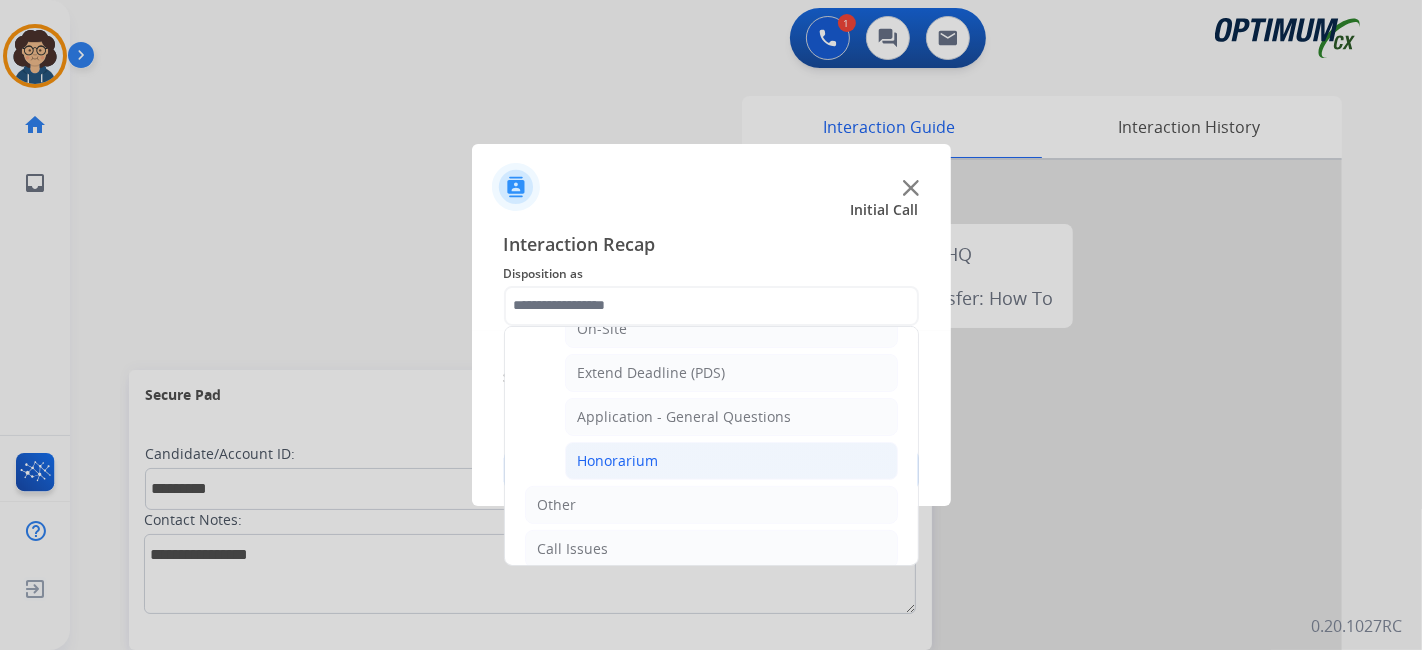 click on "Honorarium" 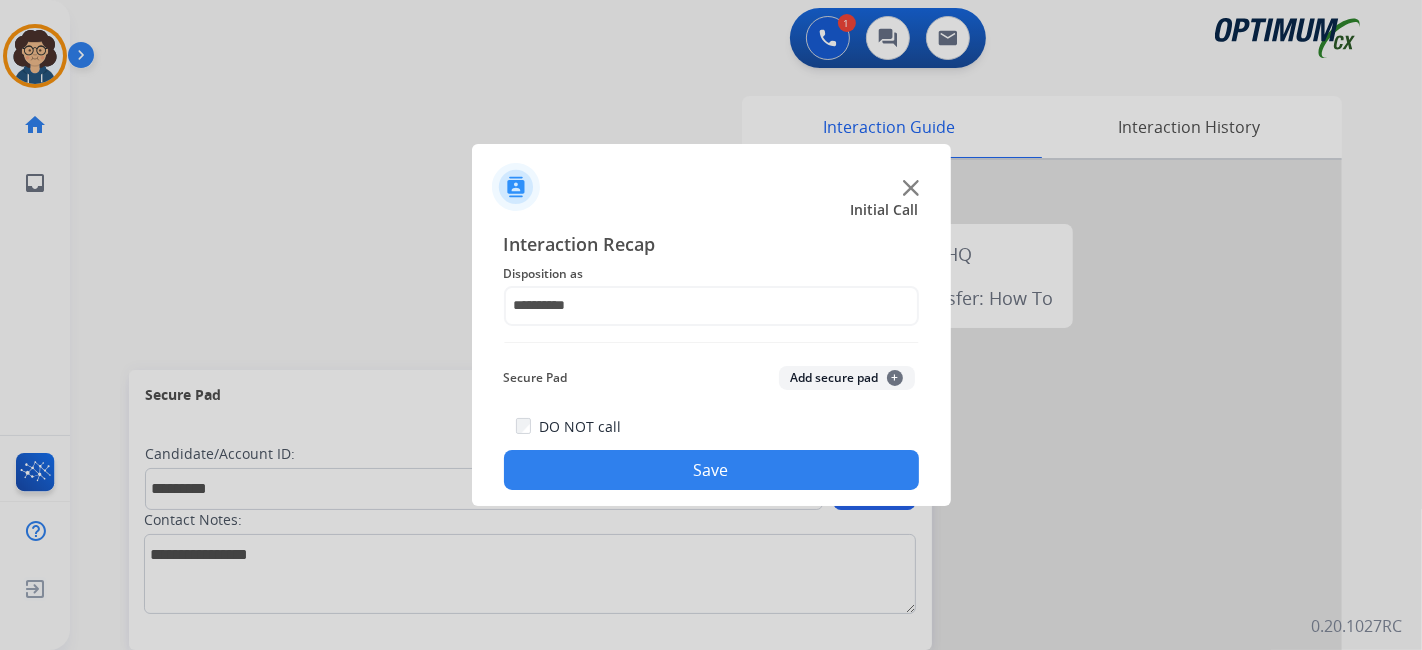 click on "Add secure pad  +" 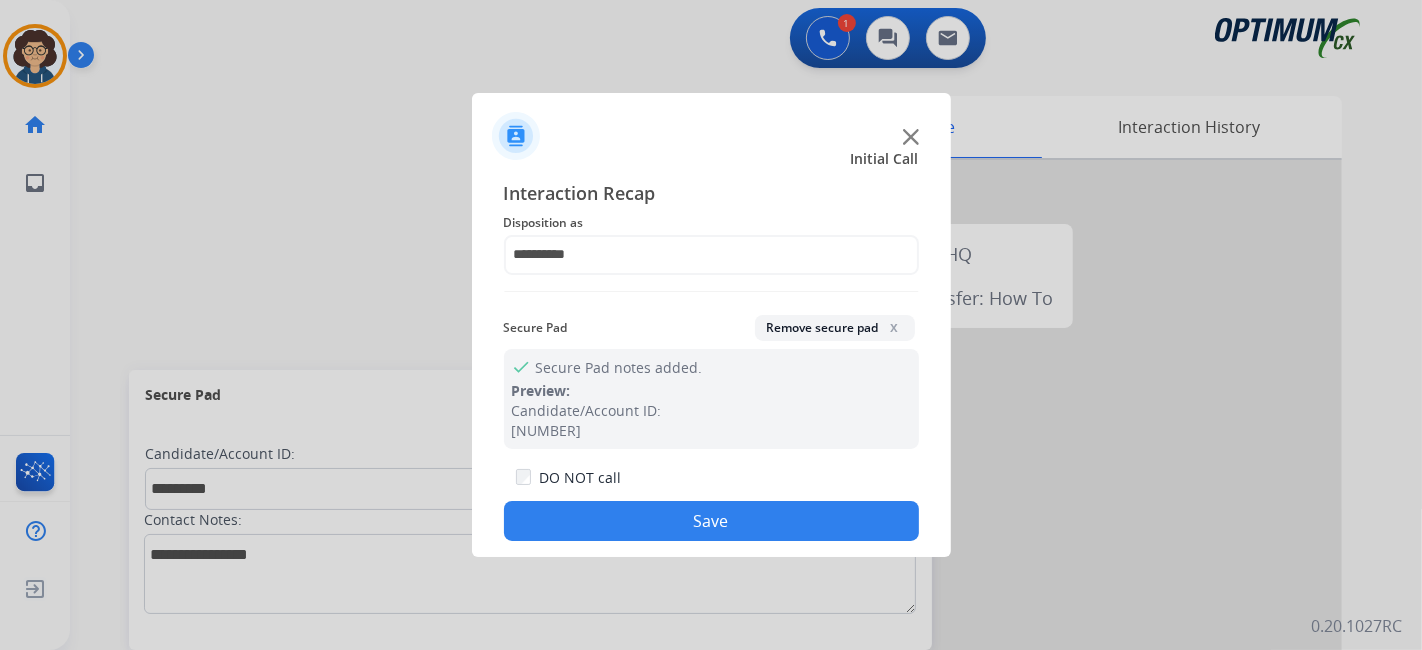 click on "Save" 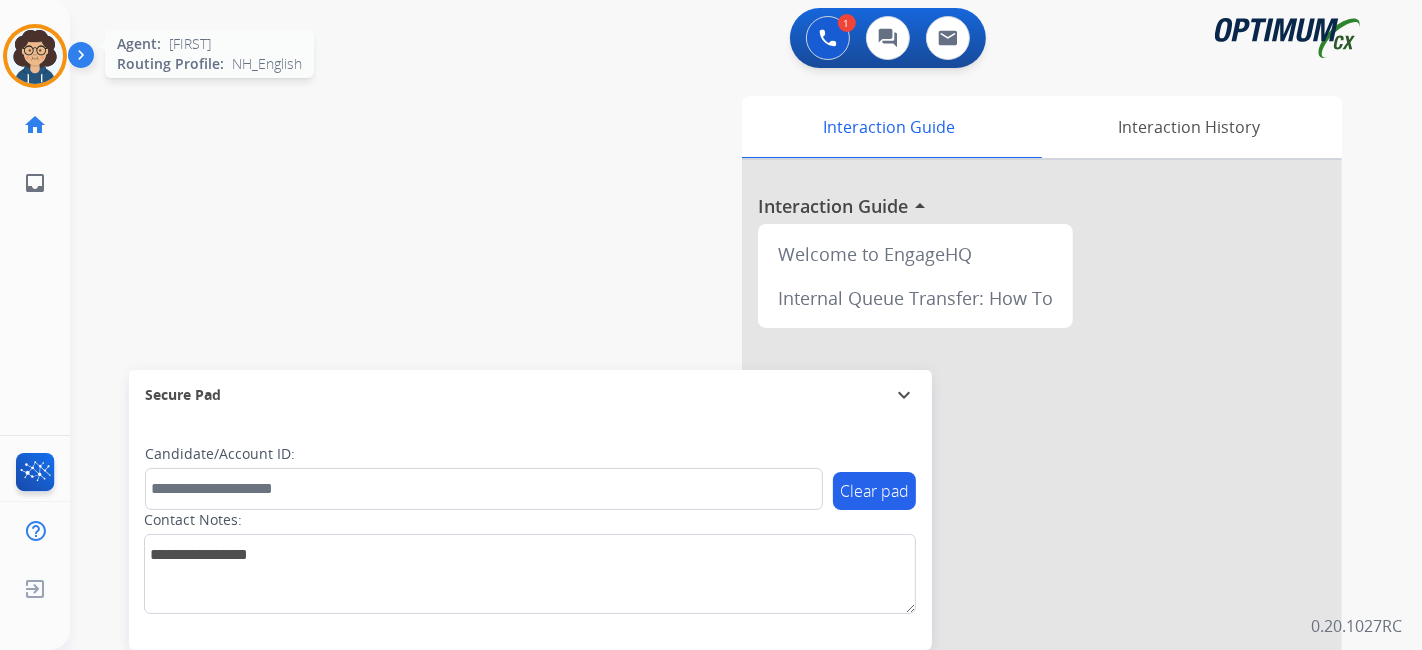 click at bounding box center [35, 56] 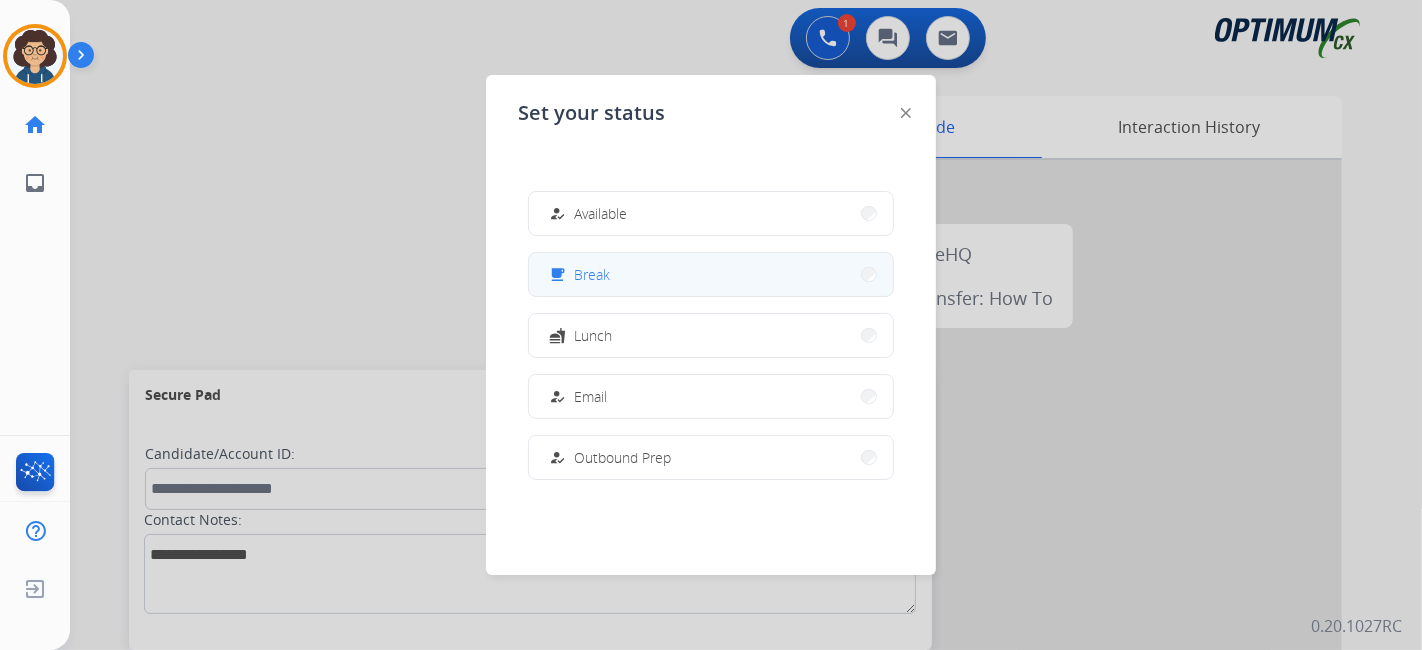 click on "free_breakfast Break" at bounding box center [711, 274] 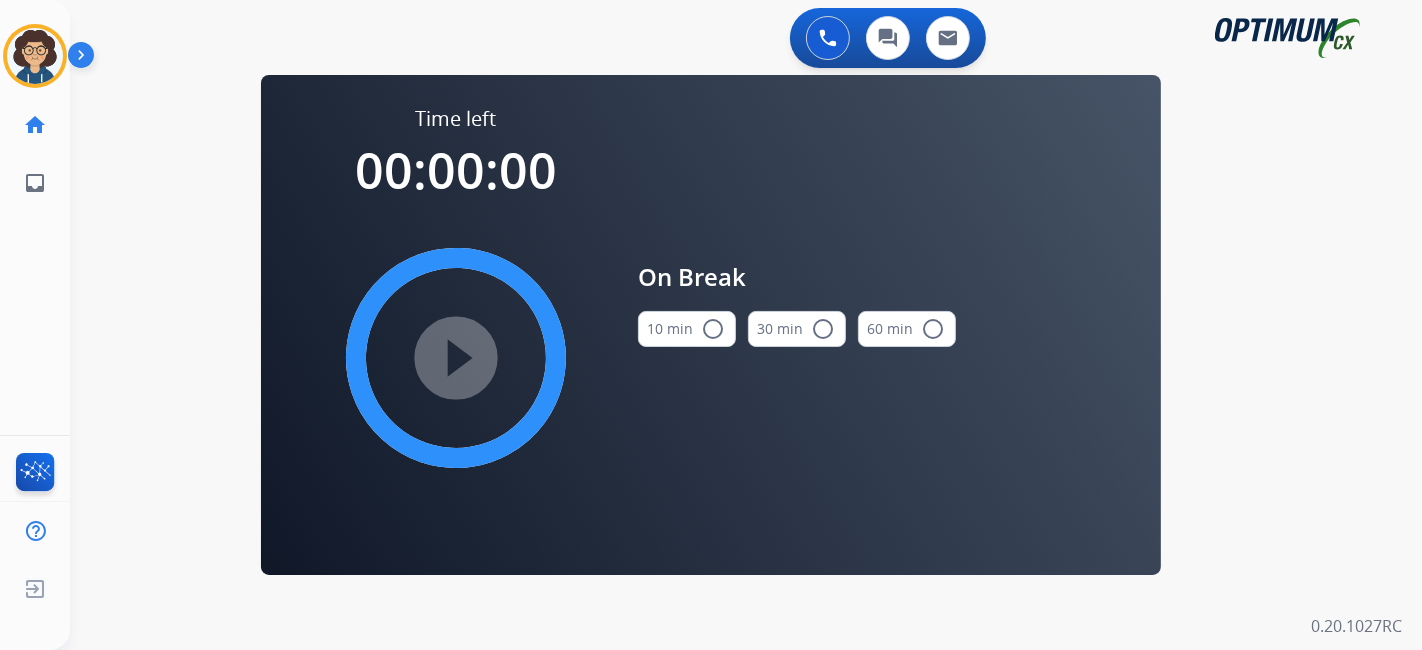 click on "play_circle_filled" at bounding box center (456, 358) 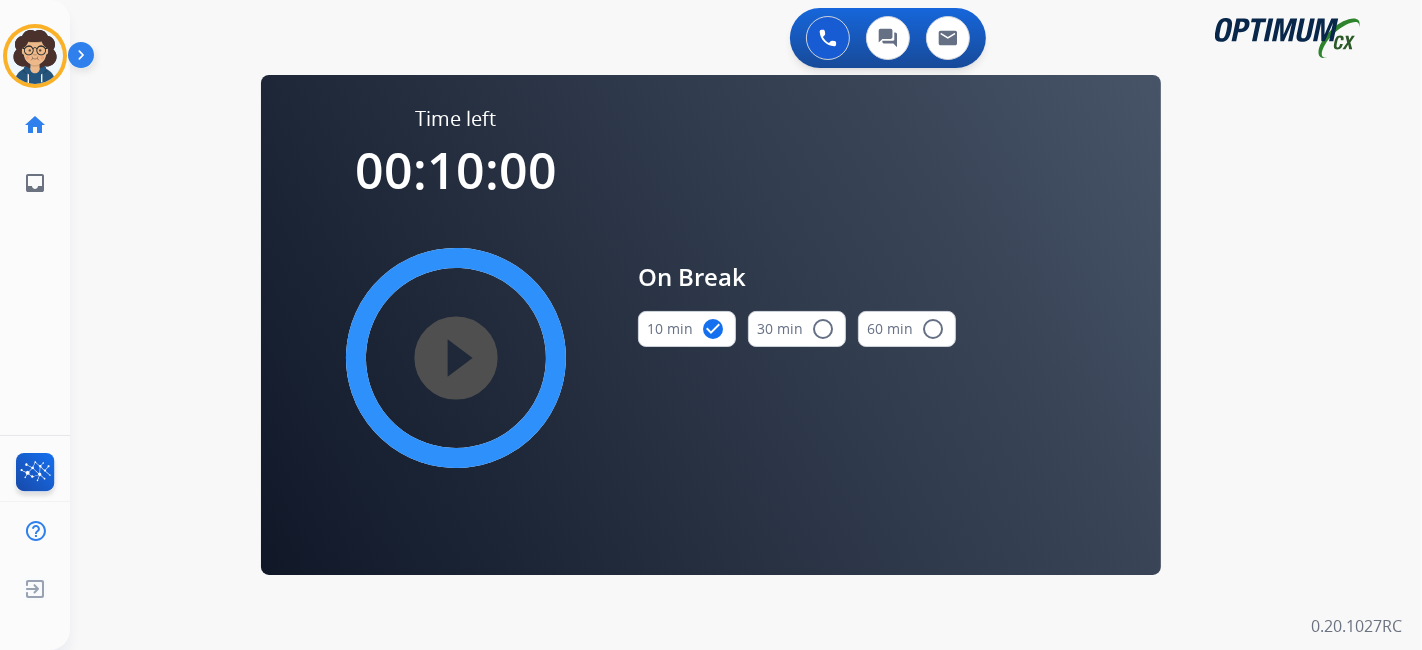 click on "play_circle_filled" at bounding box center [456, 358] 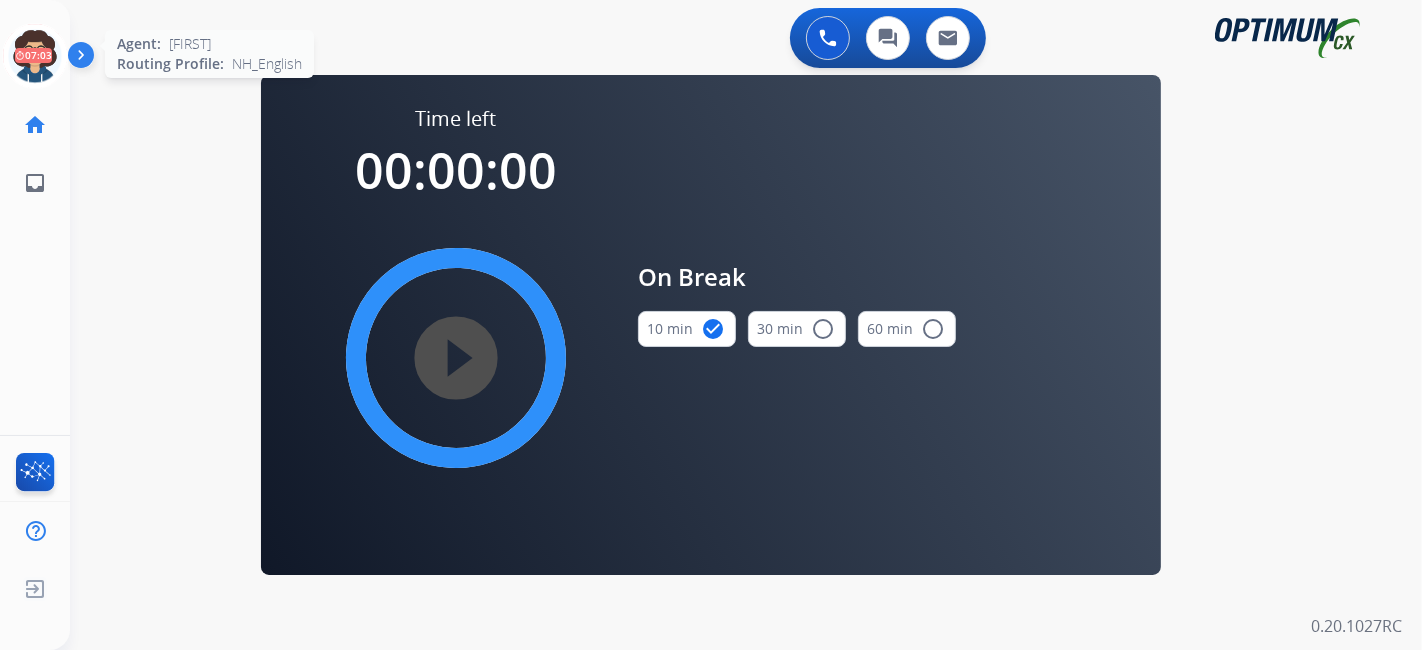 drag, startPoint x: 40, startPoint y: 53, endPoint x: 78, endPoint y: 74, distance: 43.416588 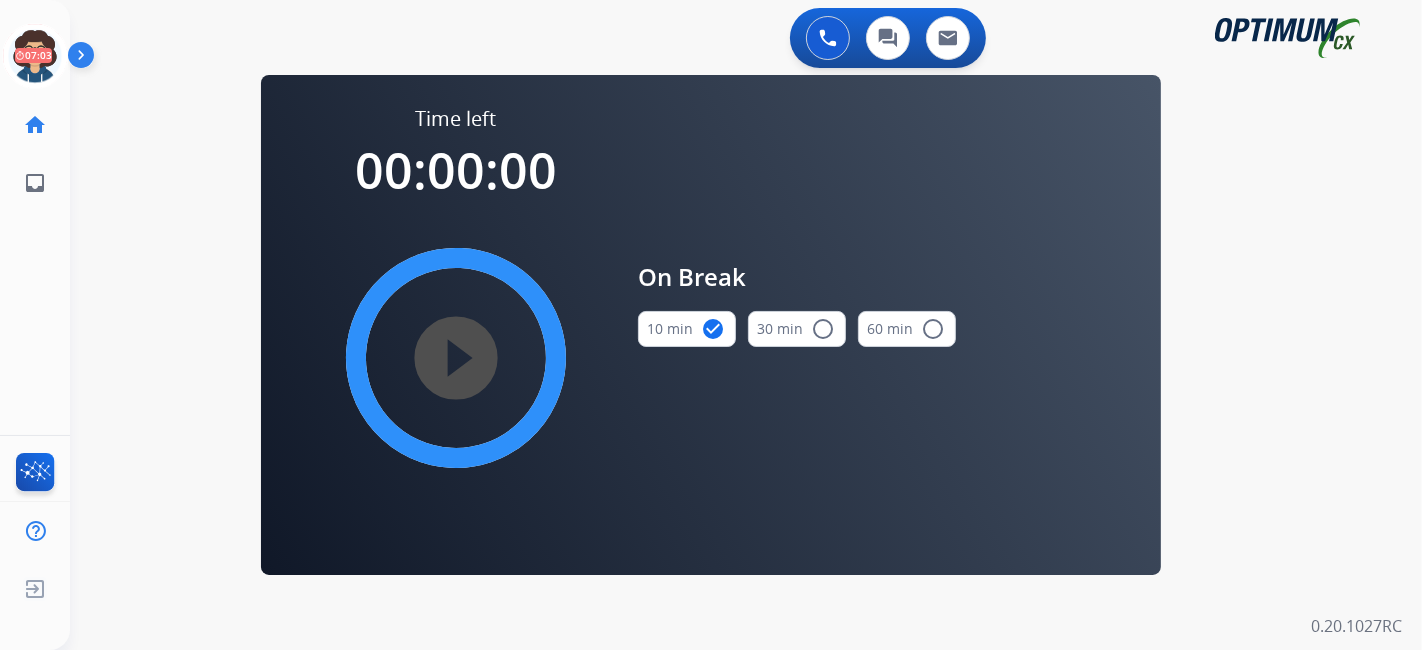 click 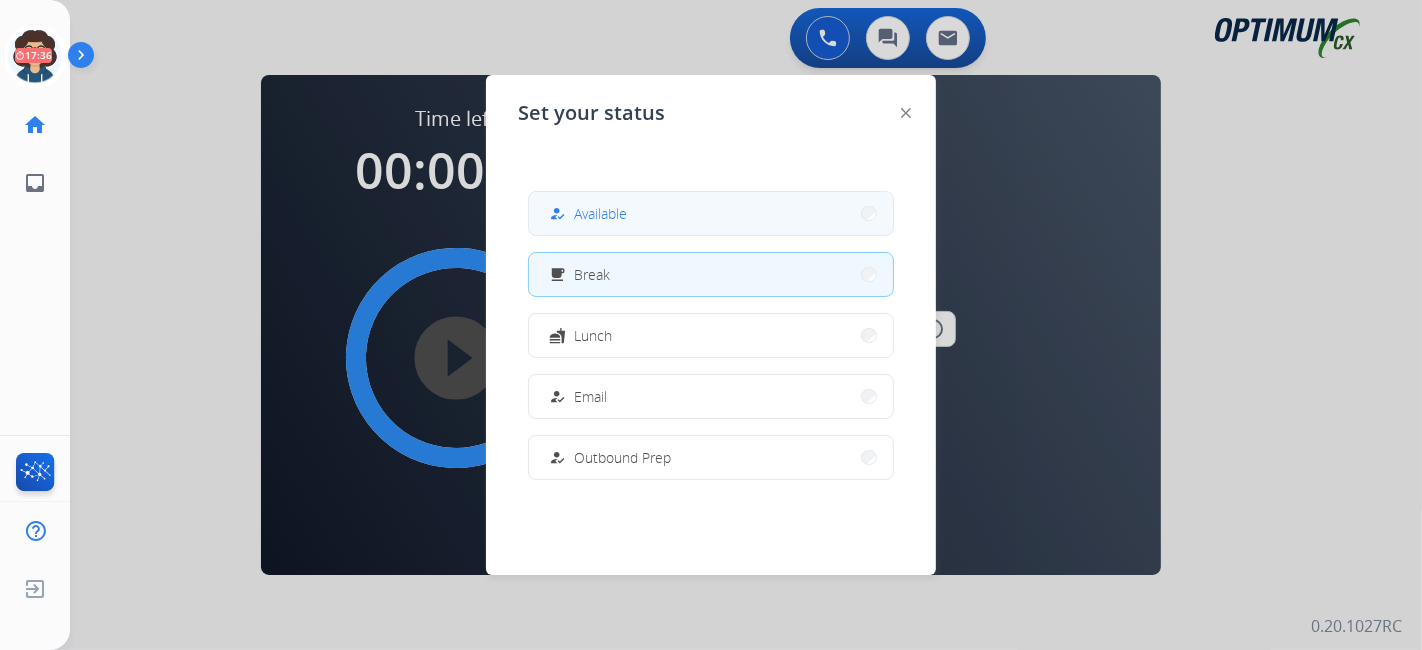 click on "how_to_reg Available" at bounding box center [711, 213] 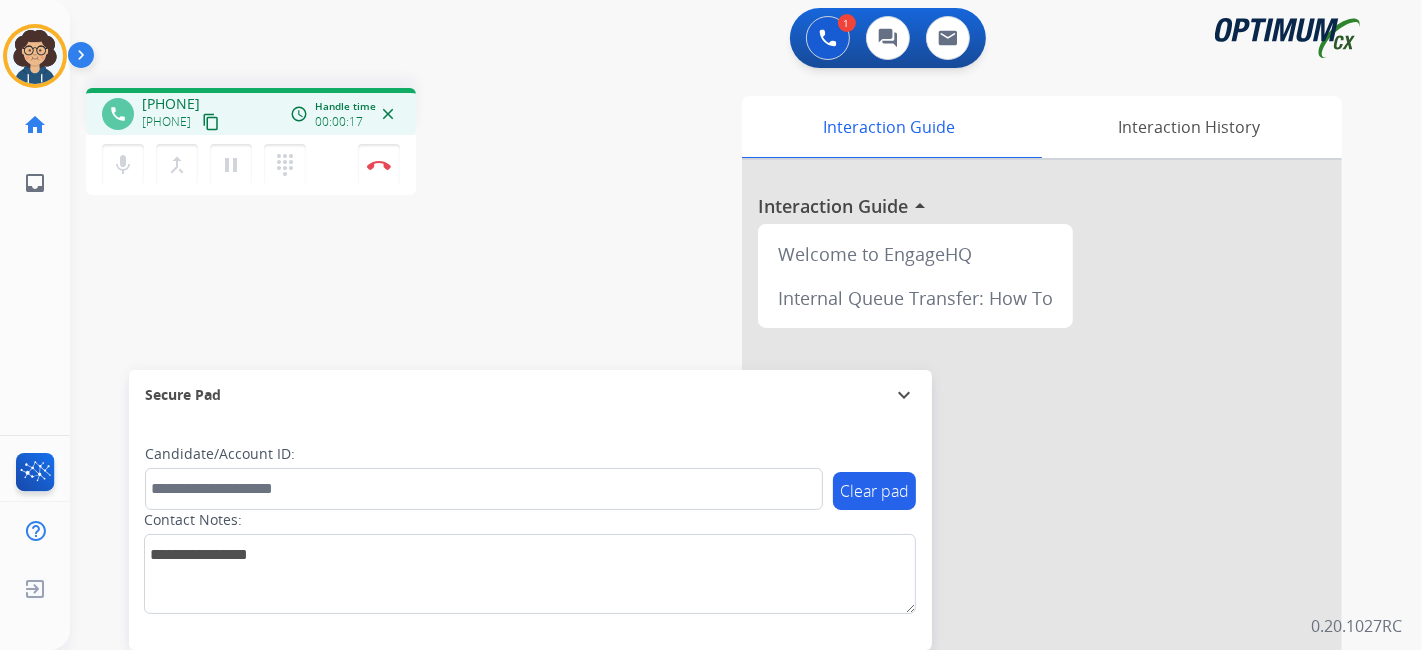 click on "content_copy" at bounding box center [211, 122] 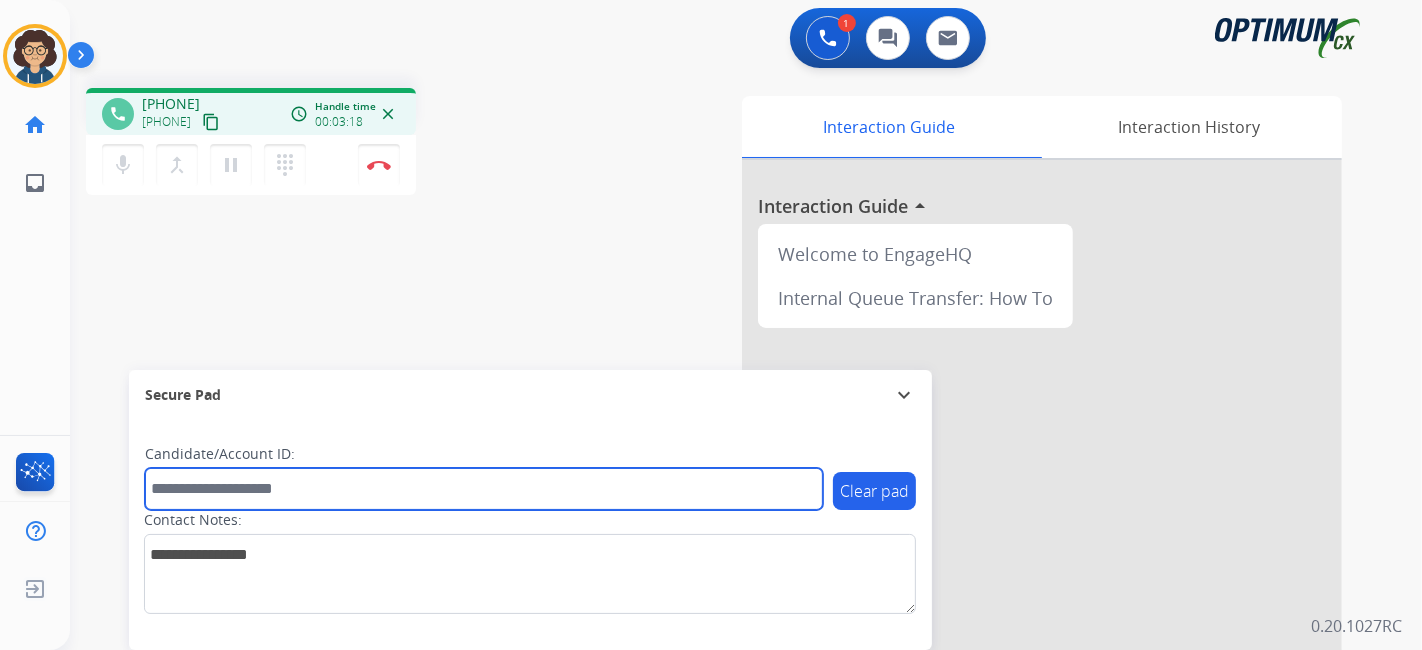 click at bounding box center (484, 489) 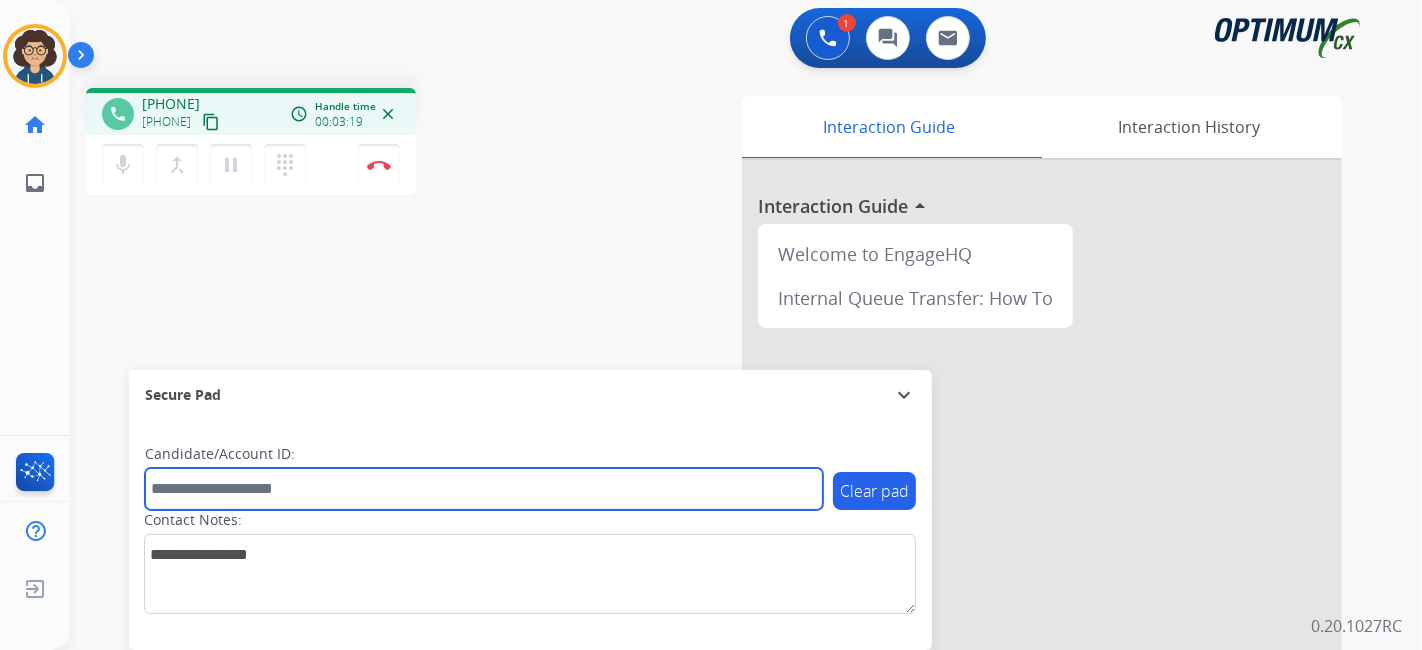 paste on "*******" 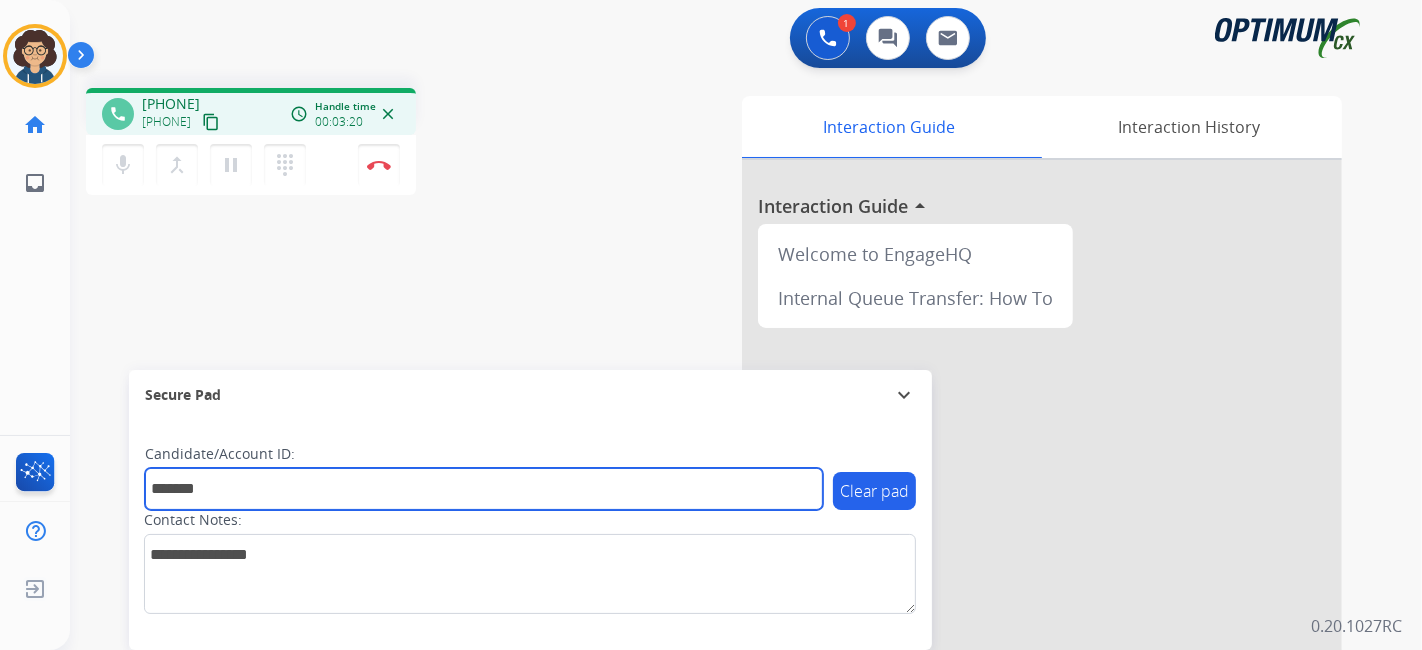 type on "*******" 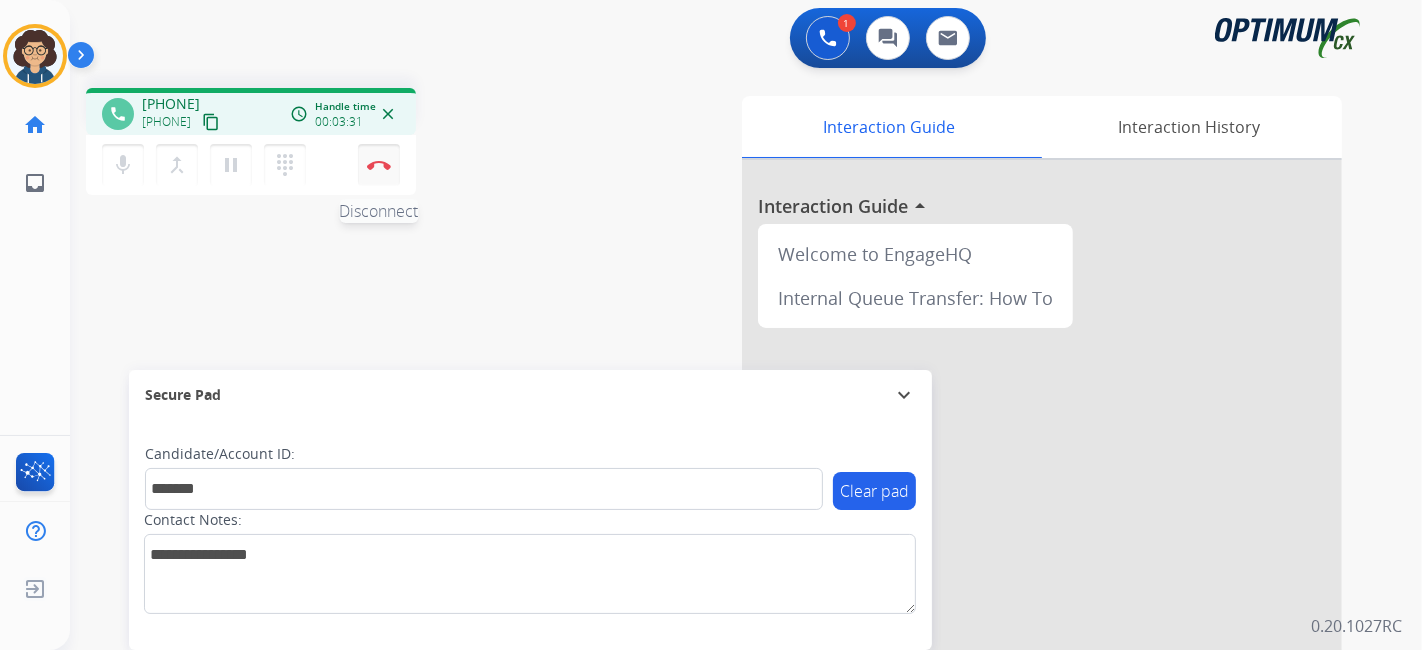 click at bounding box center (379, 165) 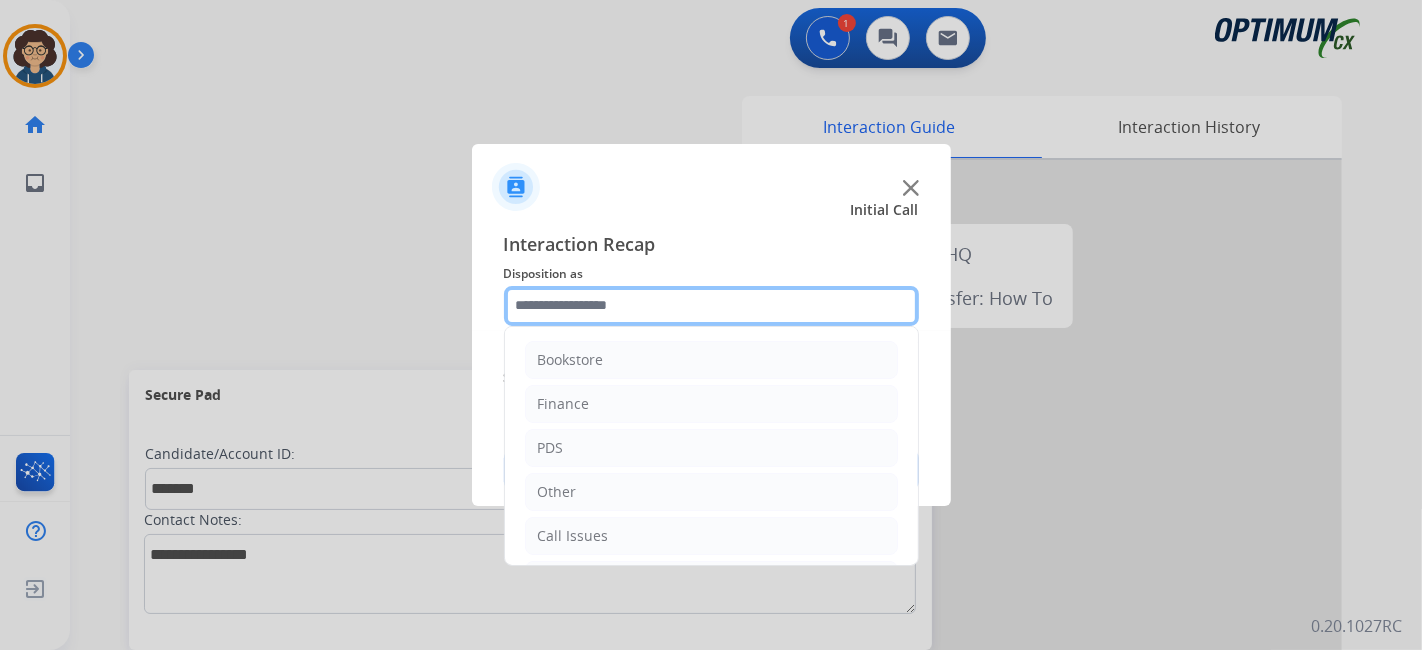 click 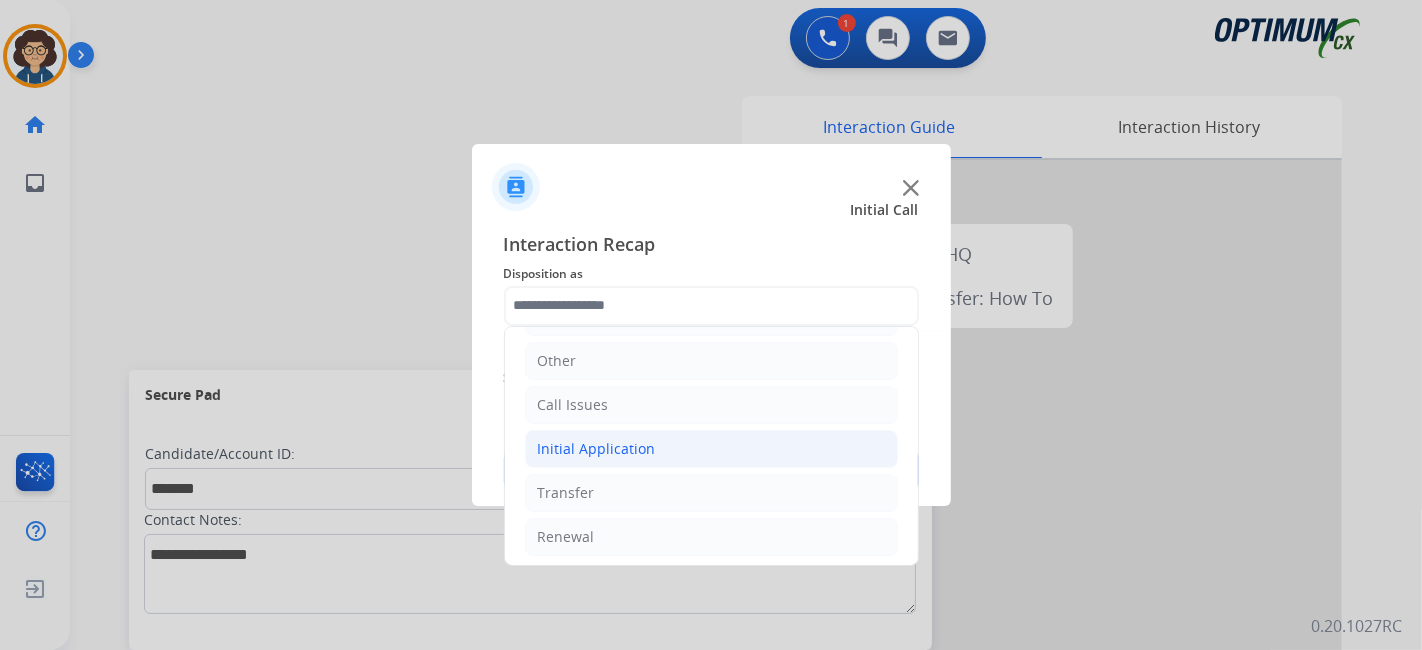click on "Initial Application" 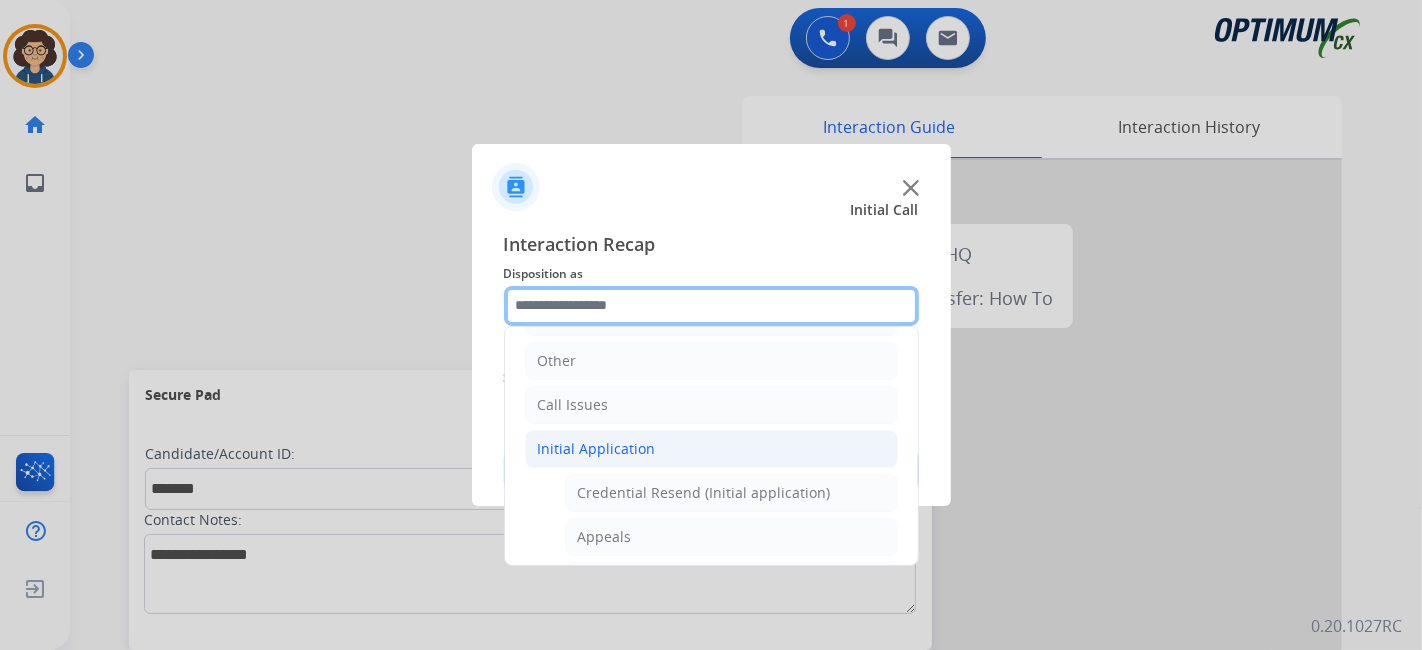 scroll, scrollTop: 686, scrollLeft: 0, axis: vertical 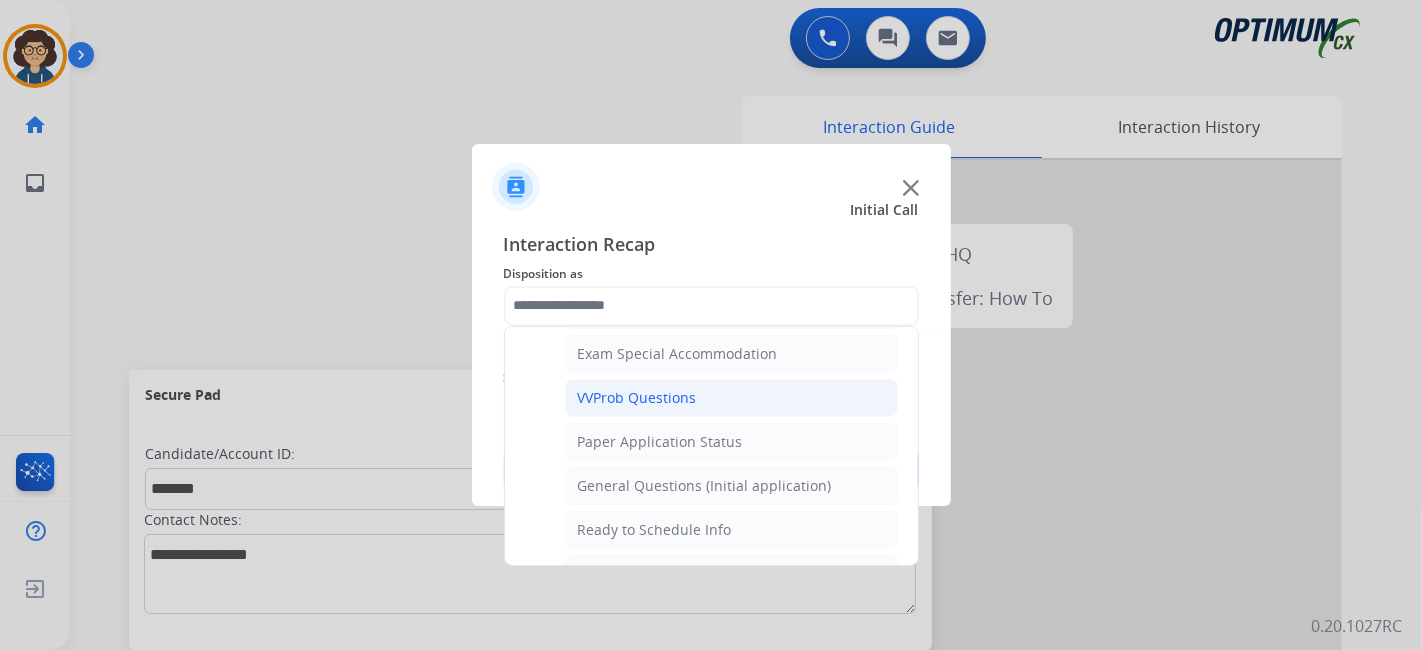 click on "VVProb Questions" 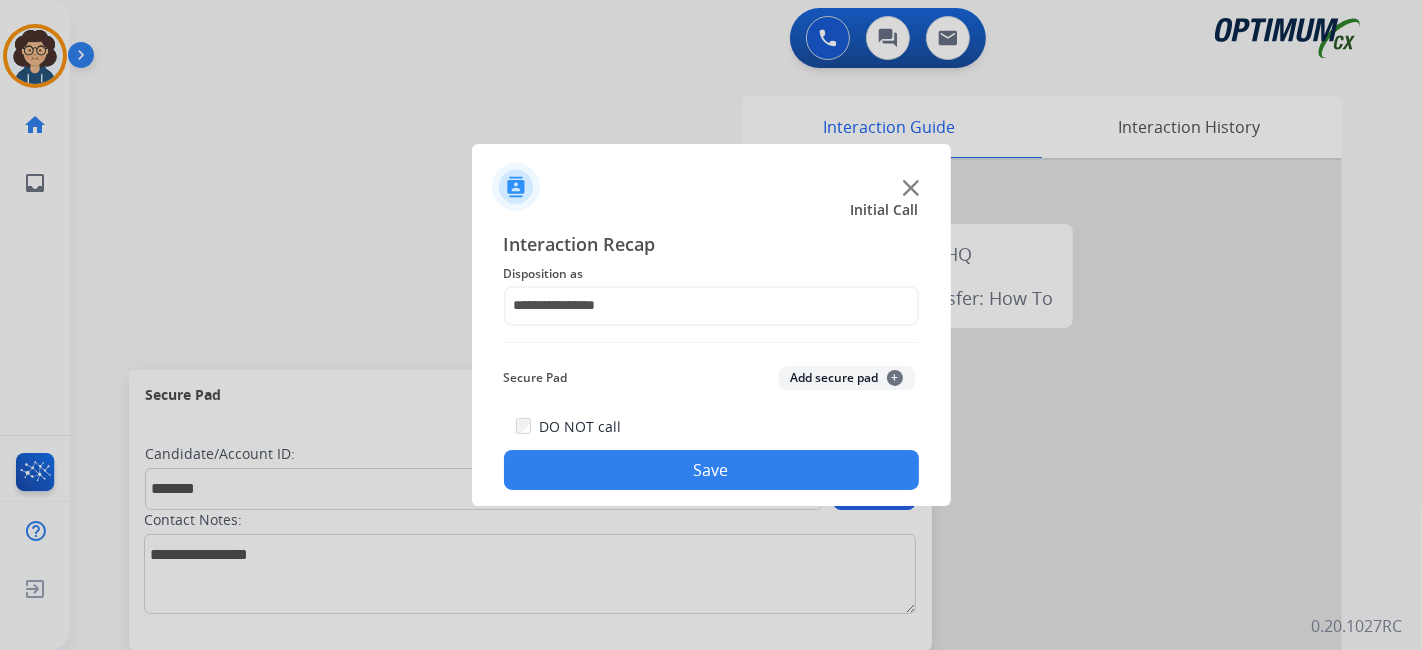 click on "Add secure pad  +" 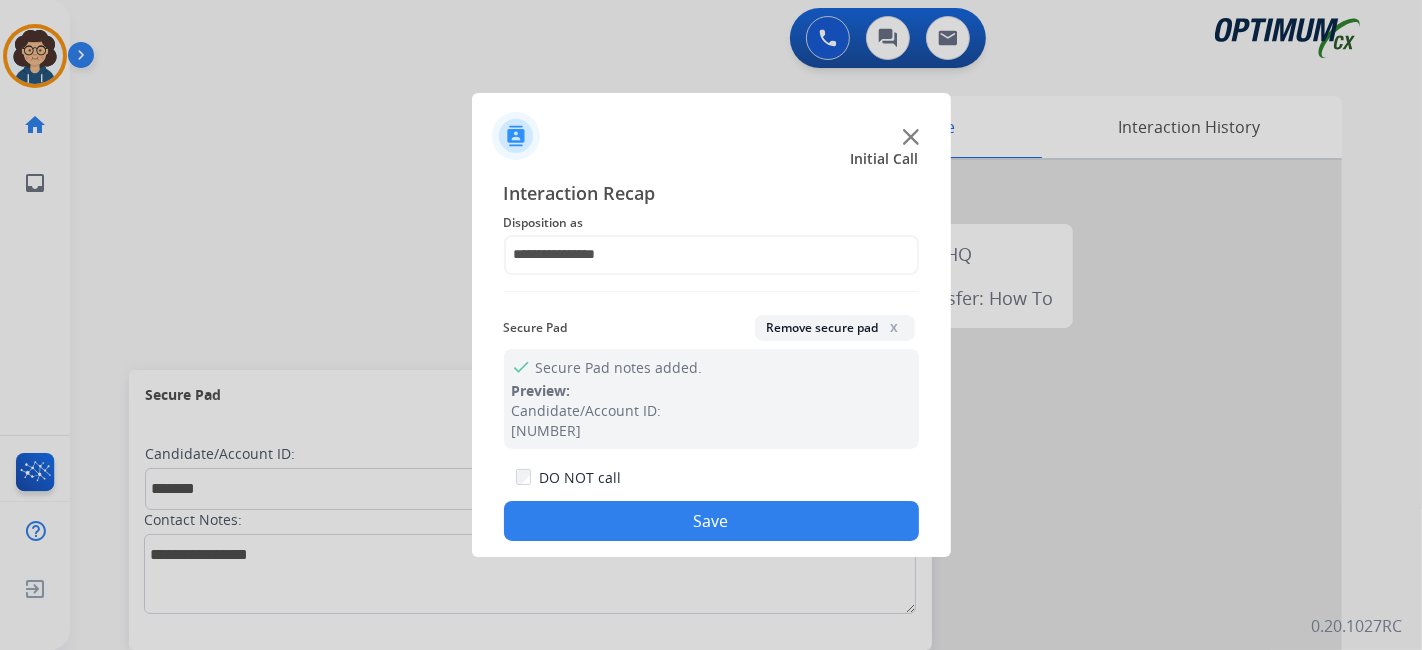 click on "Save" 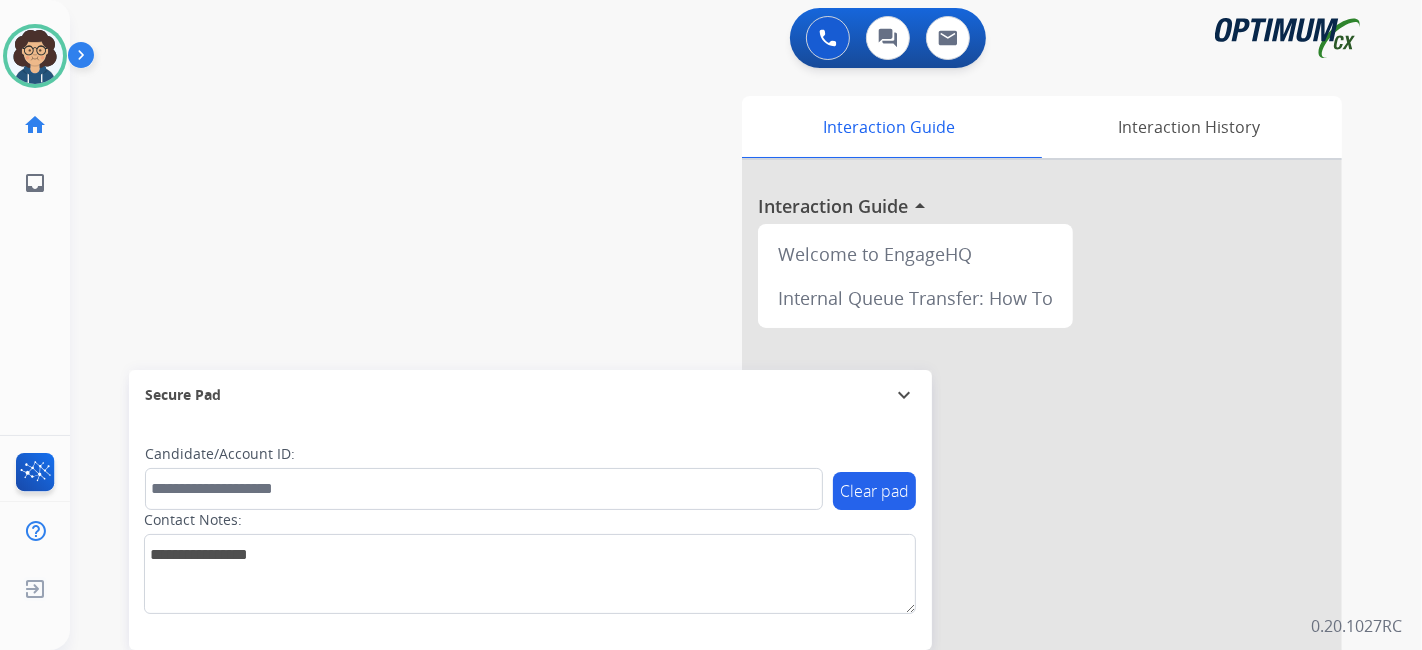 drag, startPoint x: 1421, startPoint y: 277, endPoint x: 1332, endPoint y: 239, distance: 96.77293 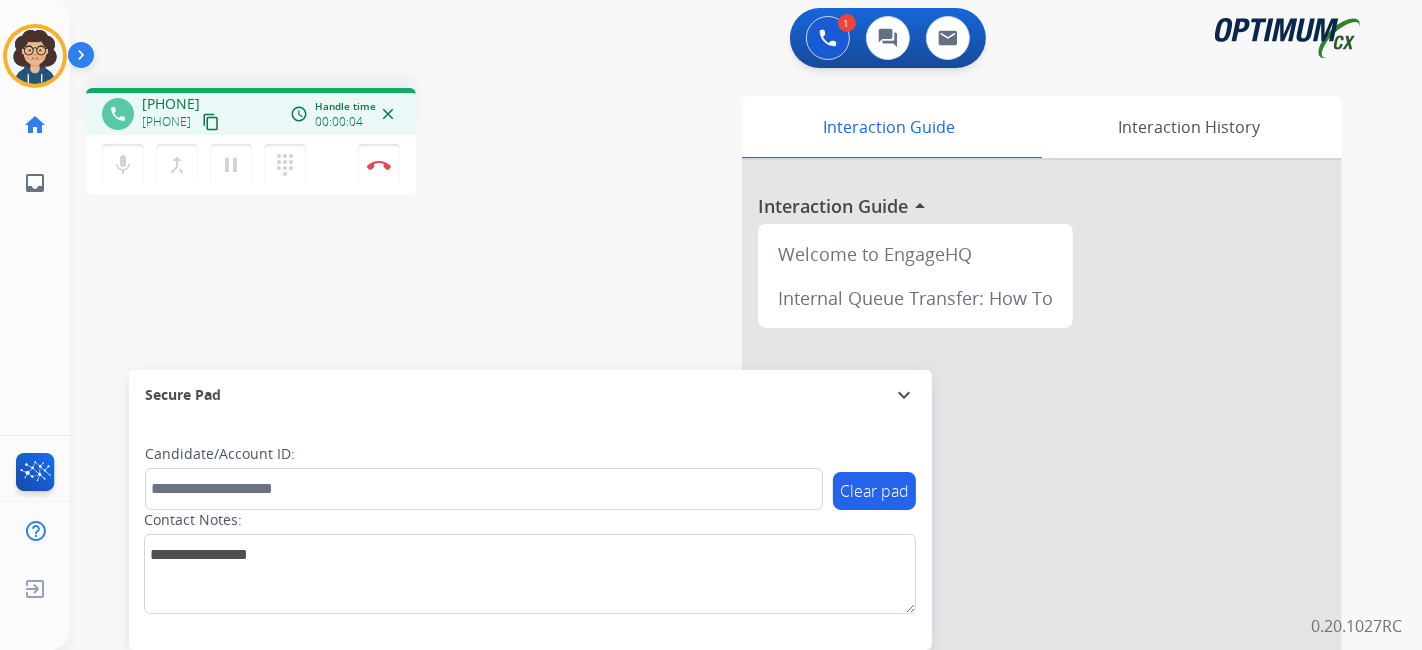 click on "content_copy" at bounding box center (211, 122) 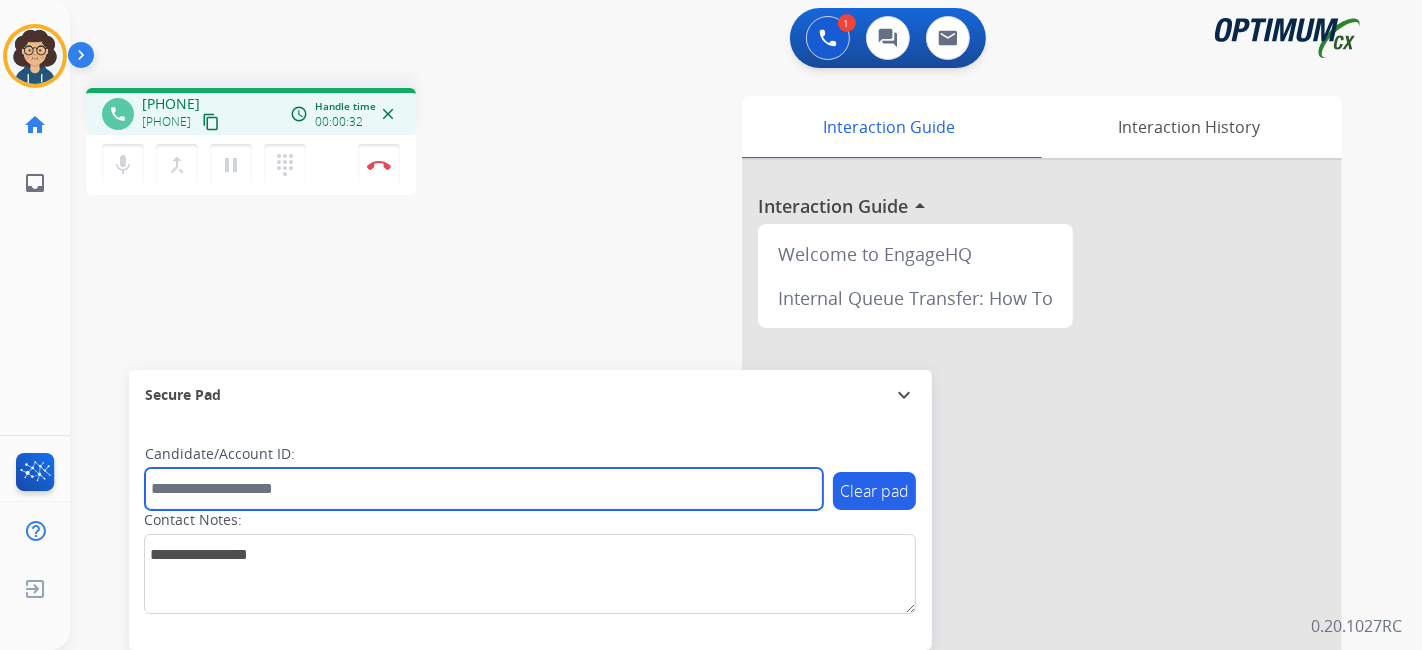 click at bounding box center [484, 489] 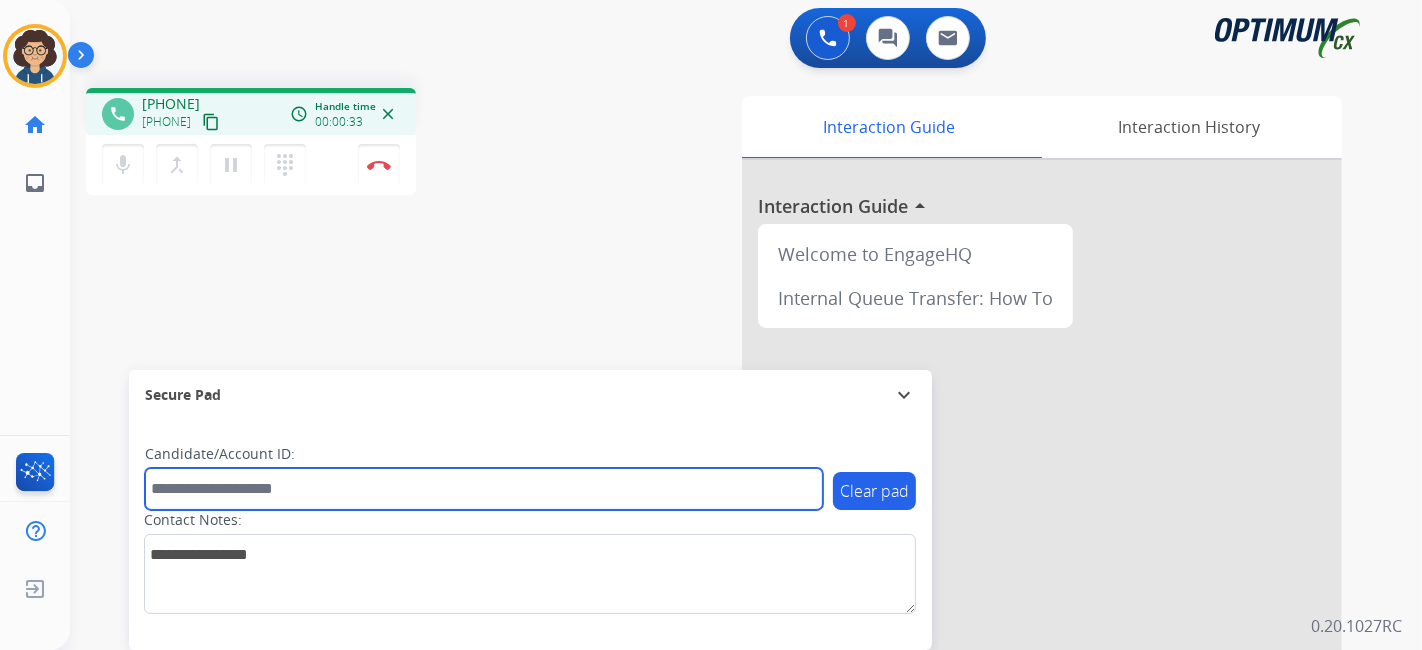 paste on "*******" 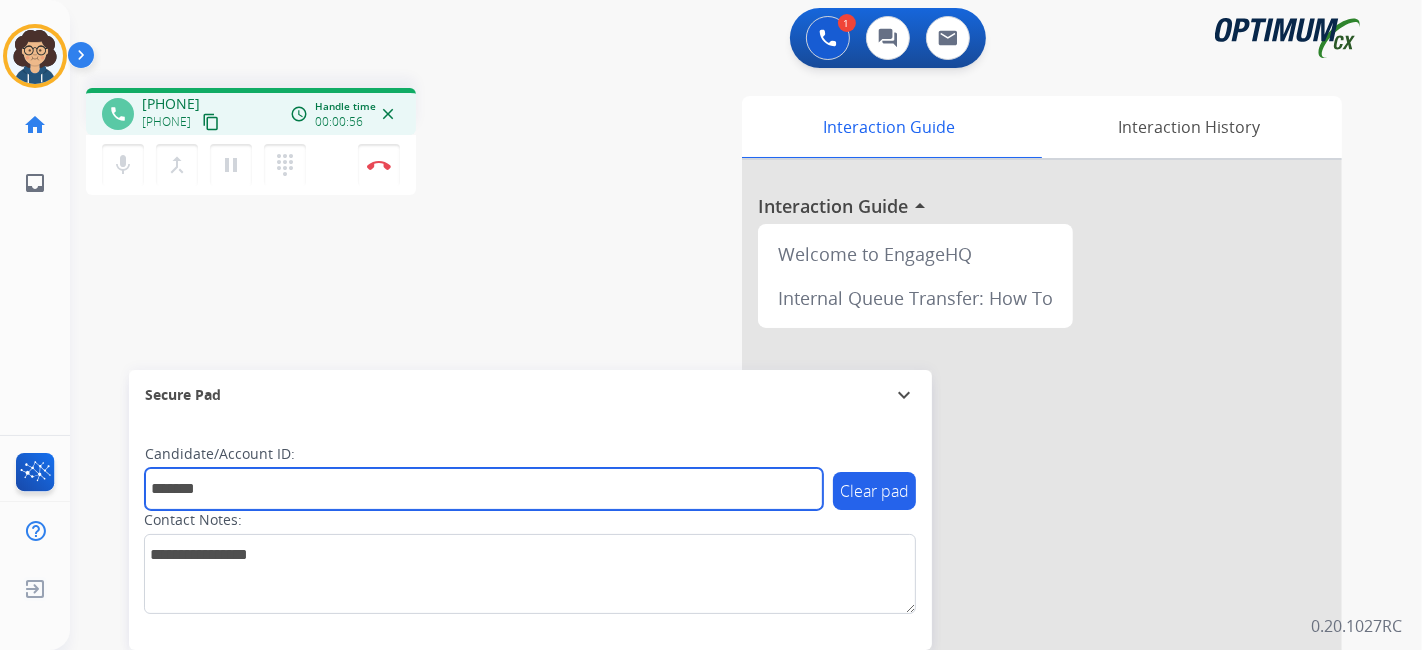 type on "*******" 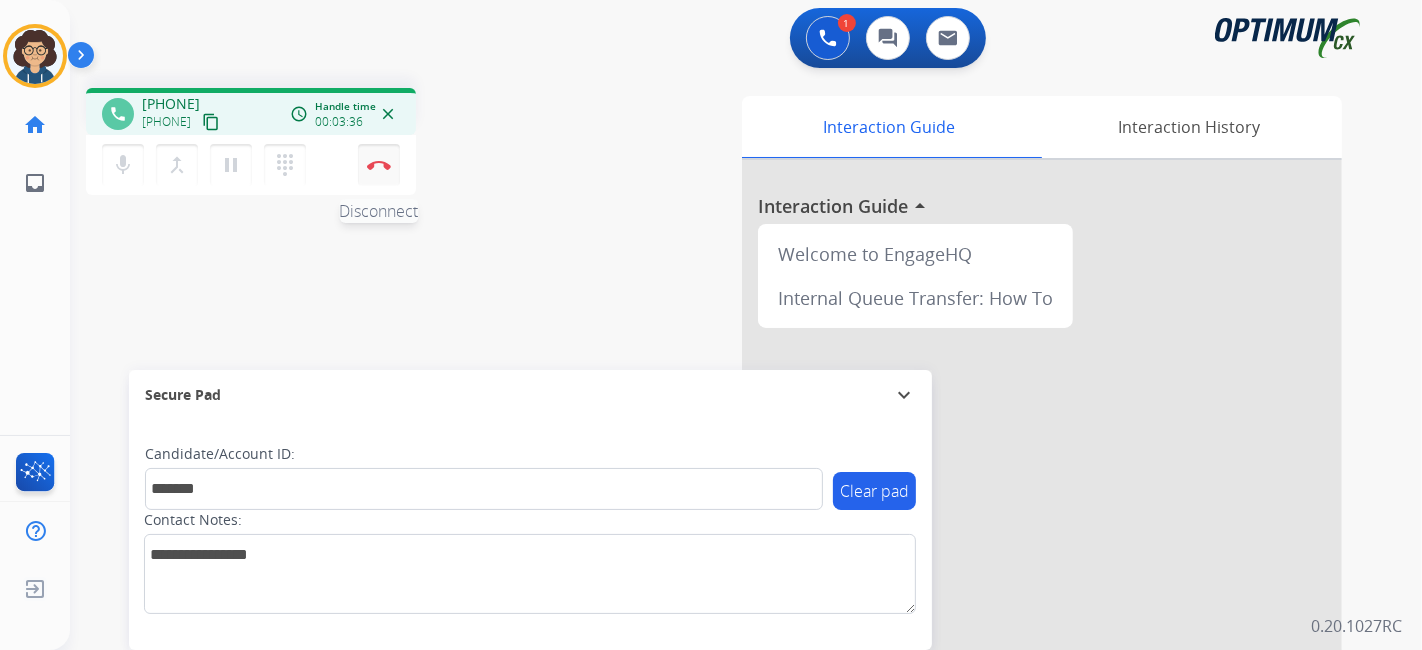 click on "Disconnect" at bounding box center [379, 165] 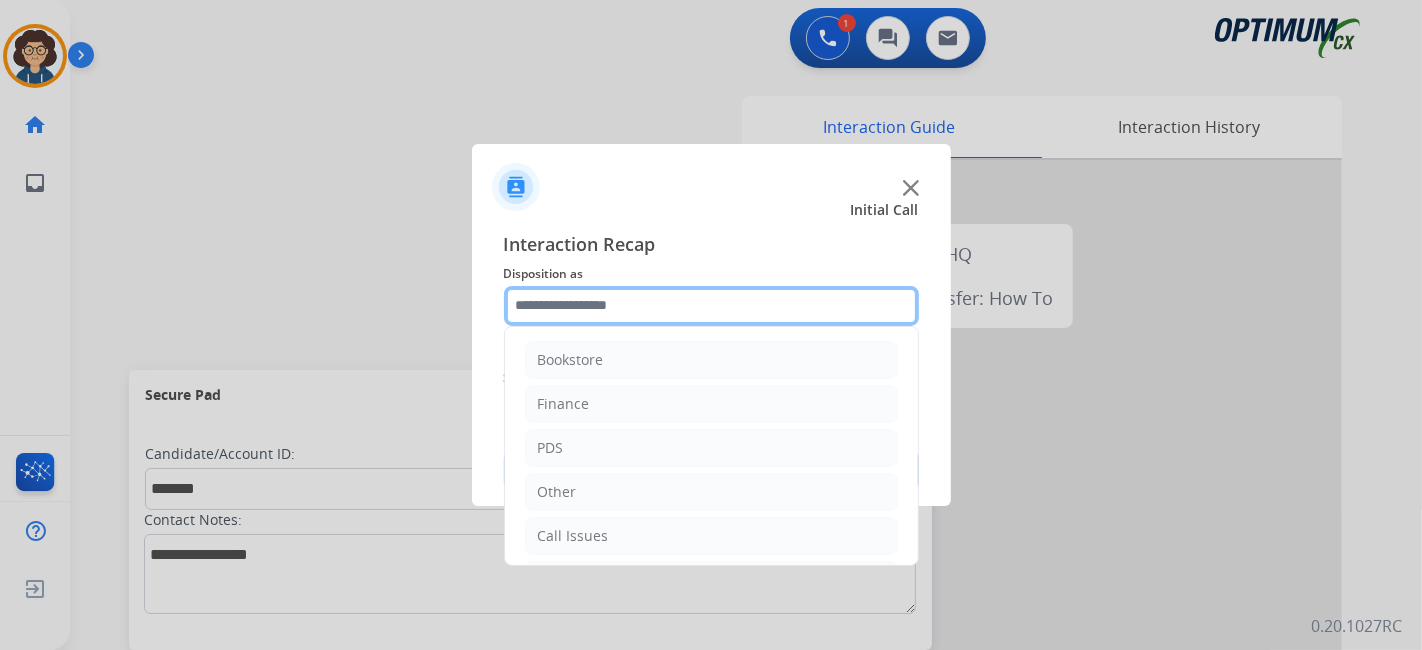 click 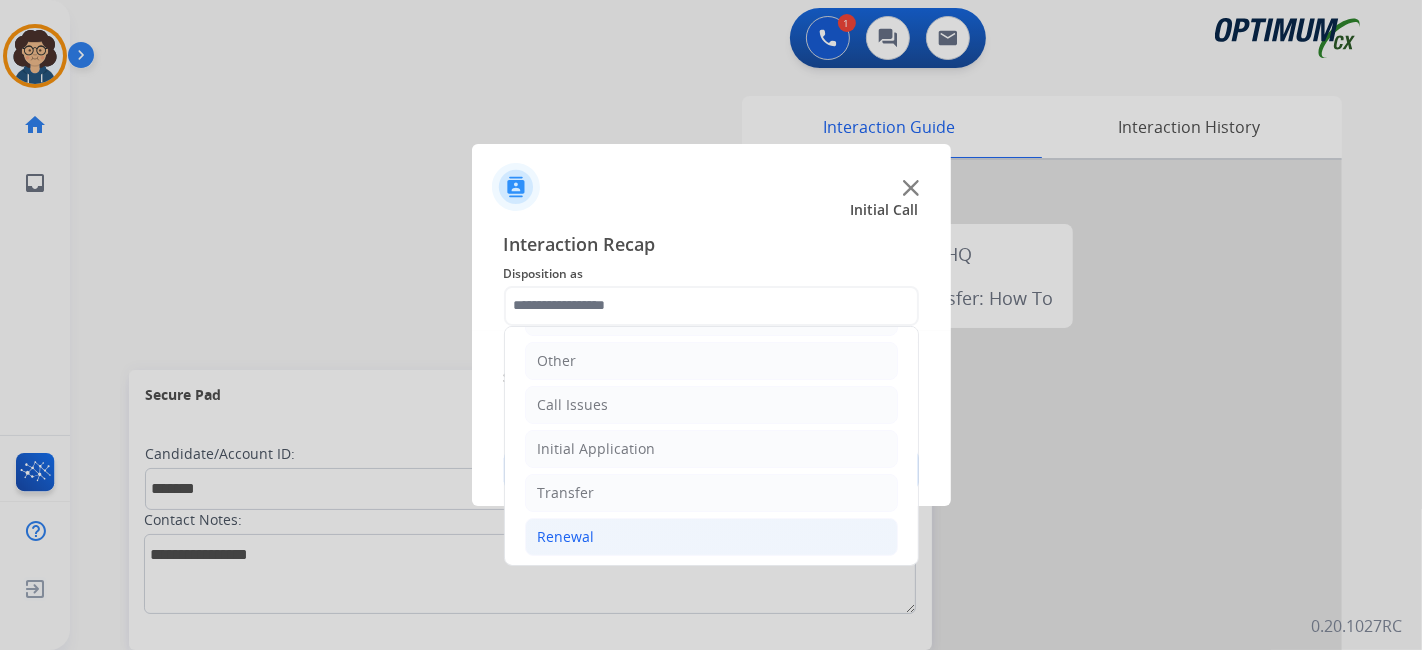 click on "Renewal" 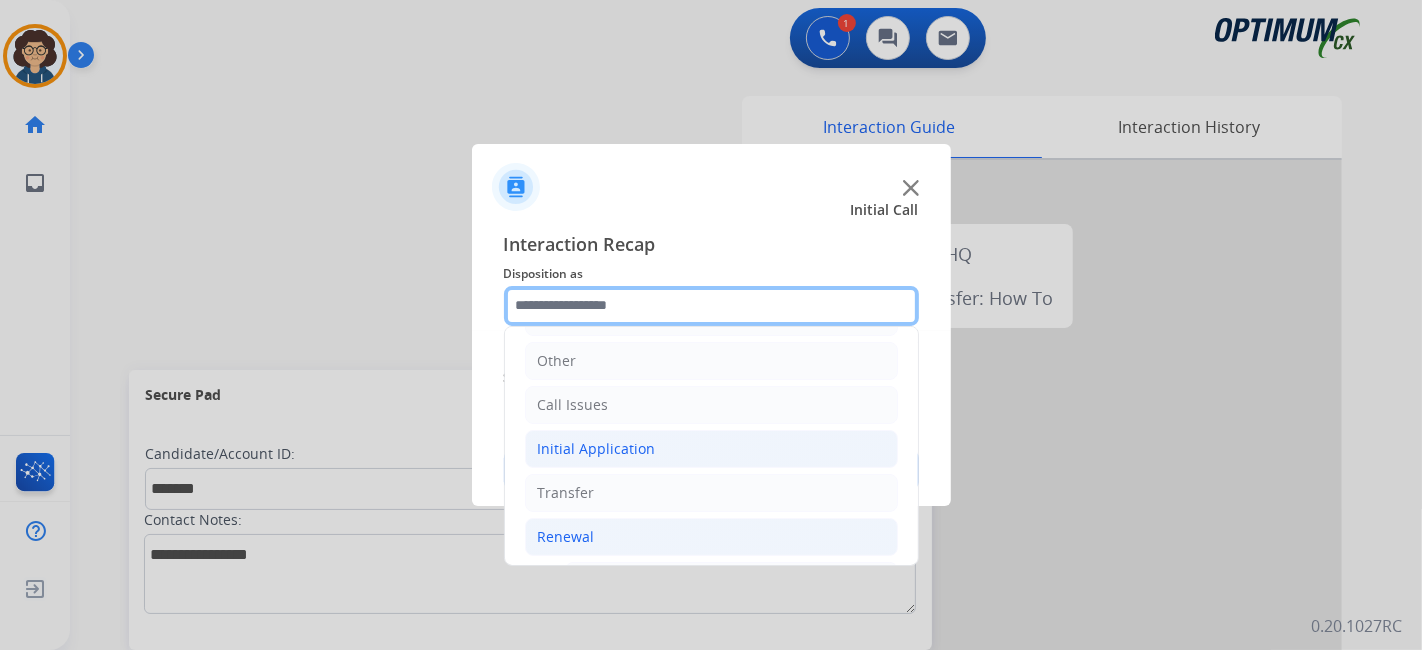 scroll, scrollTop: 760, scrollLeft: 0, axis: vertical 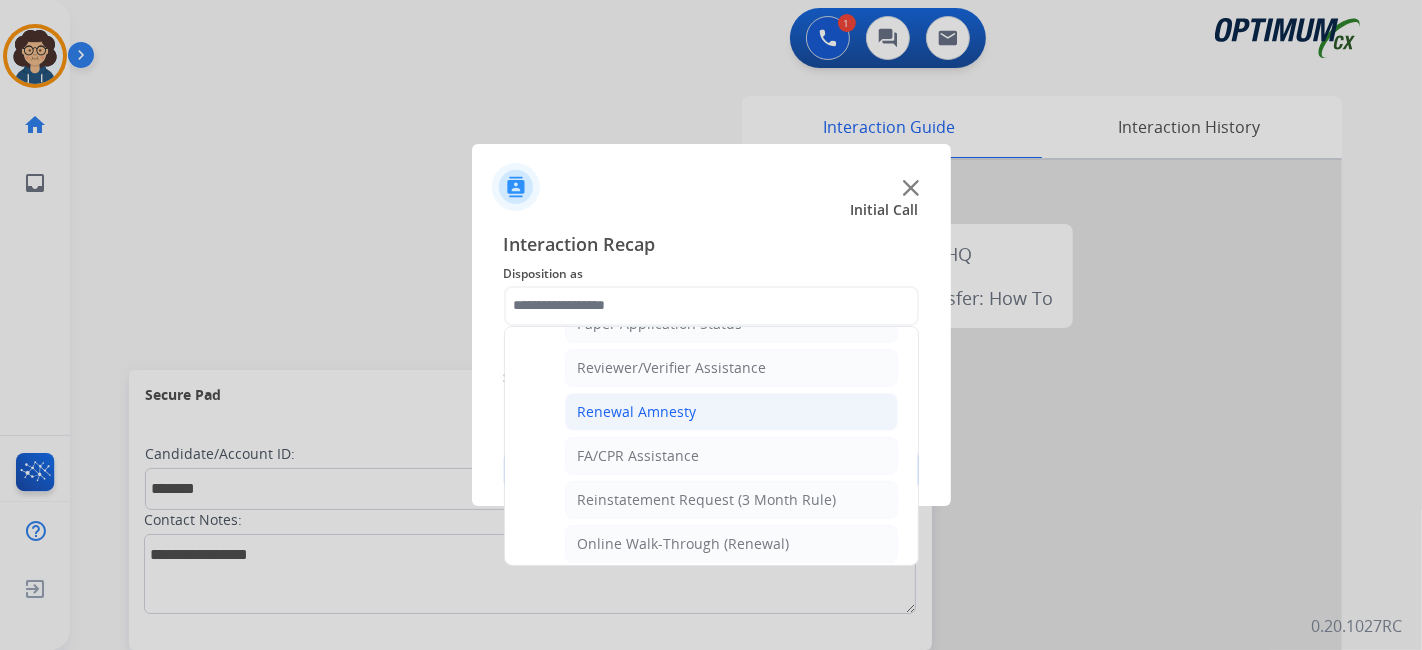 click on "Renewal Amnesty" 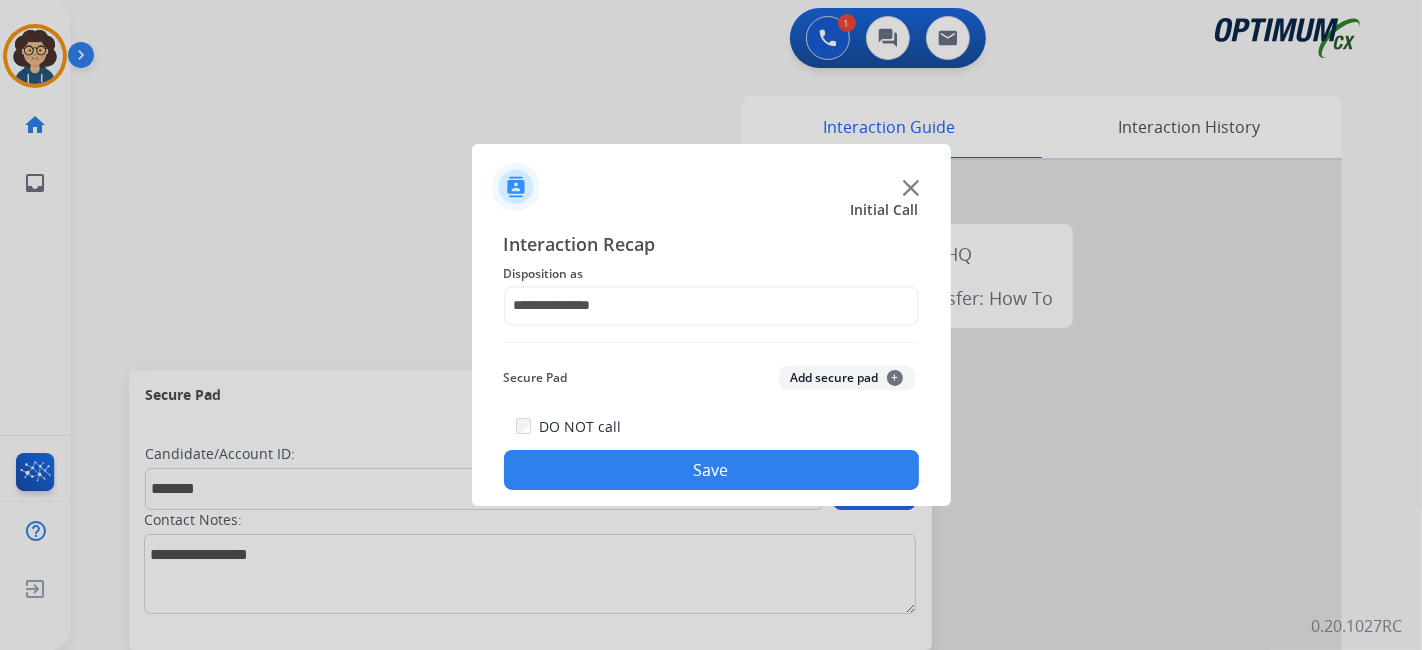 click on "Add secure pad  +" 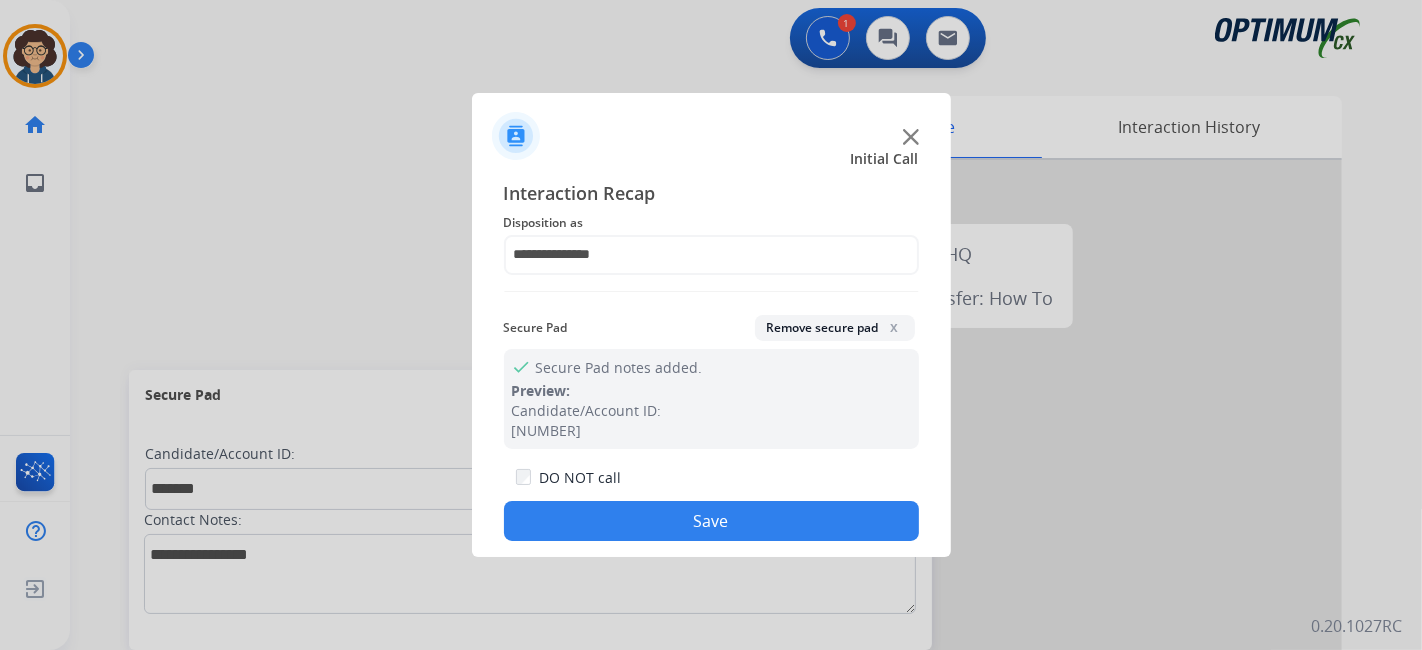 drag, startPoint x: 668, startPoint y: 527, endPoint x: 617, endPoint y: 440, distance: 100.84642 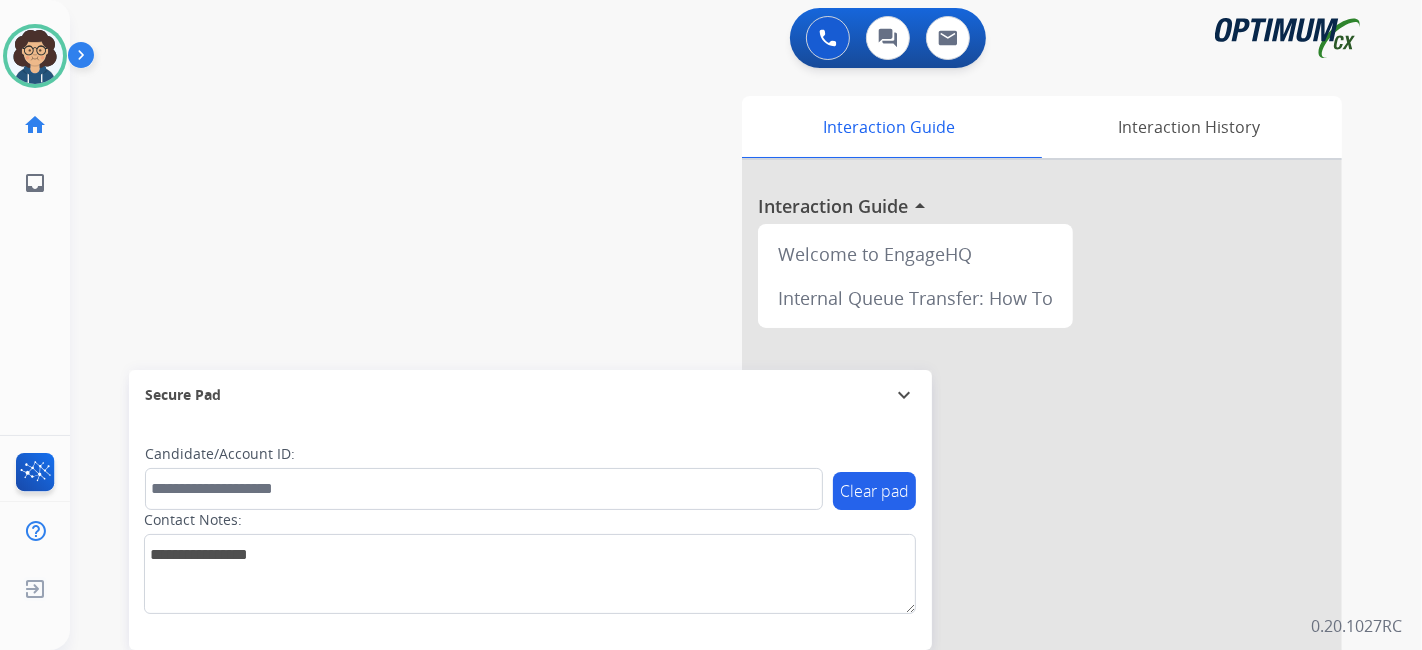 click on "Interaction Guide   Interaction History  Interaction Guide arrow_drop_up  Welcome to EngageHQ   Internal Queue Transfer: How To" at bounding box center [969, 501] 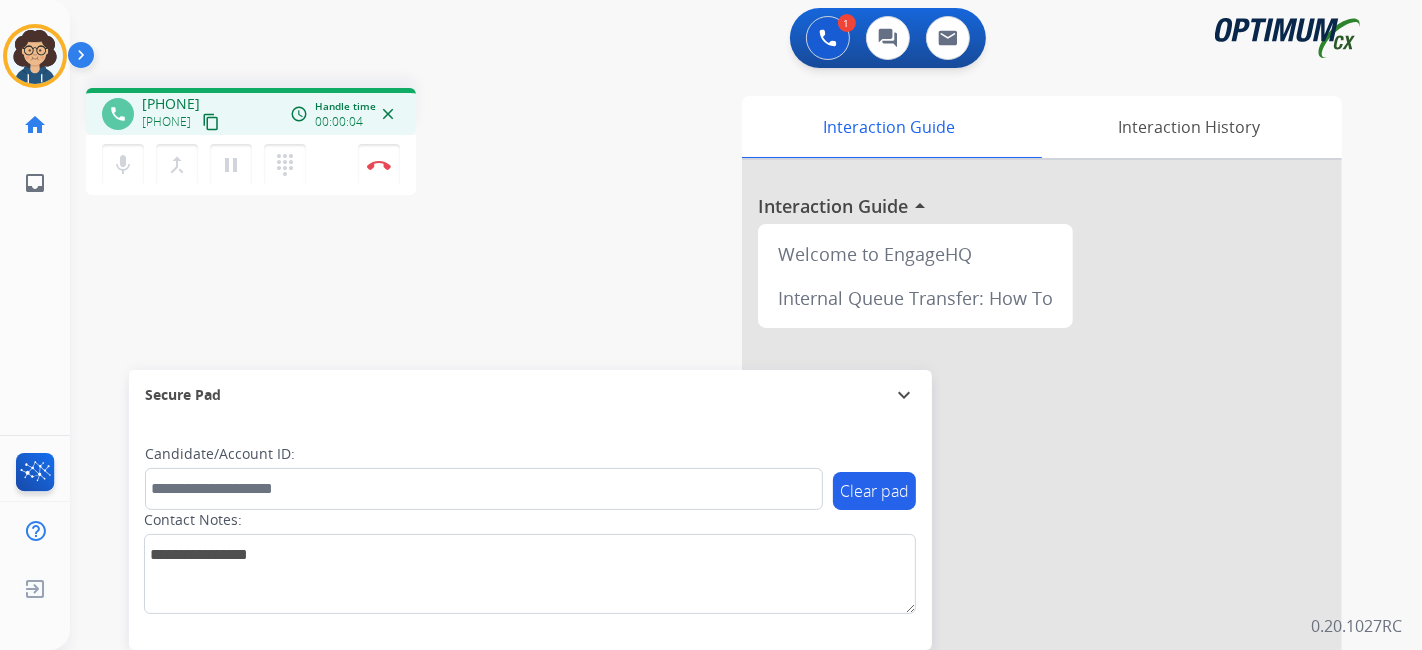 click on "content_copy" at bounding box center [211, 122] 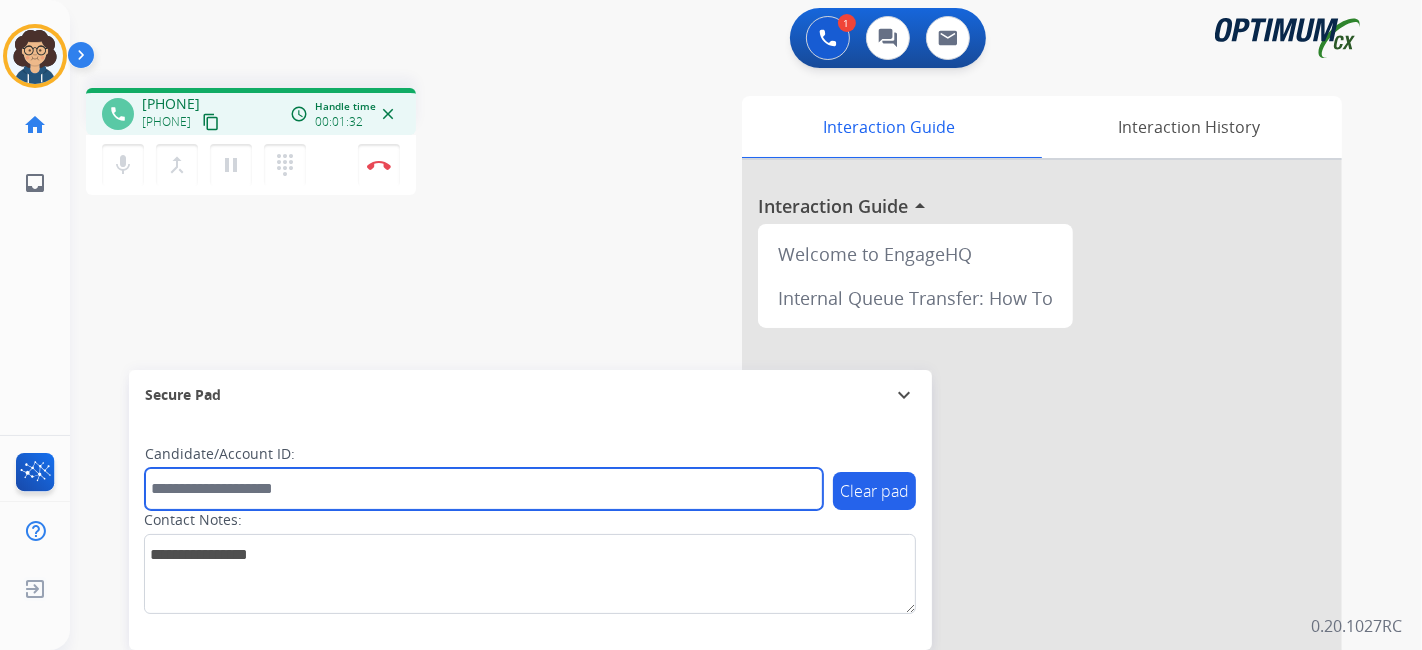click at bounding box center [484, 489] 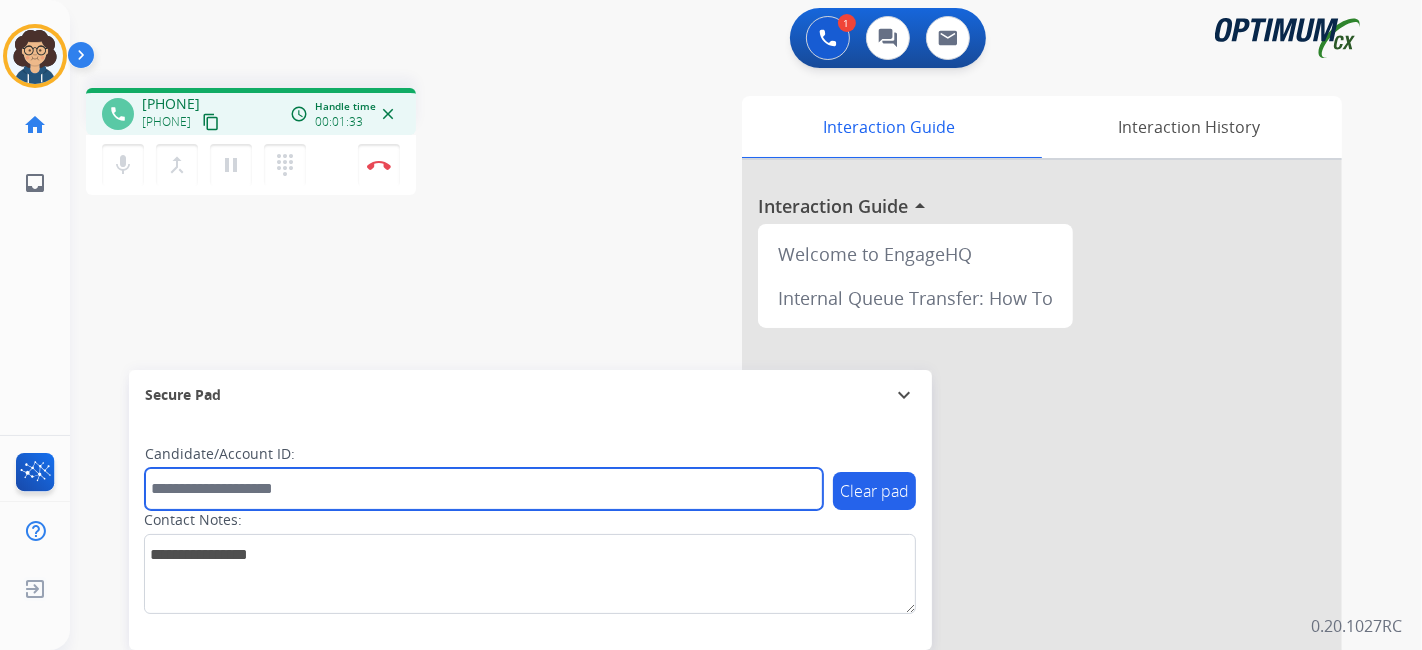 paste on "*******" 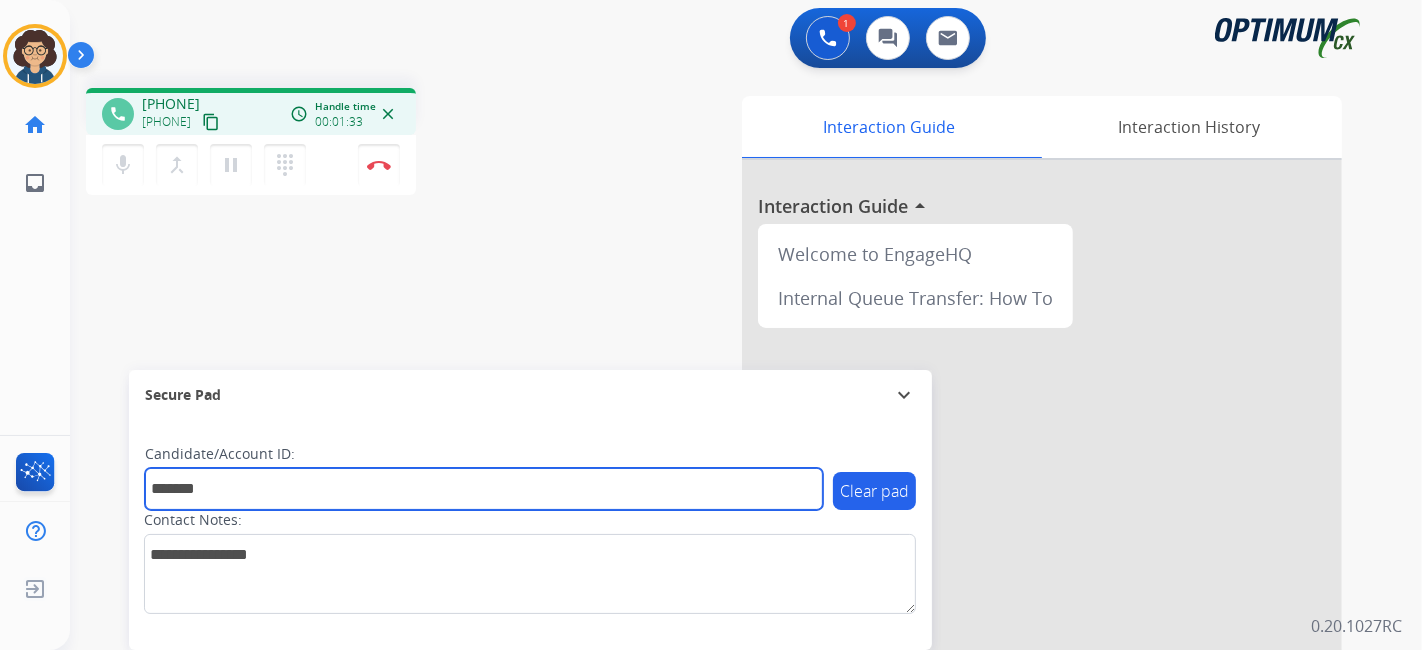 type on "*******" 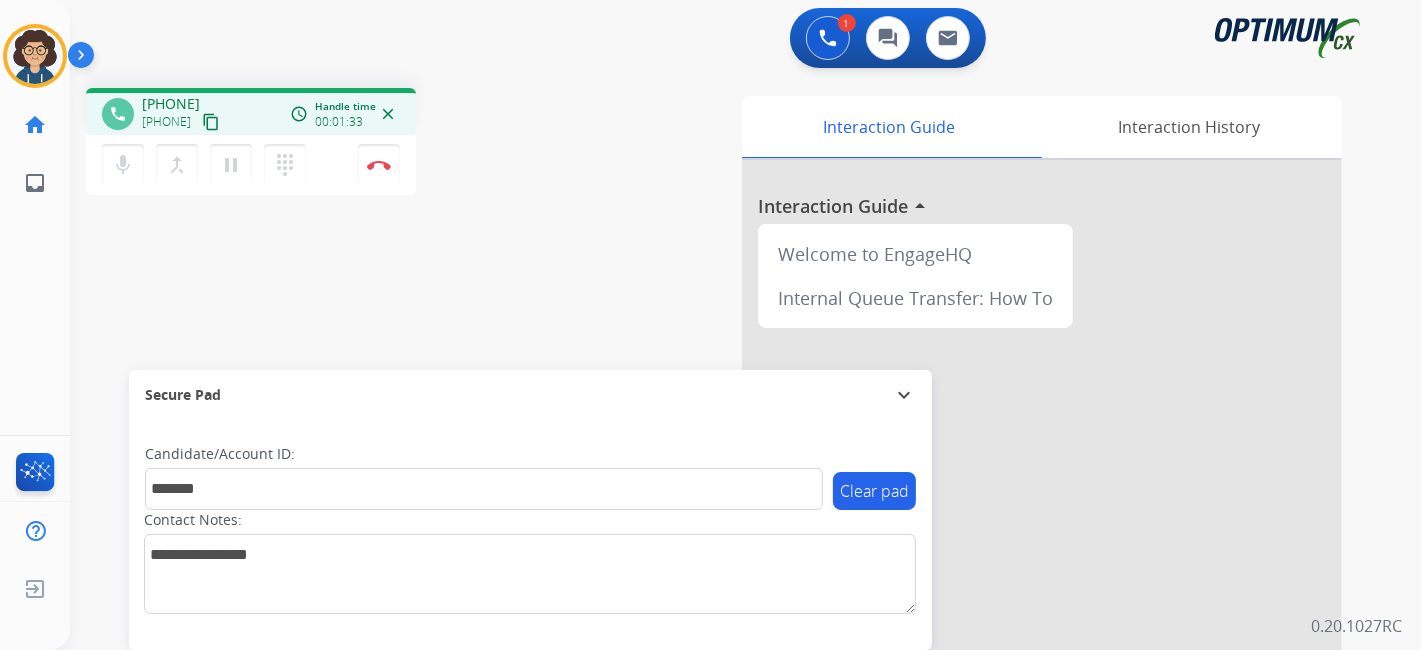 click on "phone [PHONE] [PHONE] content_copy access_time Call metrics Queue   00:08 Hold   00:00 Talk   01:34 Total   01:41 Handle time 00:01:33 close mic Mute merge_type Bridge pause Hold dialpad Dialpad Disconnect swap_horiz Break voice bridge close_fullscreen Connect 3-Way Call merge_type Separate 3-Way Call  Interaction Guide   Interaction History  Interaction Guide arrow_drop_up  Welcome to EngageHQ   Internal Queue Transfer: How To  Secure Pad expand_more Clear pad Candidate/Account ID: ******* Contact Notes:" at bounding box center (722, 489) 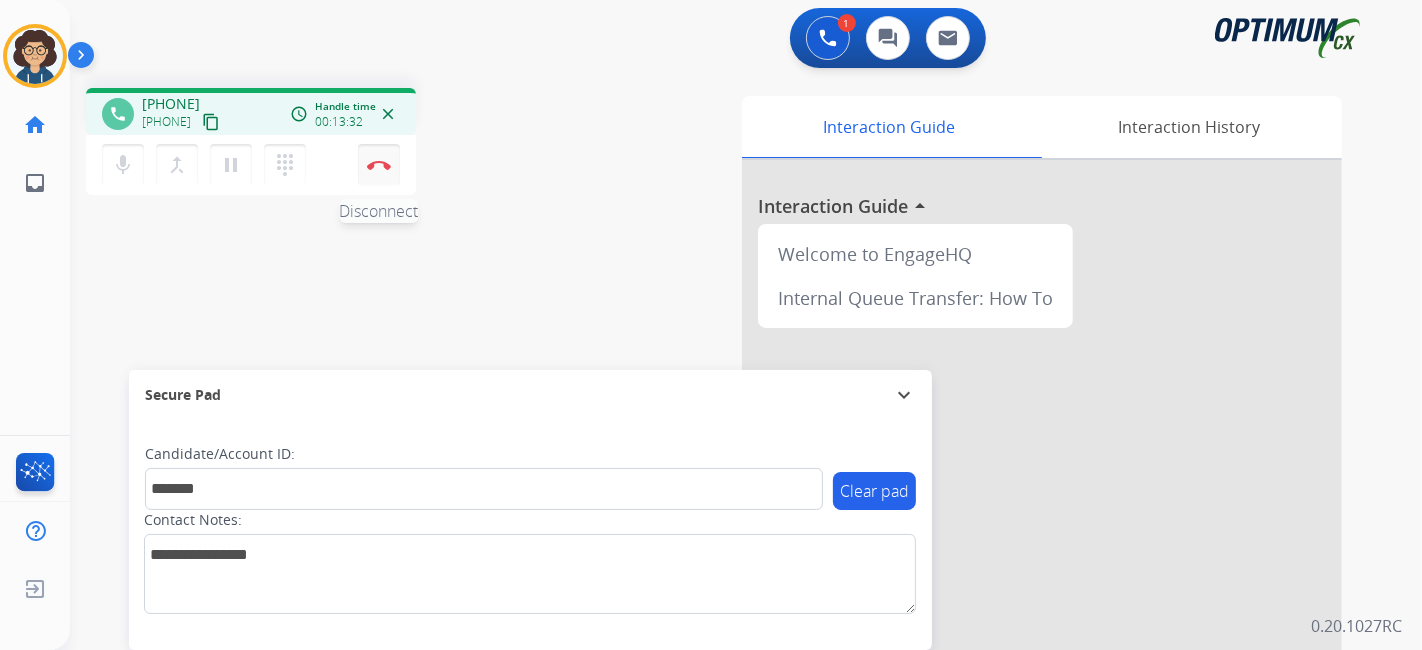 click on "Disconnect" at bounding box center (379, 165) 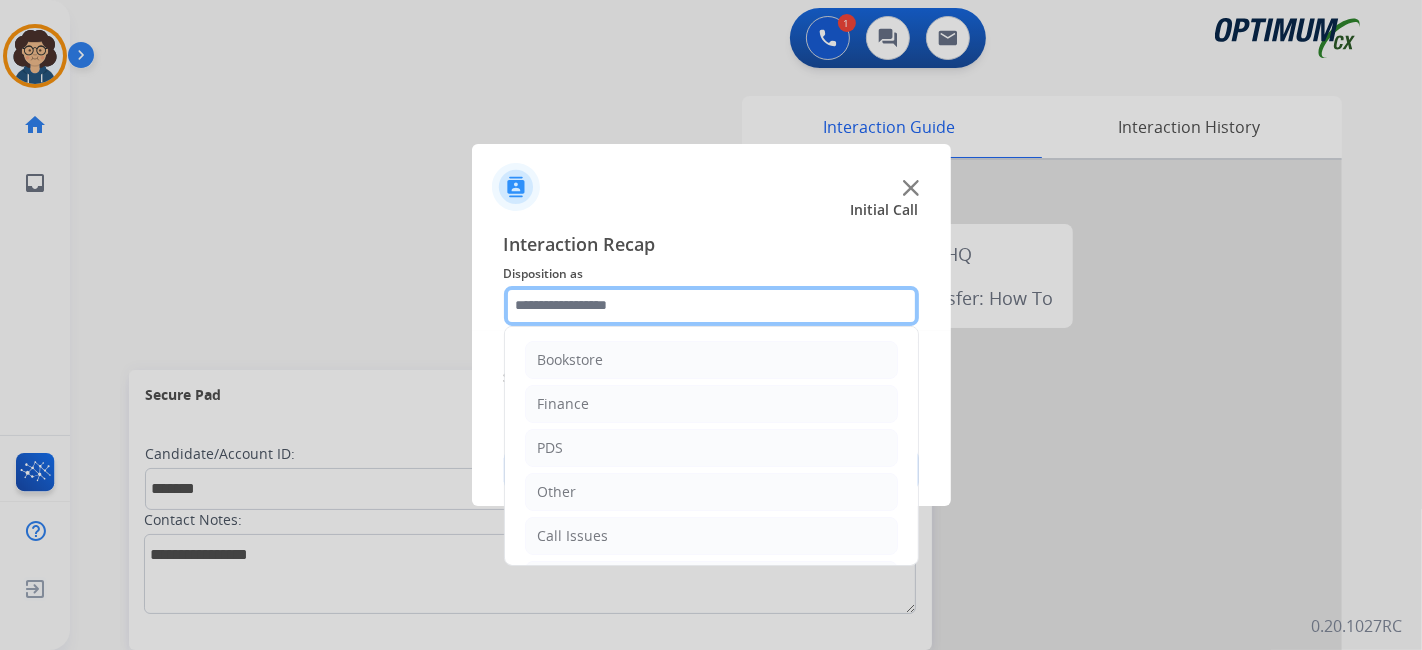 click 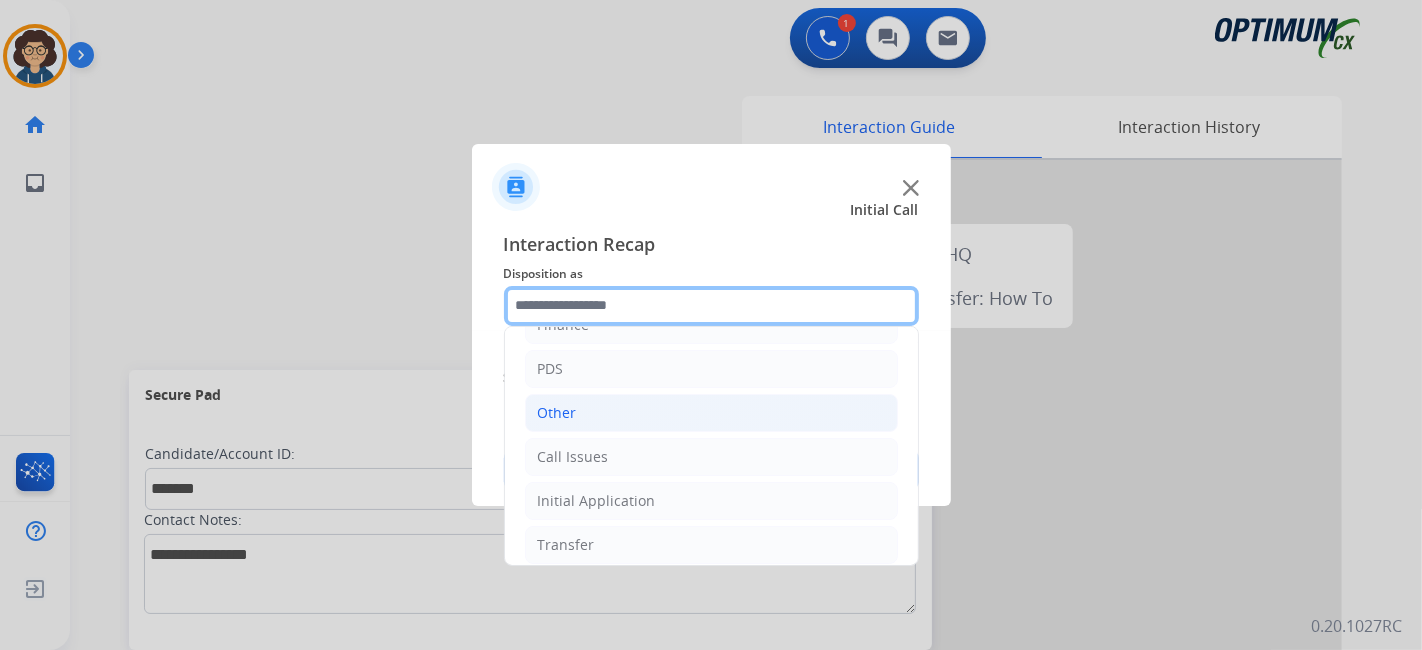 scroll, scrollTop: 131, scrollLeft: 0, axis: vertical 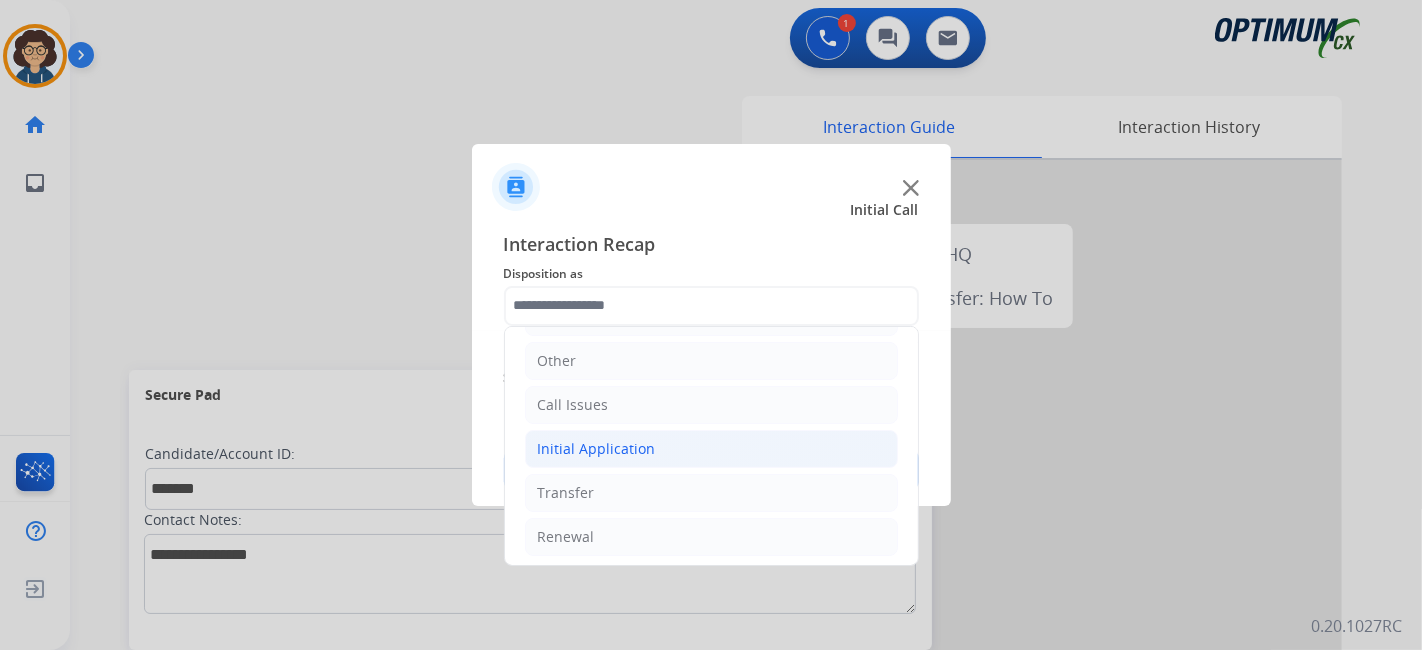click on "Initial Application" 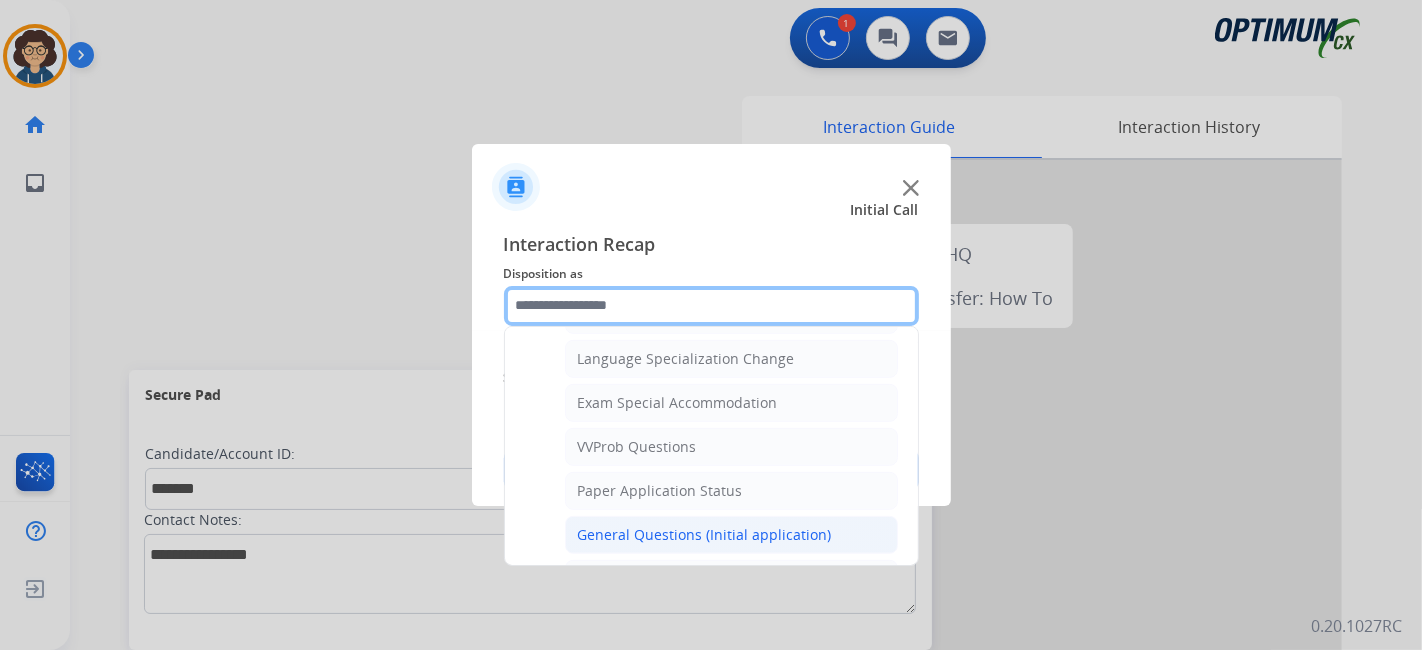 scroll, scrollTop: 1002, scrollLeft: 0, axis: vertical 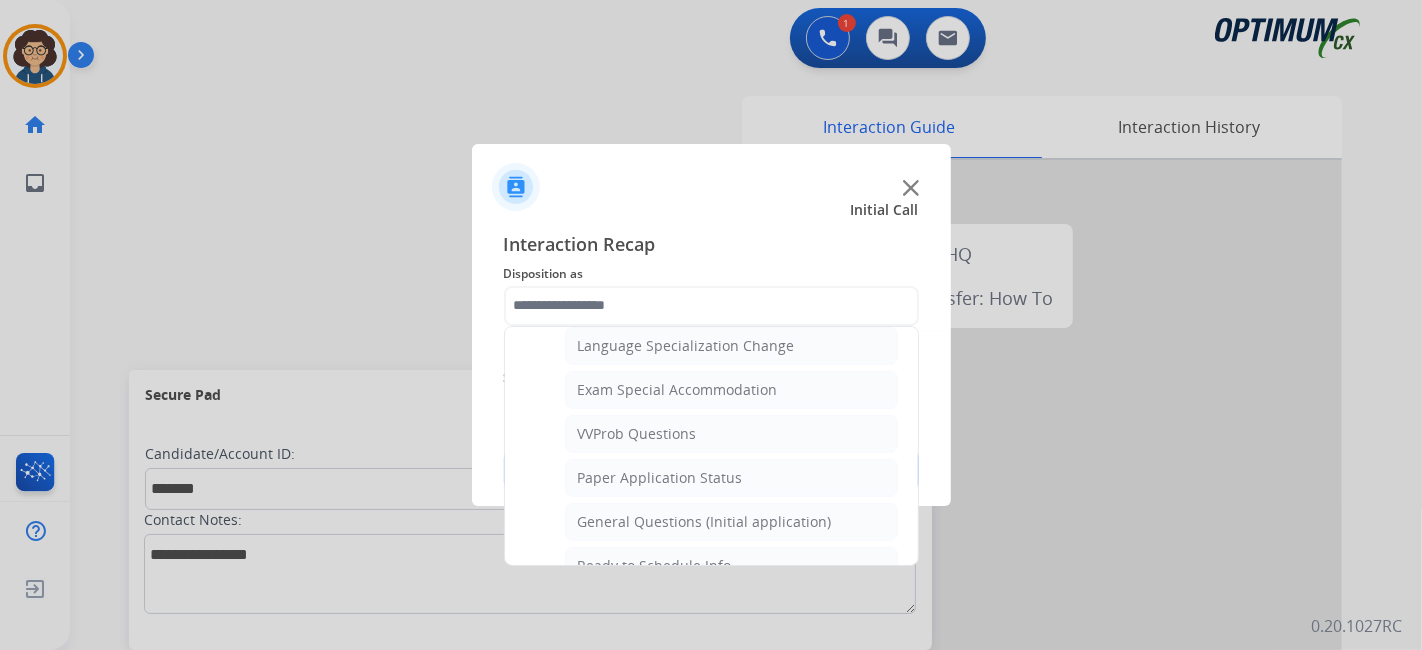 drag, startPoint x: 824, startPoint y: 499, endPoint x: 848, endPoint y: 382, distance: 119.43617 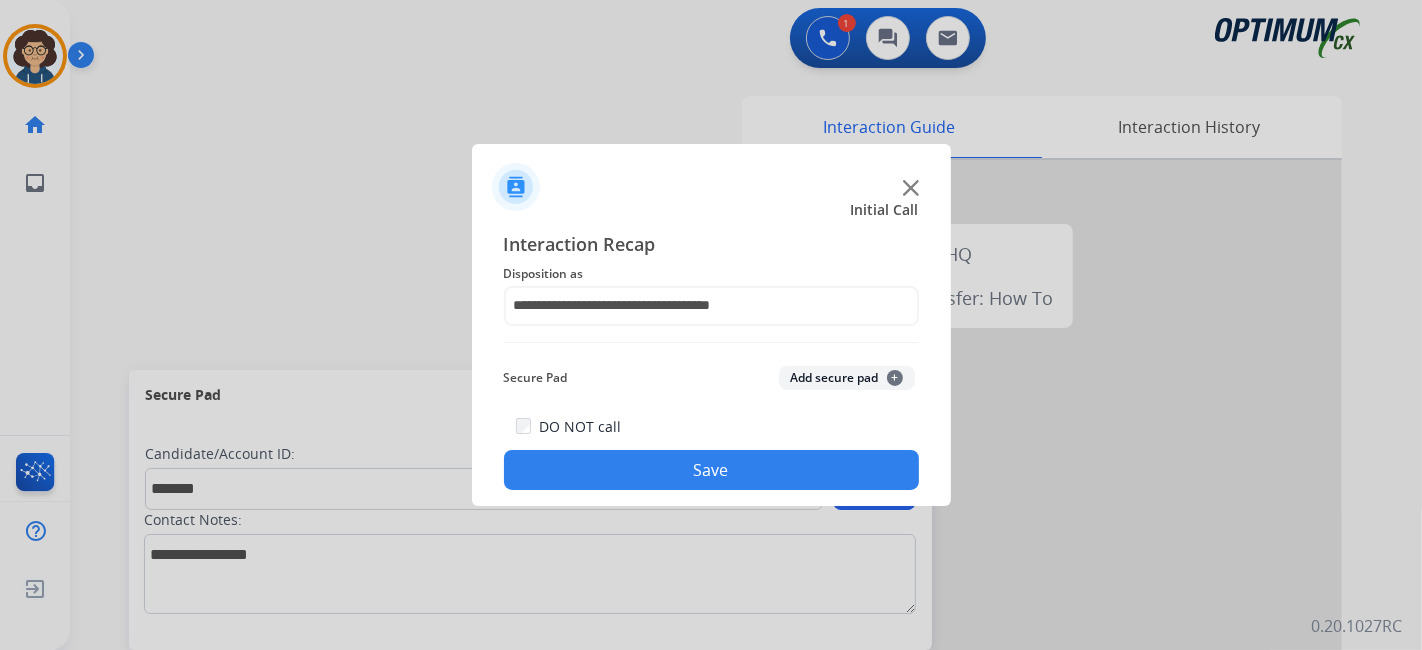 click on "Add secure pad  +" 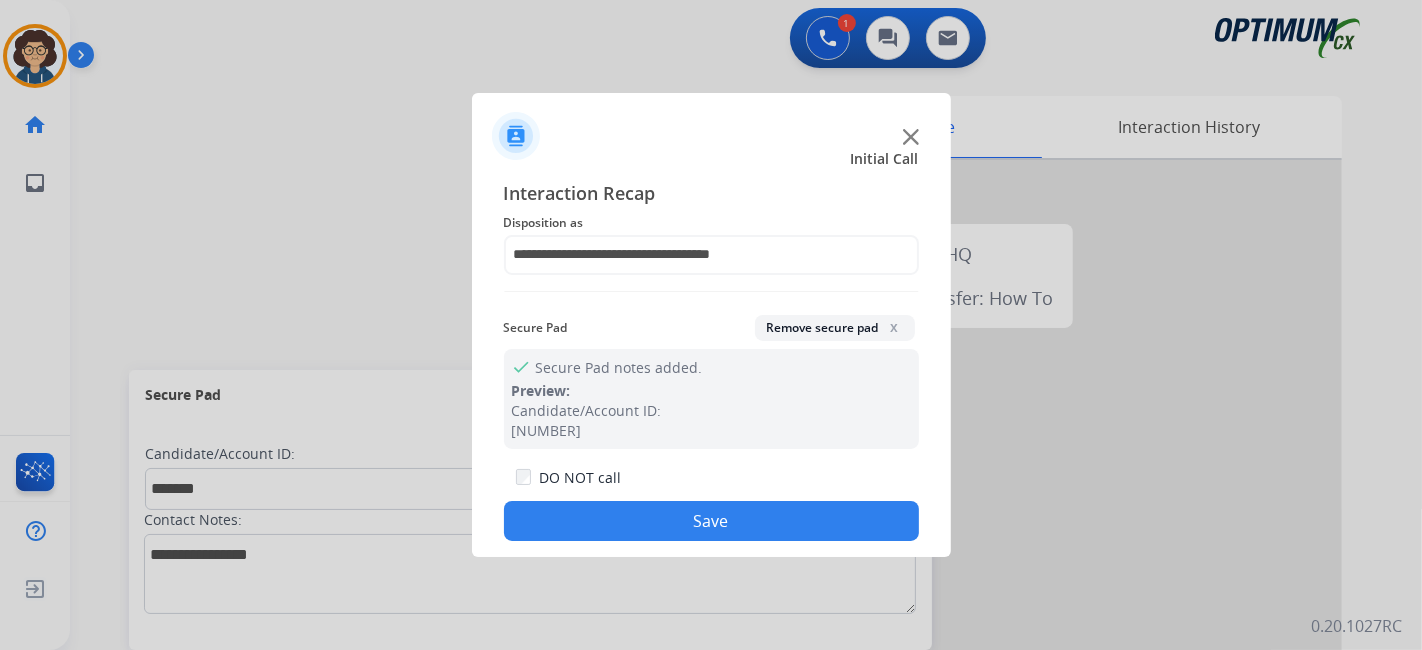 click on "Save" 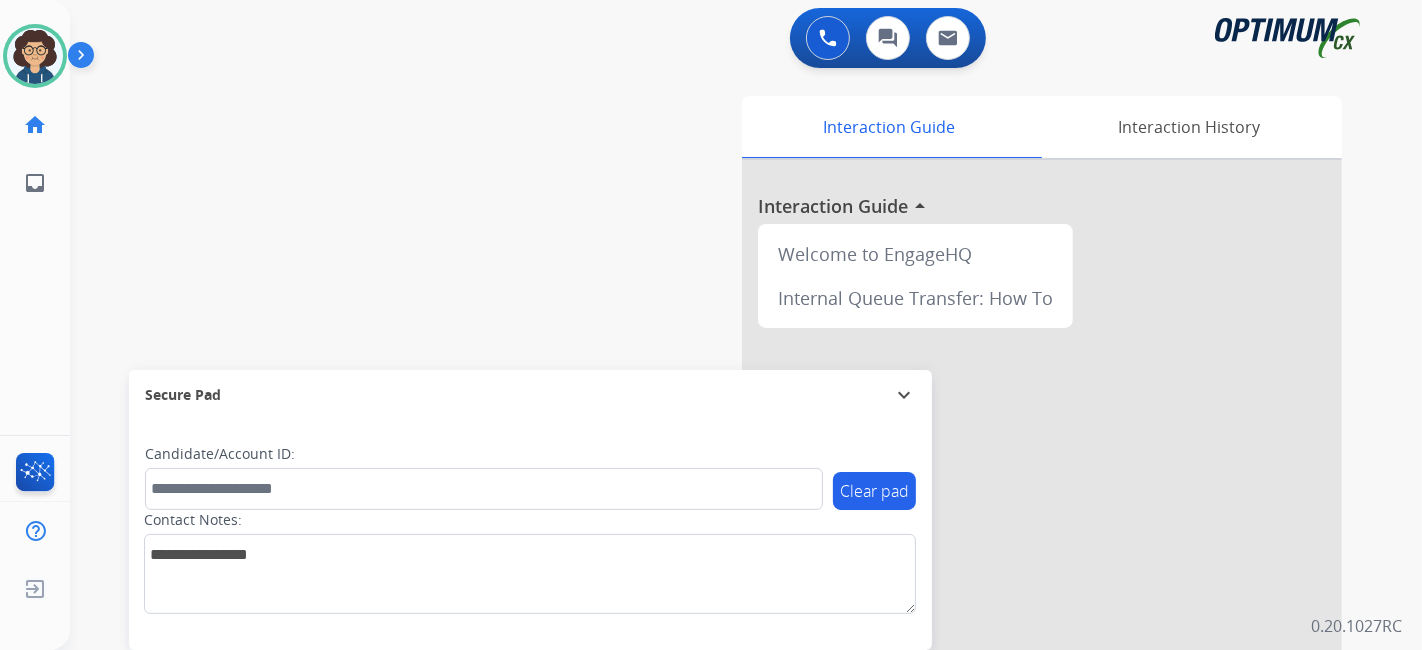 click on "swap_horiz Break voice bridge close_fullscreen Connect 3-Way Call merge_type Separate 3-Way Call  Interaction Guide   Interaction History  Interaction Guide arrow_drop_up  Welcome to EngageHQ   Internal Queue Transfer: How To  Secure Pad expand_more Clear pad Candidate/Account ID: Contact Notes:" at bounding box center (722, 489) 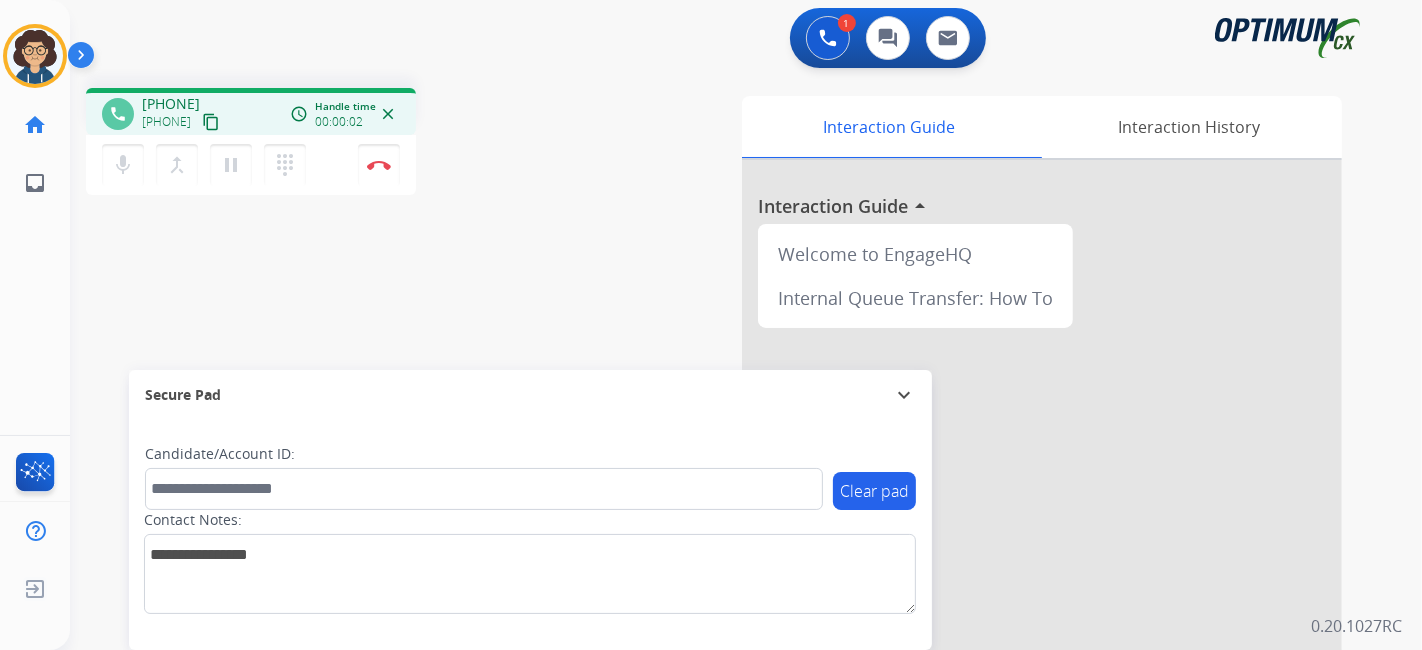 drag, startPoint x: 245, startPoint y: 121, endPoint x: 247, endPoint y: 111, distance: 10.198039 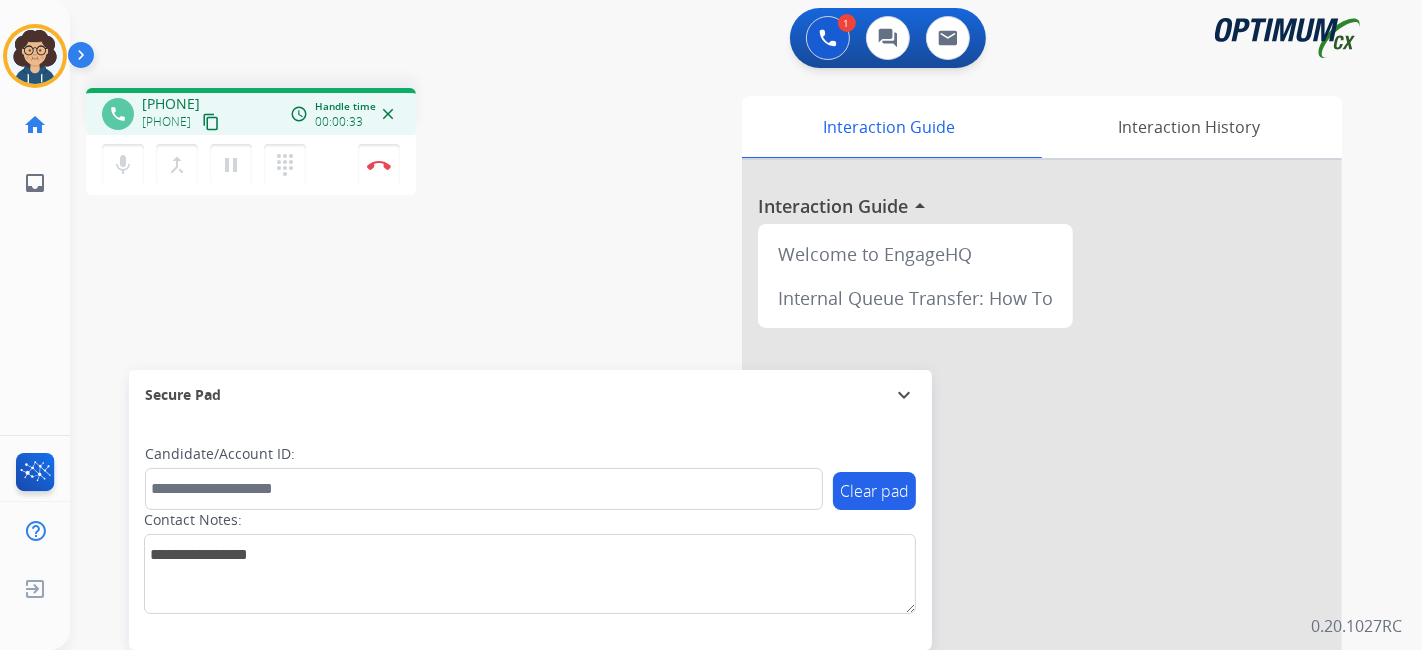 click on "Candidate/Account ID:" at bounding box center [484, 477] 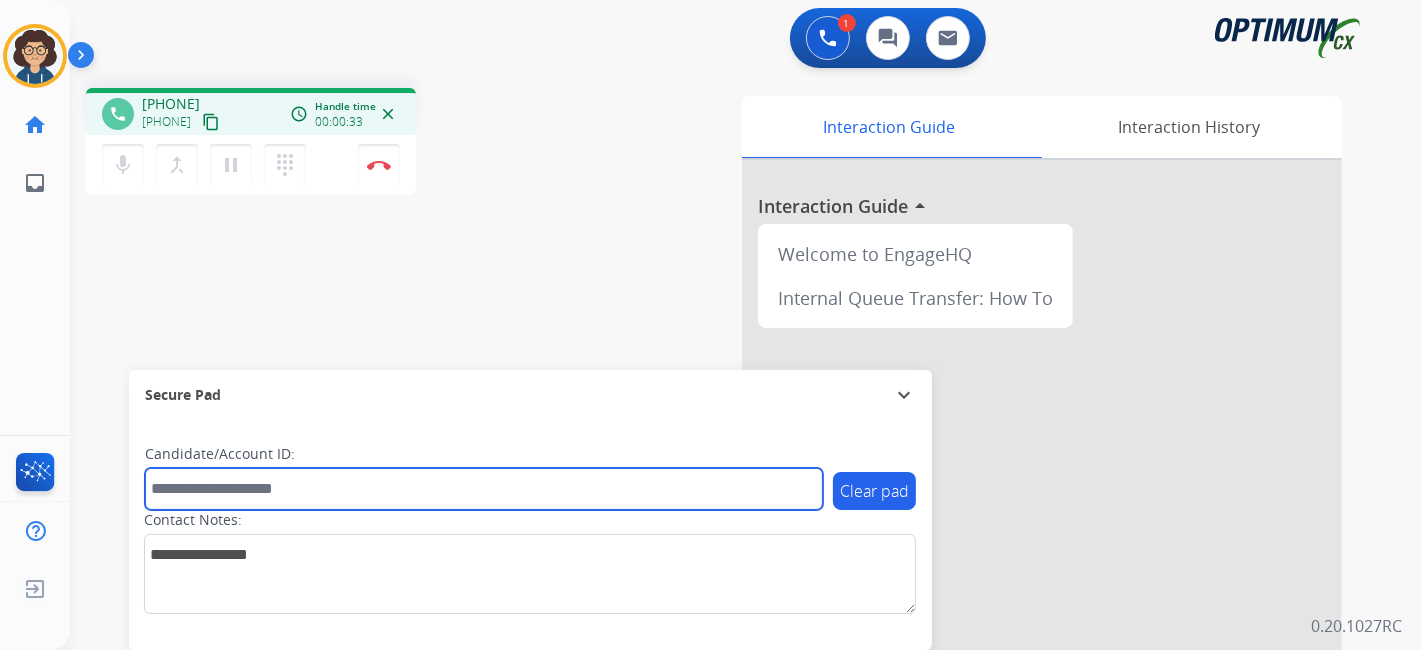 click at bounding box center (484, 489) 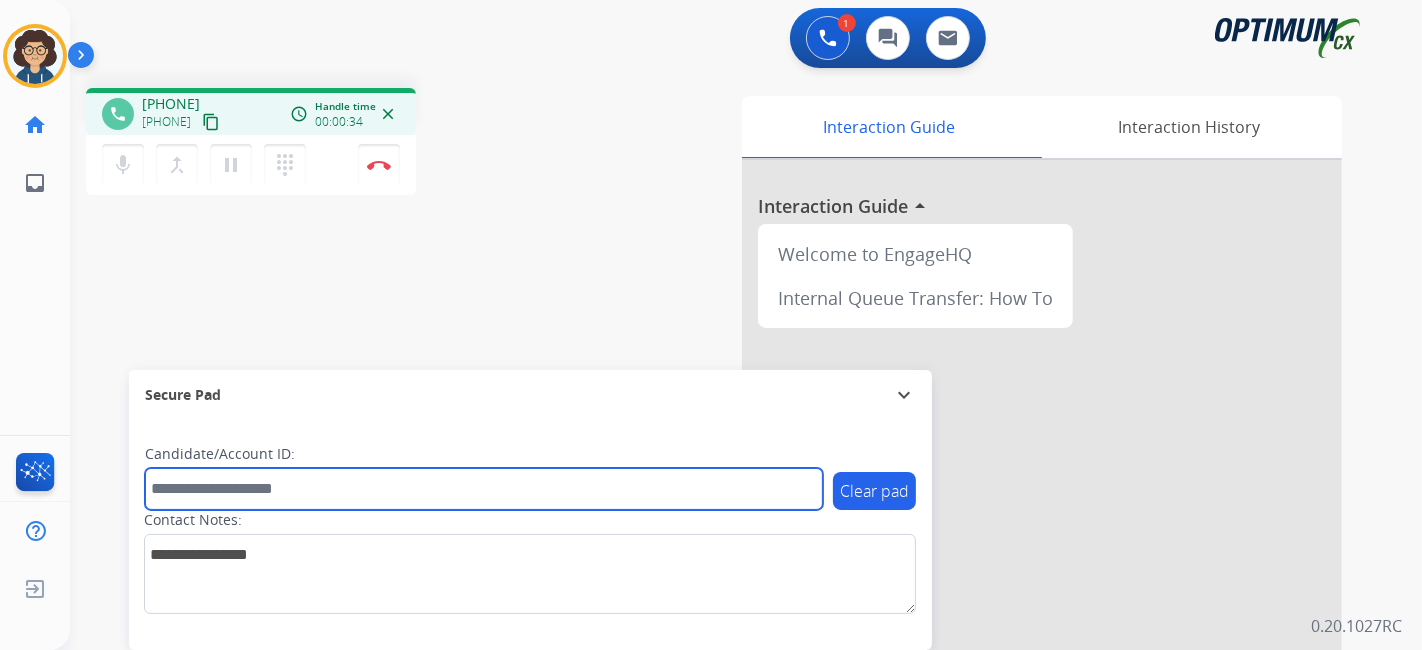 paste on "*******" 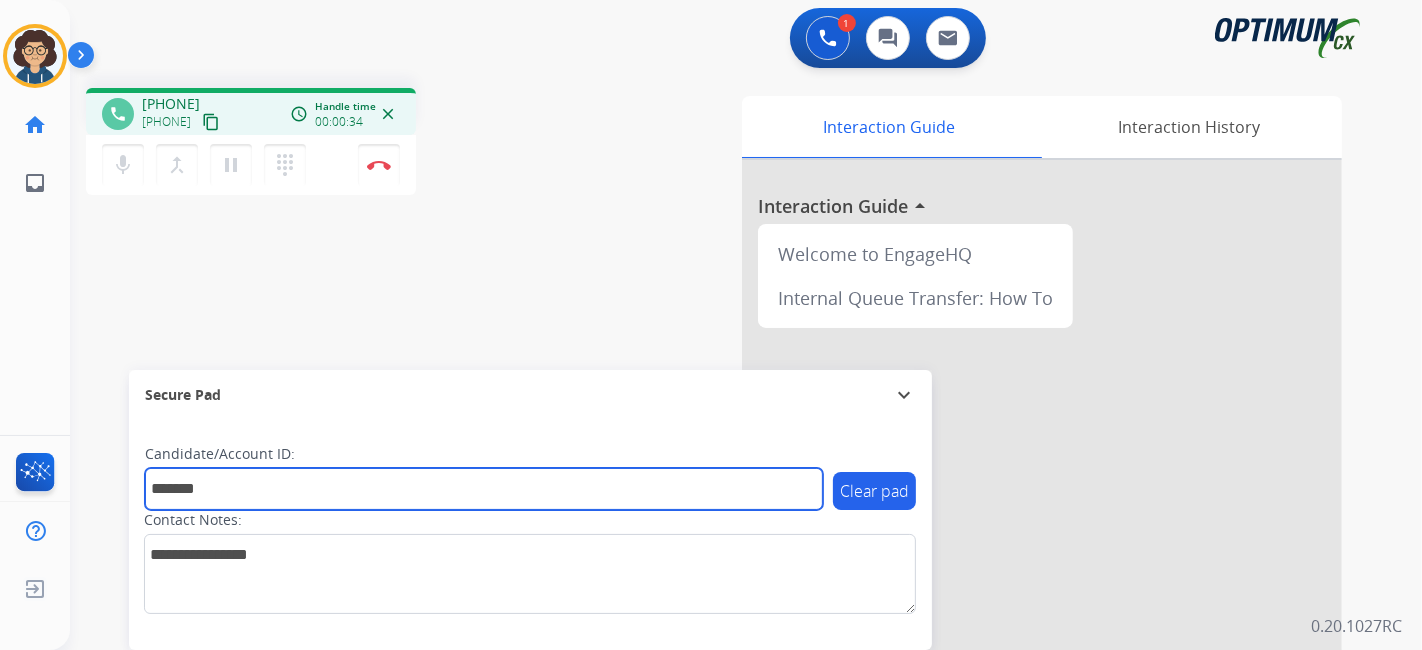 type on "*******" 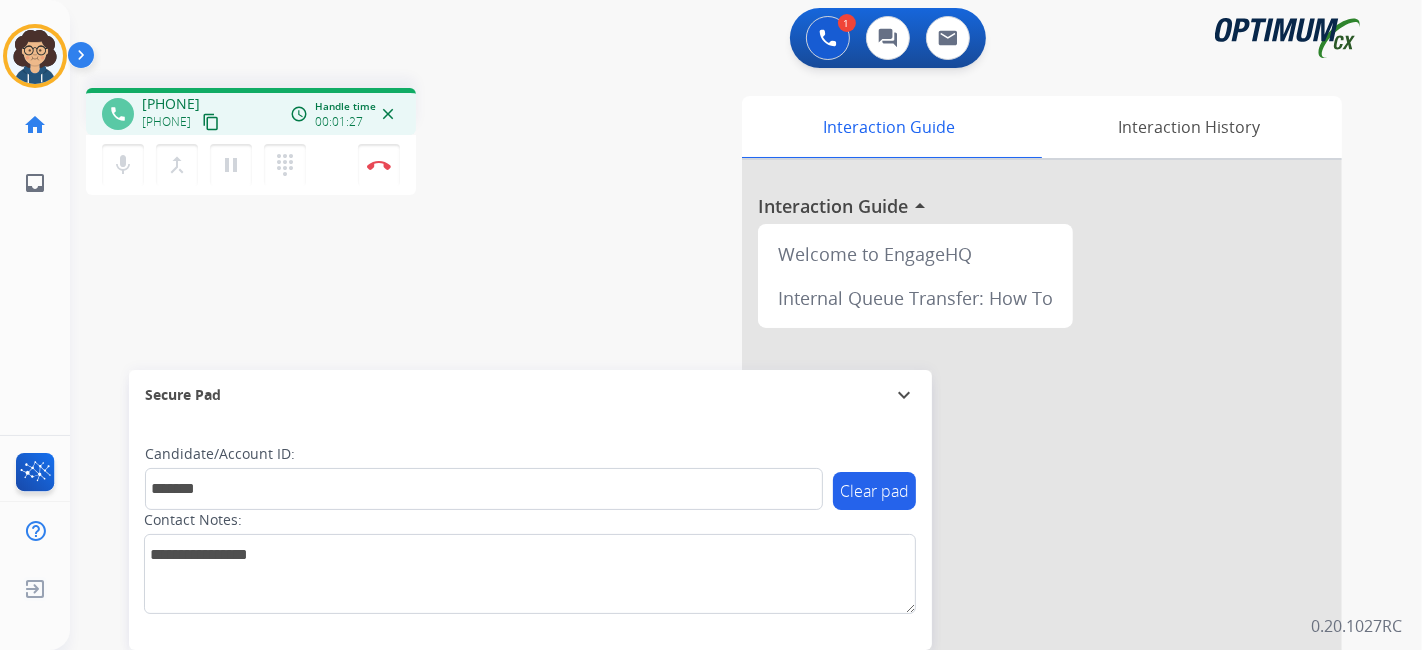 click on "phone [PHONE] [PHONE] content_copy access_time Call metrics Queue   00:08 Hold   00:00 Talk   01:28 Total   01:35 Handle time 00:01:27 close mic Mute merge_type Bridge pause Hold dialpad Dialpad Disconnect swap_horiz Break voice bridge close_fullscreen Connect 3-Way Call merge_type Separate 3-Way Call" at bounding box center (337, 144) 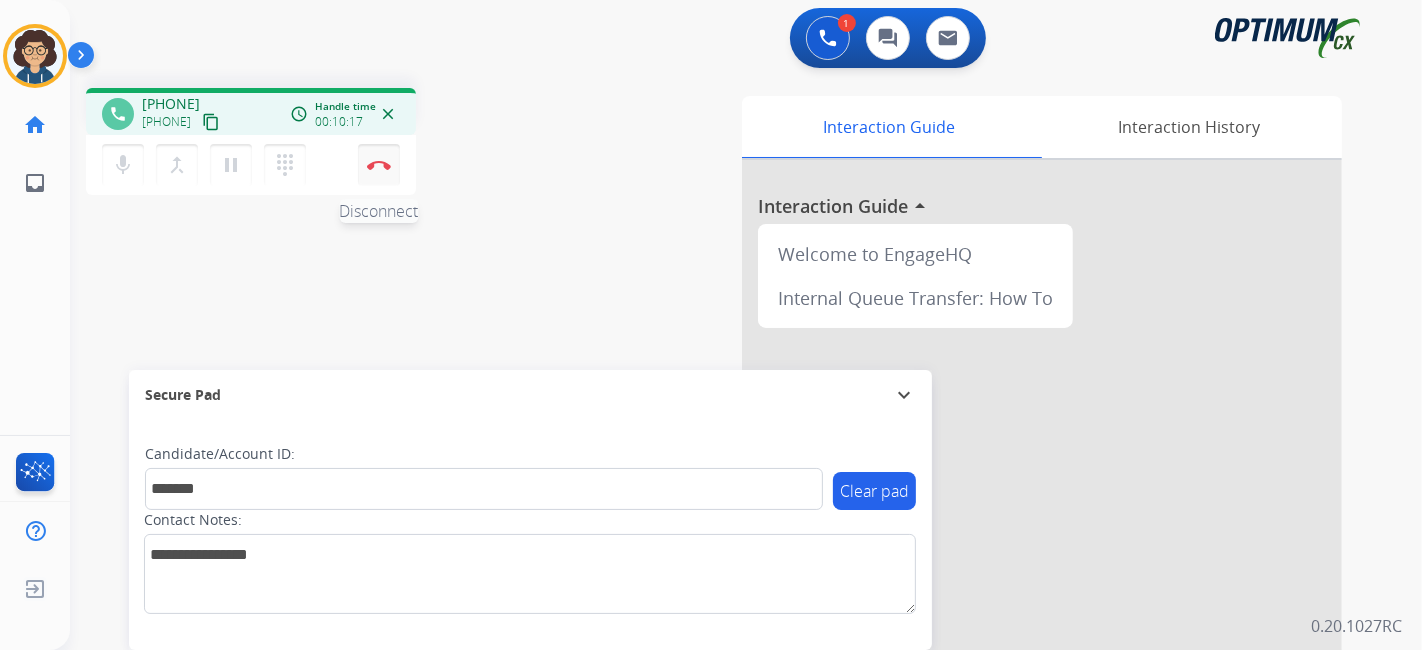 click on "Disconnect" at bounding box center [379, 165] 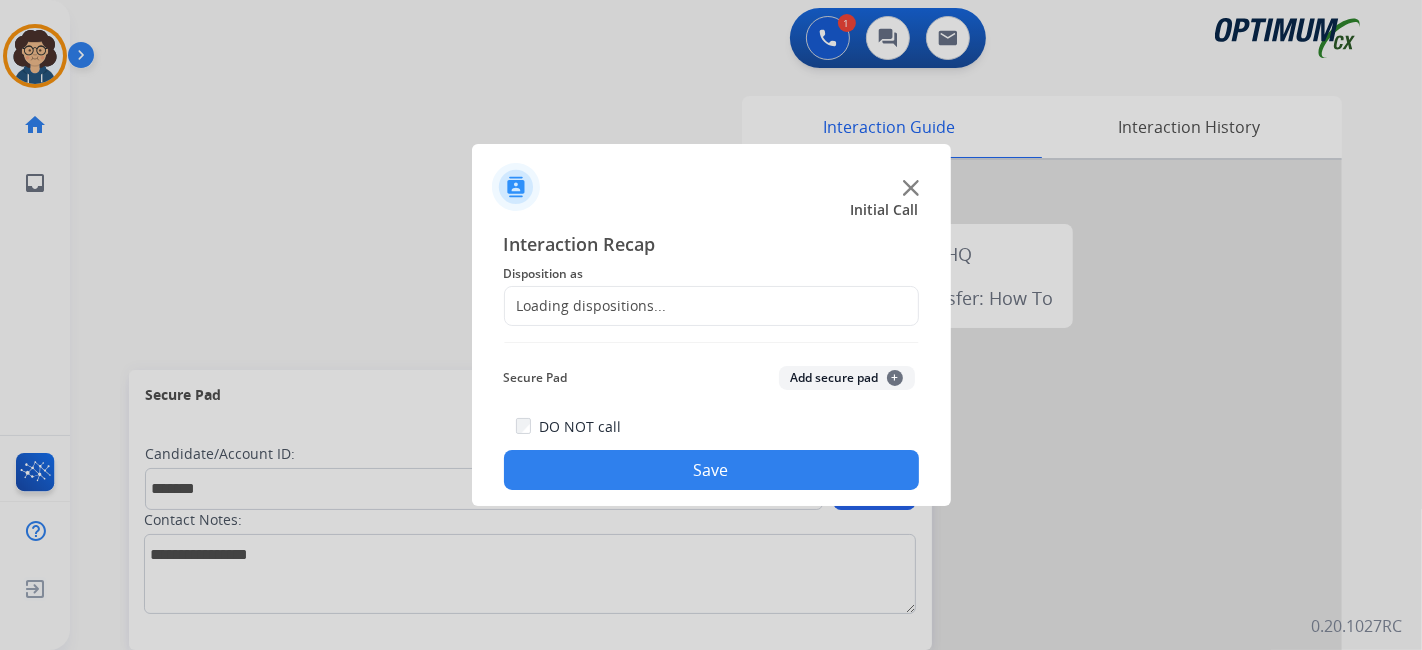 drag, startPoint x: 795, startPoint y: 271, endPoint x: 774, endPoint y: 295, distance: 31.890438 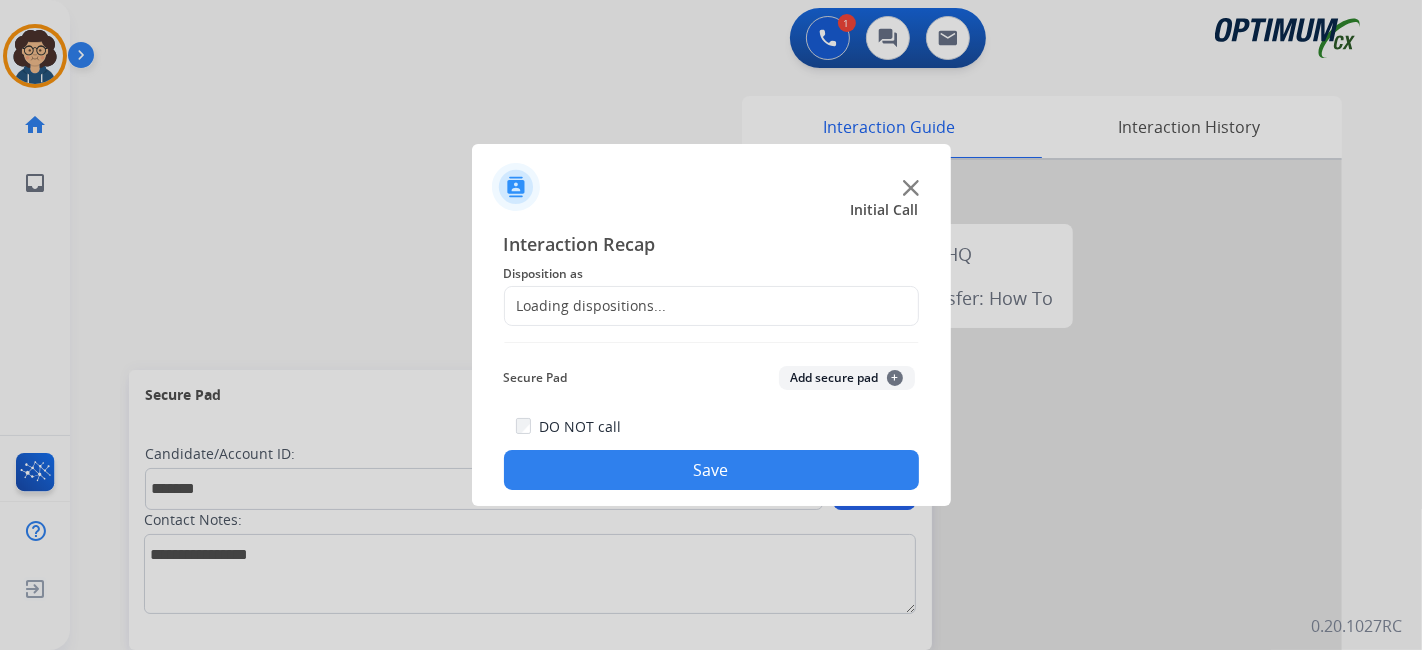 click on "Loading dispositions..." 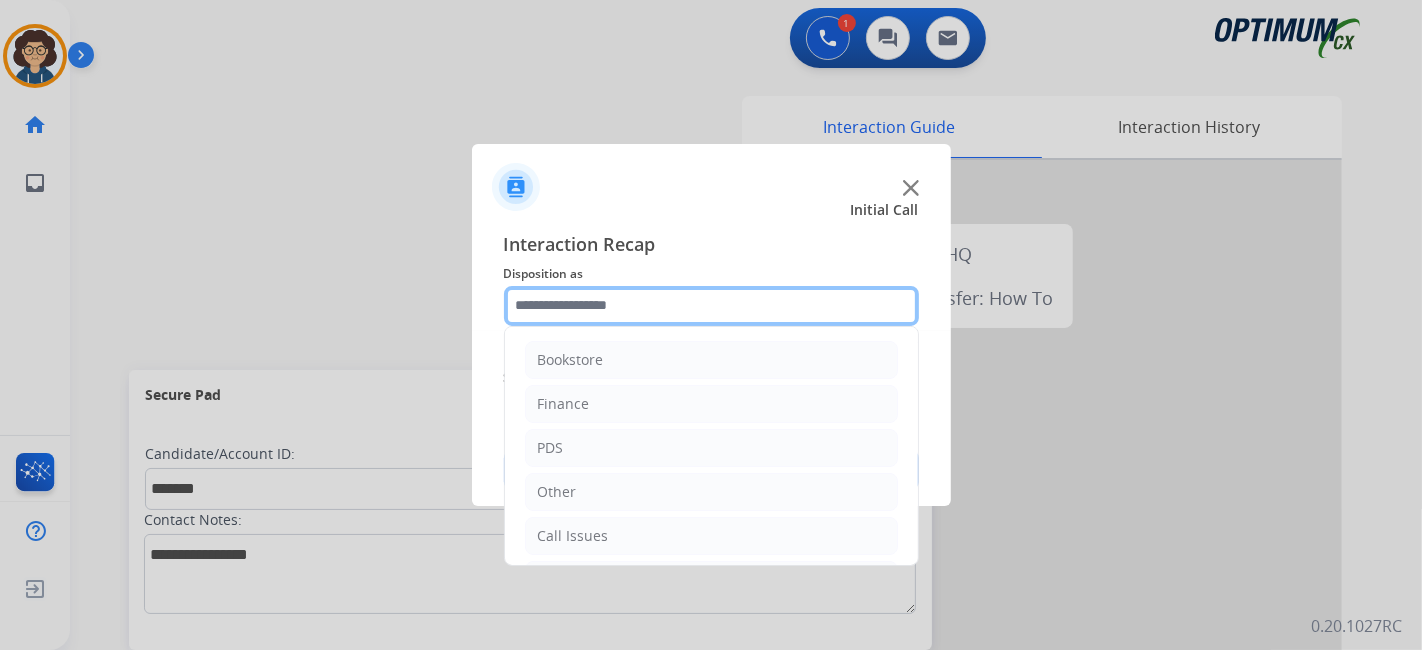 click 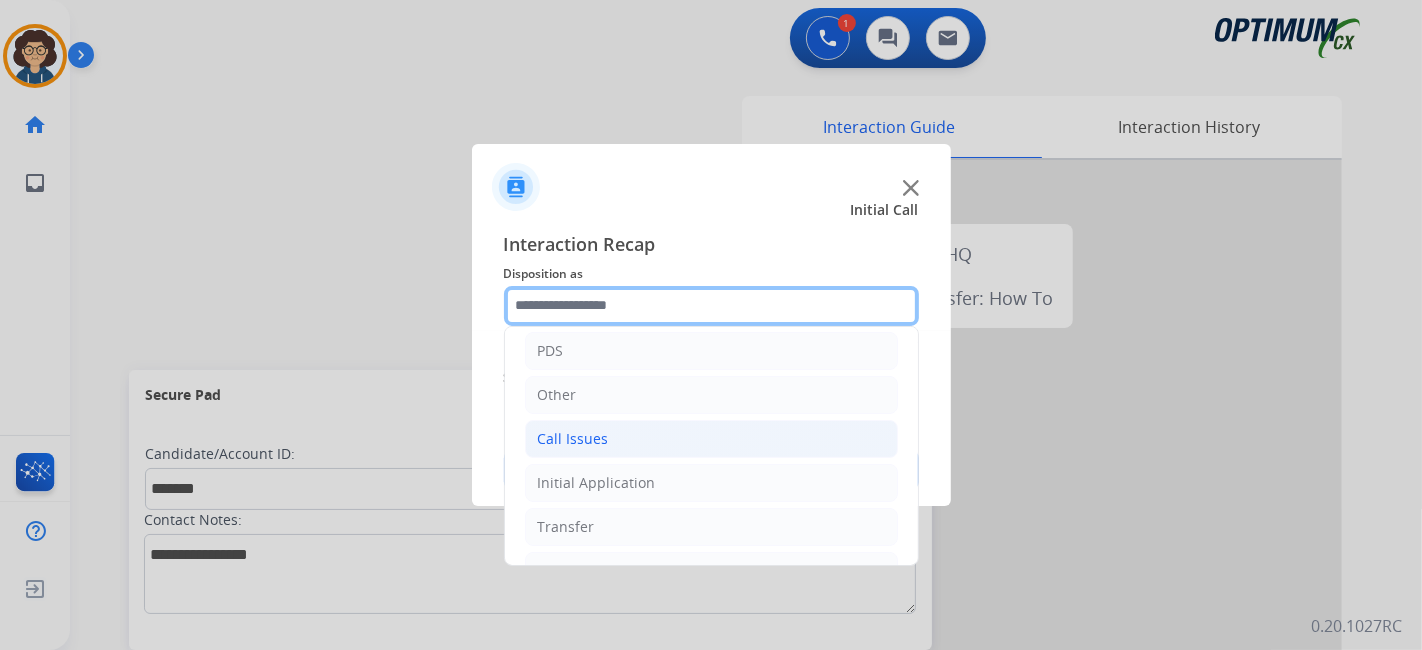 scroll, scrollTop: 131, scrollLeft: 0, axis: vertical 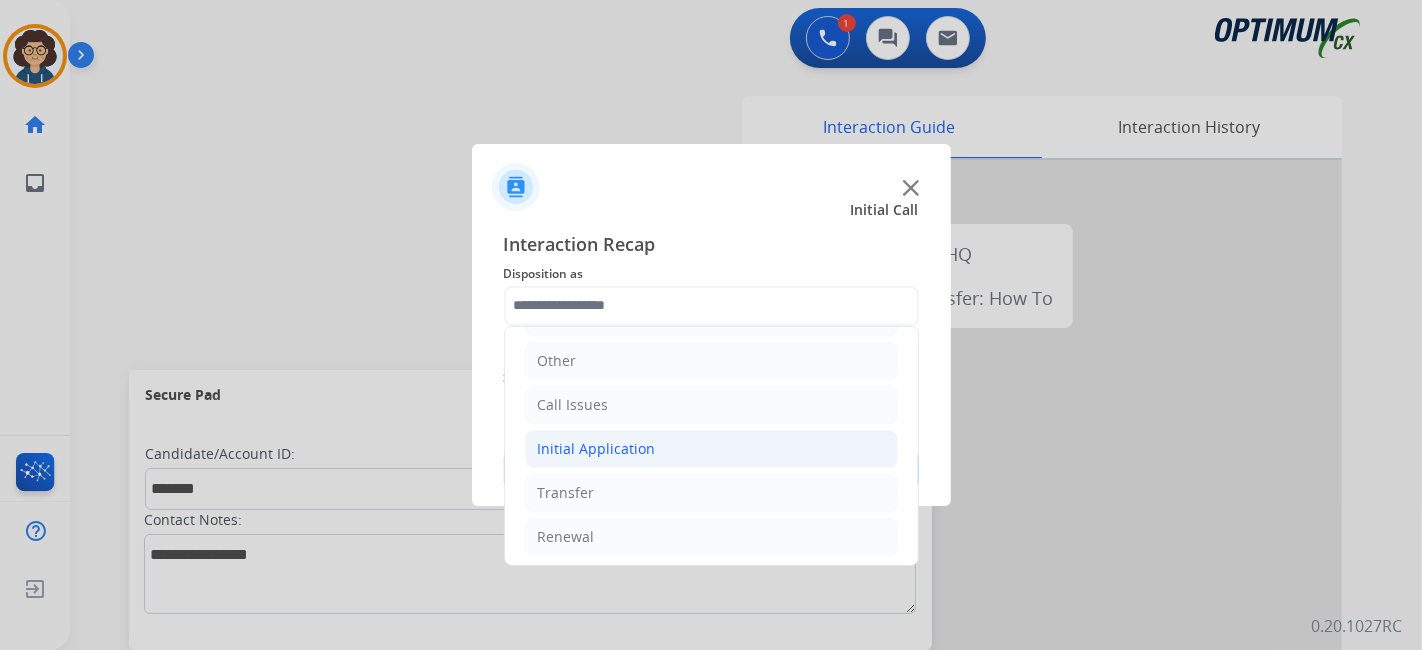 click on "Initial Application" 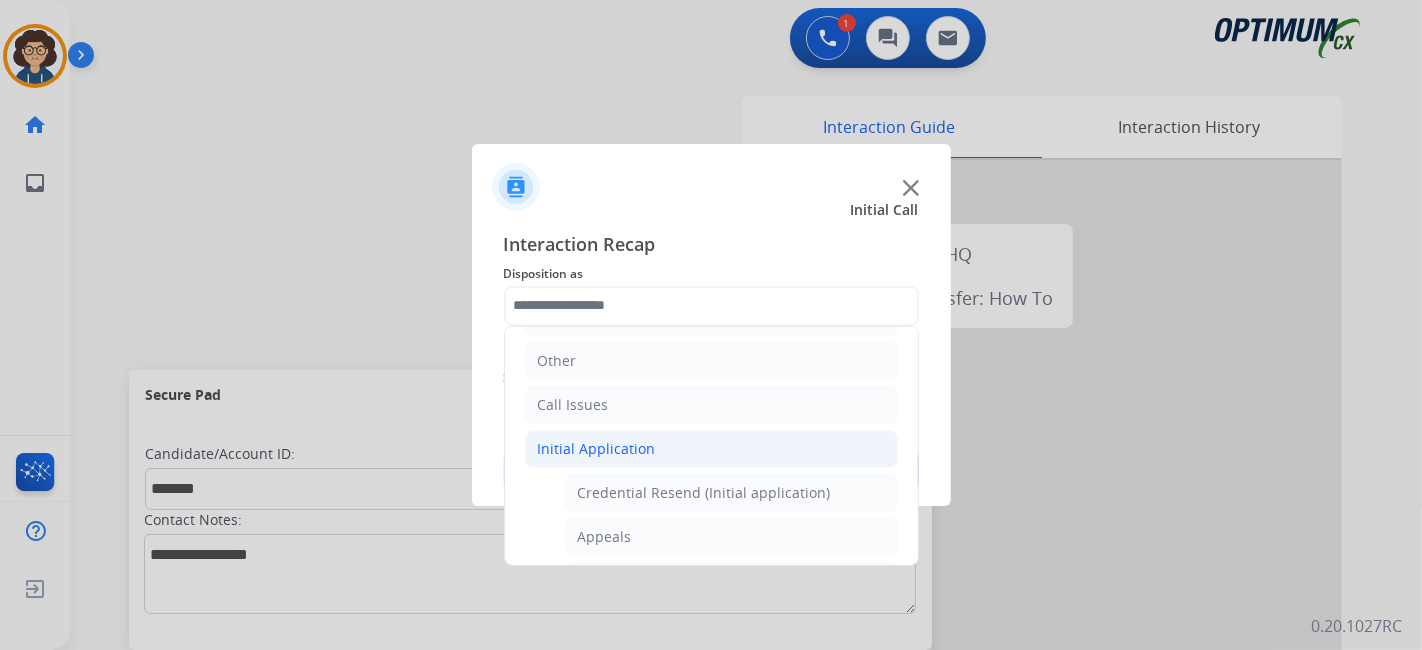 click on "Initial Application" 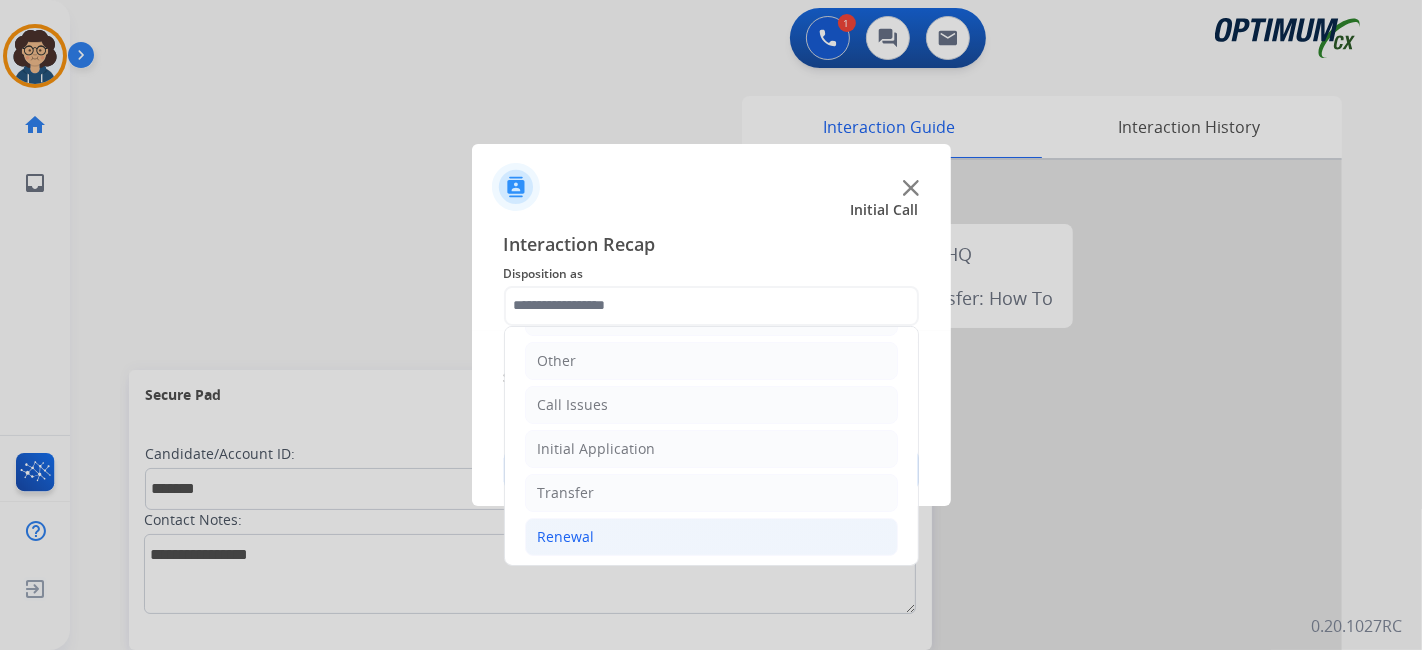 click on "Renewal" 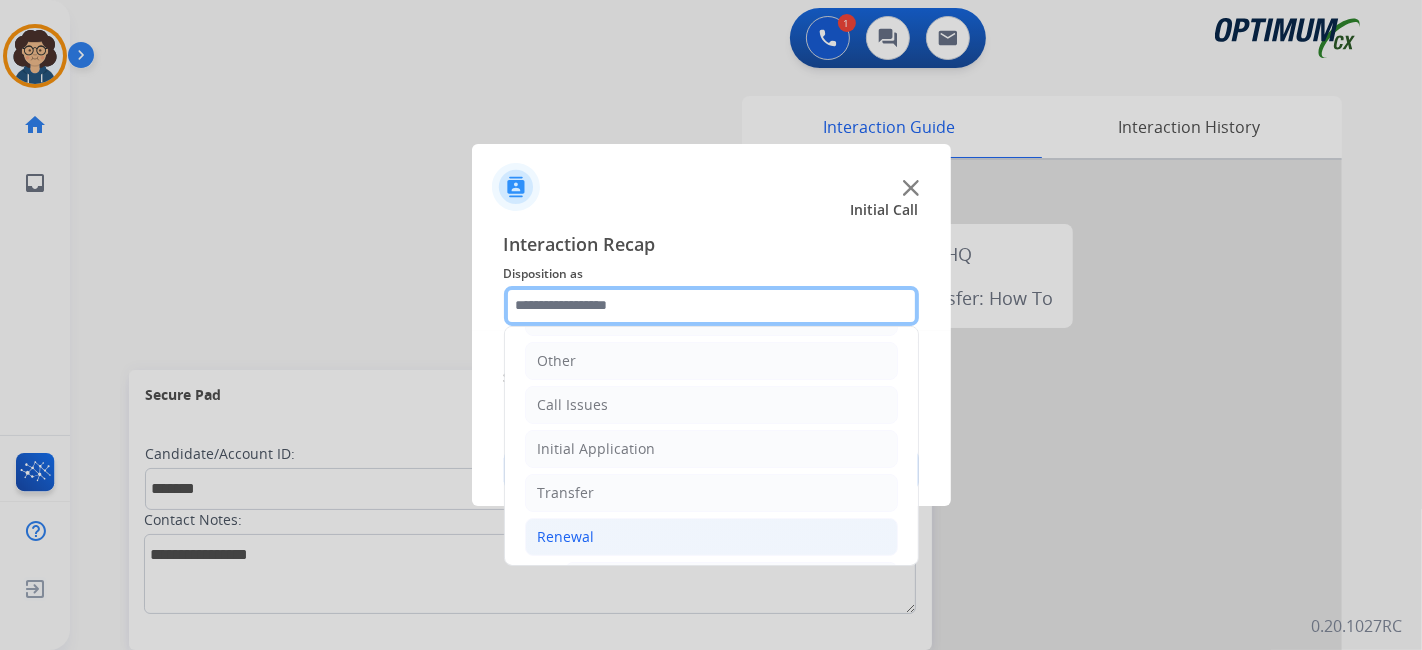 scroll, scrollTop: 760, scrollLeft: 0, axis: vertical 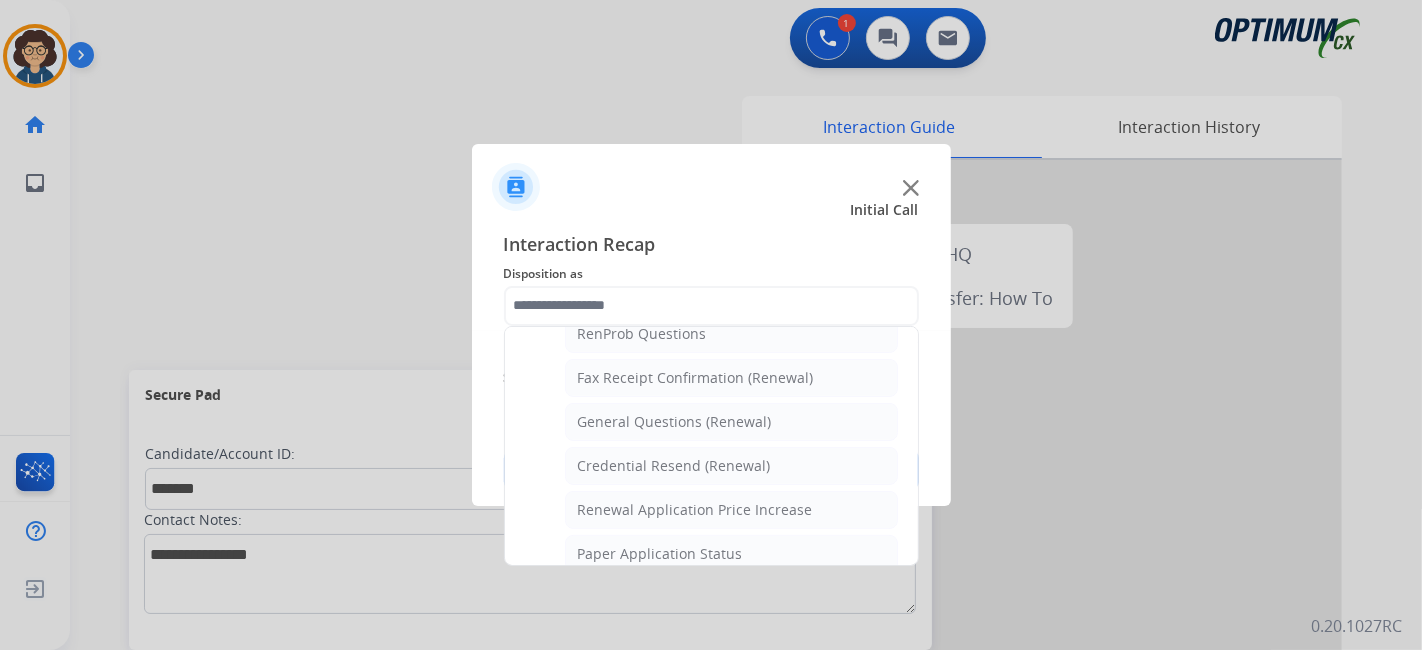 click on "General Questions (Renewal)" 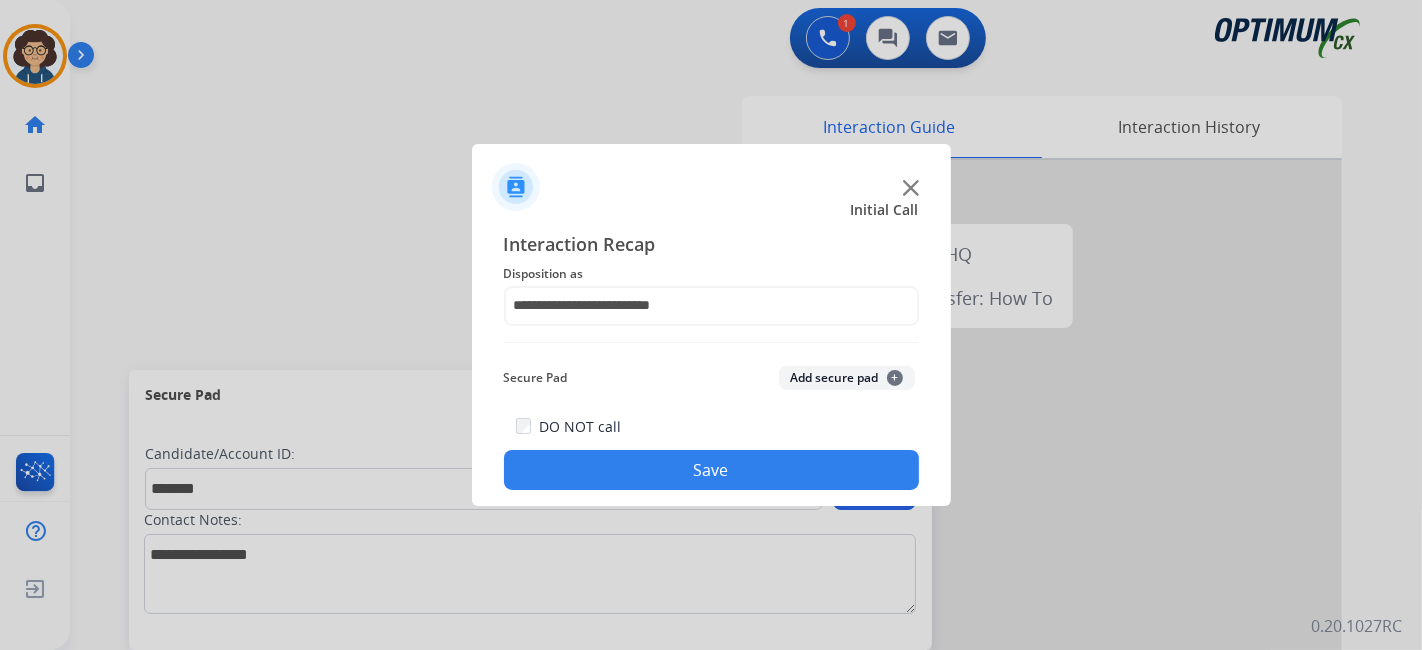 click on "Add secure pad  +" 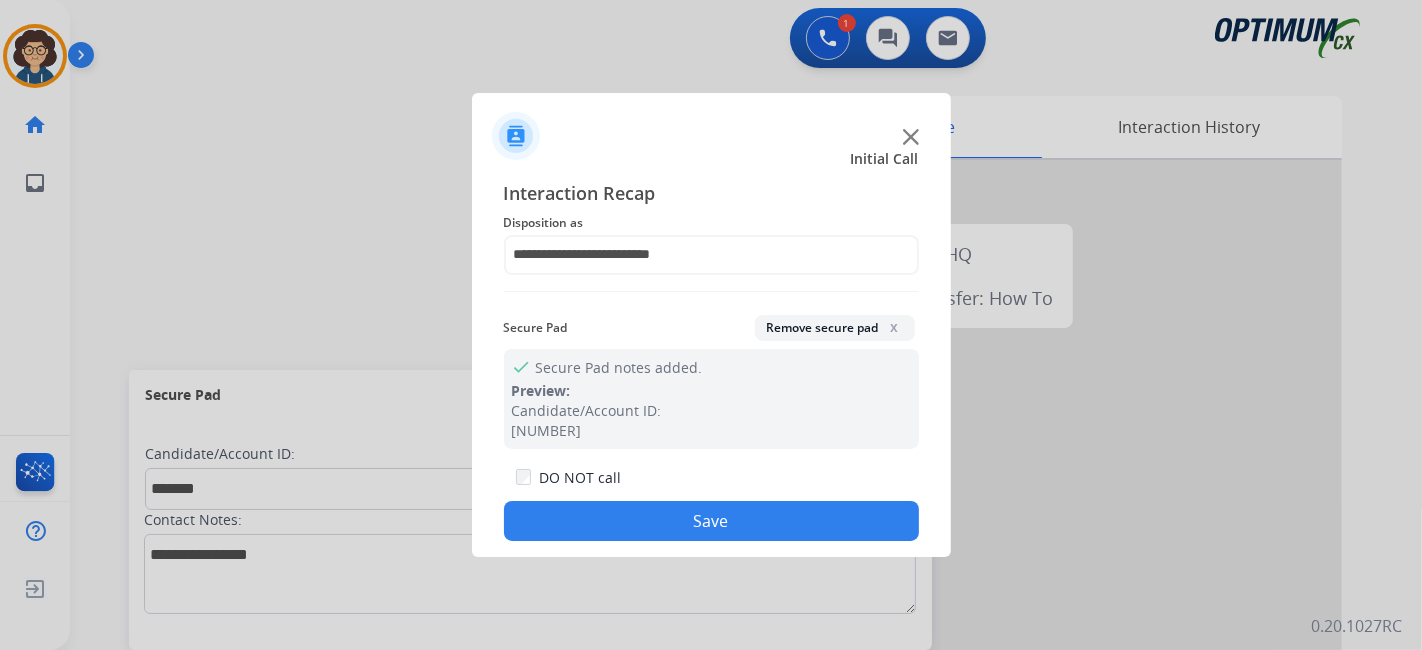 drag, startPoint x: 720, startPoint y: 517, endPoint x: 374, endPoint y: 250, distance: 437.0412 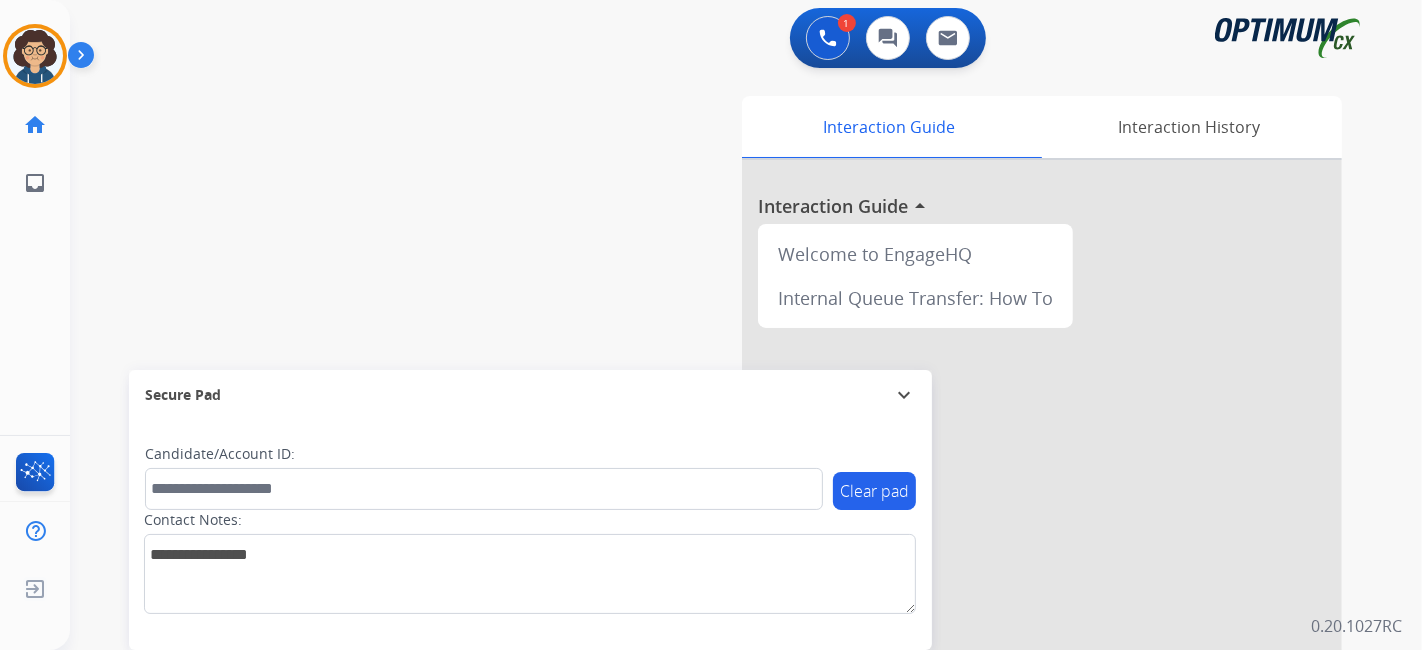 drag, startPoint x: 4, startPoint y: 47, endPoint x: 88, endPoint y: 72, distance: 87.64131 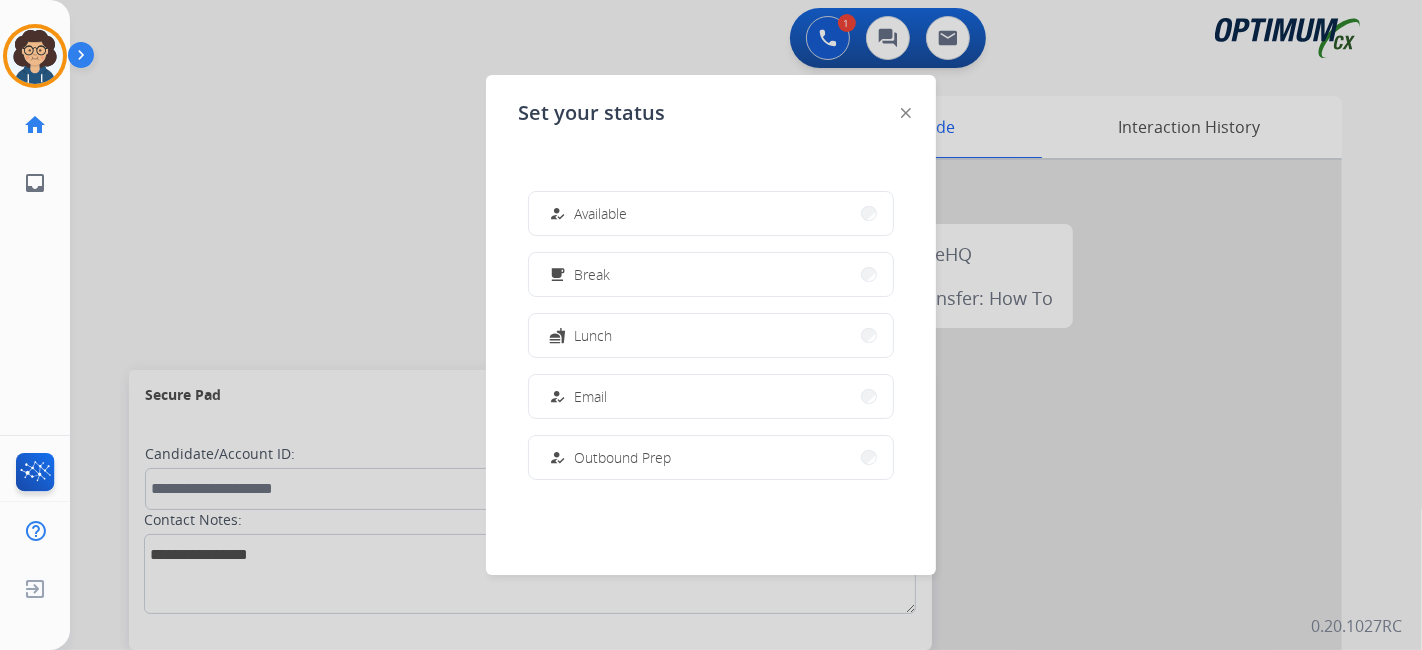 scroll, scrollTop: 498, scrollLeft: 0, axis: vertical 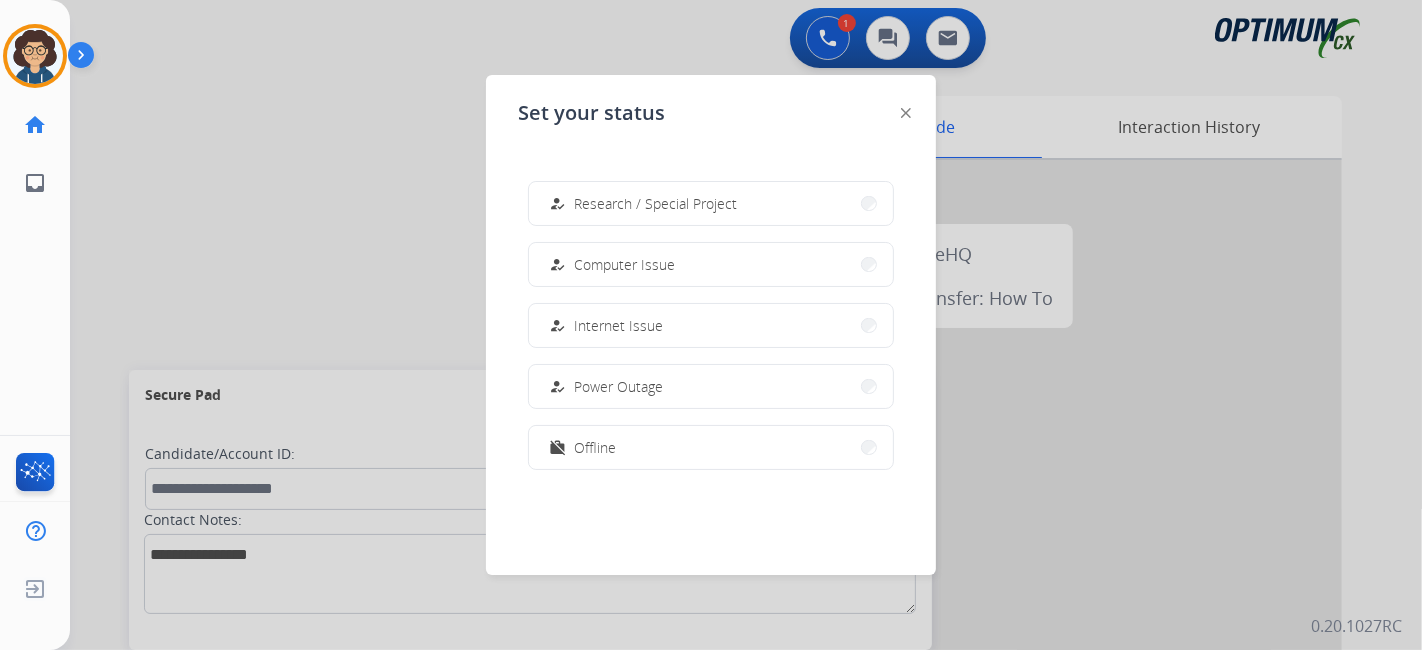 drag, startPoint x: 655, startPoint y: 449, endPoint x: 605, endPoint y: 456, distance: 50.48762 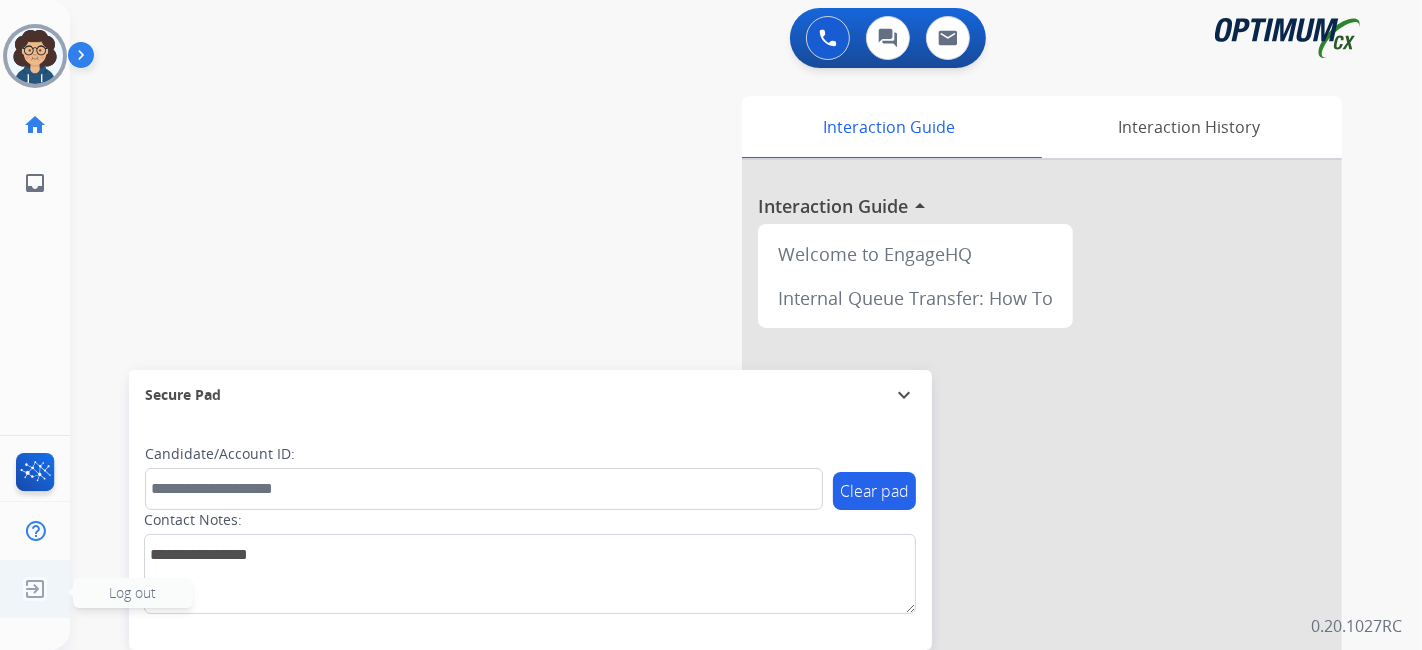 click 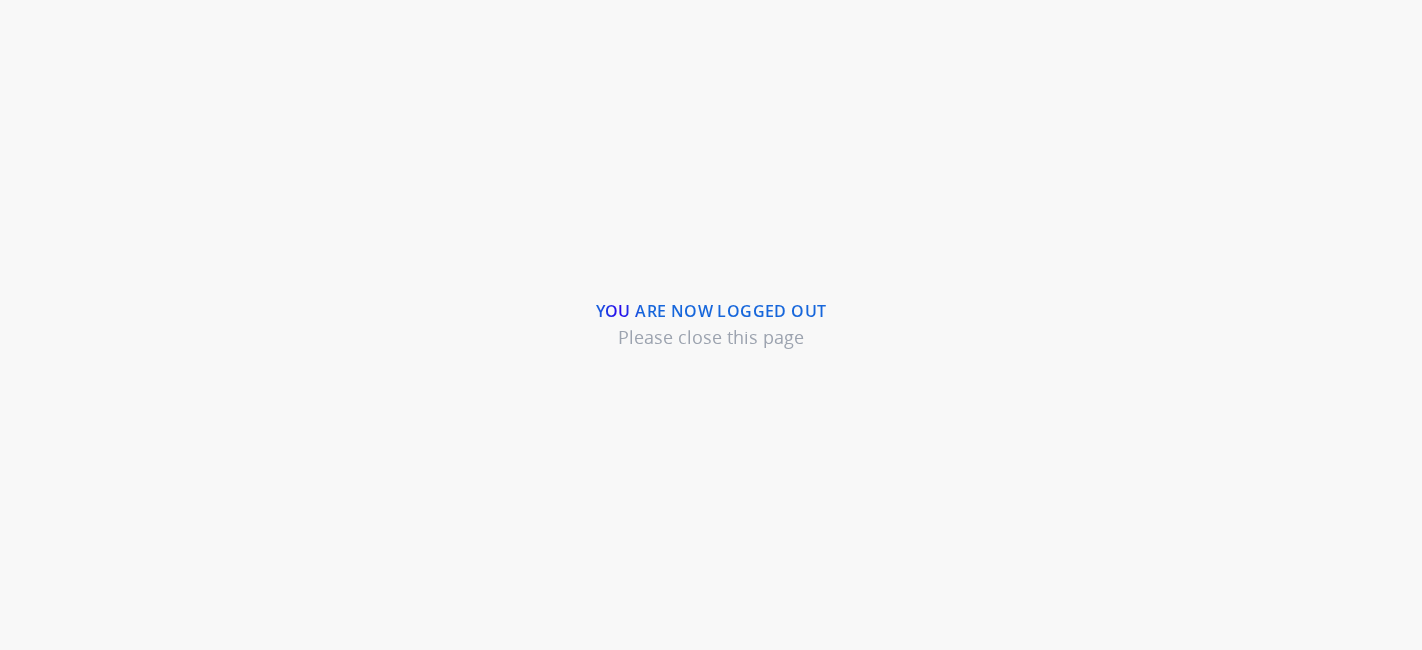 scroll, scrollTop: 0, scrollLeft: 0, axis: both 